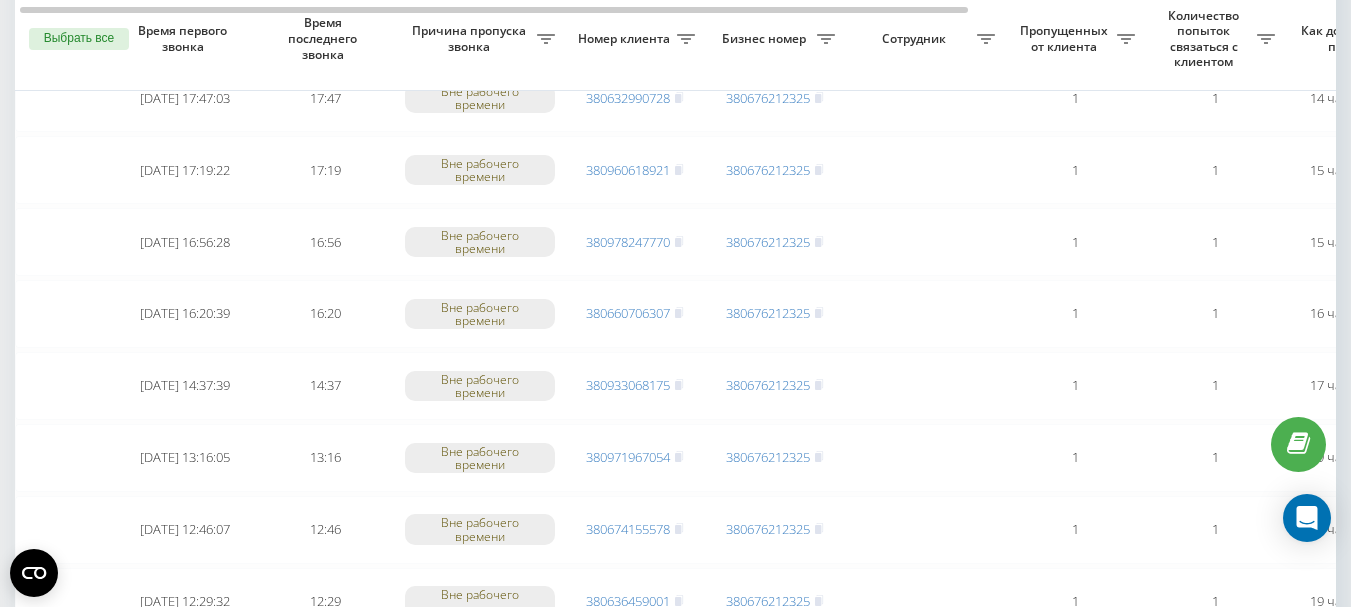 scroll, scrollTop: 500, scrollLeft: 0, axis: vertical 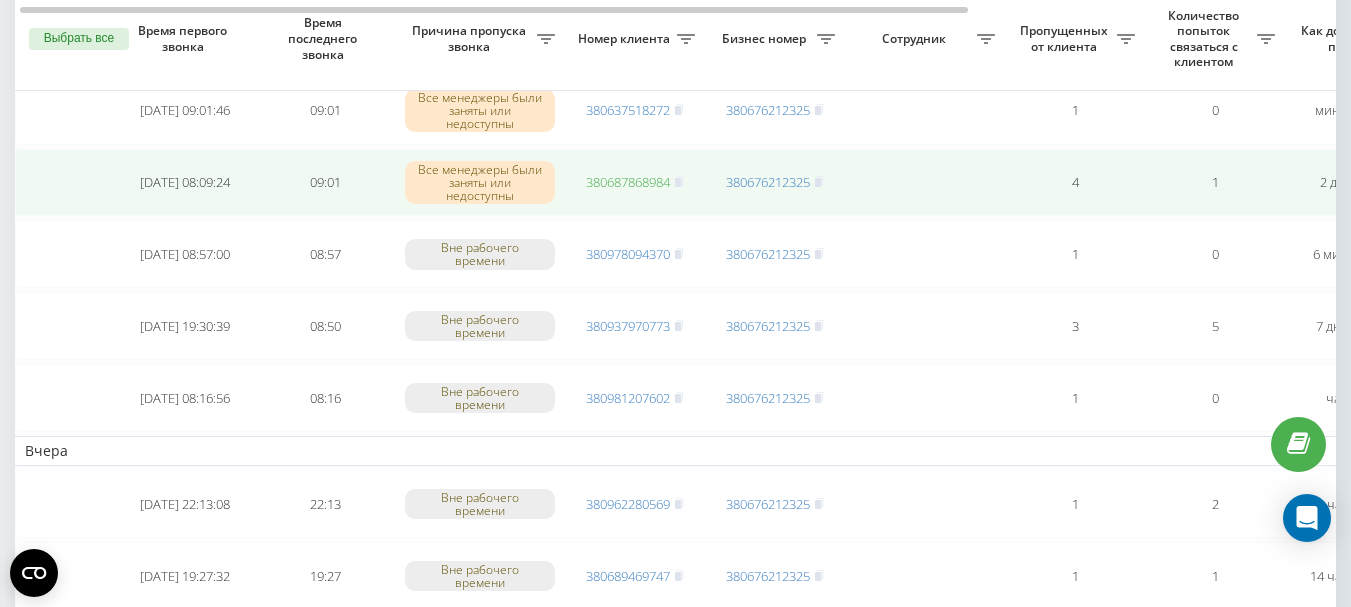 click on "380687868984" at bounding box center (628, 182) 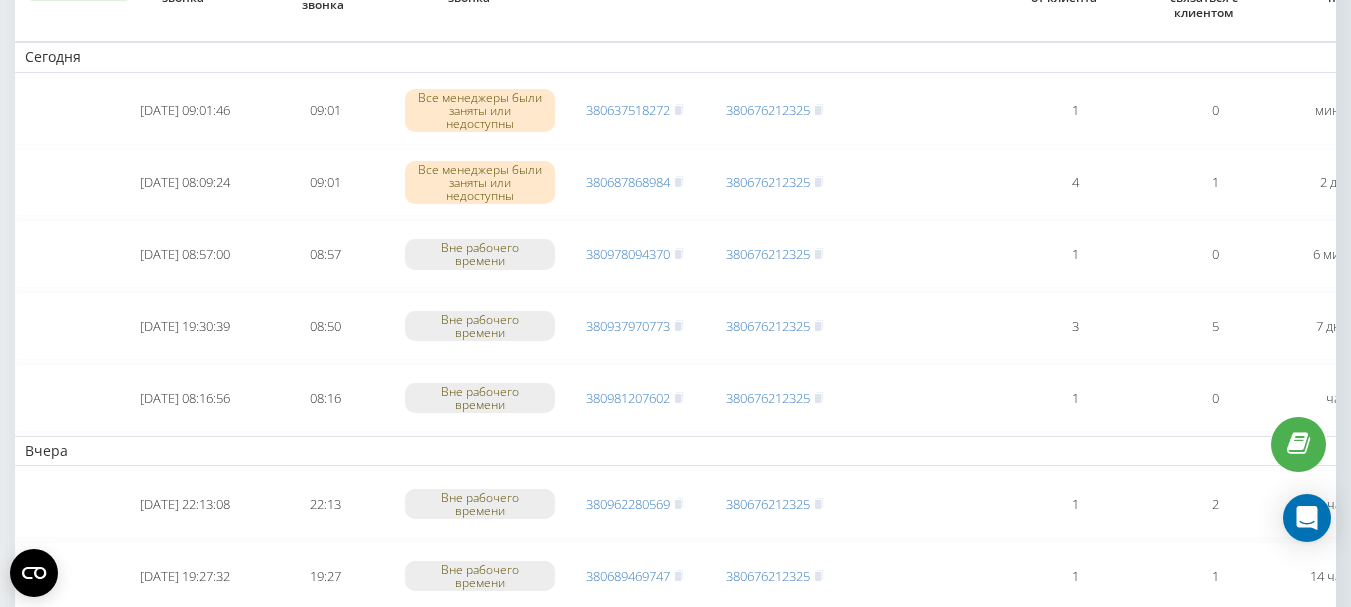 scroll, scrollTop: 0, scrollLeft: 0, axis: both 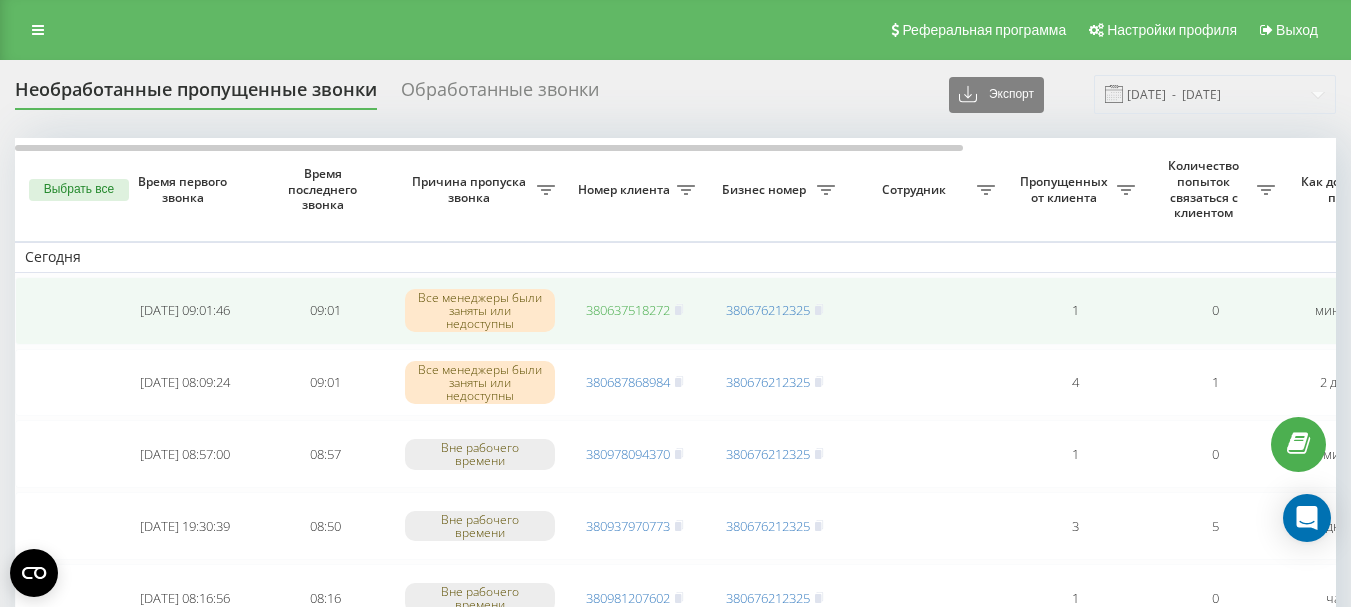 click on "380637518272" at bounding box center [628, 310] 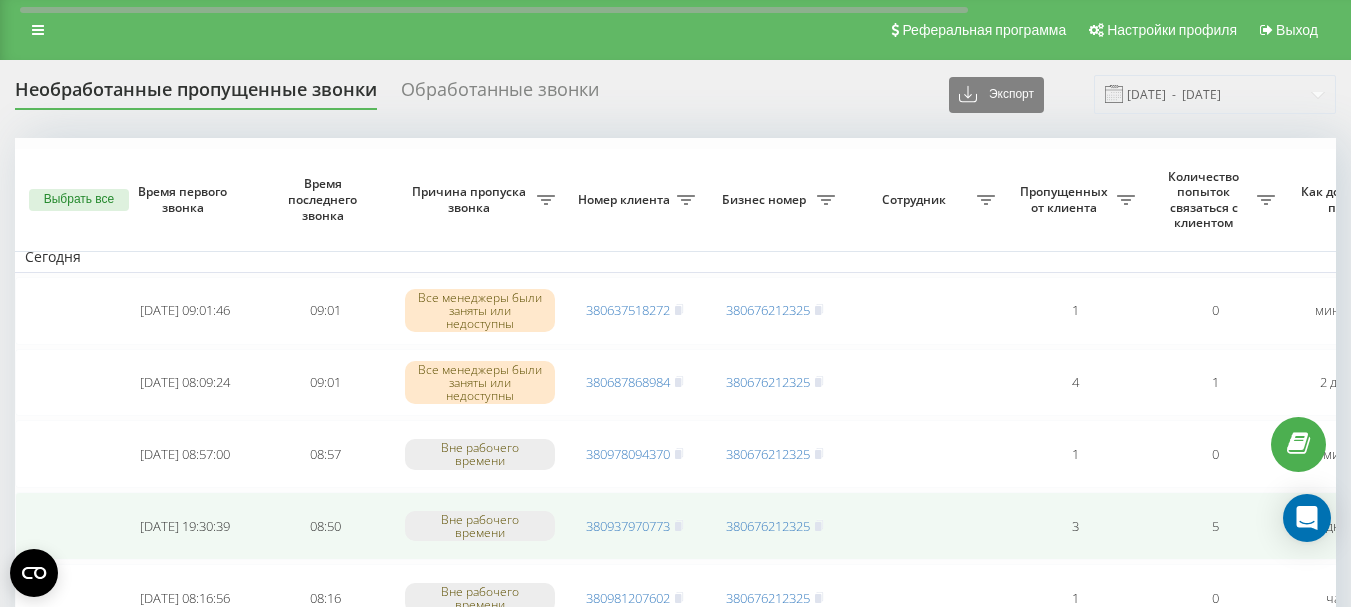 scroll, scrollTop: 200, scrollLeft: 0, axis: vertical 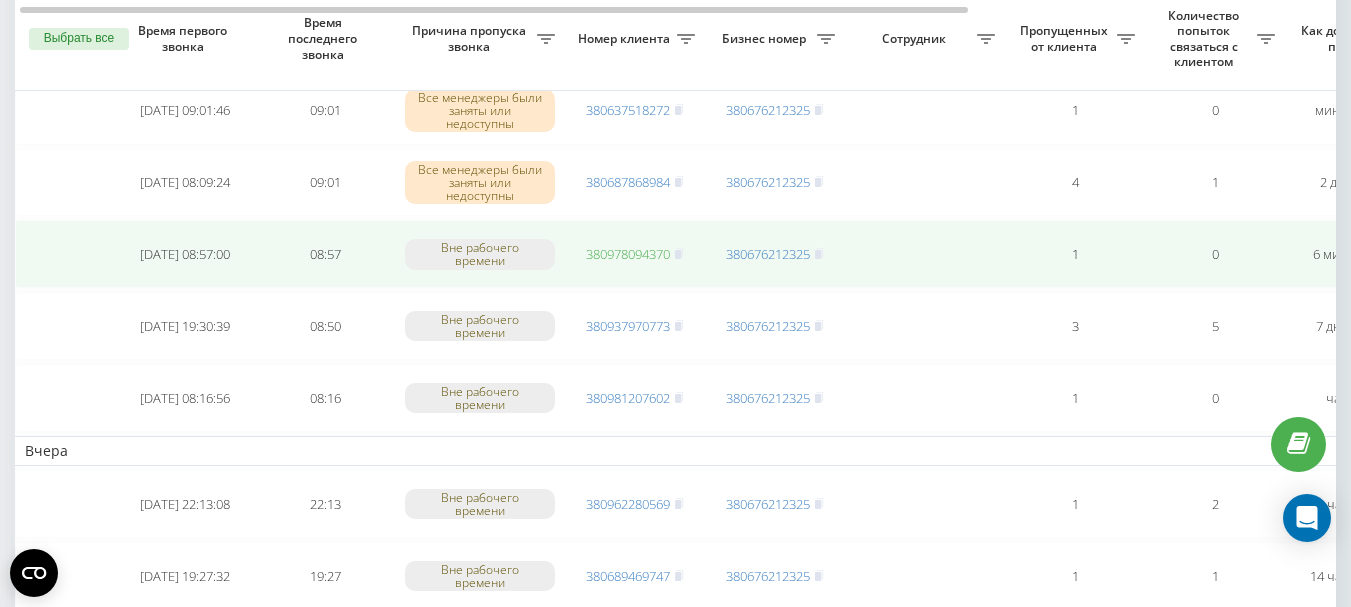 click on "380978094370" at bounding box center (628, 254) 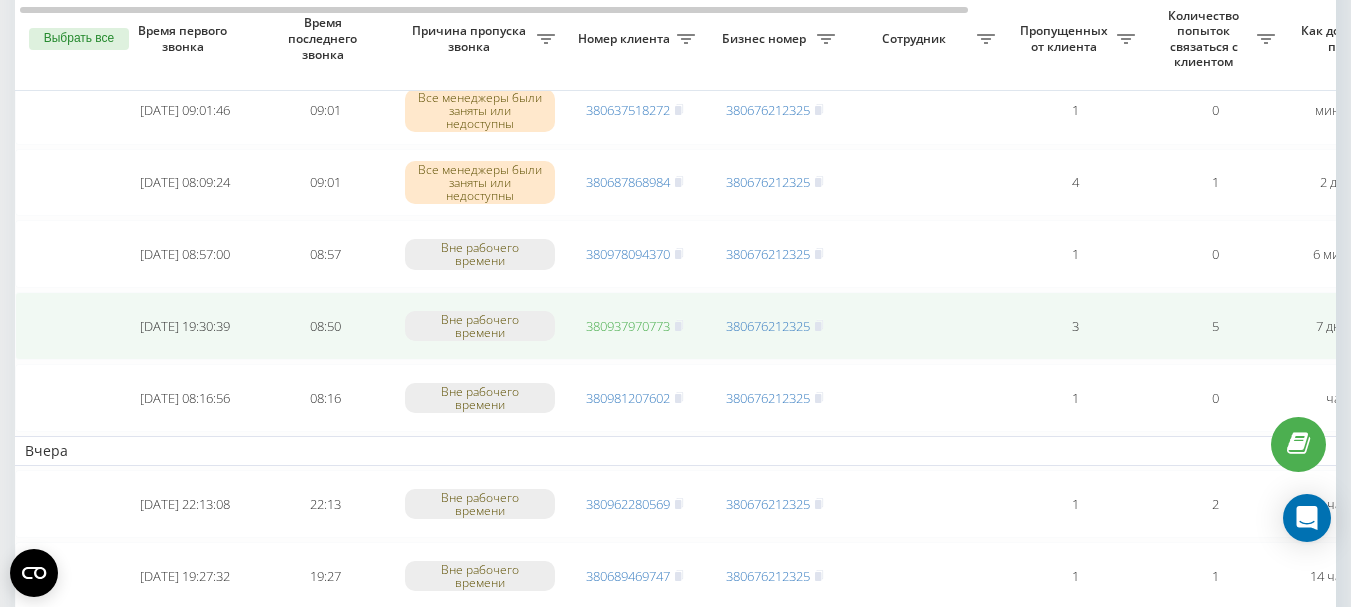 click on "380937970773" at bounding box center (628, 326) 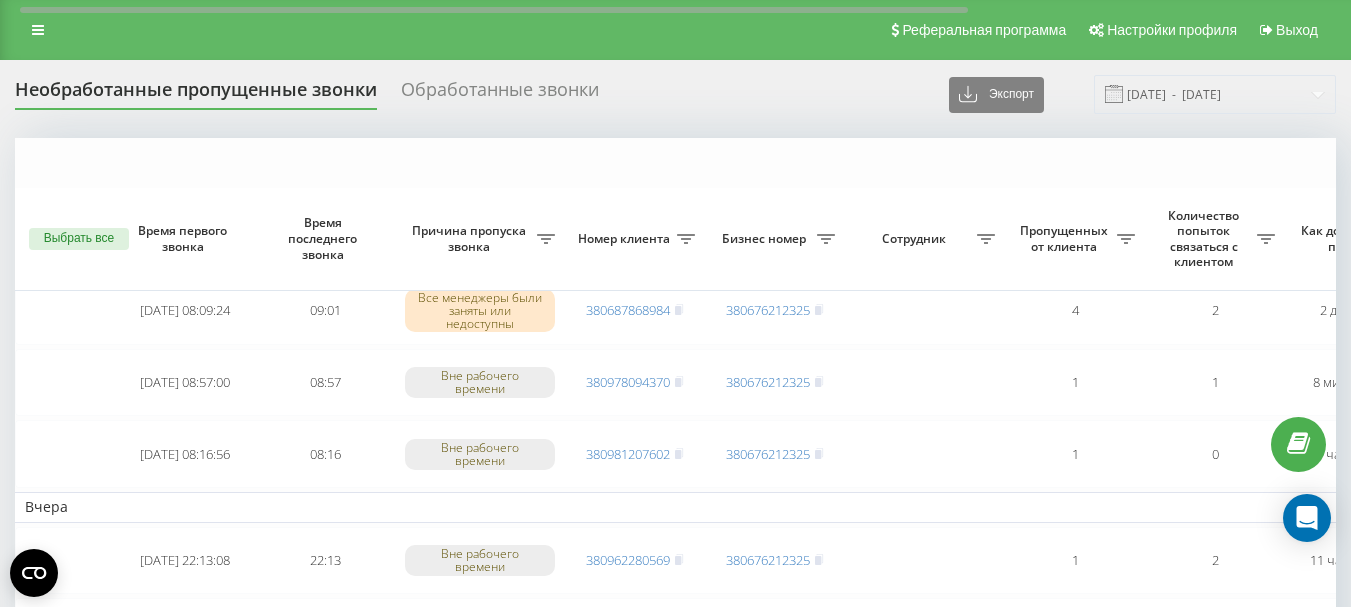 scroll, scrollTop: 200, scrollLeft: 0, axis: vertical 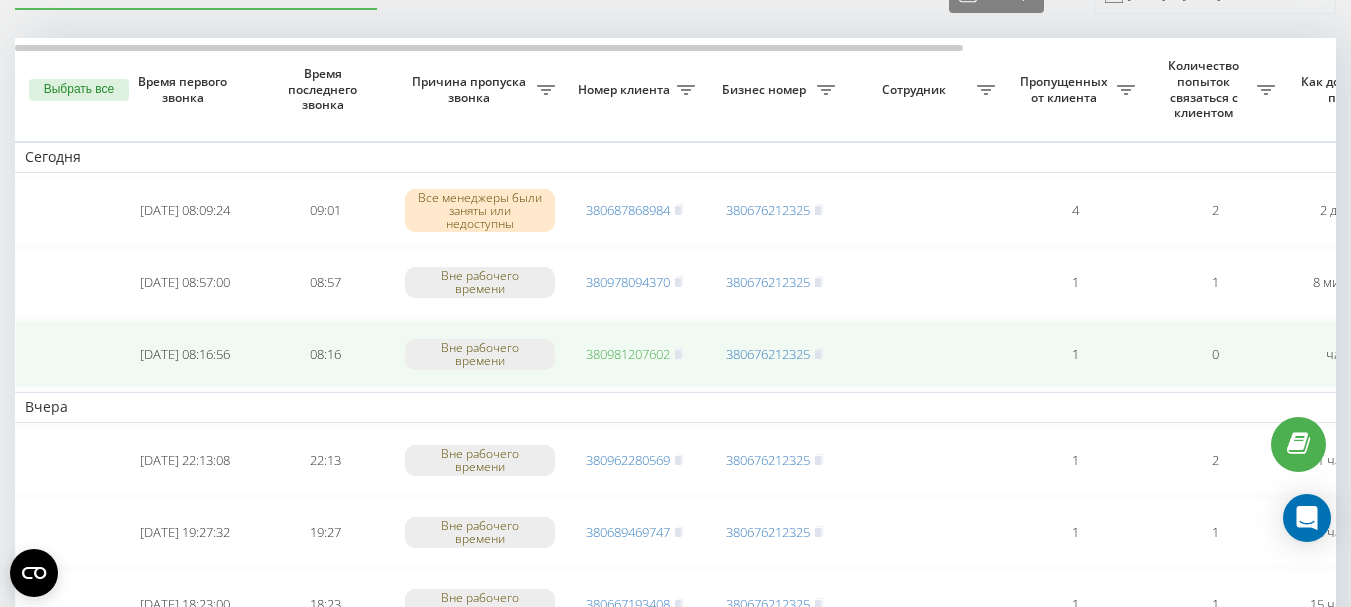 click on "380981207602" at bounding box center (628, 354) 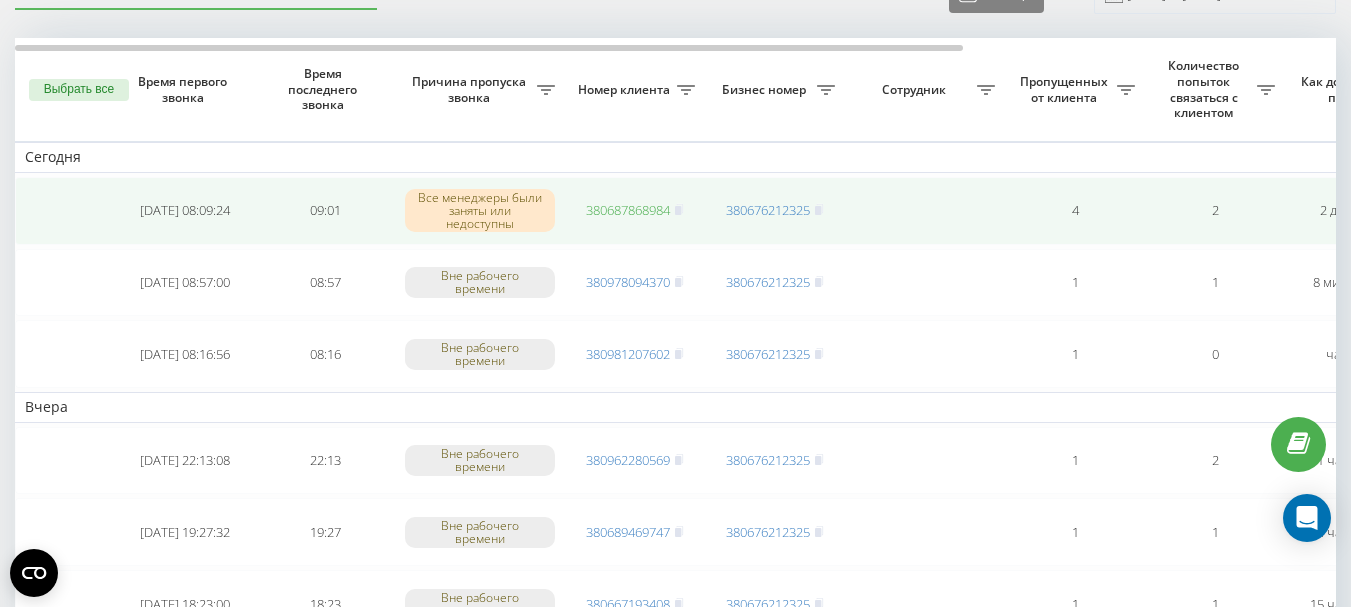 click on "380687868984" at bounding box center [628, 210] 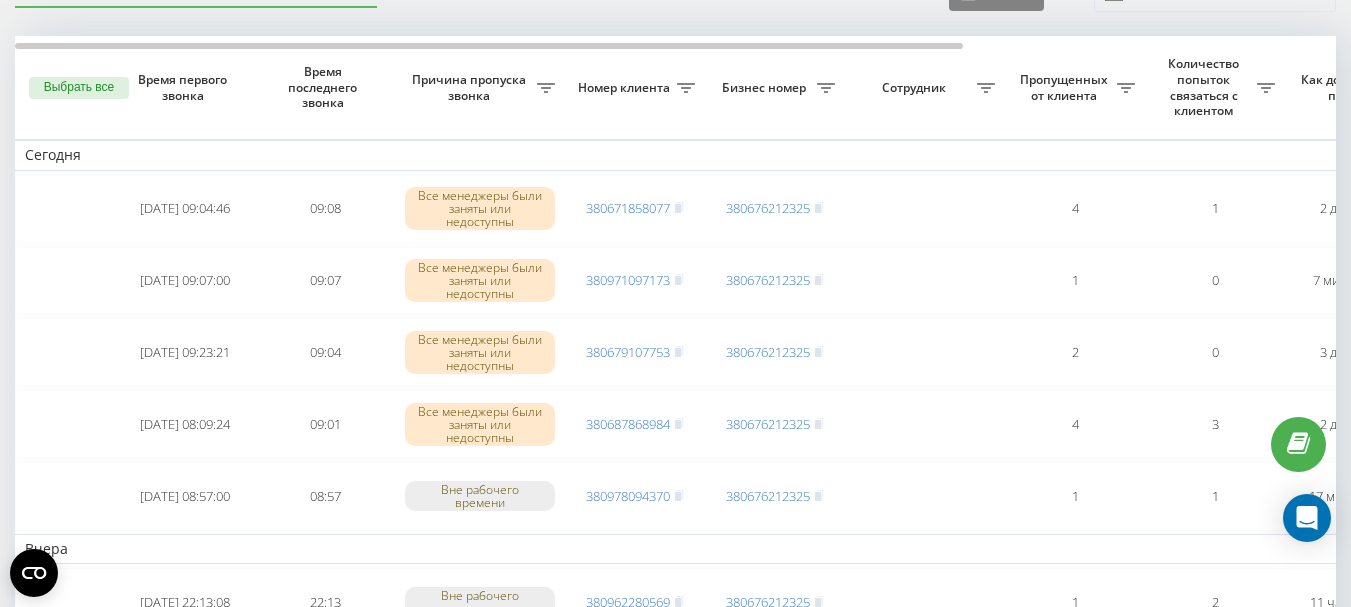 scroll, scrollTop: 102, scrollLeft: 0, axis: vertical 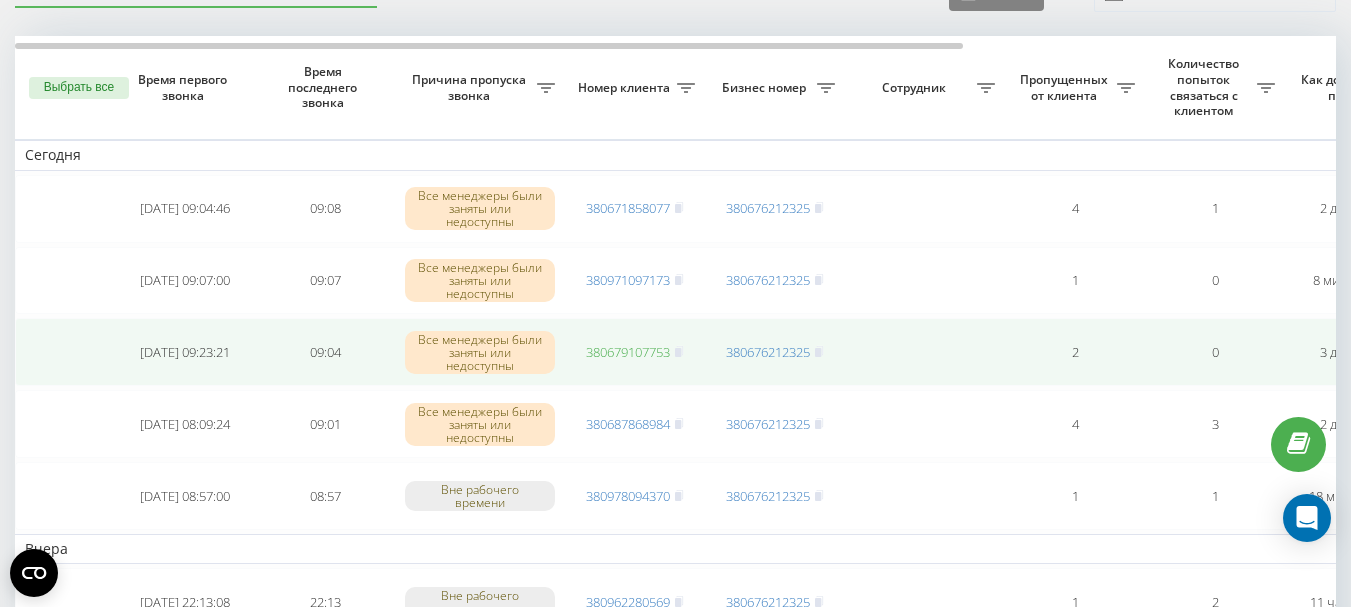 click on "380679107753" at bounding box center (628, 352) 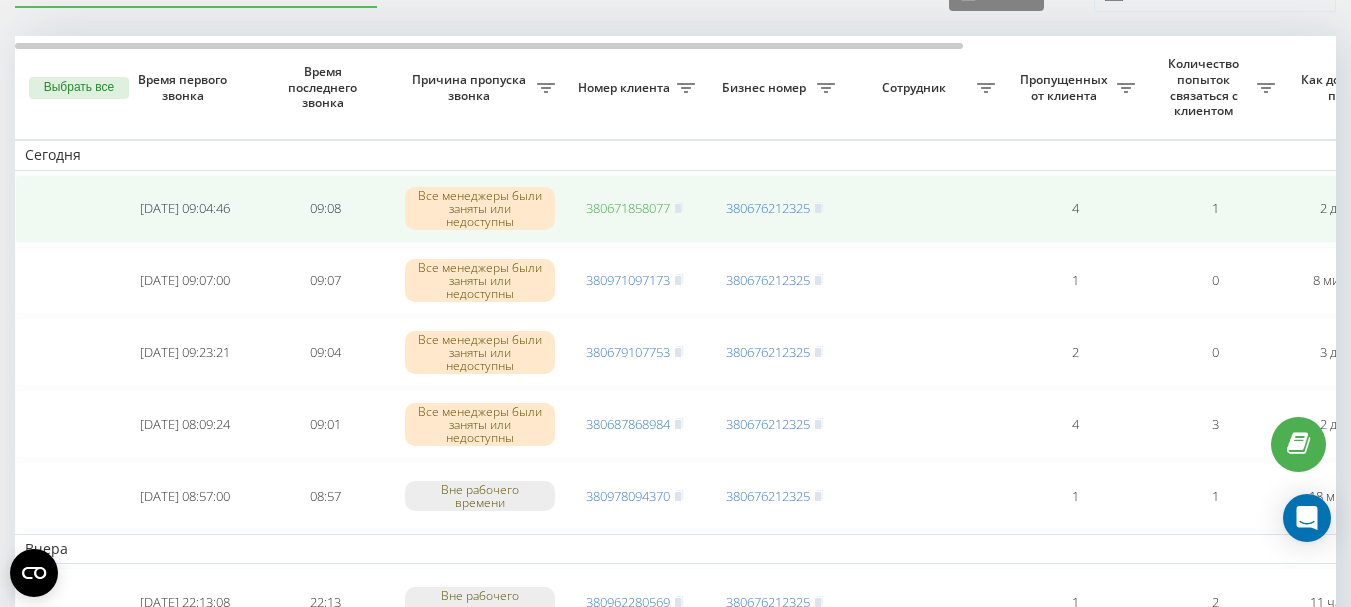 click on "380671858077" at bounding box center [628, 208] 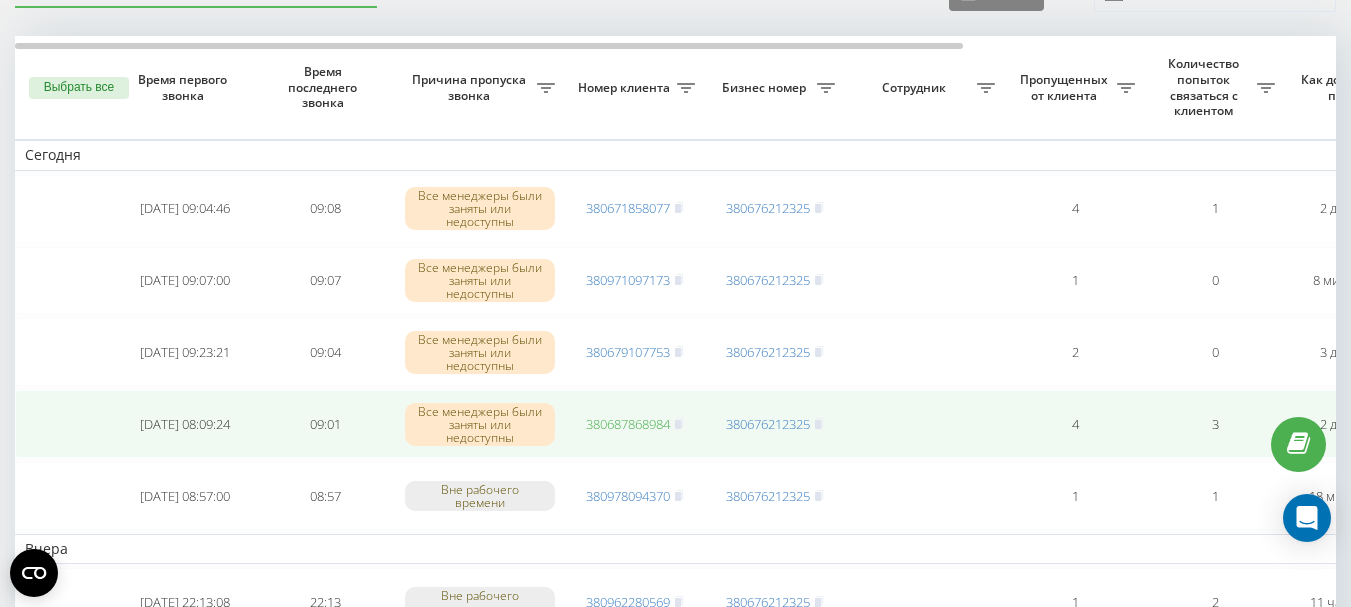 click on "380687868984" at bounding box center (628, 424) 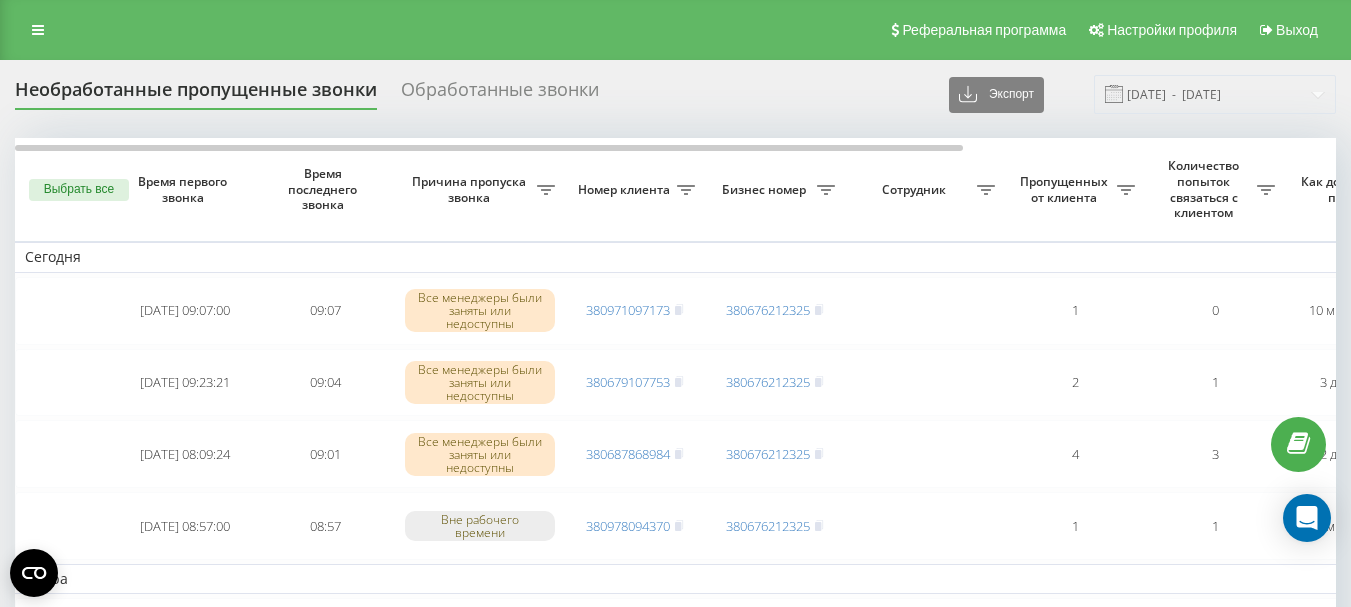 scroll, scrollTop: 102, scrollLeft: 0, axis: vertical 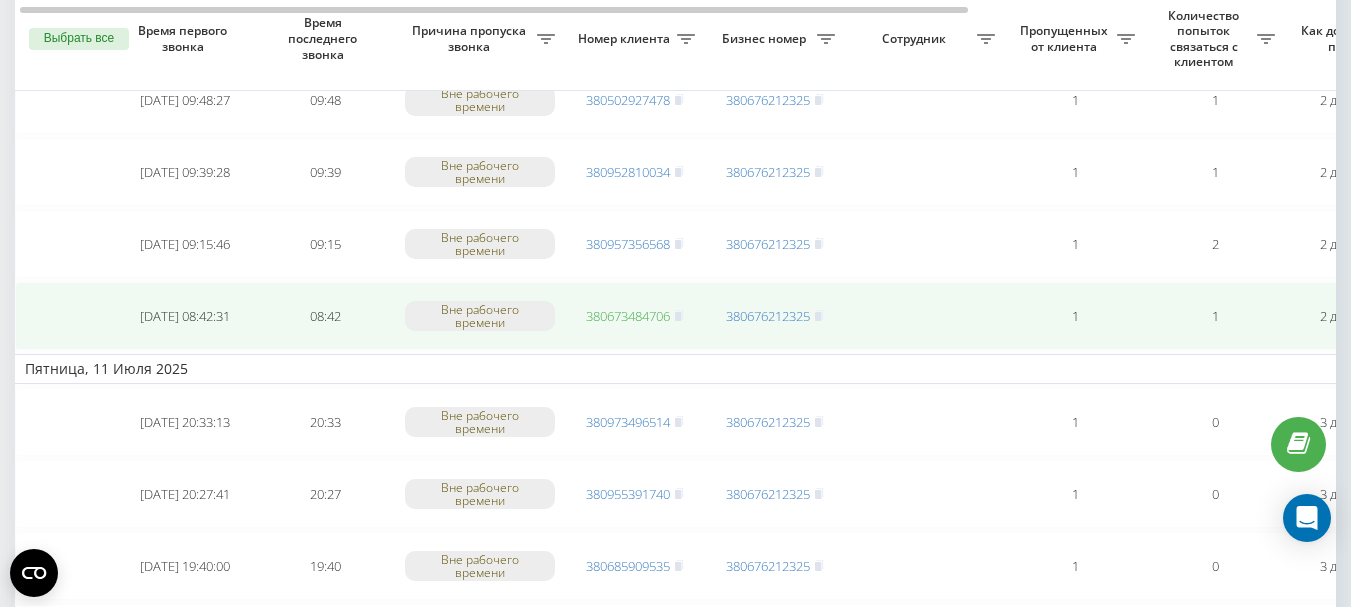 click on "380673484706" at bounding box center [628, 316] 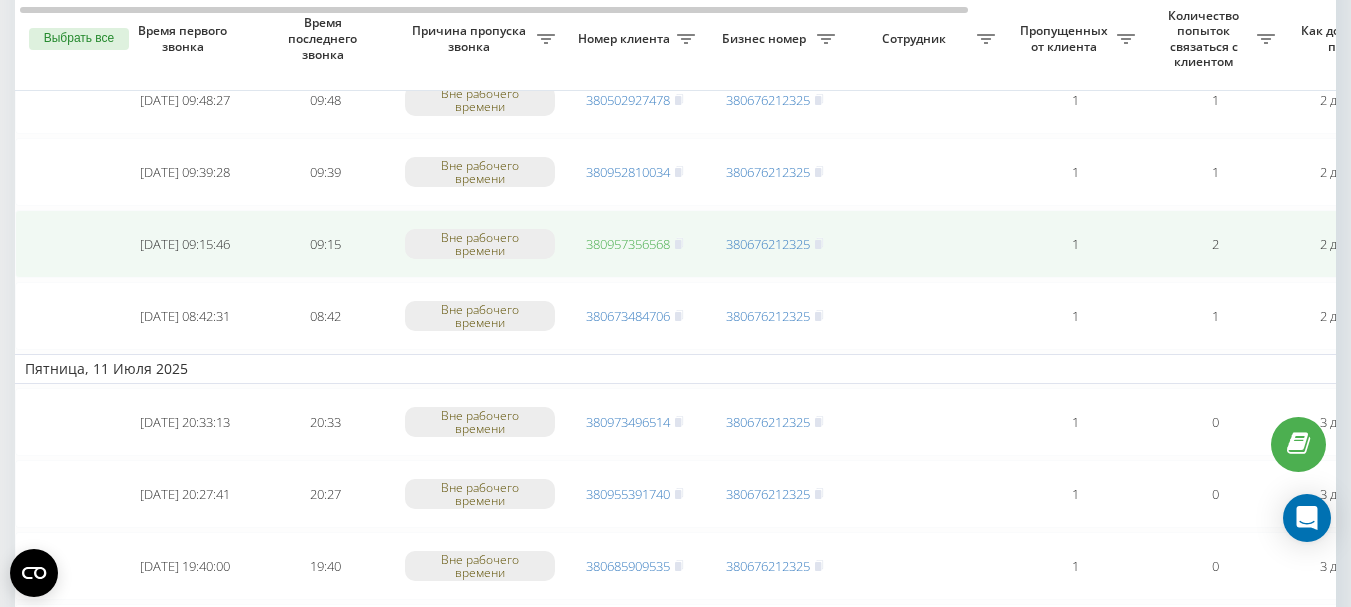 click on "380957356568" at bounding box center (628, 244) 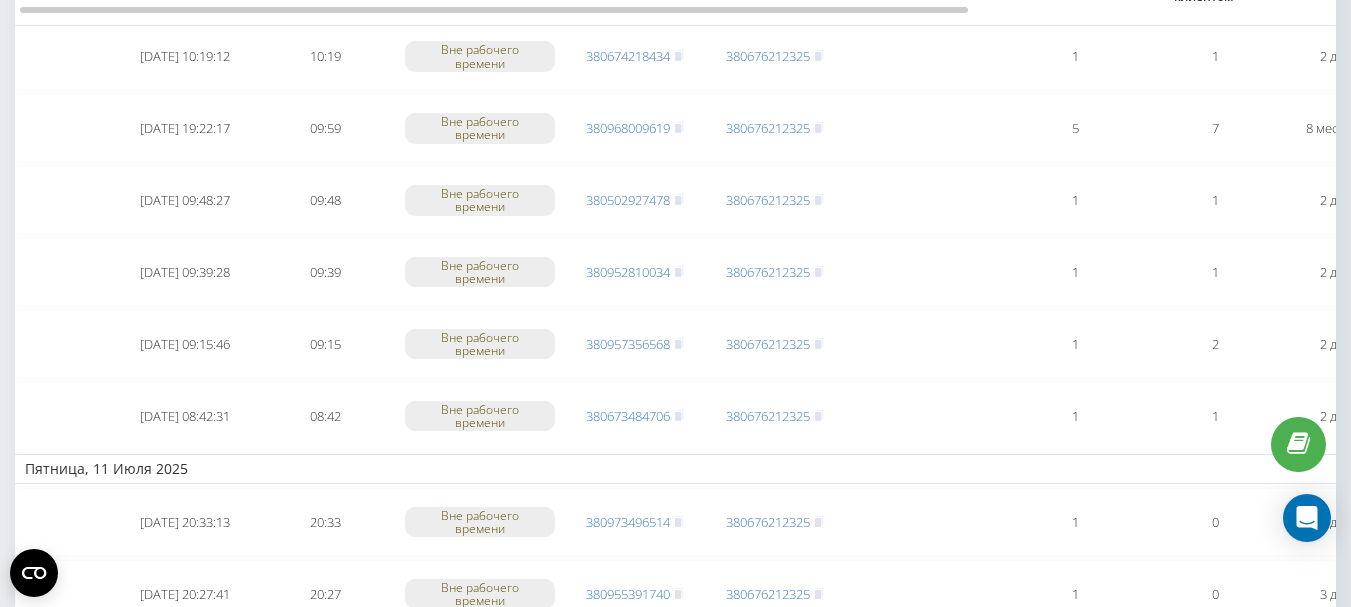 scroll, scrollTop: 3602, scrollLeft: 0, axis: vertical 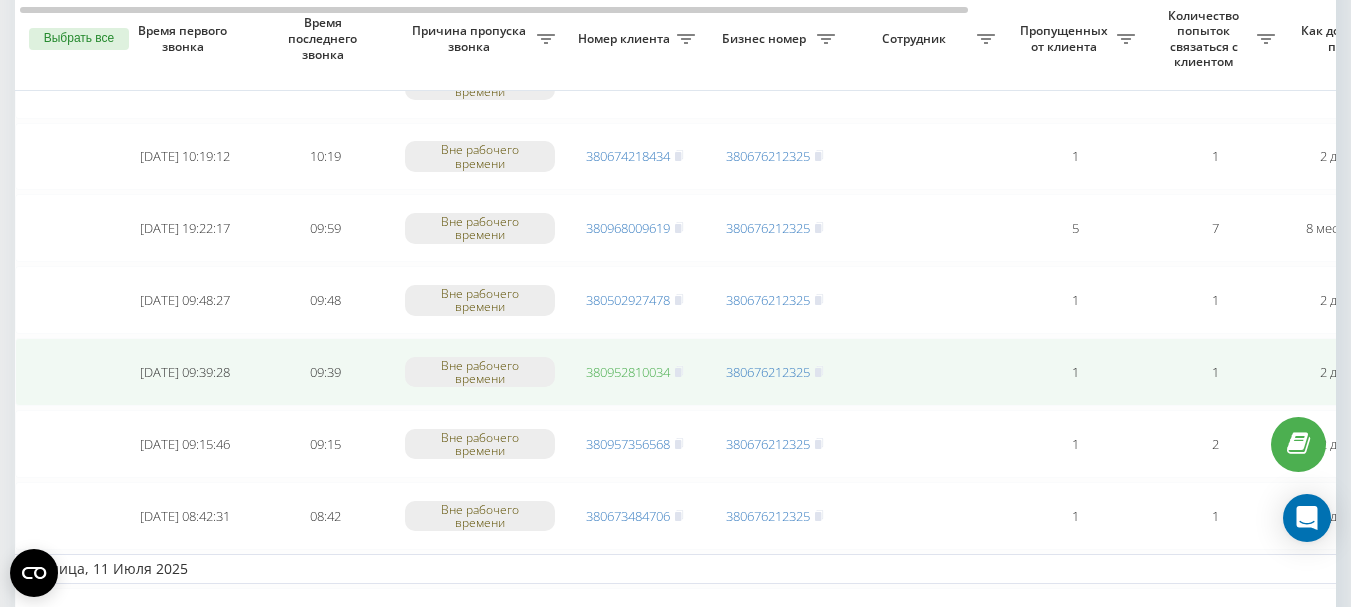 click on "380952810034" at bounding box center [628, 372] 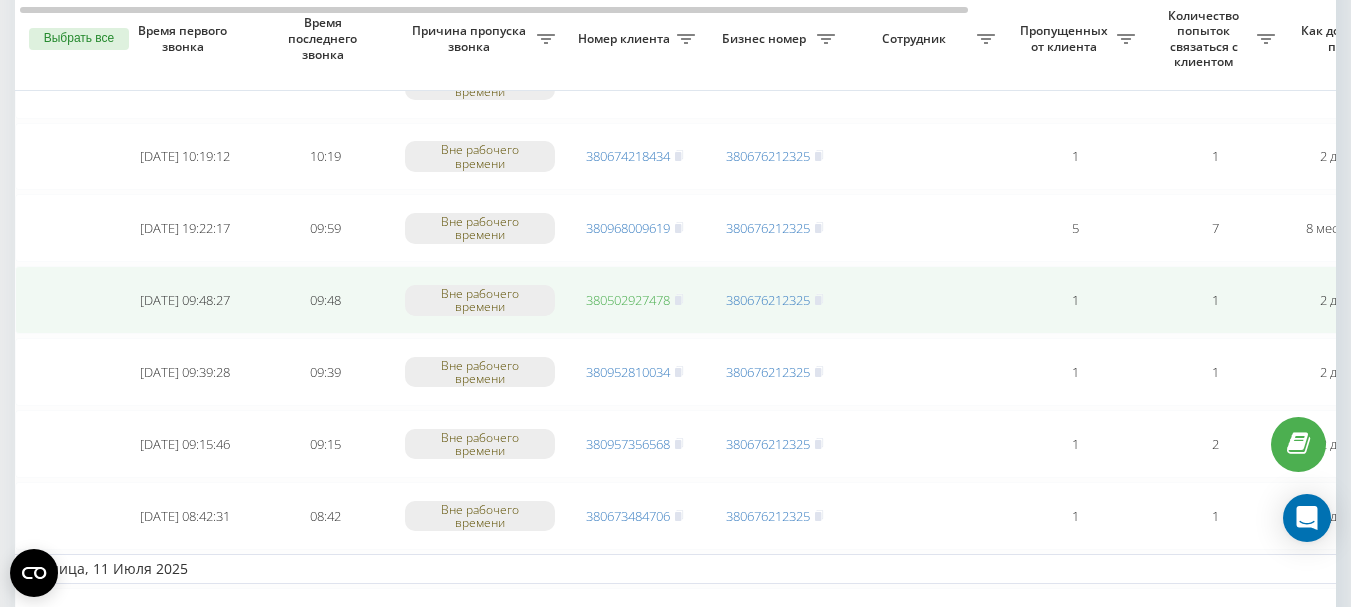 drag, startPoint x: 642, startPoint y: 293, endPoint x: 634, endPoint y: 307, distance: 16.124516 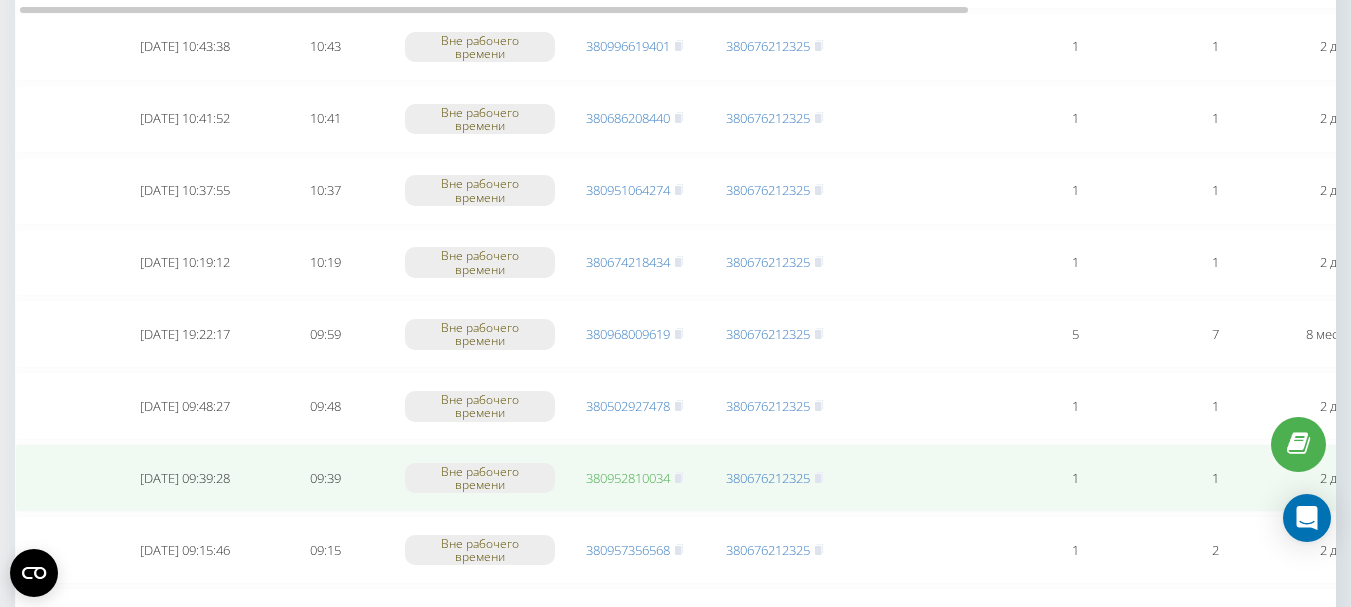 scroll, scrollTop: 3302, scrollLeft: 0, axis: vertical 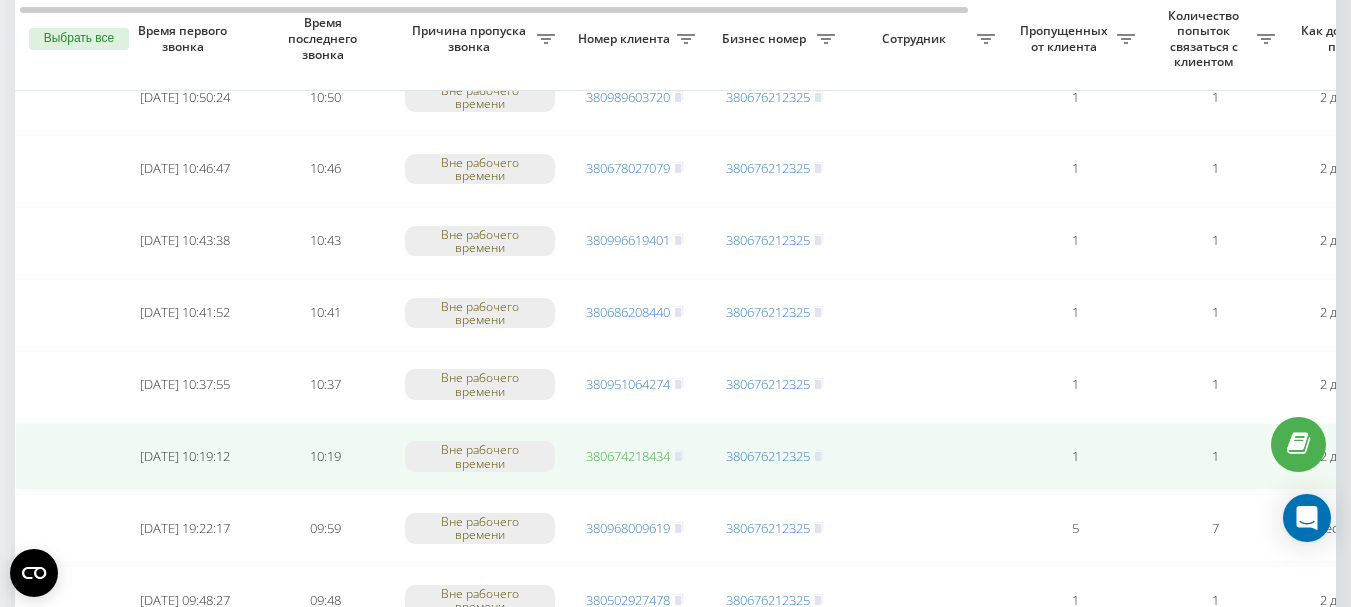 click on "380674218434" at bounding box center (628, 456) 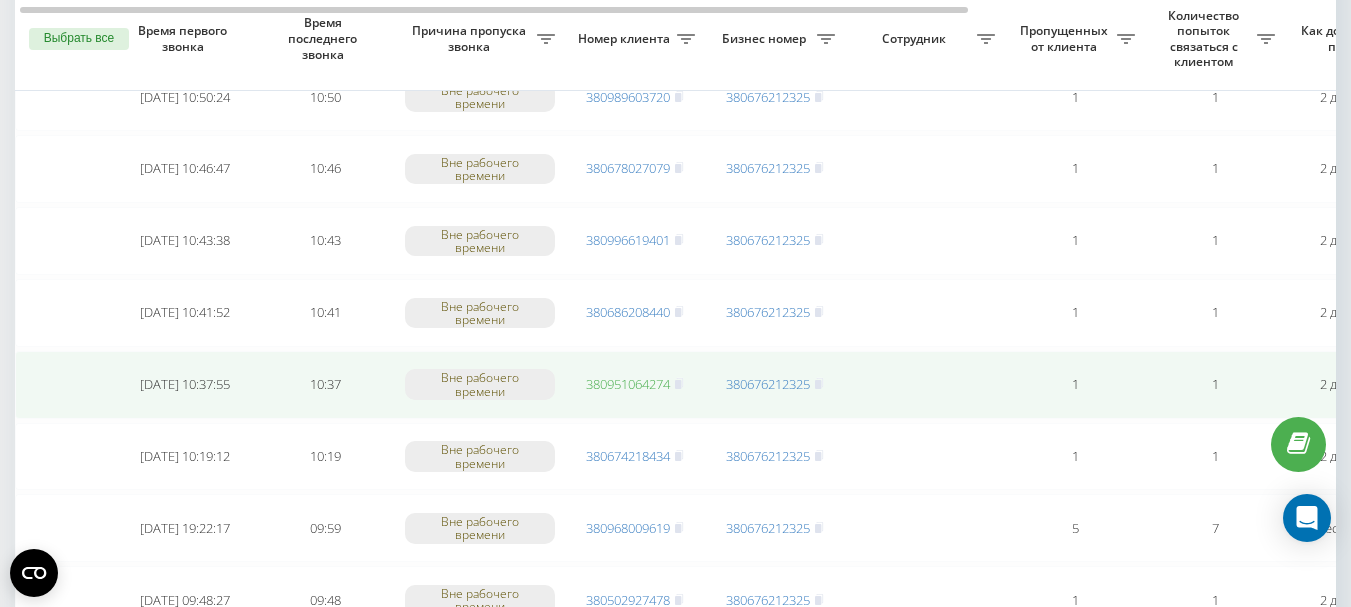 click on "380951064274" at bounding box center [628, 384] 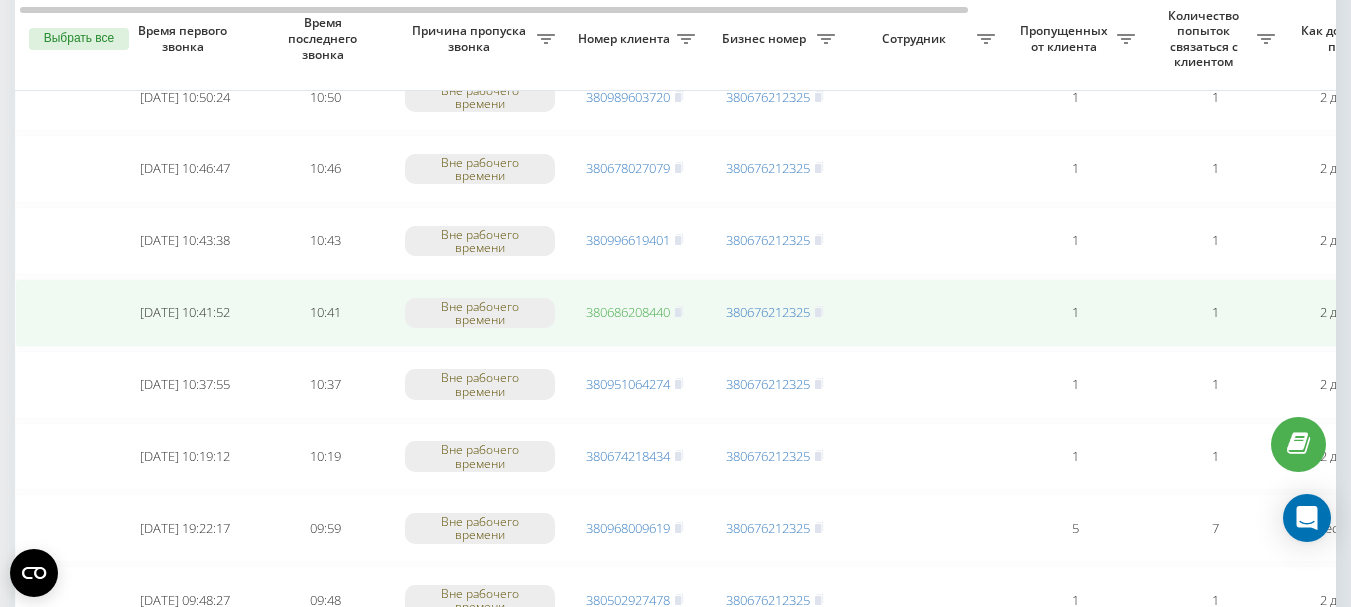 click on "380686208440" at bounding box center (628, 312) 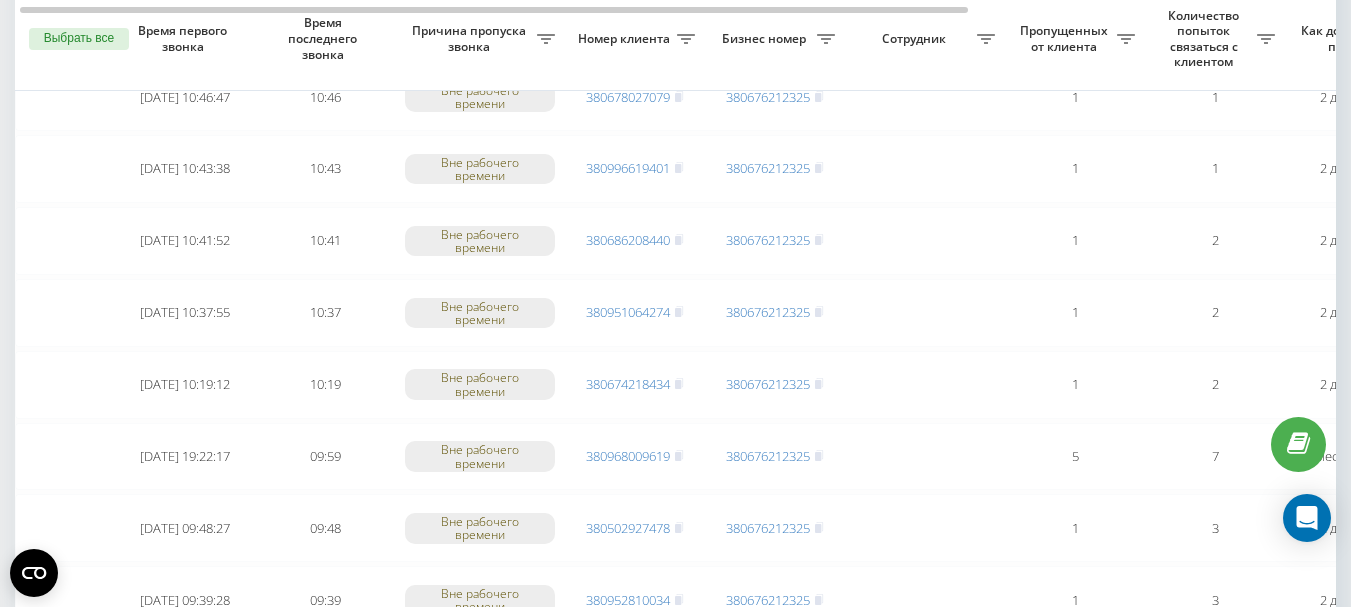 scroll, scrollTop: 3302, scrollLeft: 0, axis: vertical 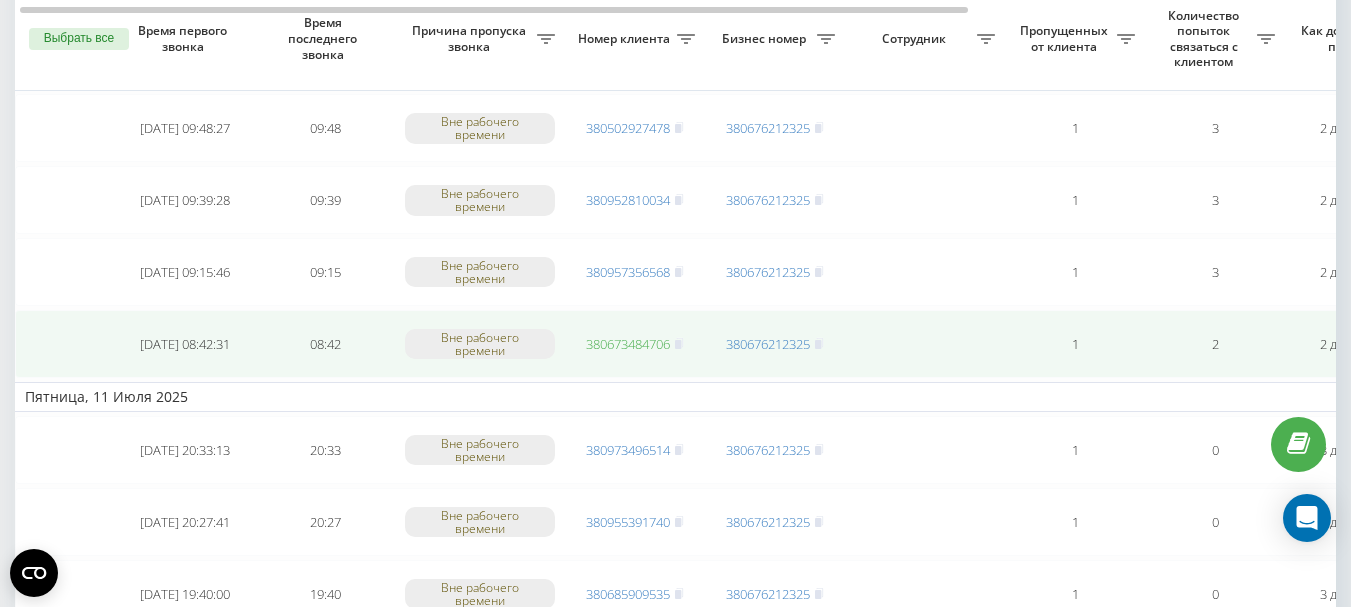 click on "380673484706" at bounding box center (628, 344) 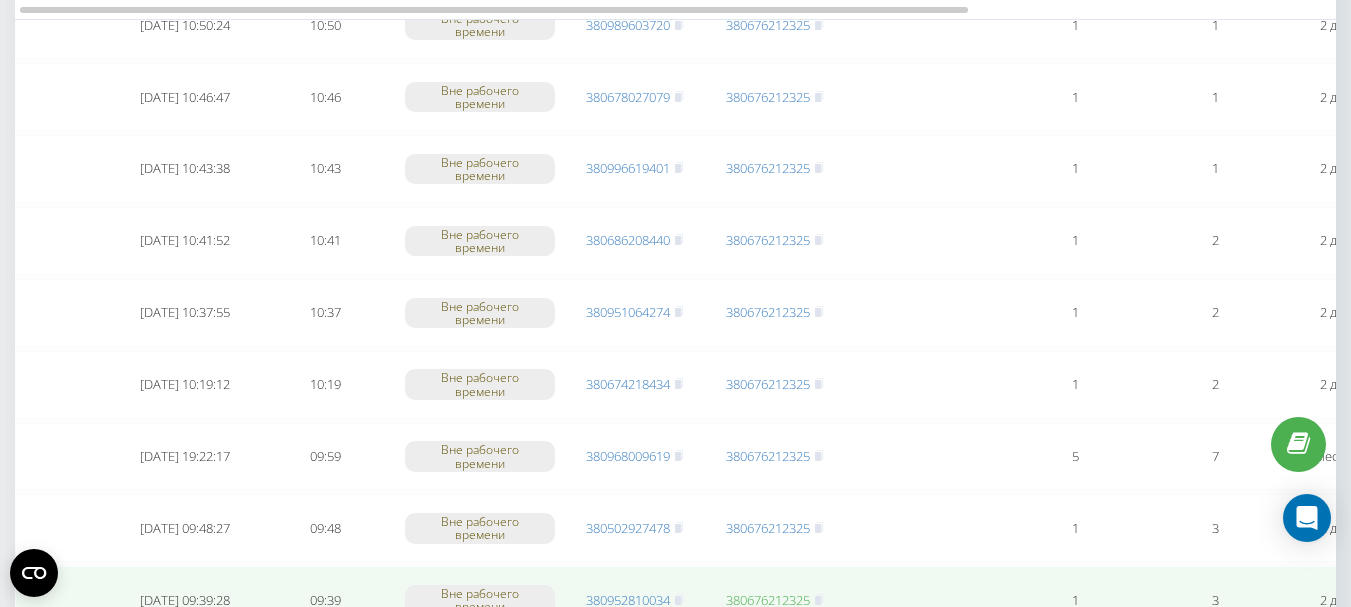 scroll, scrollTop: 3202, scrollLeft: 0, axis: vertical 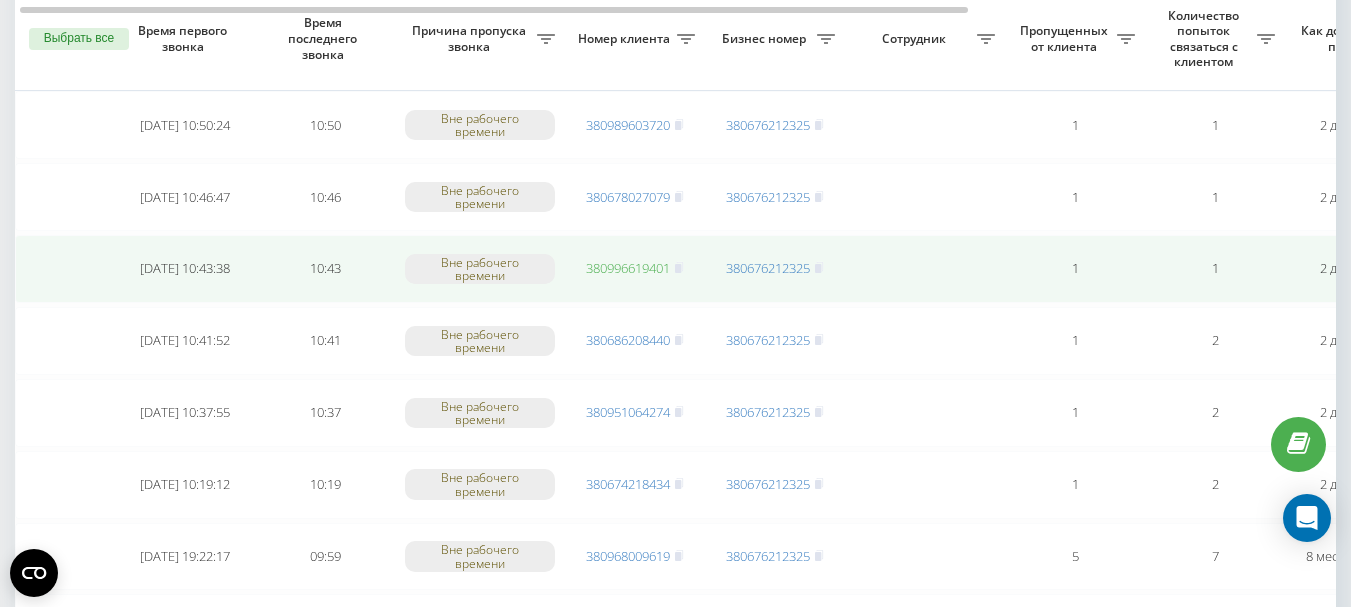 click on "380996619401" at bounding box center [628, 268] 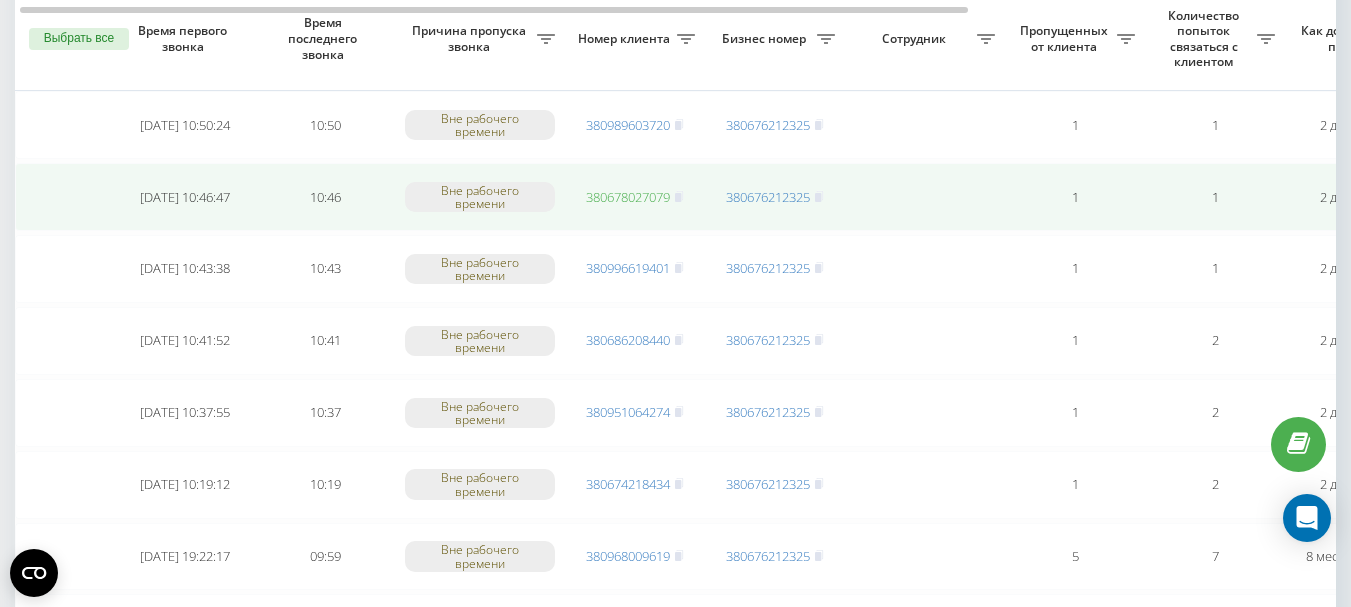 click on "380678027079" at bounding box center (628, 197) 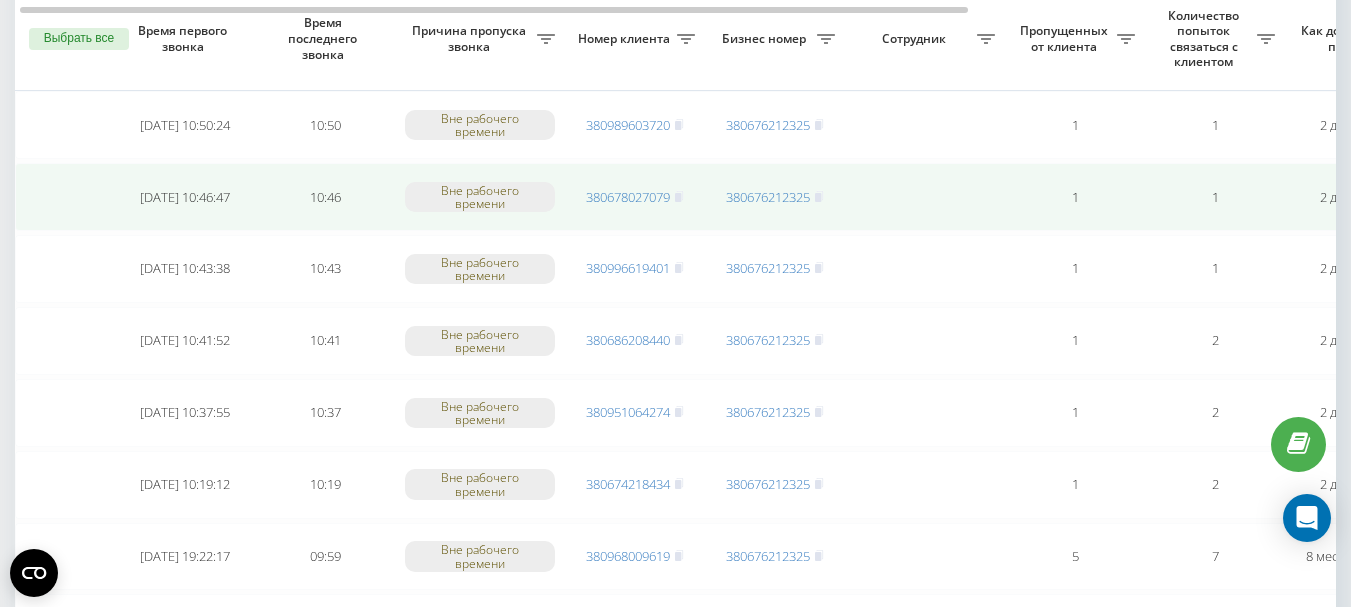 scroll, scrollTop: 3002, scrollLeft: 0, axis: vertical 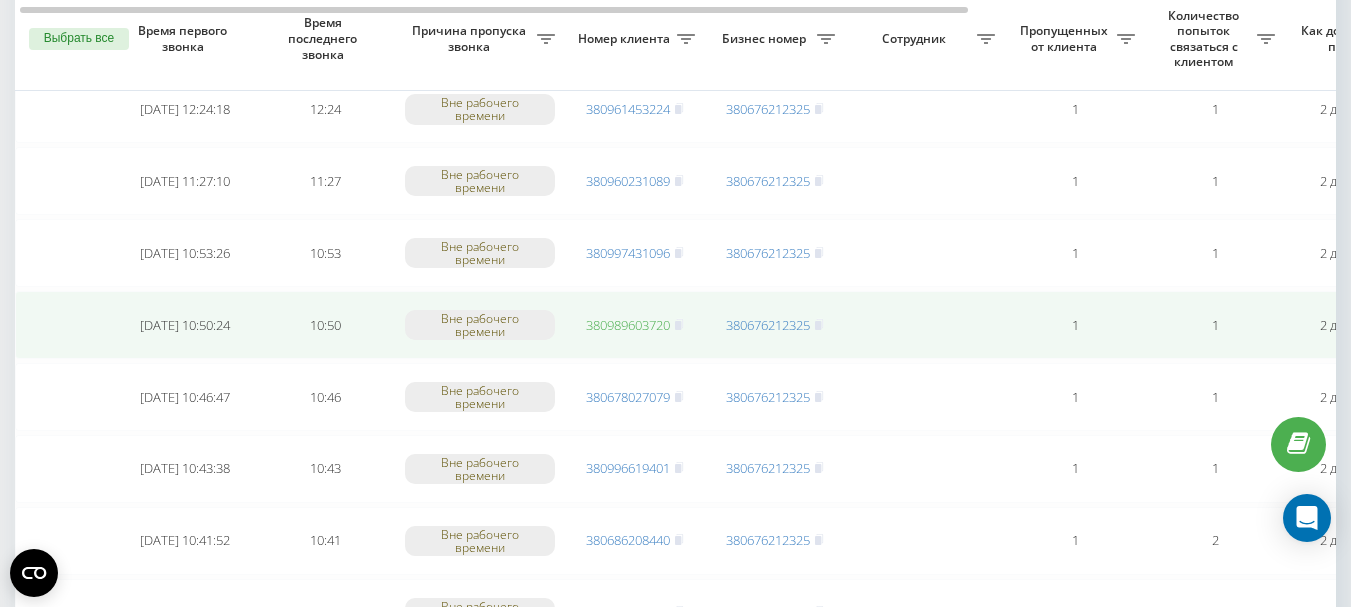 click on "380989603720" at bounding box center [628, 325] 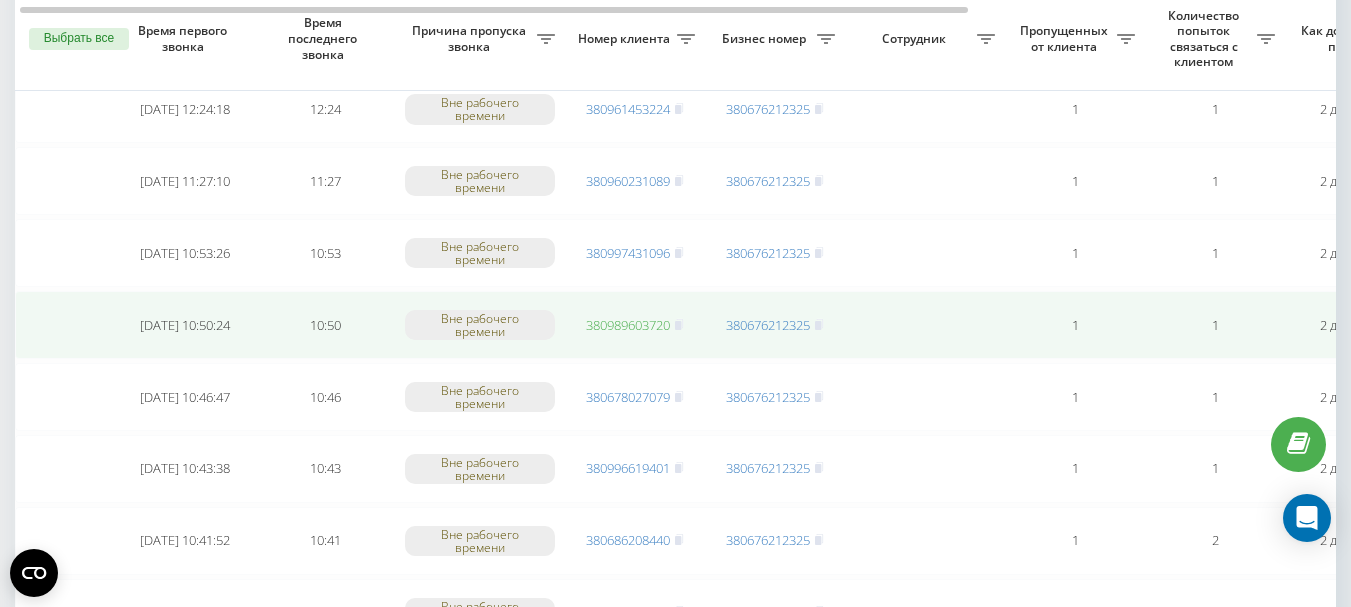 click on "380989603720" at bounding box center [628, 325] 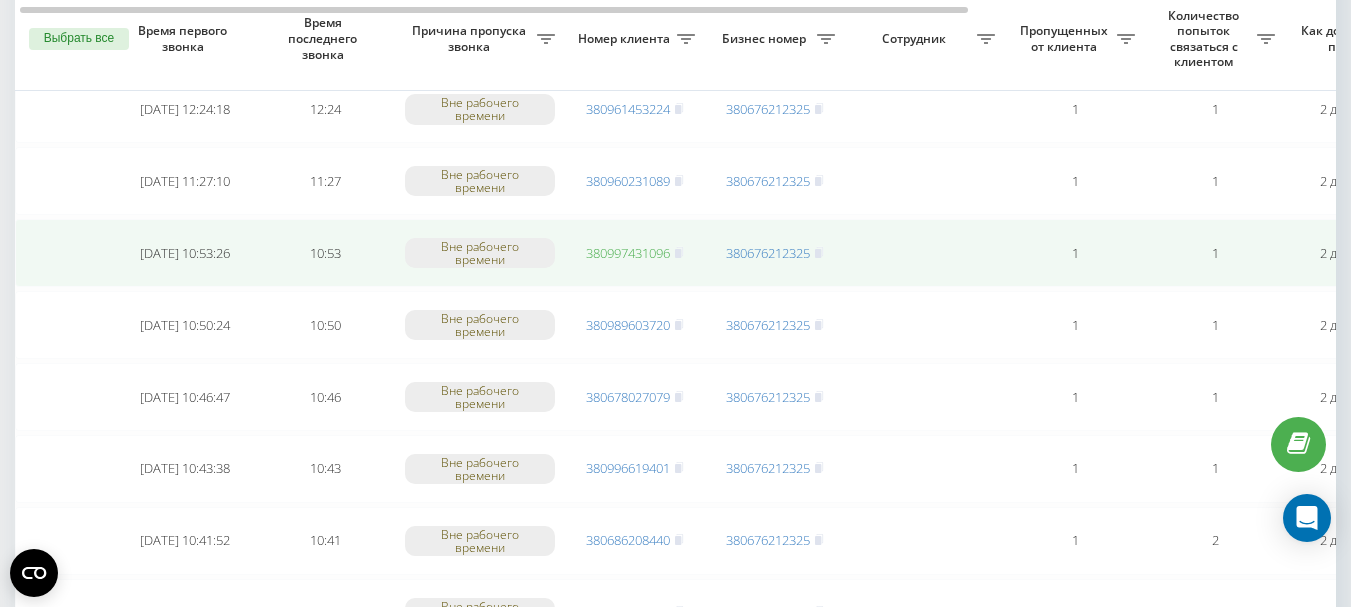 click on "380997431096" at bounding box center (628, 253) 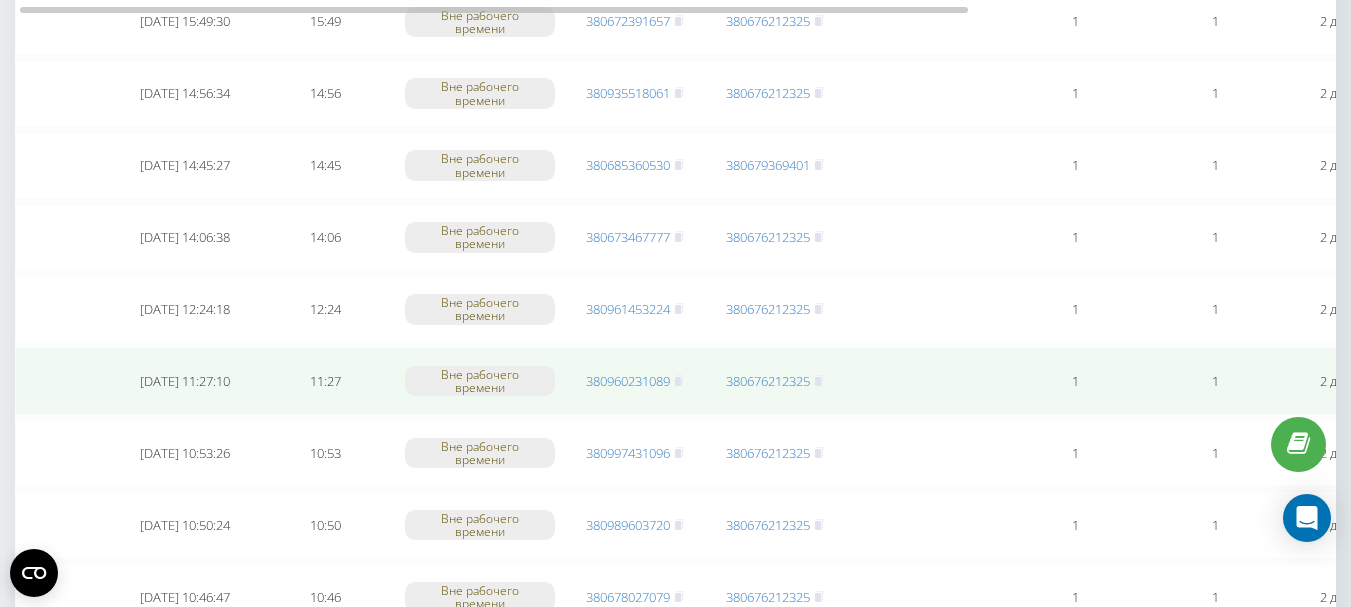scroll, scrollTop: 2702, scrollLeft: 0, axis: vertical 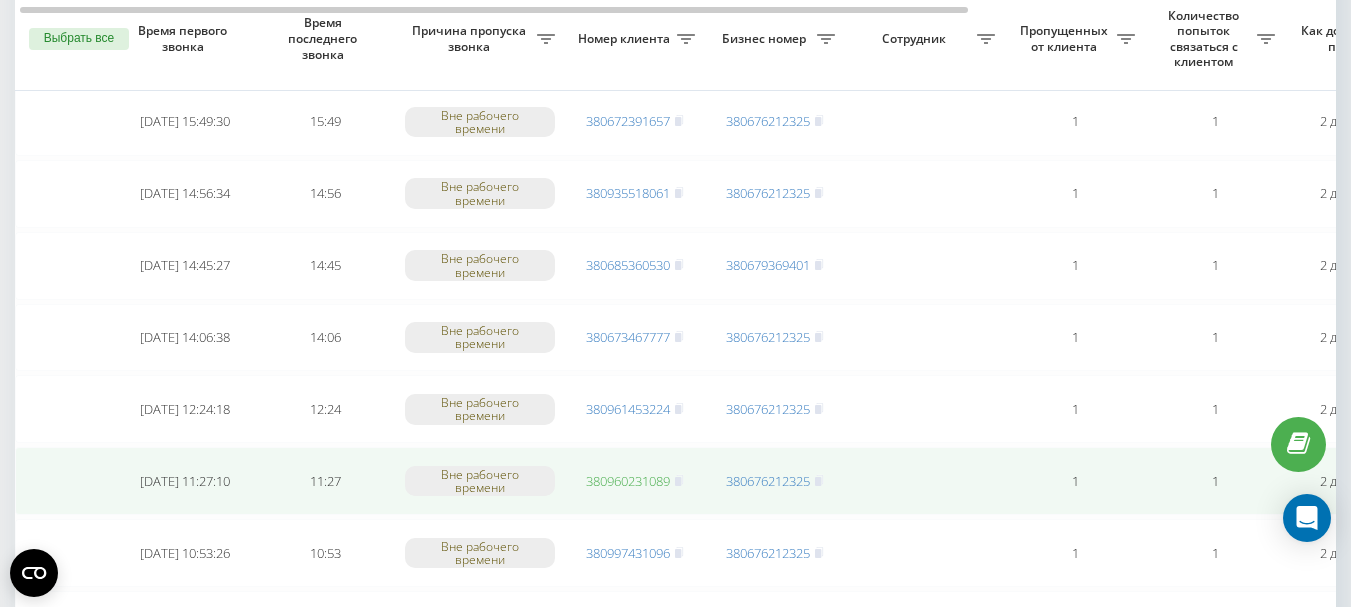 click on "380960231089" at bounding box center (628, 481) 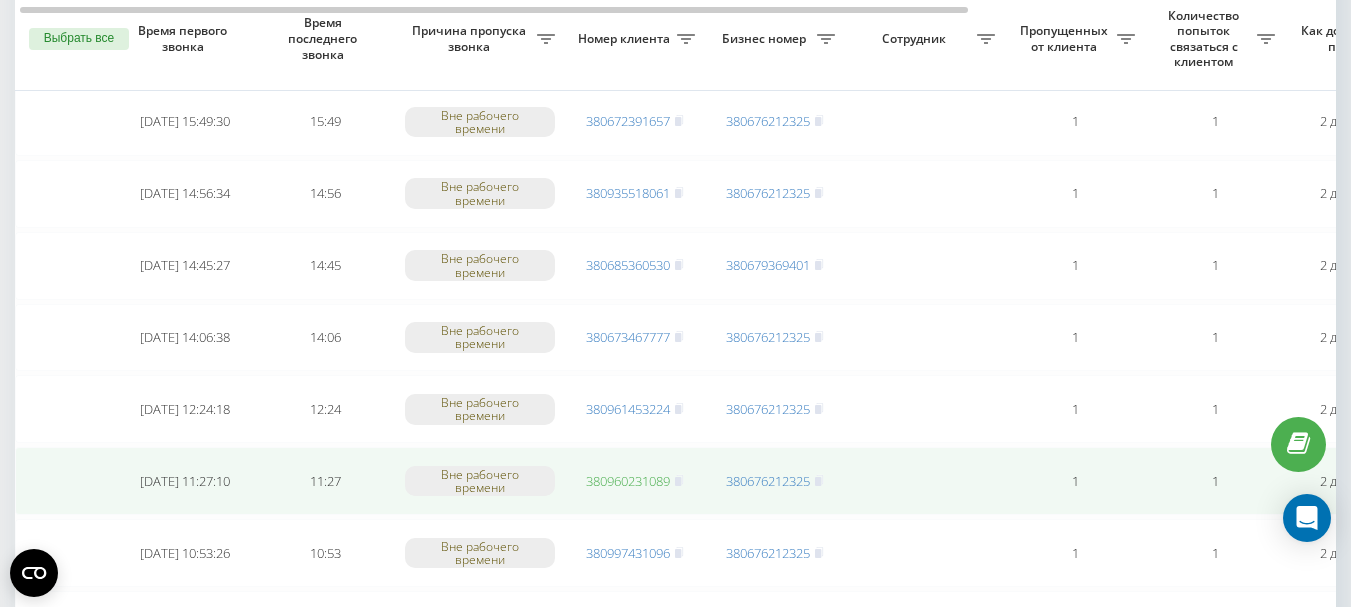 click on "380960231089" at bounding box center [628, 481] 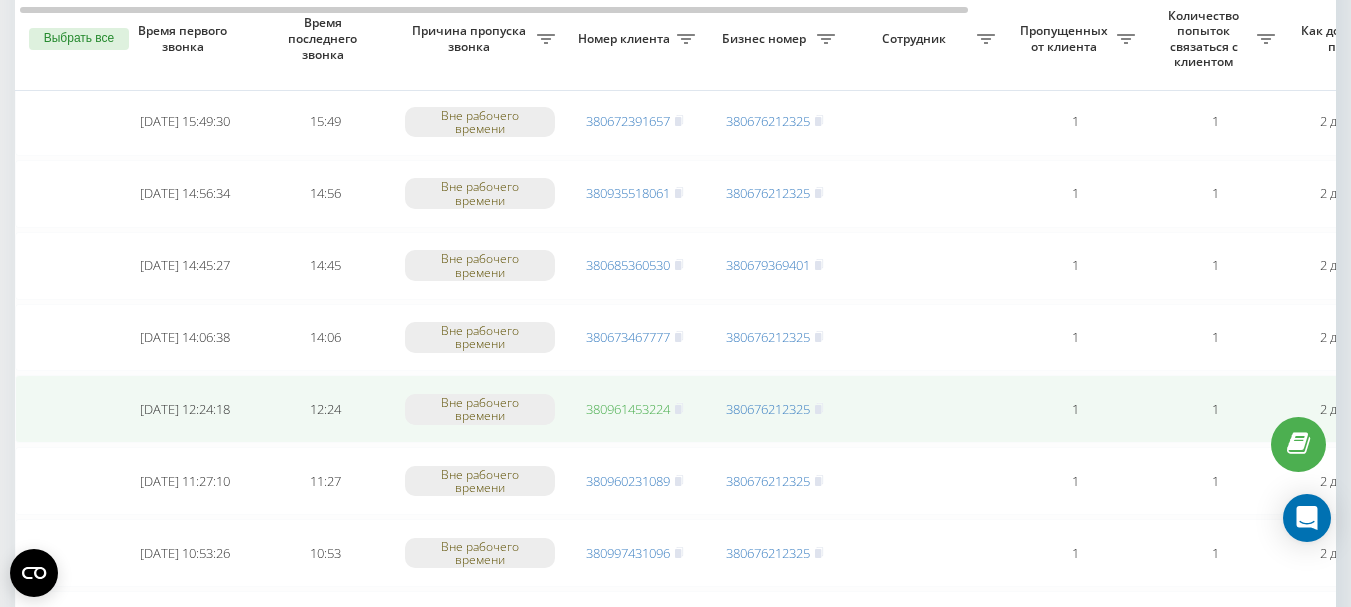 click on "380961453224" at bounding box center (628, 409) 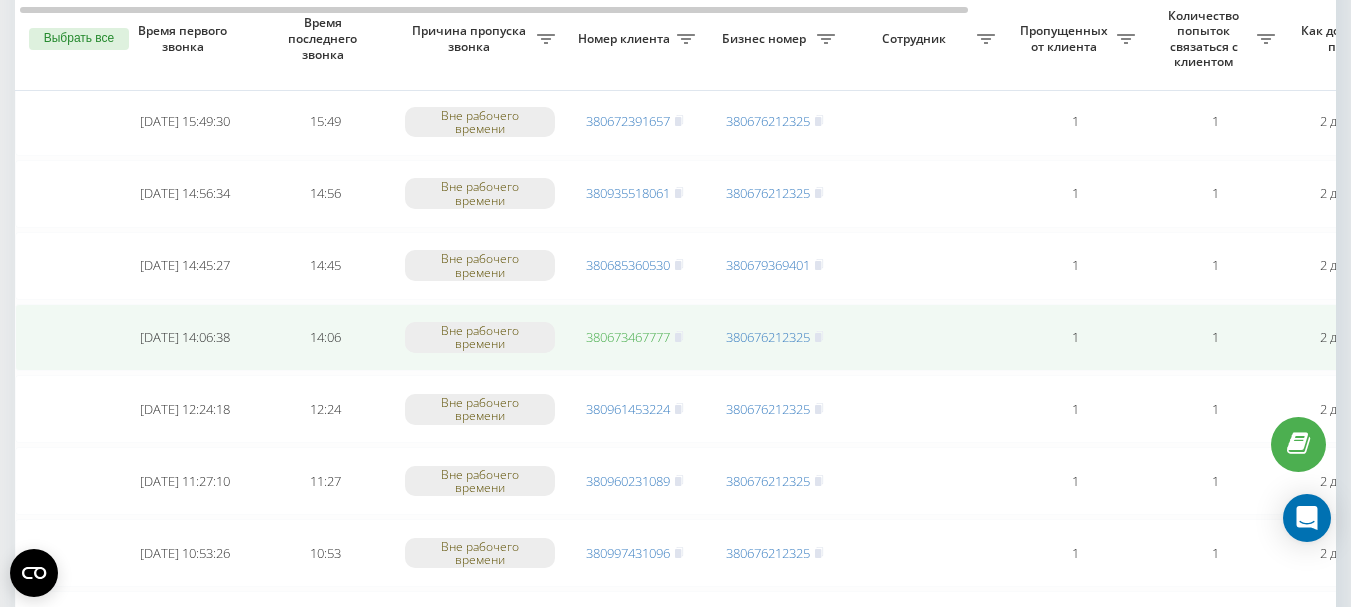 click on "380673467777" at bounding box center [628, 337] 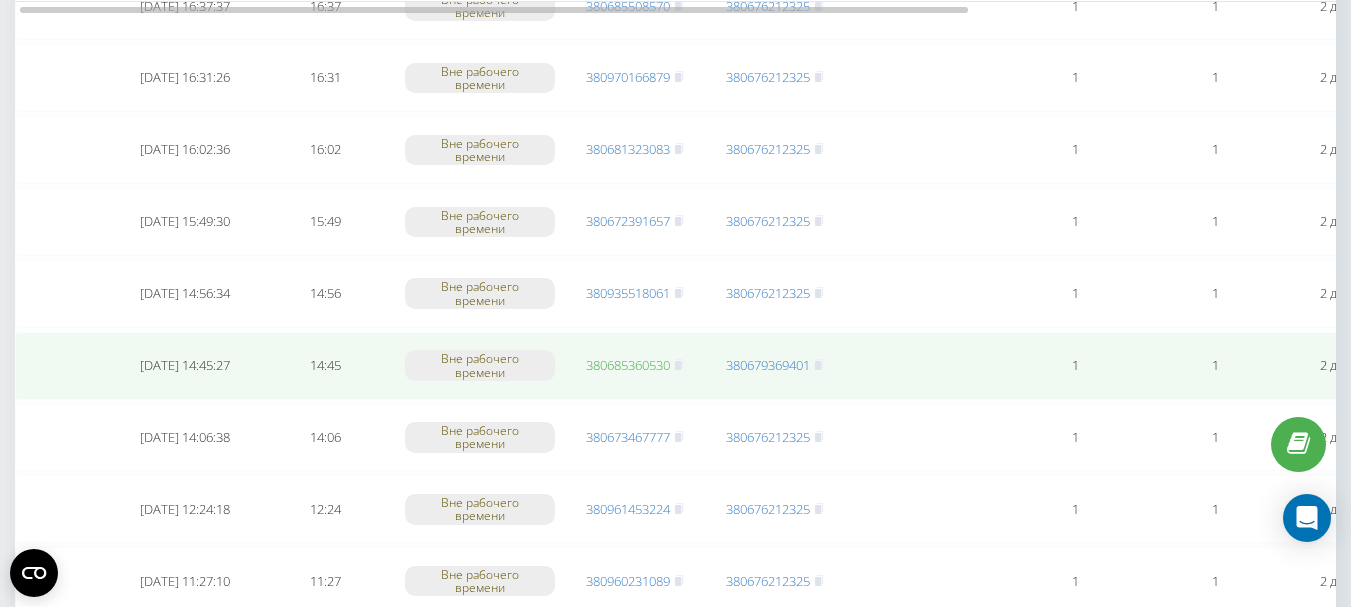 scroll, scrollTop: 2502, scrollLeft: 0, axis: vertical 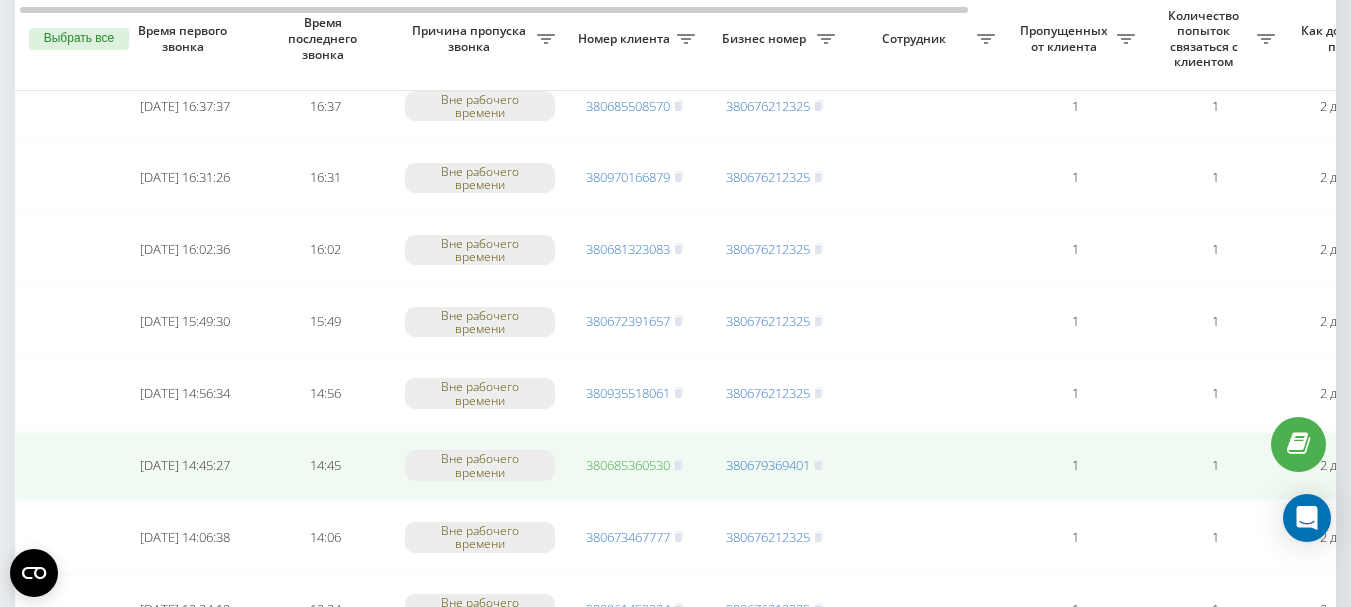 click on "380685360530" at bounding box center [628, 465] 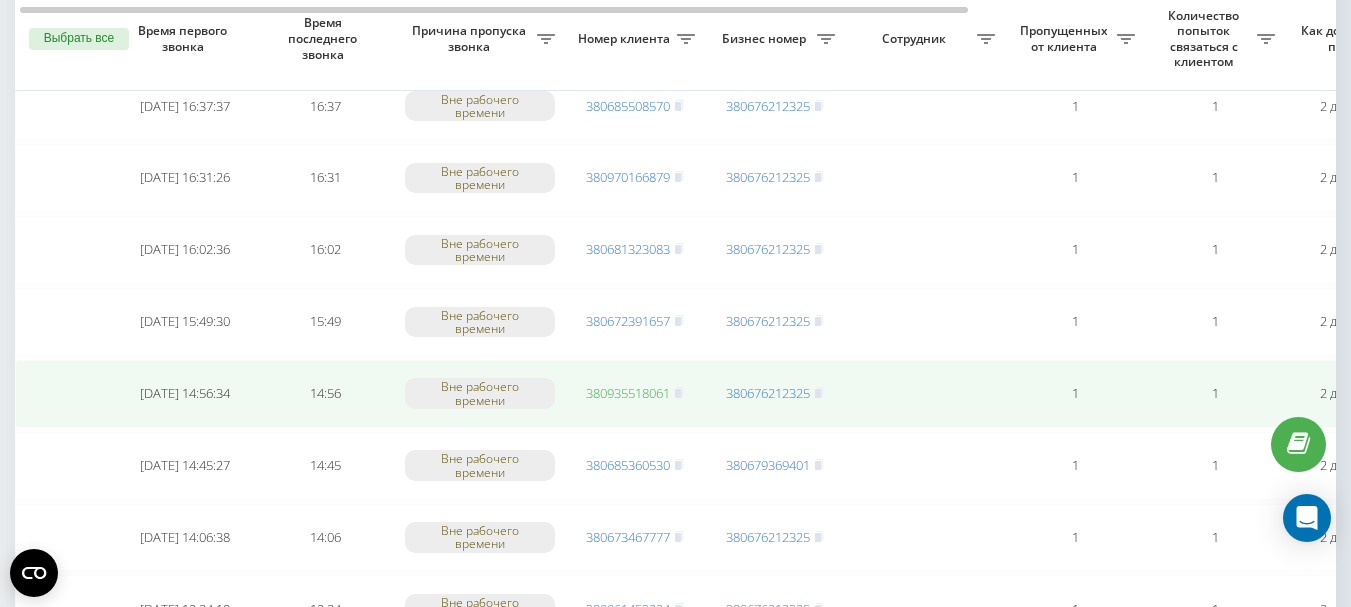 click on "380935518061" at bounding box center (628, 393) 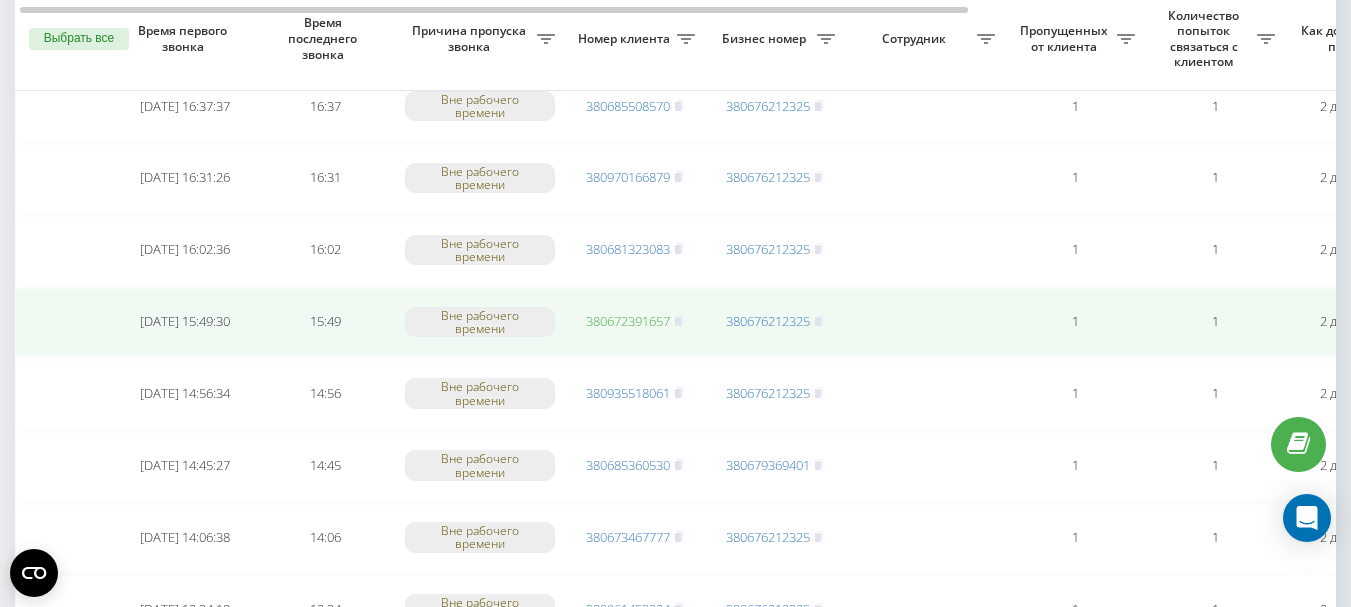 click on "380672391657" at bounding box center (628, 321) 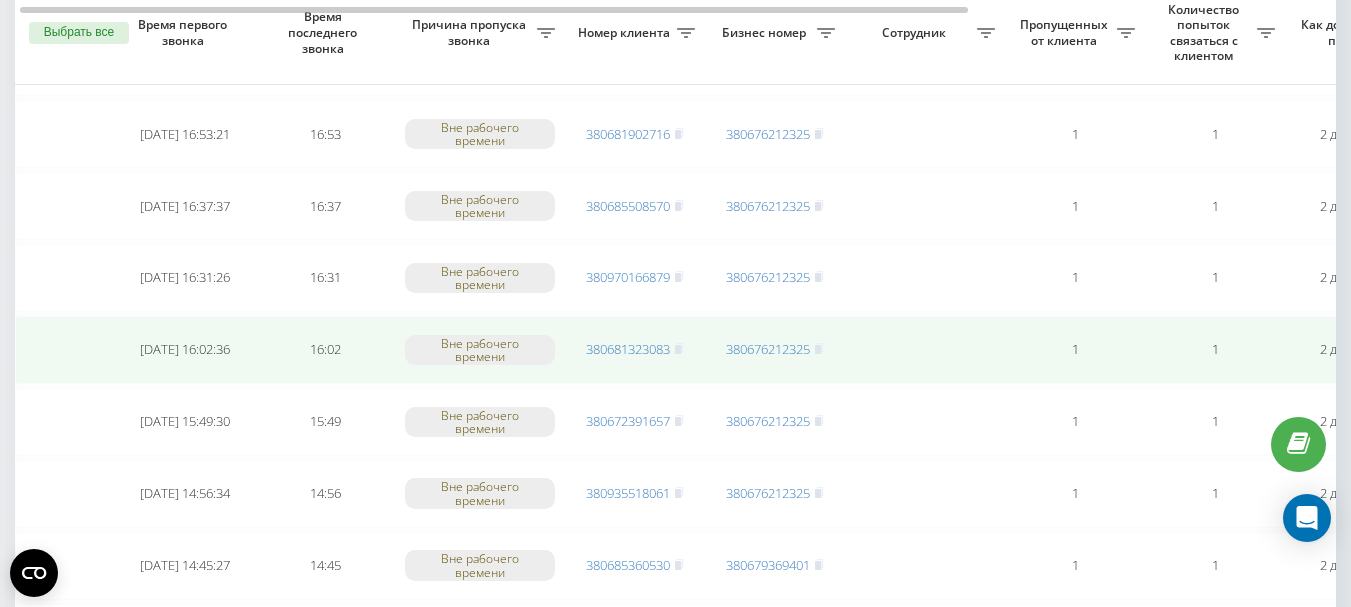 scroll, scrollTop: 2302, scrollLeft: 0, axis: vertical 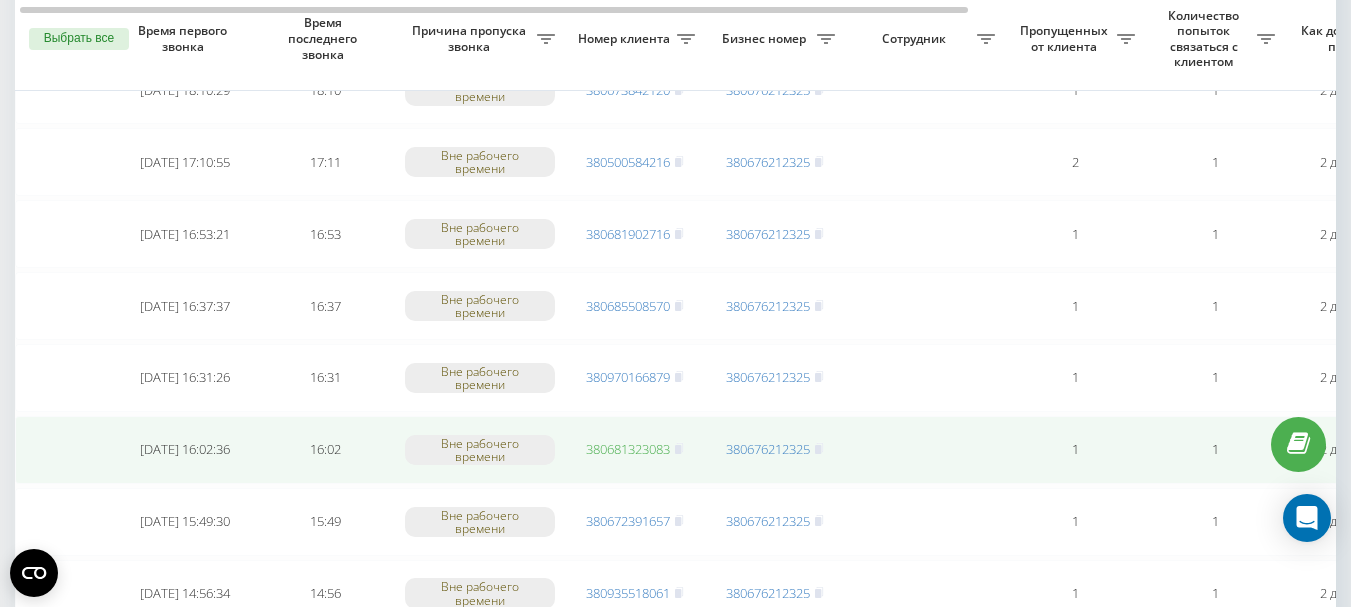 click on "380681323083" at bounding box center (628, 449) 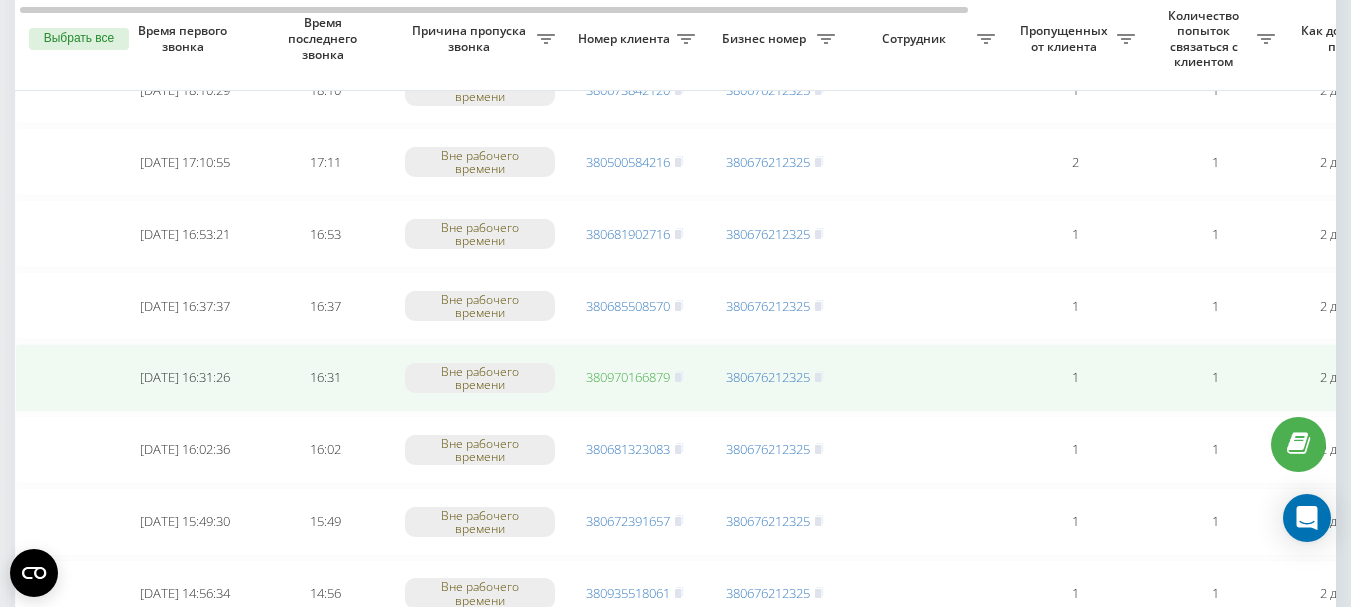click on "380970166879" at bounding box center (628, 377) 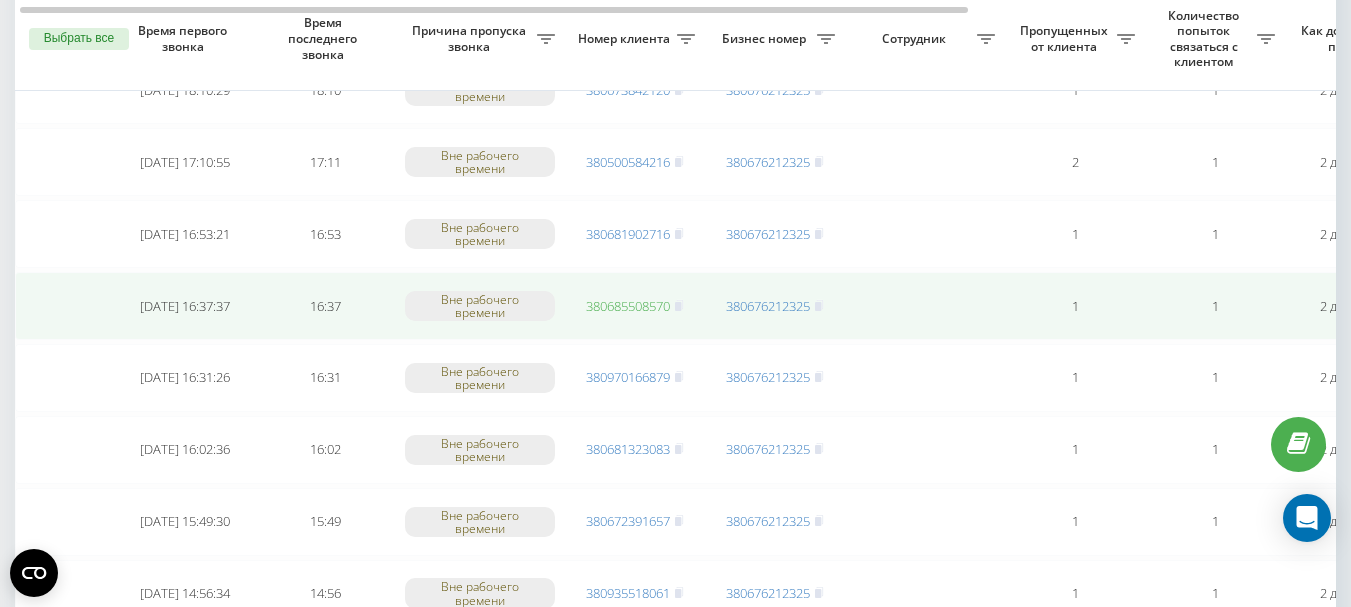 click on "380685508570" at bounding box center [628, 306] 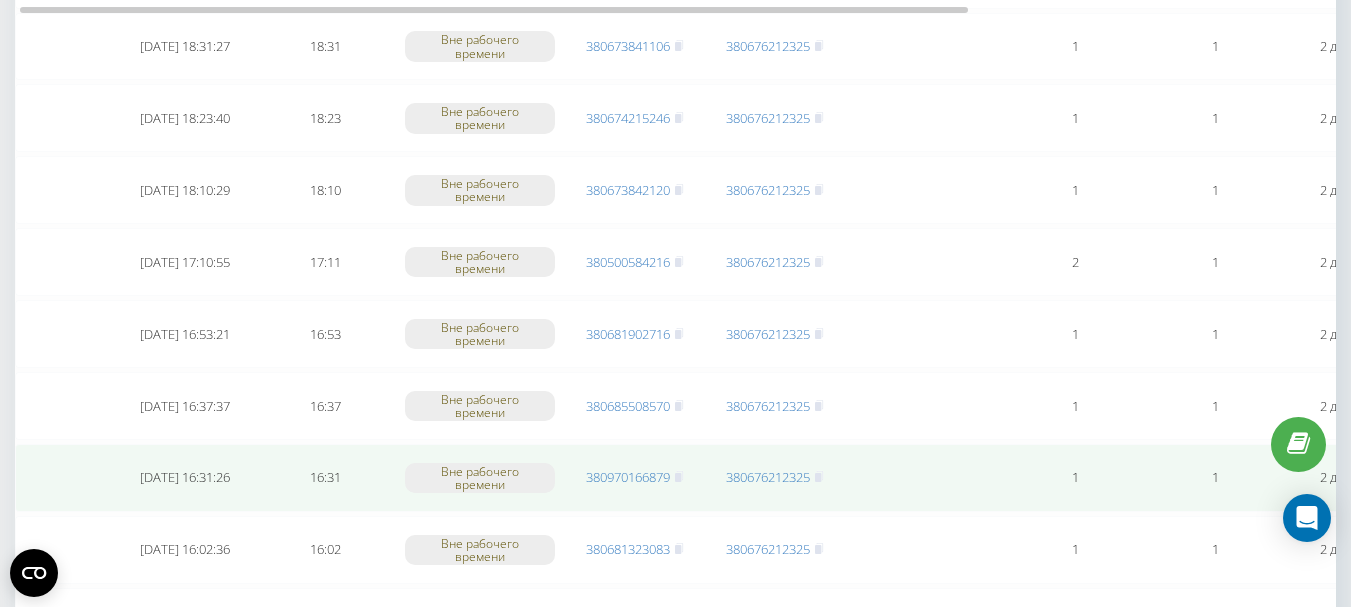 scroll, scrollTop: 2102, scrollLeft: 0, axis: vertical 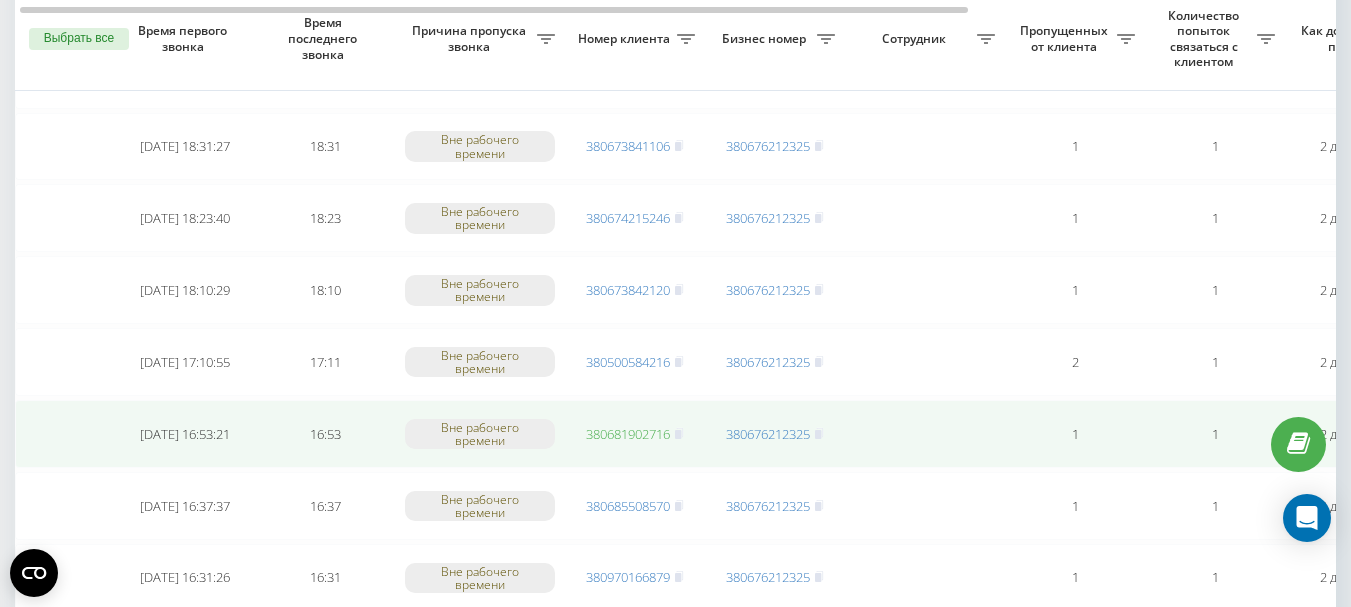 click on "380681902716" at bounding box center [628, 434] 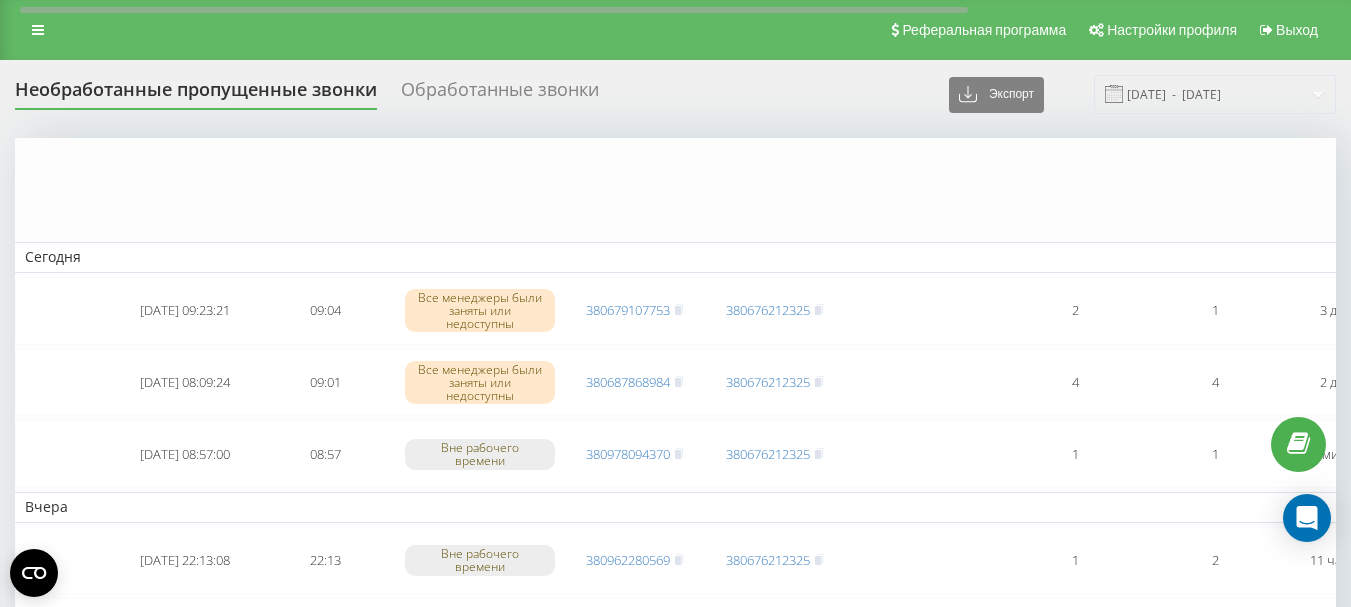 scroll, scrollTop: 2102, scrollLeft: 0, axis: vertical 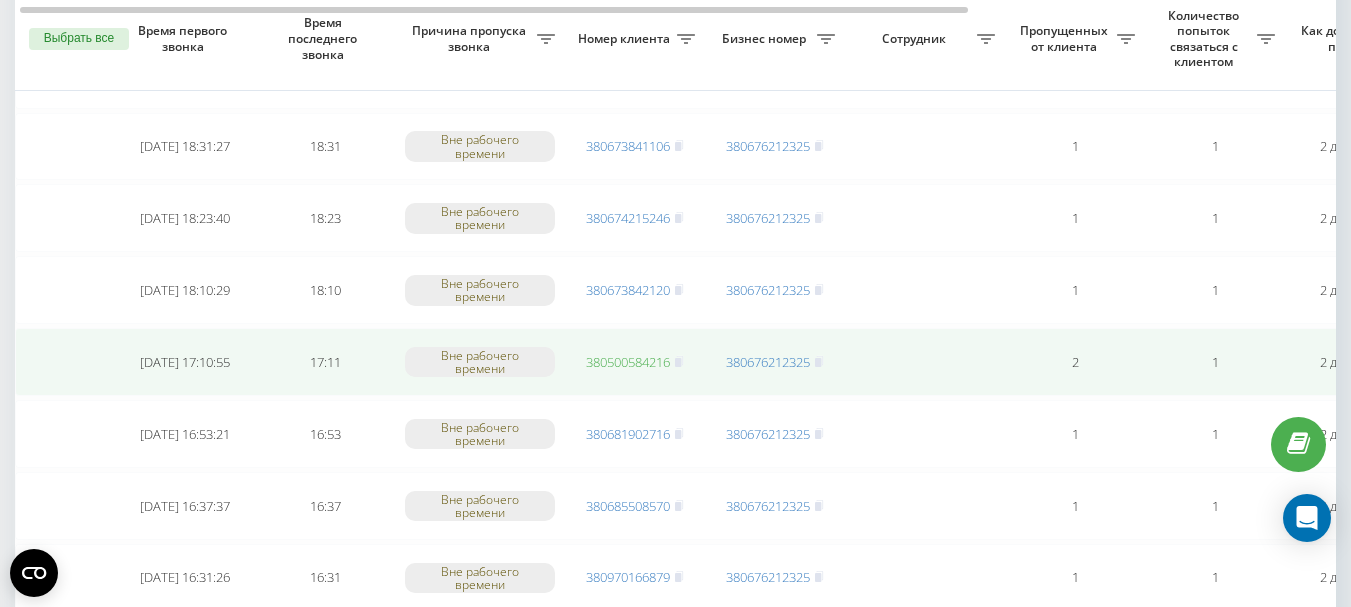 click on "380500584216" at bounding box center [628, 362] 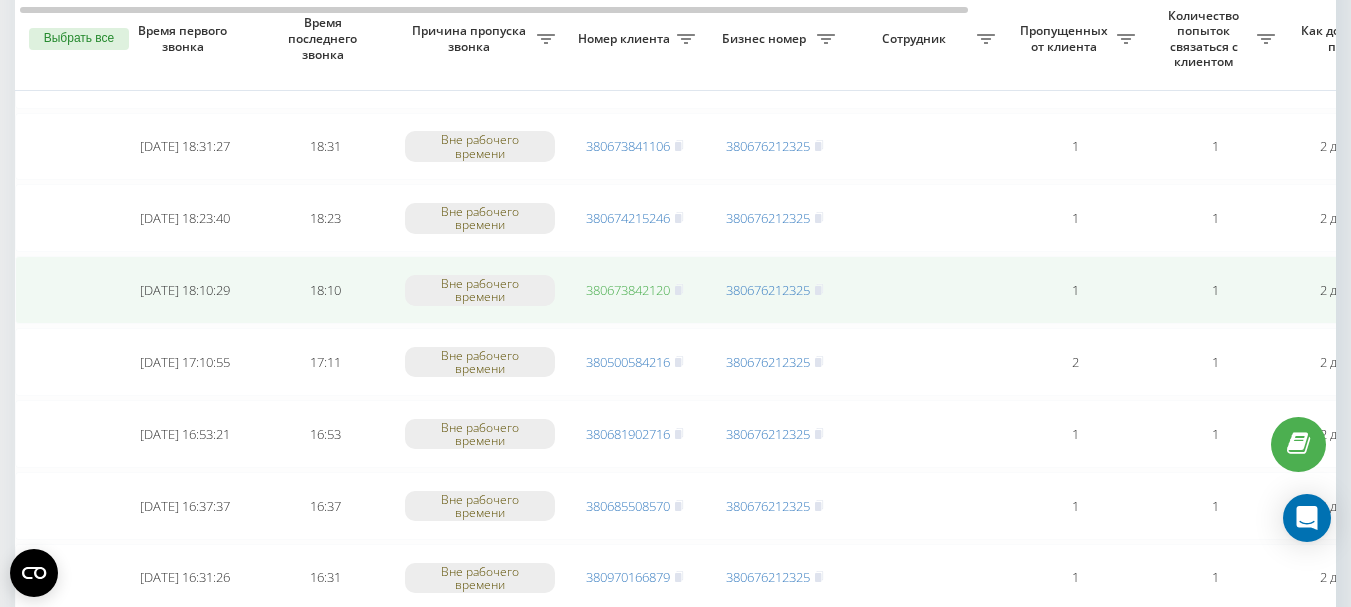 click on "380673842120" at bounding box center (628, 290) 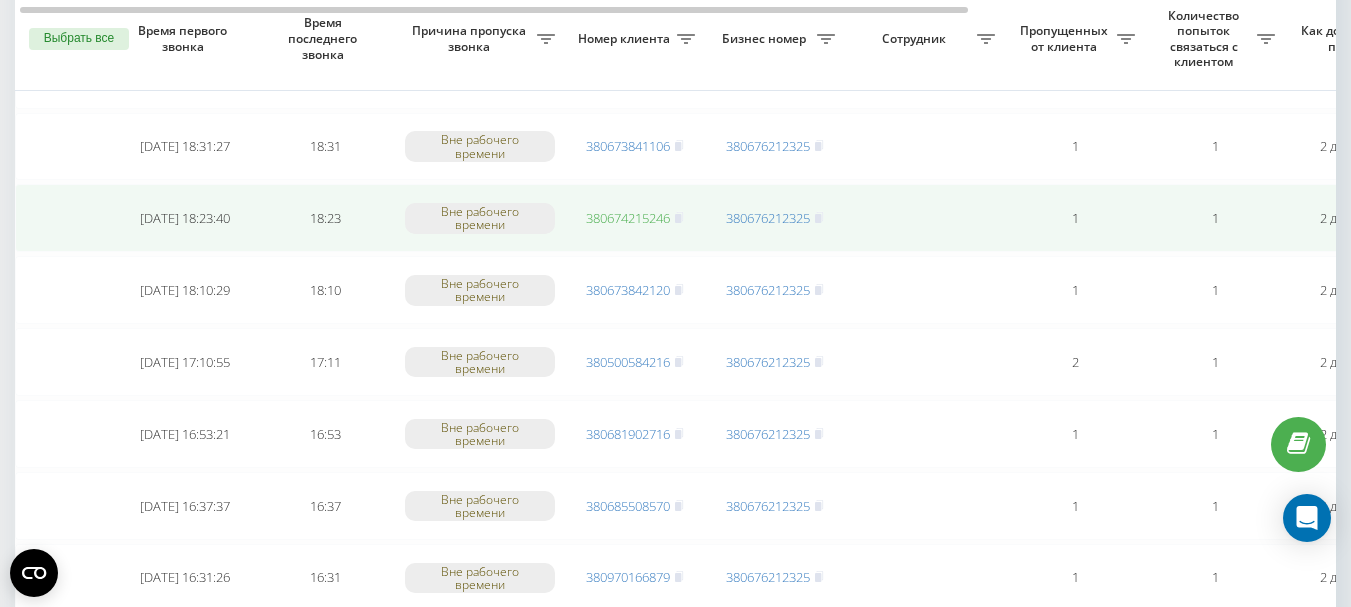 click on "380674215246" at bounding box center [628, 218] 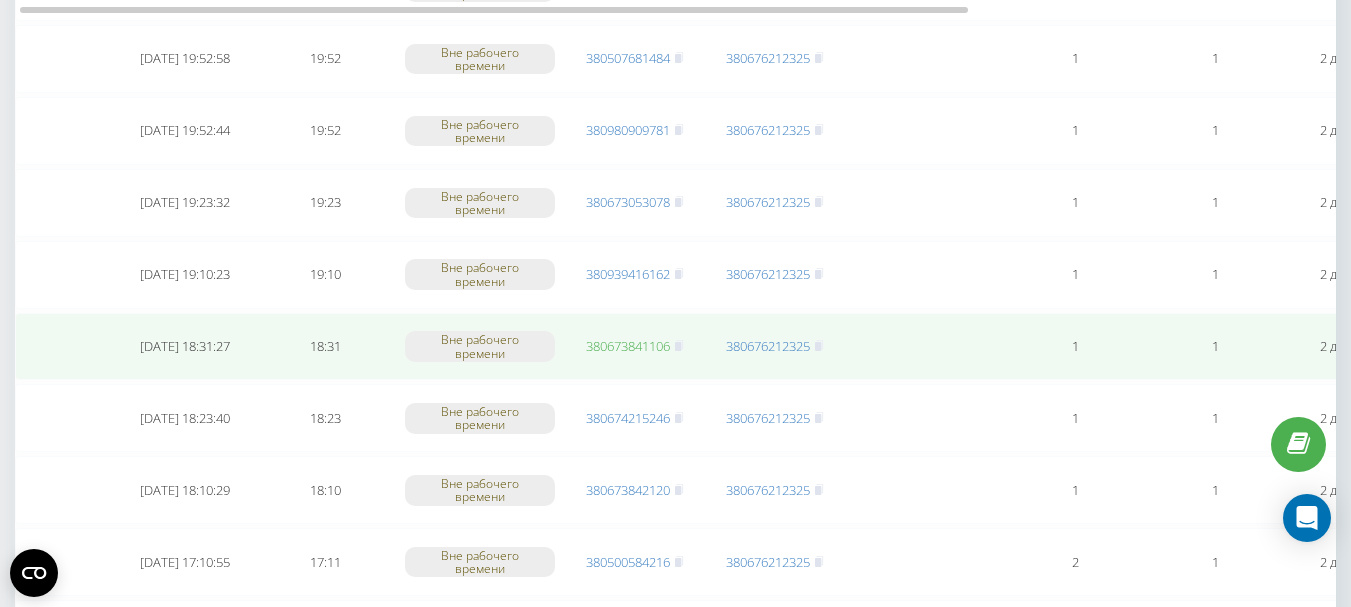 scroll, scrollTop: 1802, scrollLeft: 0, axis: vertical 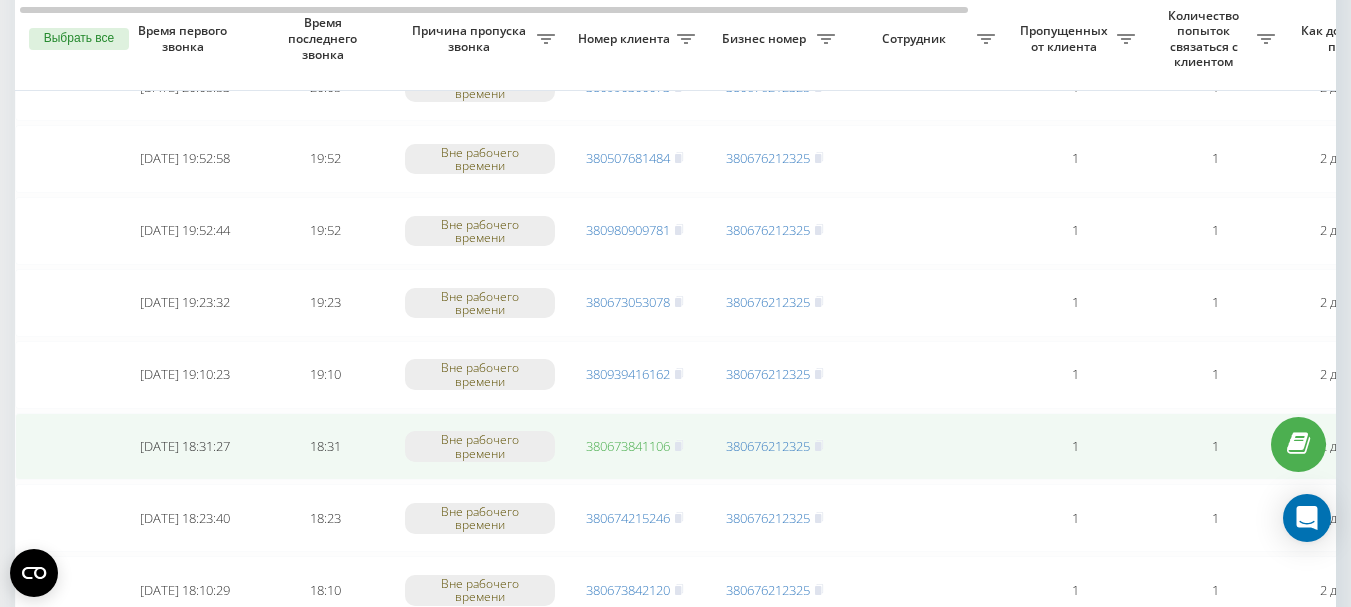 click on "380673841106" at bounding box center (628, 446) 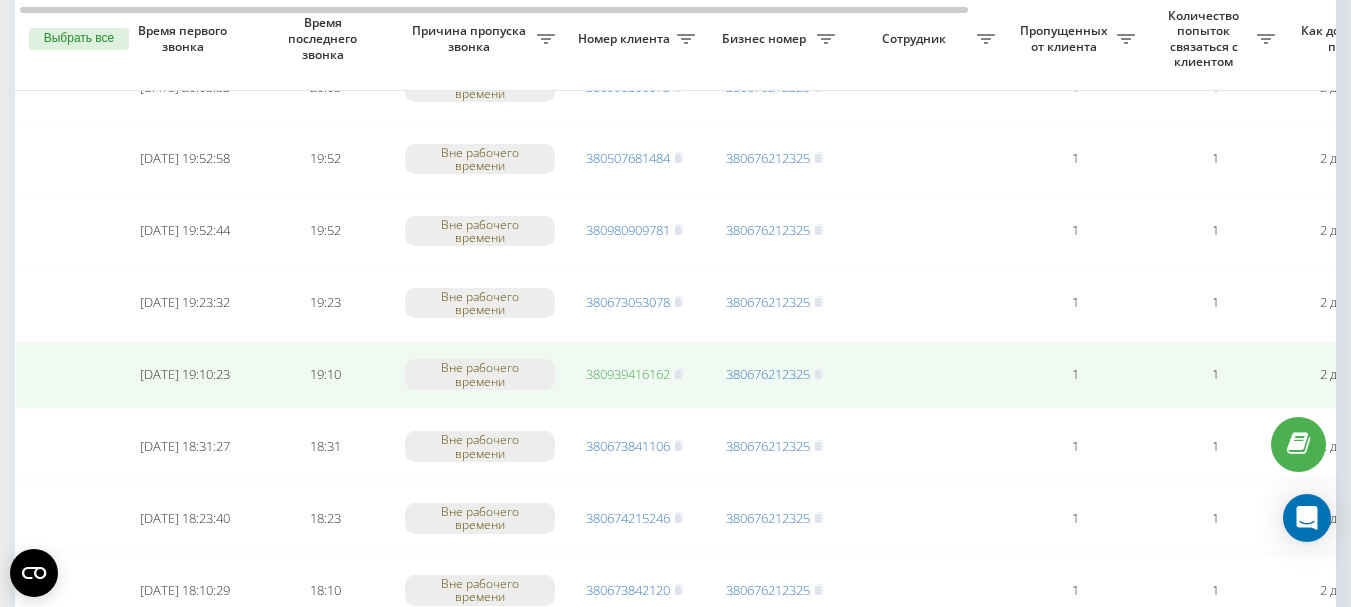 click on "380939416162" at bounding box center [628, 374] 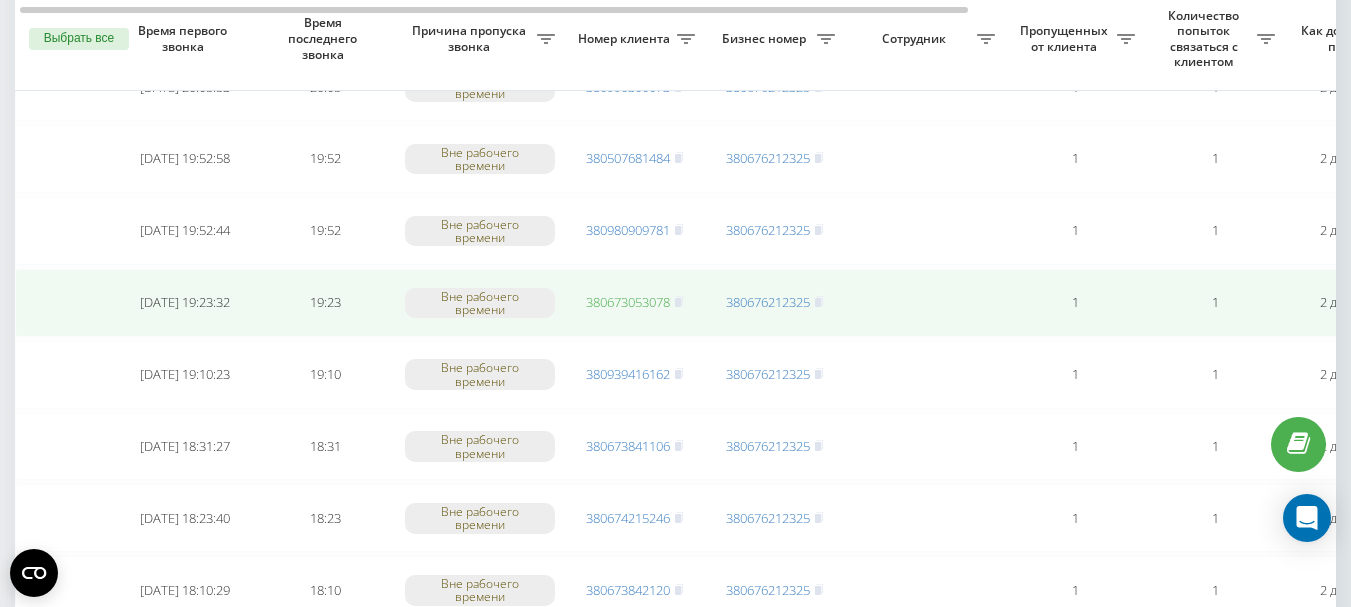 click on "380673053078" at bounding box center [628, 302] 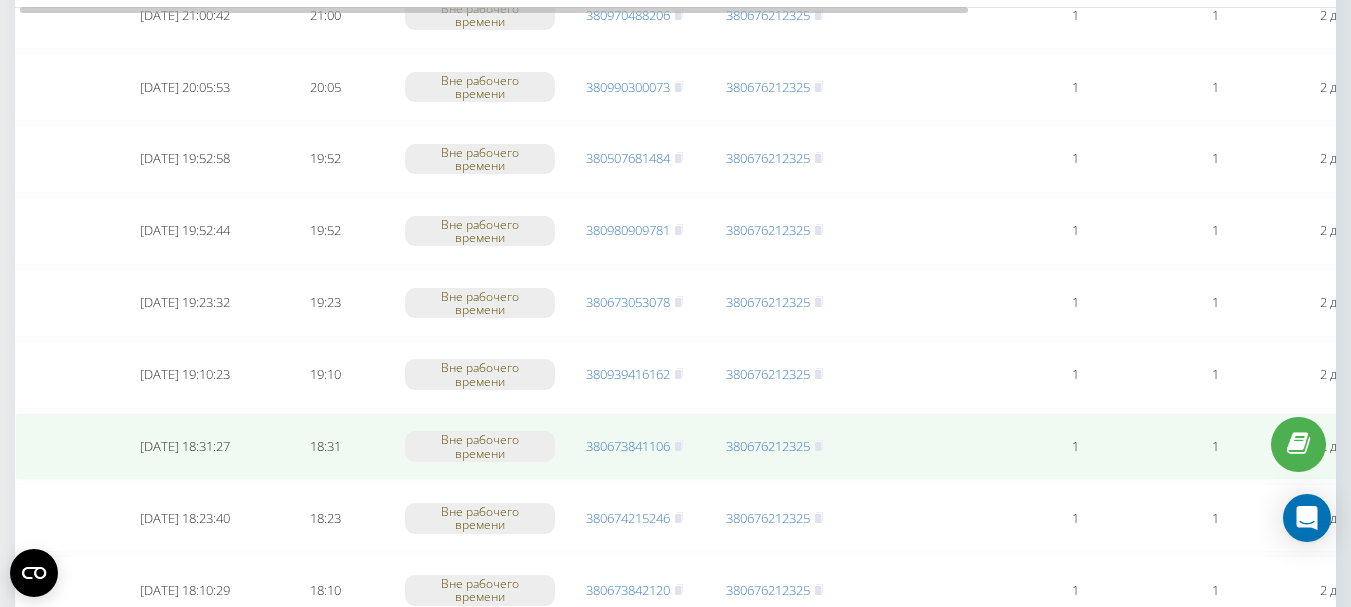 scroll, scrollTop: 1602, scrollLeft: 0, axis: vertical 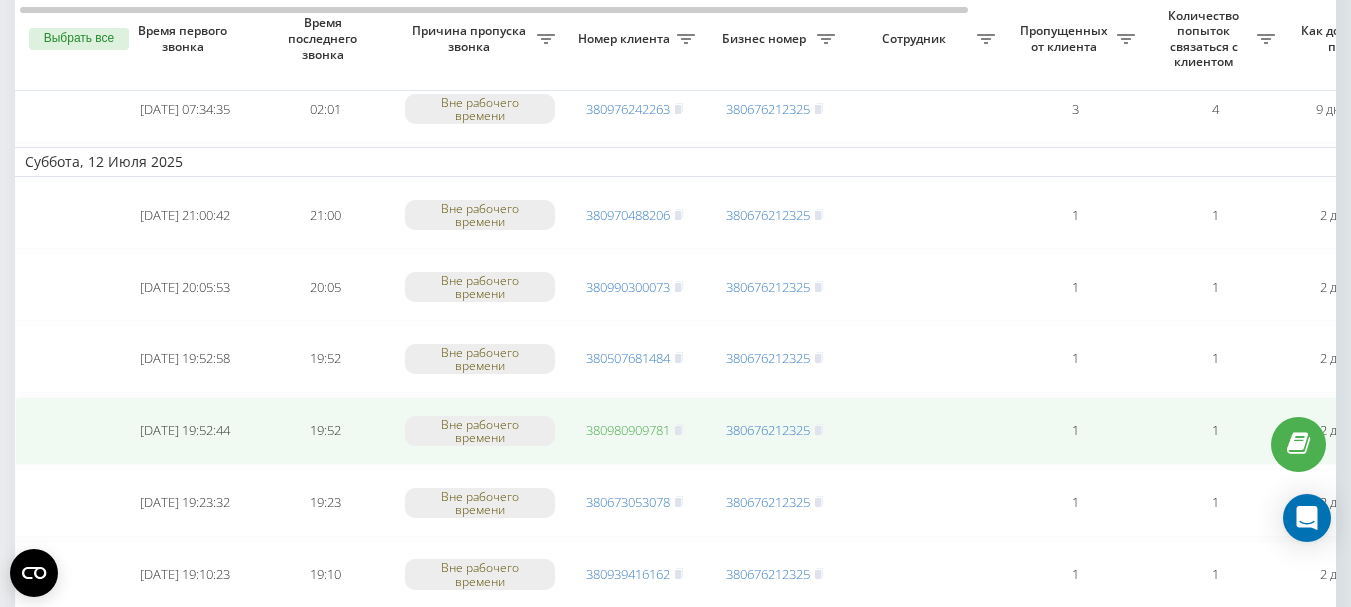 click on "380980909781" at bounding box center (628, 430) 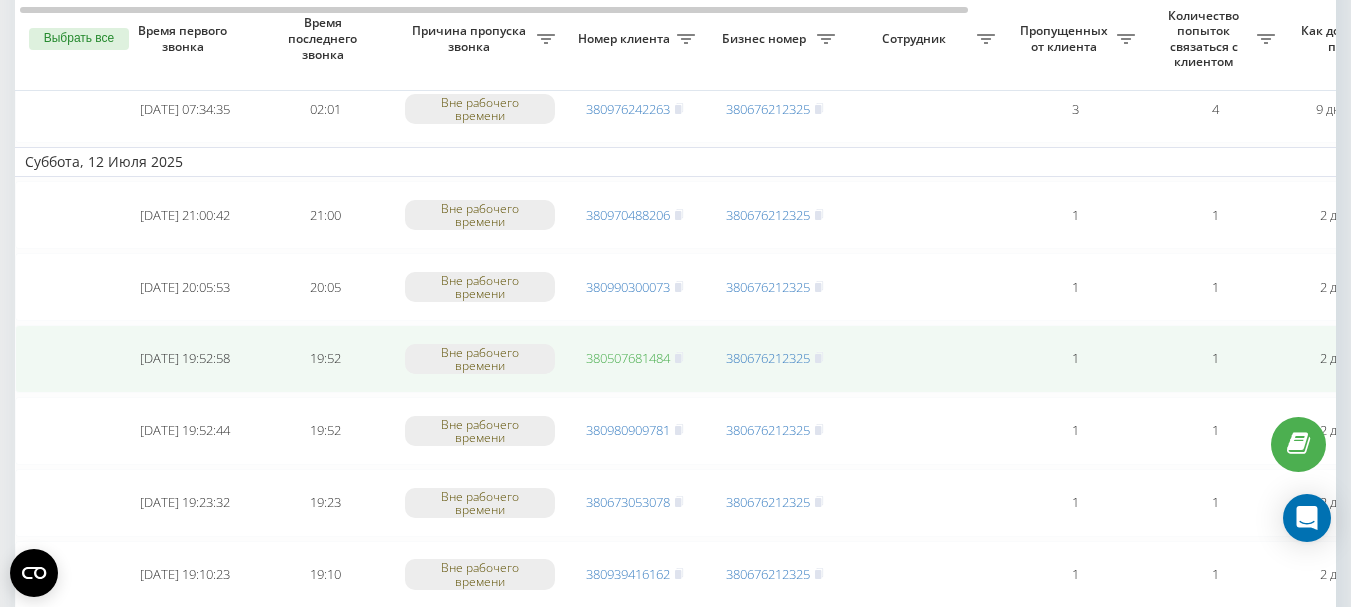 click on "380507681484" at bounding box center (628, 358) 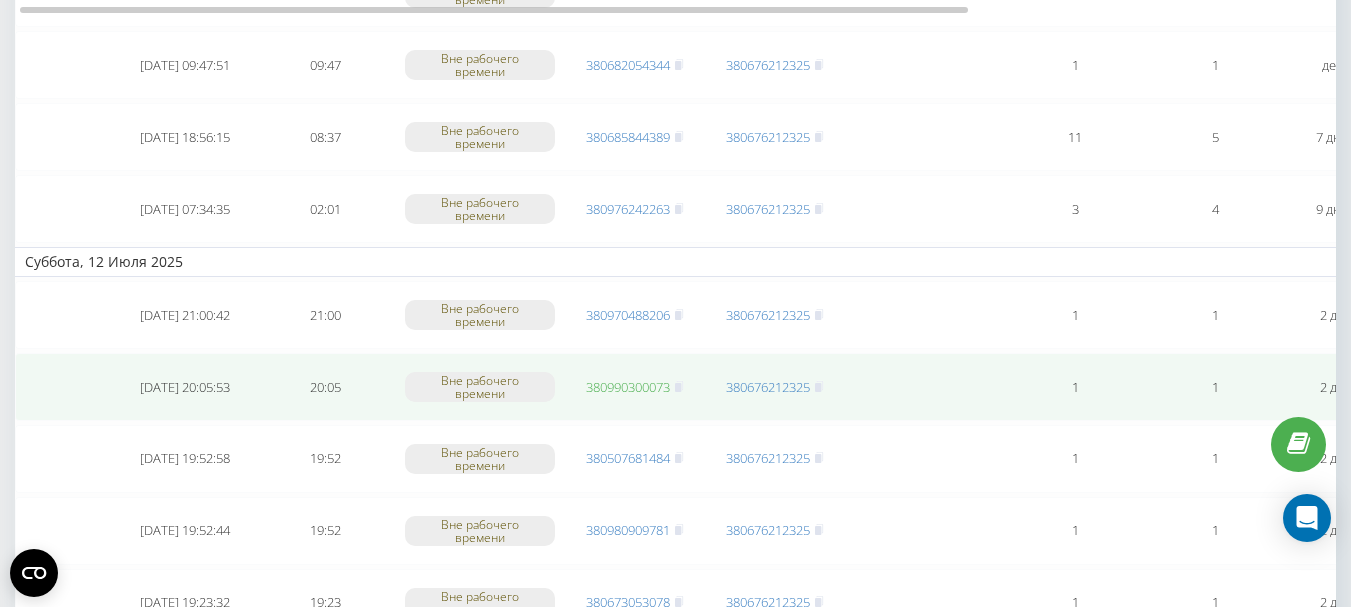 scroll, scrollTop: 1402, scrollLeft: 0, axis: vertical 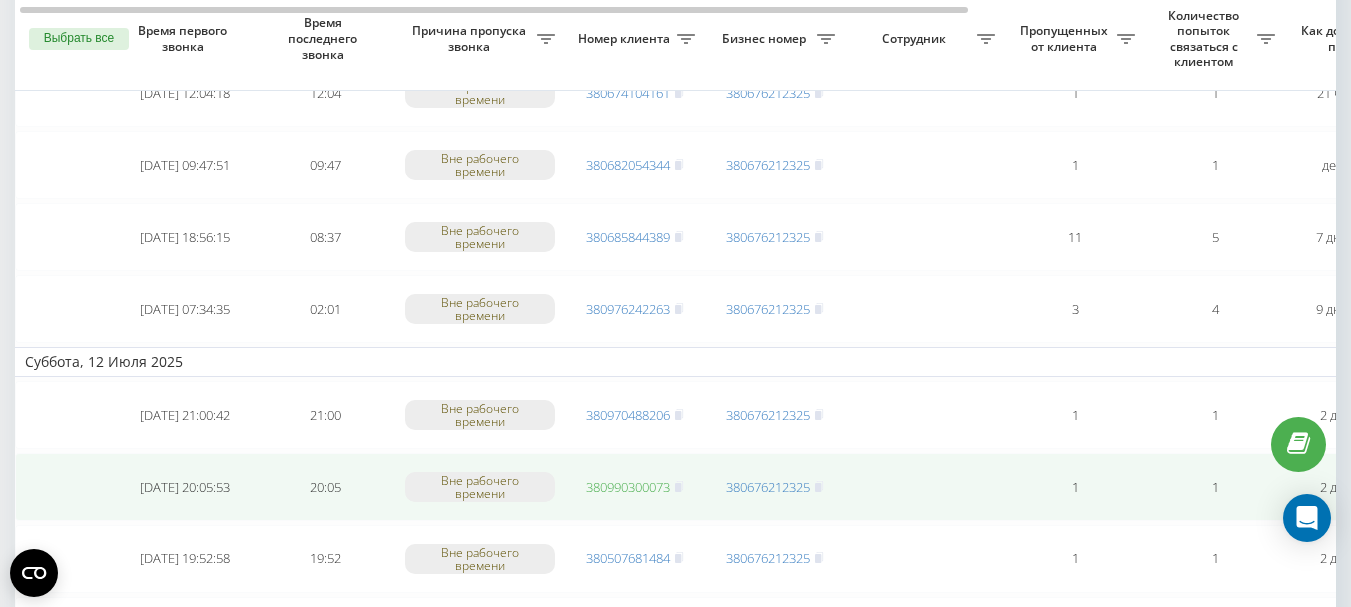 click on "380990300073" at bounding box center (628, 487) 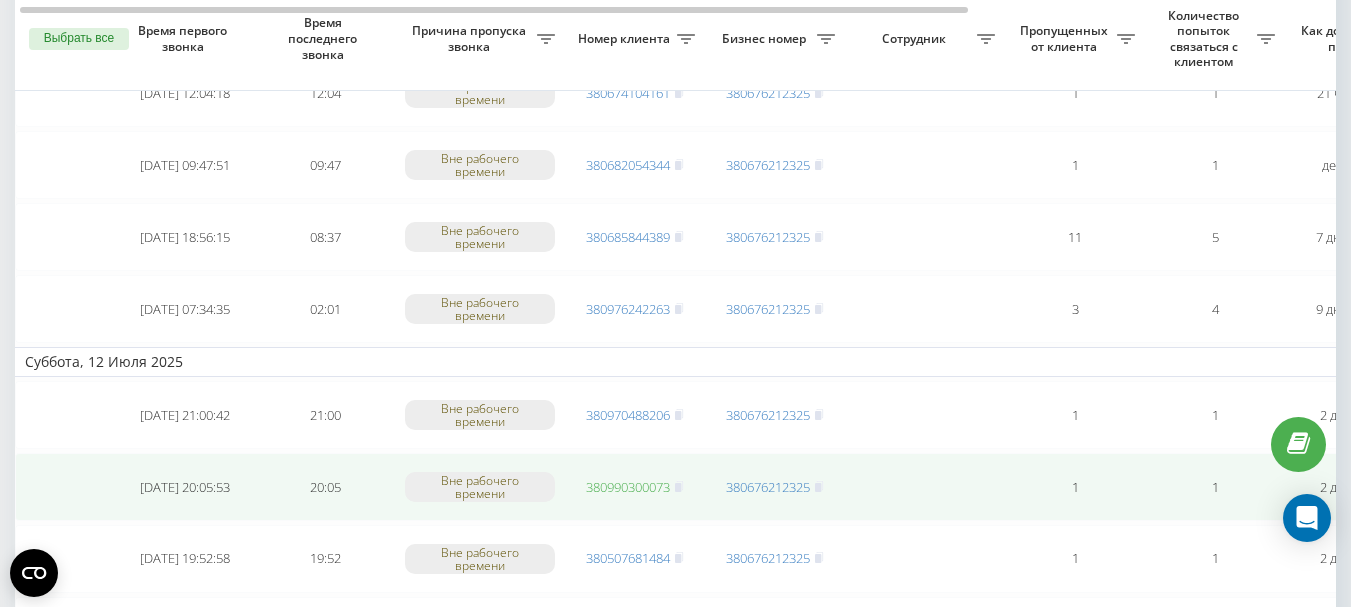 click on "380990300073" at bounding box center (628, 487) 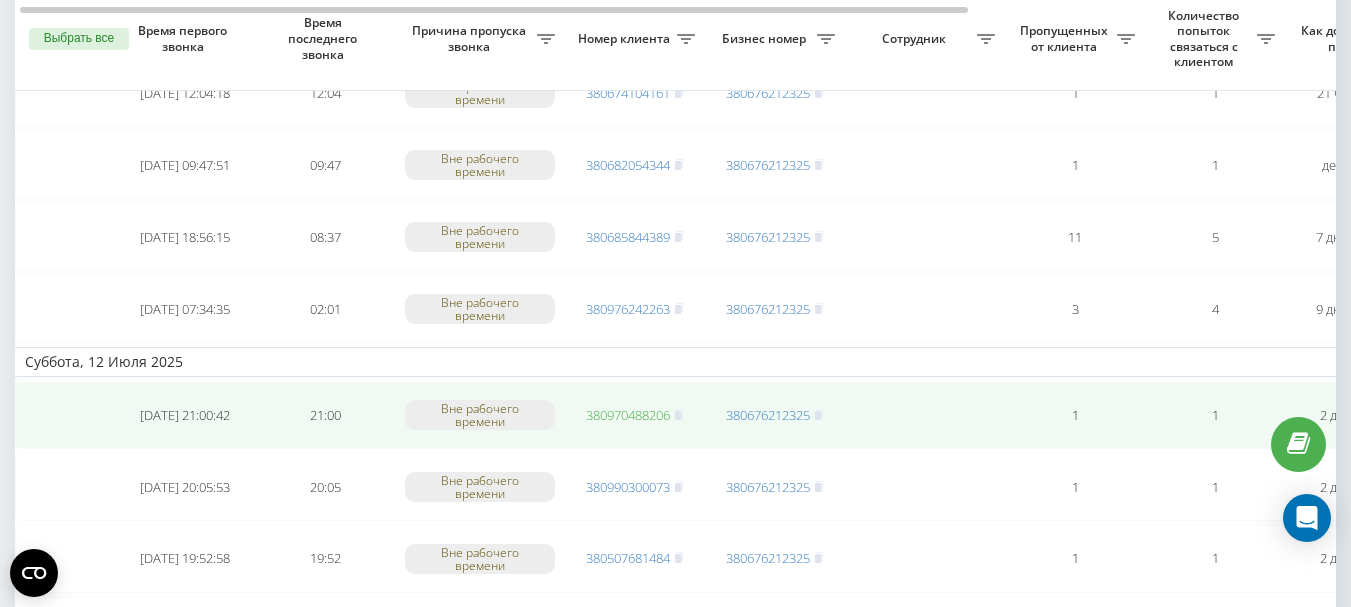 click on "380970488206" at bounding box center (628, 415) 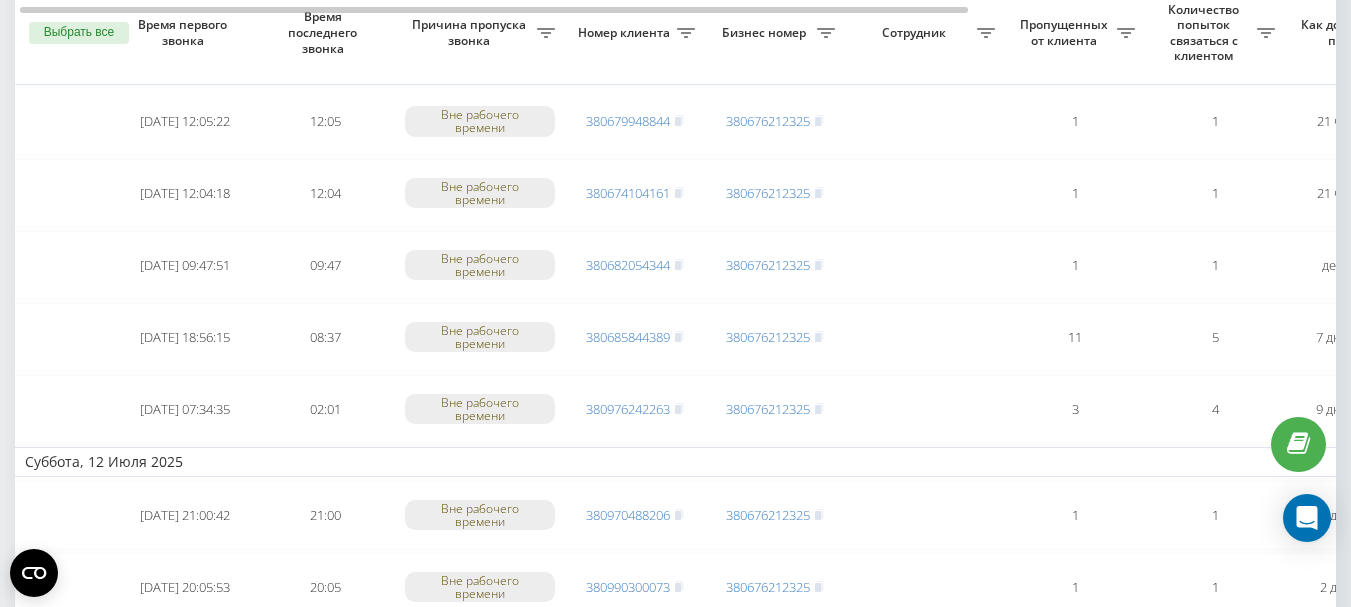 scroll, scrollTop: 1202, scrollLeft: 0, axis: vertical 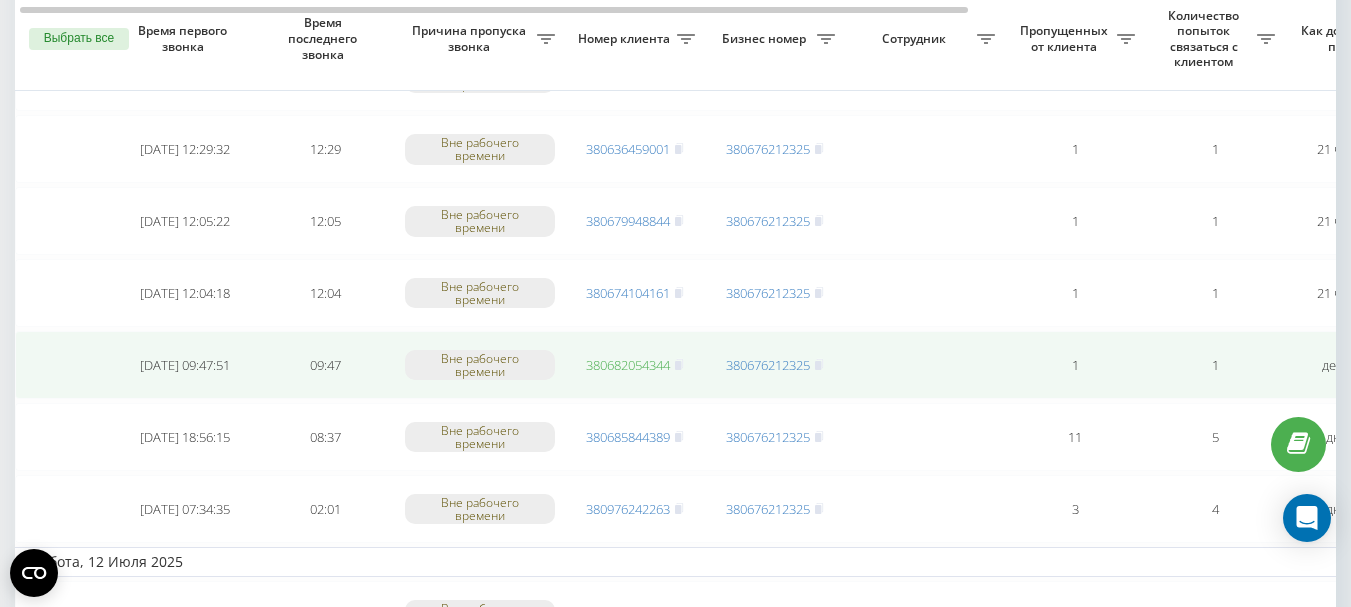 click on "380682054344" at bounding box center (628, 365) 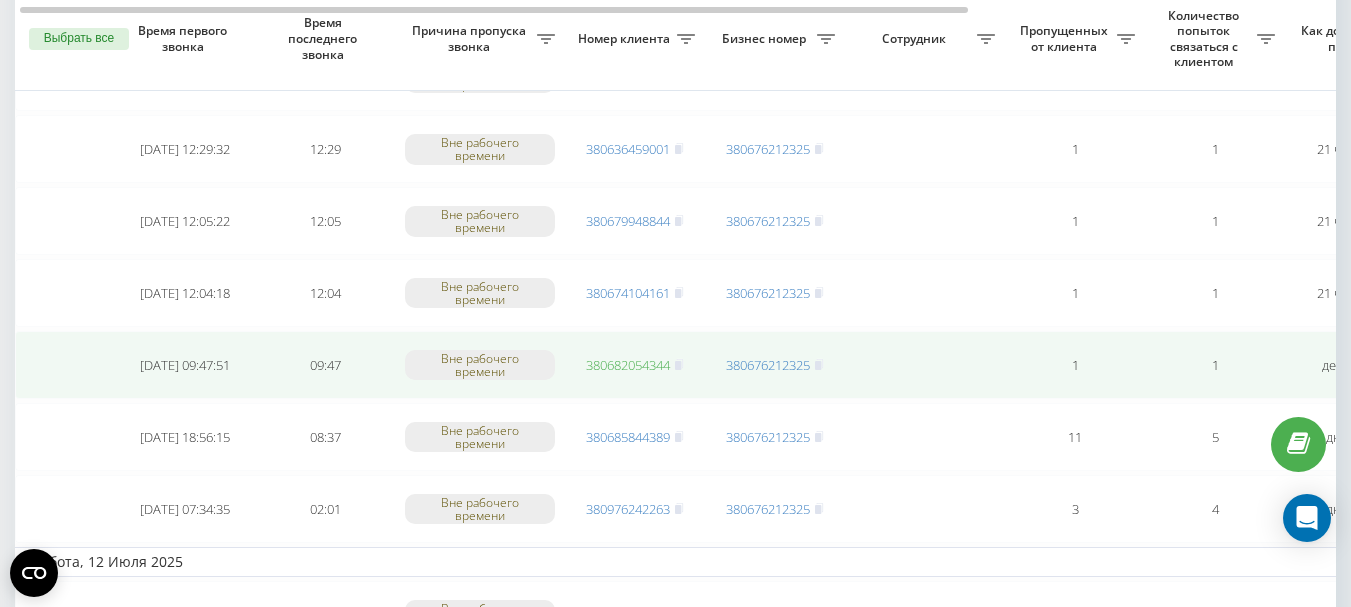 click on "380682054344" at bounding box center [628, 365] 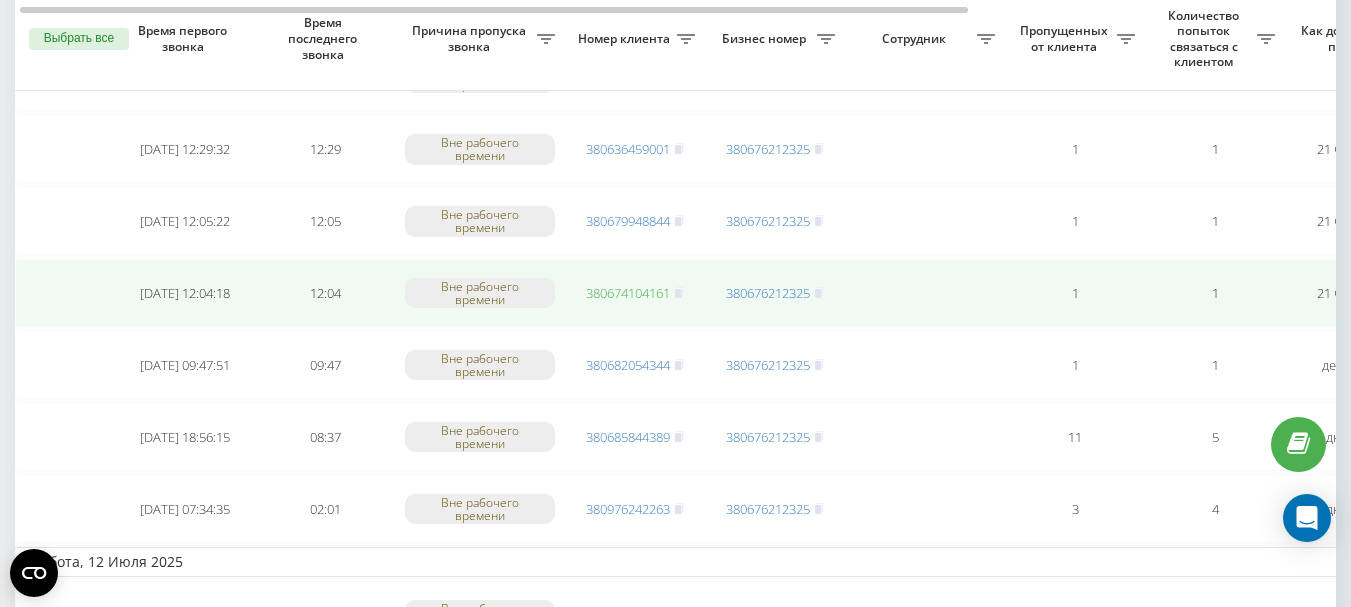 click on "380674104161" at bounding box center (628, 293) 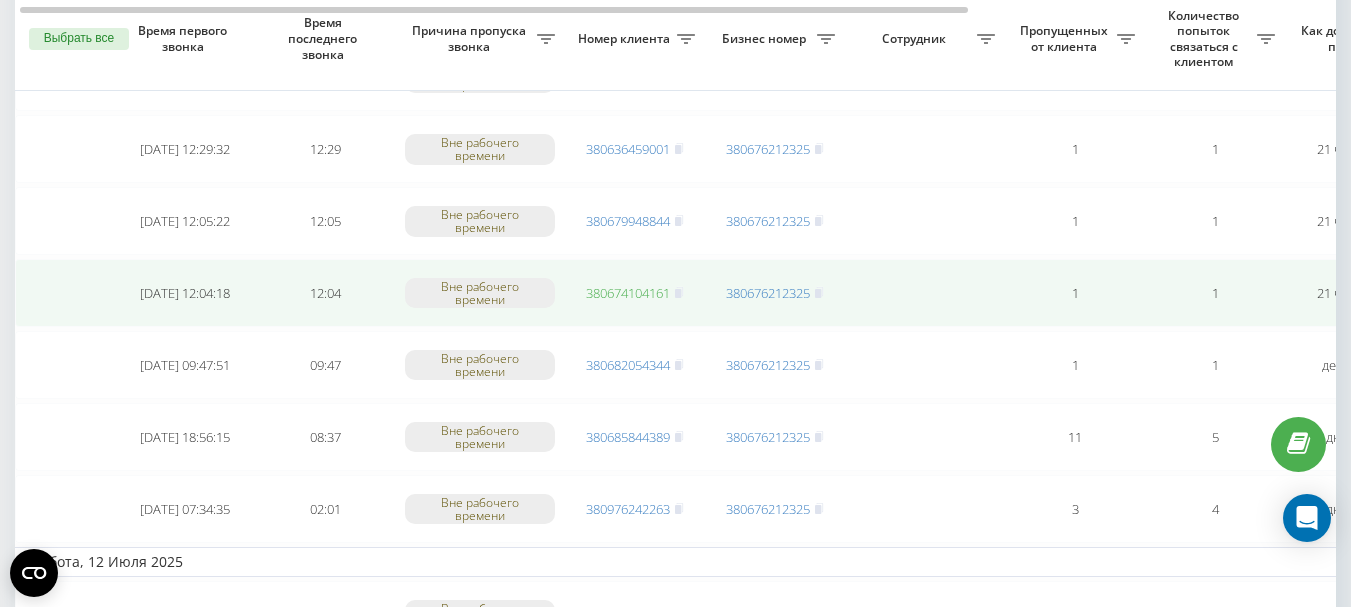 click on "380674104161" at bounding box center (628, 293) 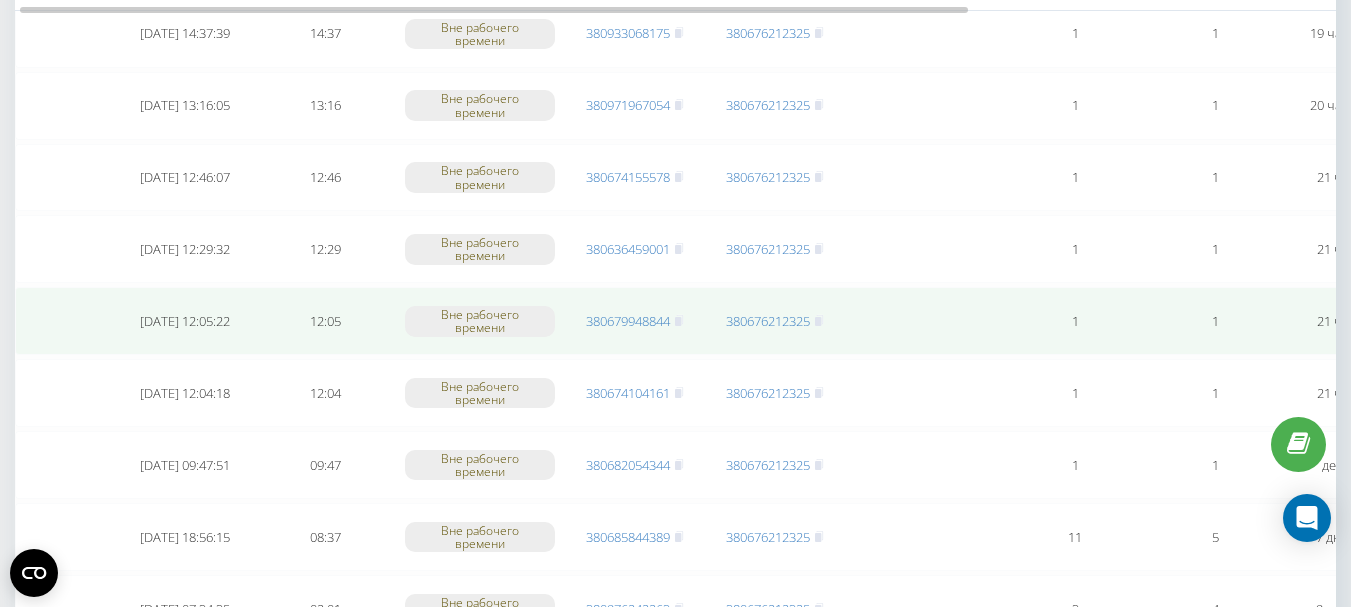scroll, scrollTop: 1002, scrollLeft: 0, axis: vertical 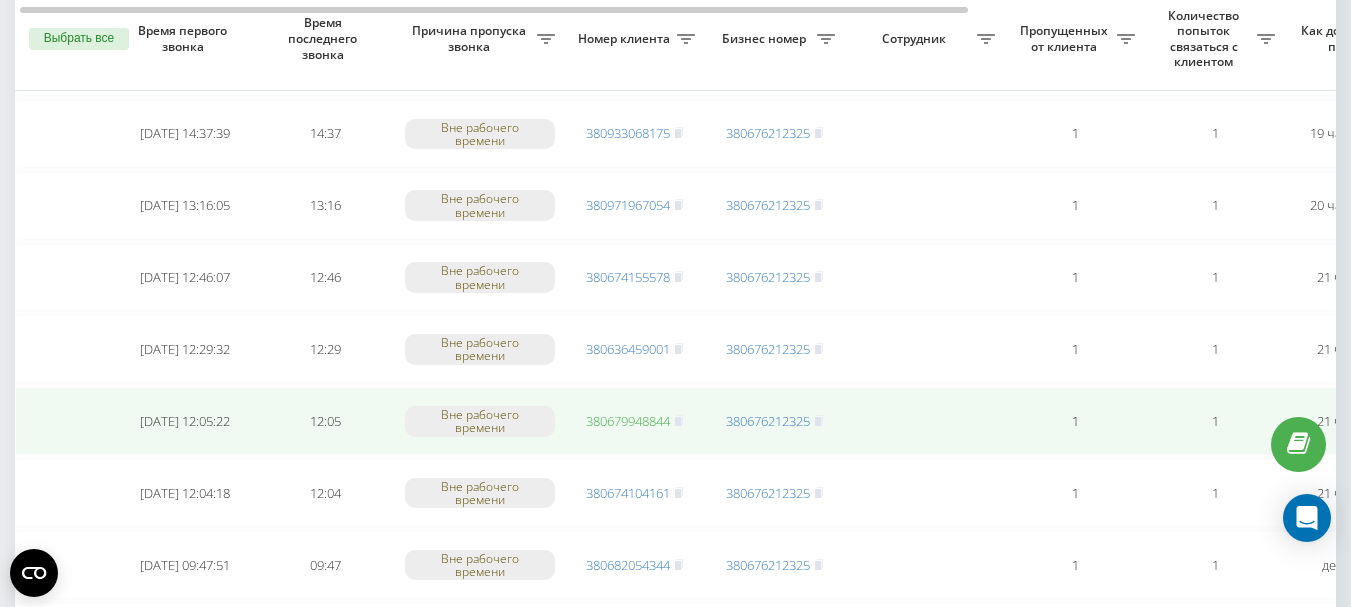 click on "380679948844" at bounding box center [628, 421] 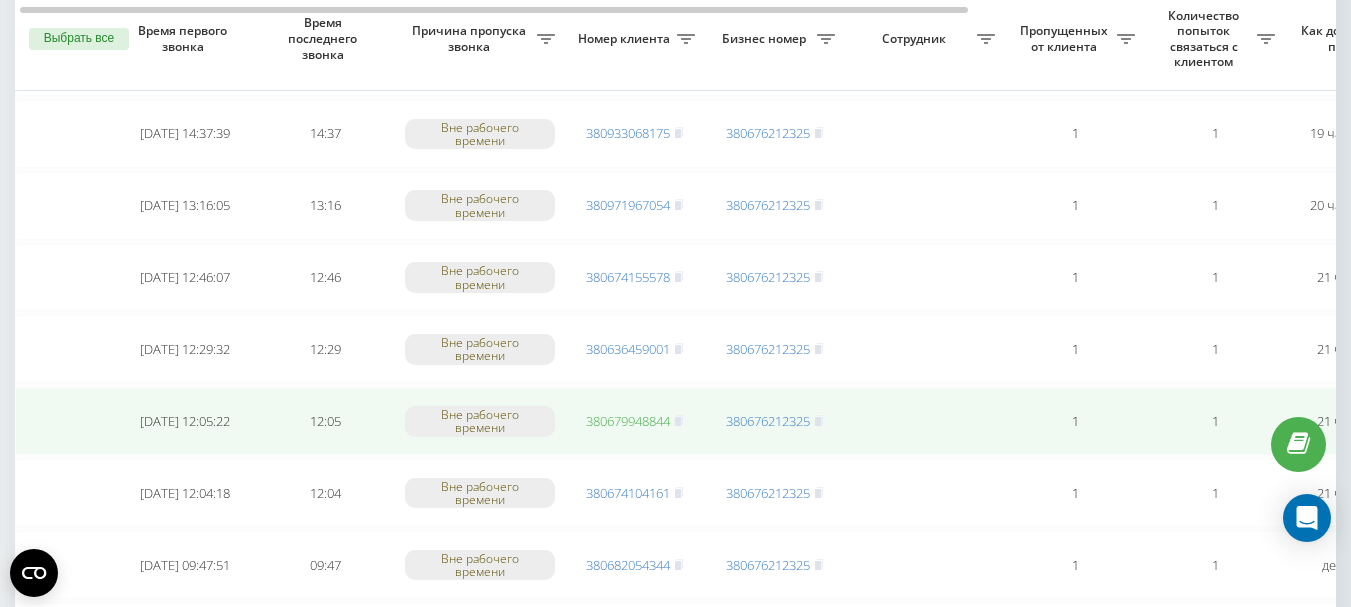 click on "380679948844" at bounding box center [628, 421] 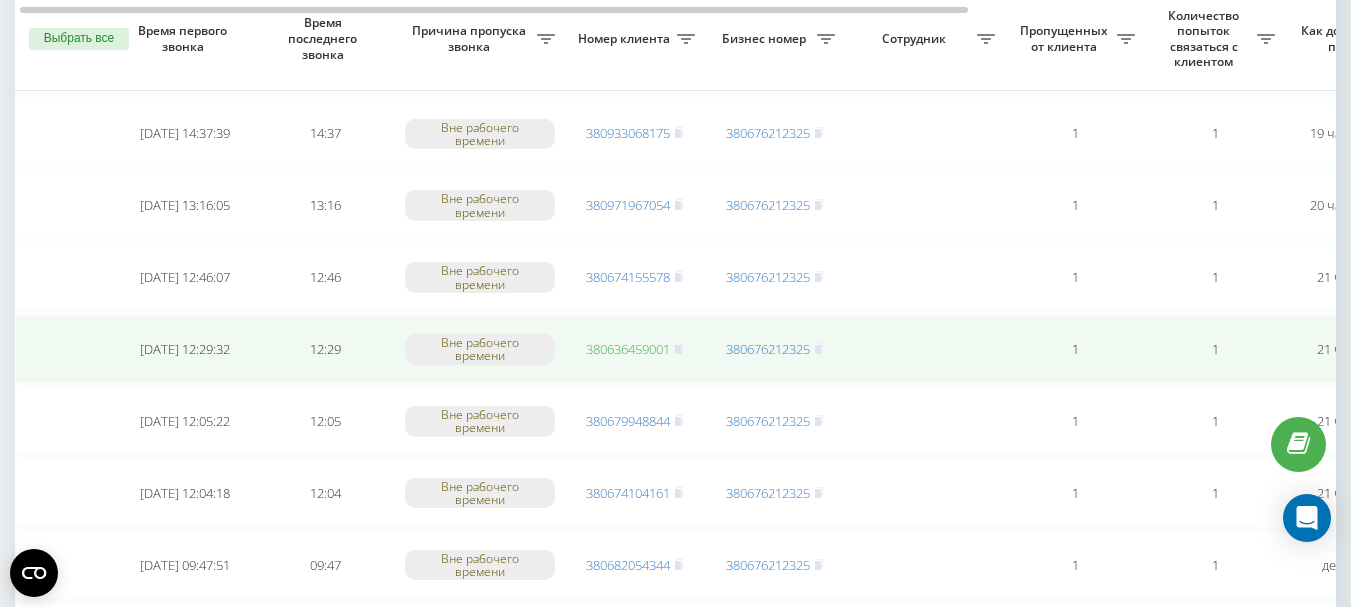 click on "380636459001" at bounding box center (628, 349) 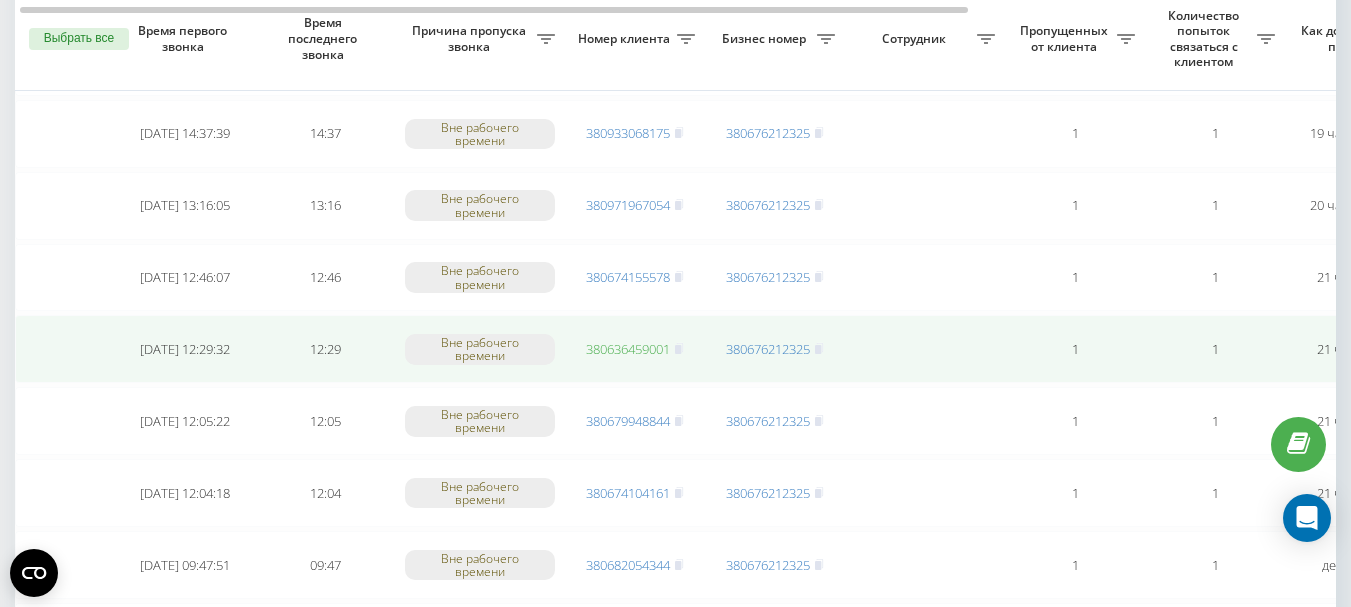 click on "380636459001" at bounding box center [628, 349] 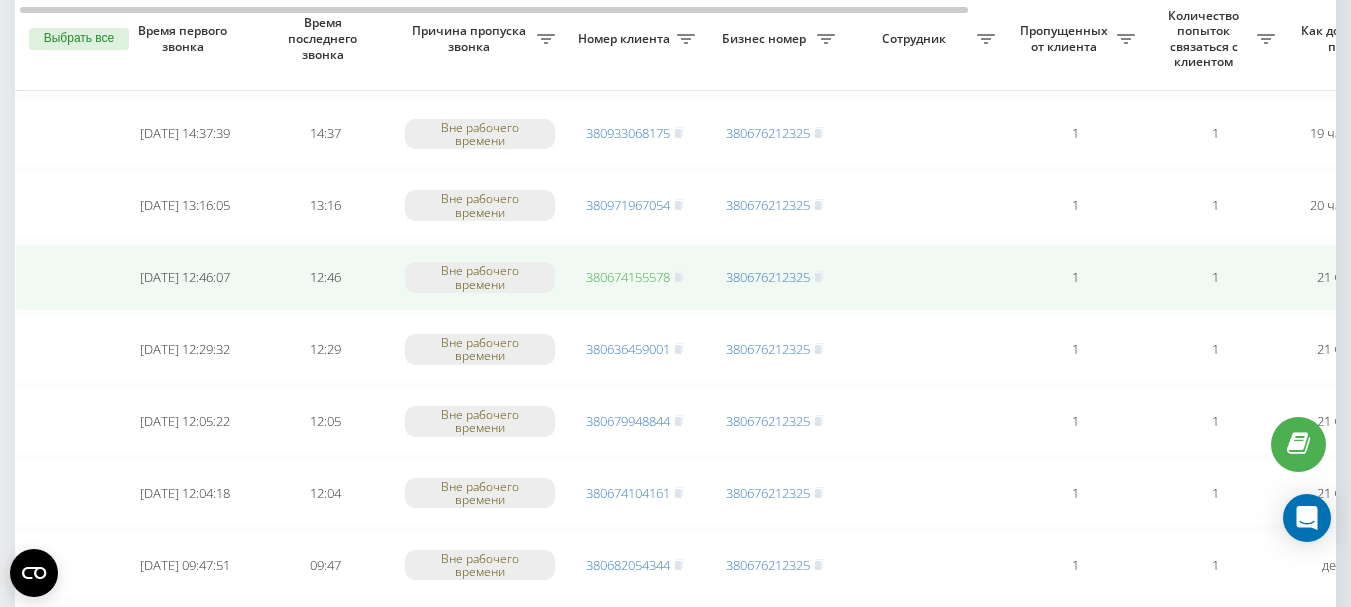 click on "380674155578" at bounding box center [628, 277] 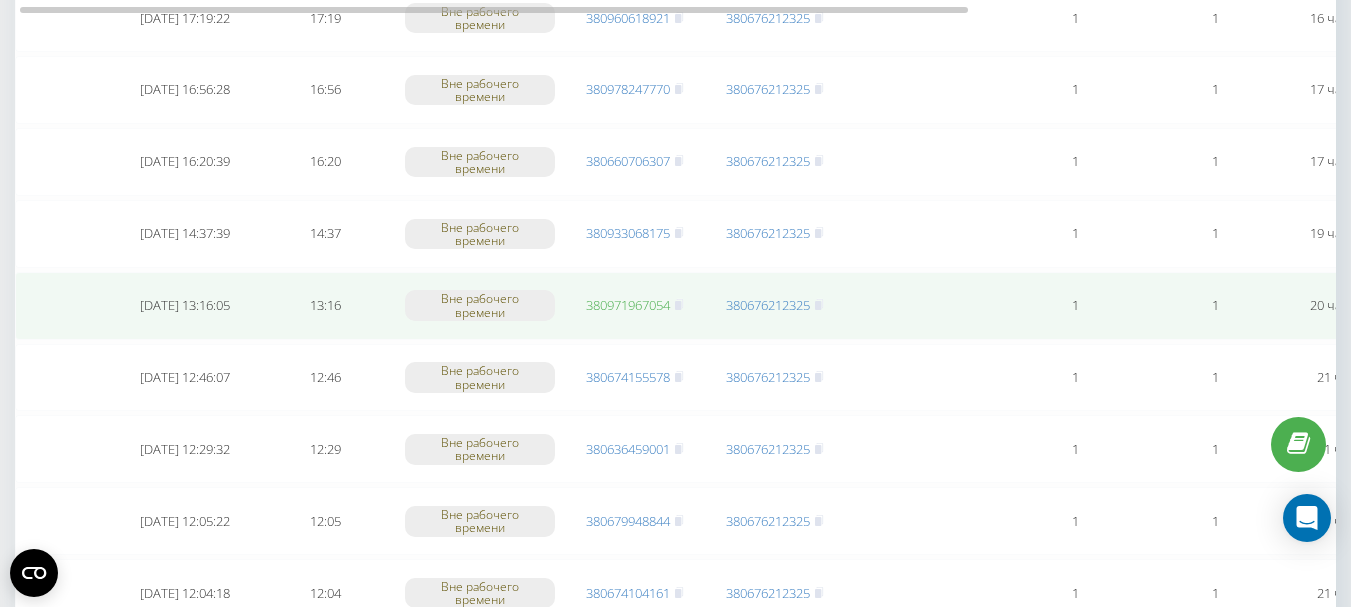 scroll, scrollTop: 802, scrollLeft: 0, axis: vertical 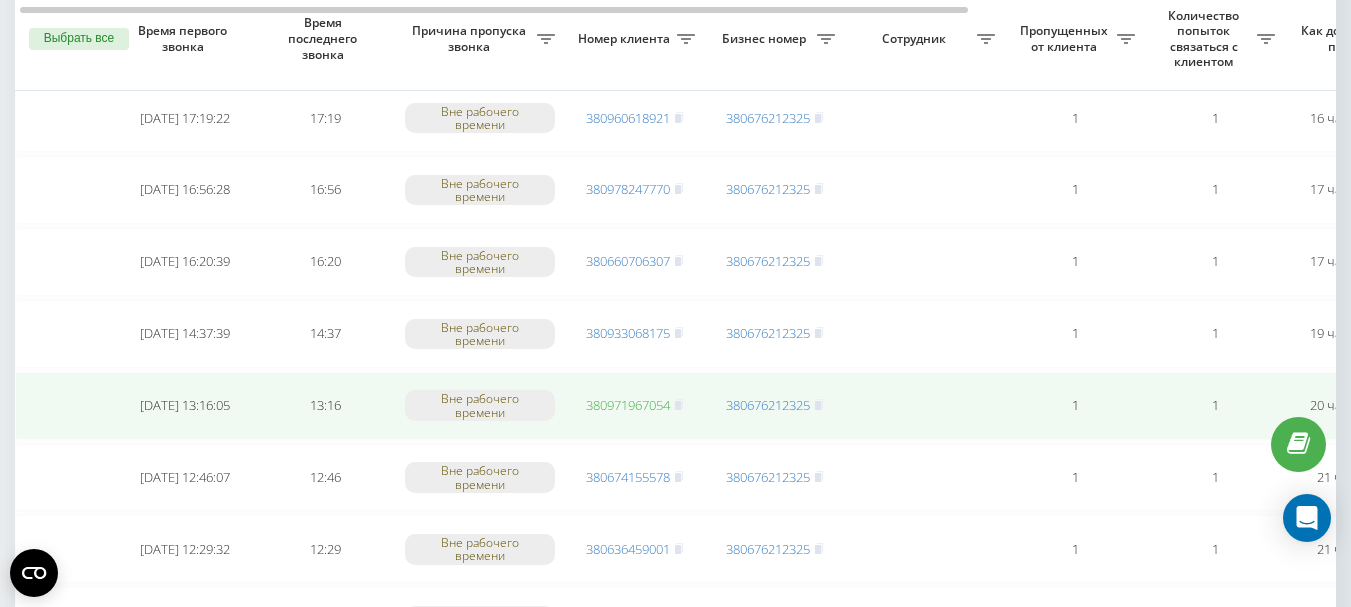 click on "380971967054" at bounding box center [628, 405] 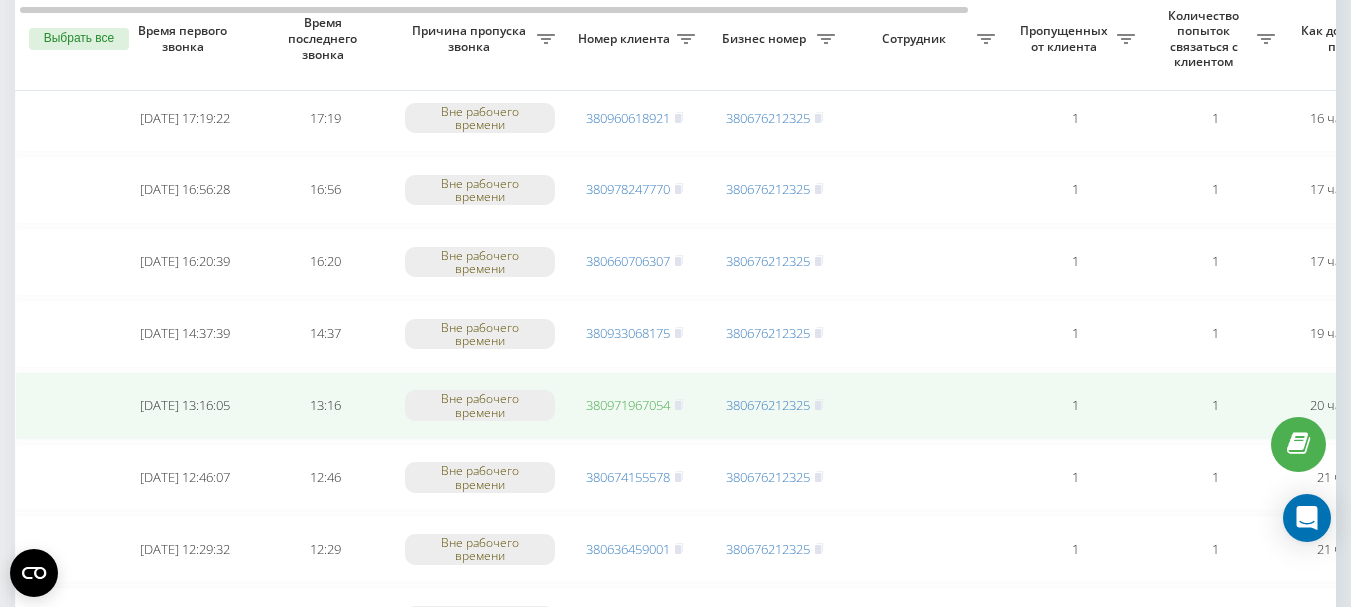 click on "380971967054" at bounding box center [628, 405] 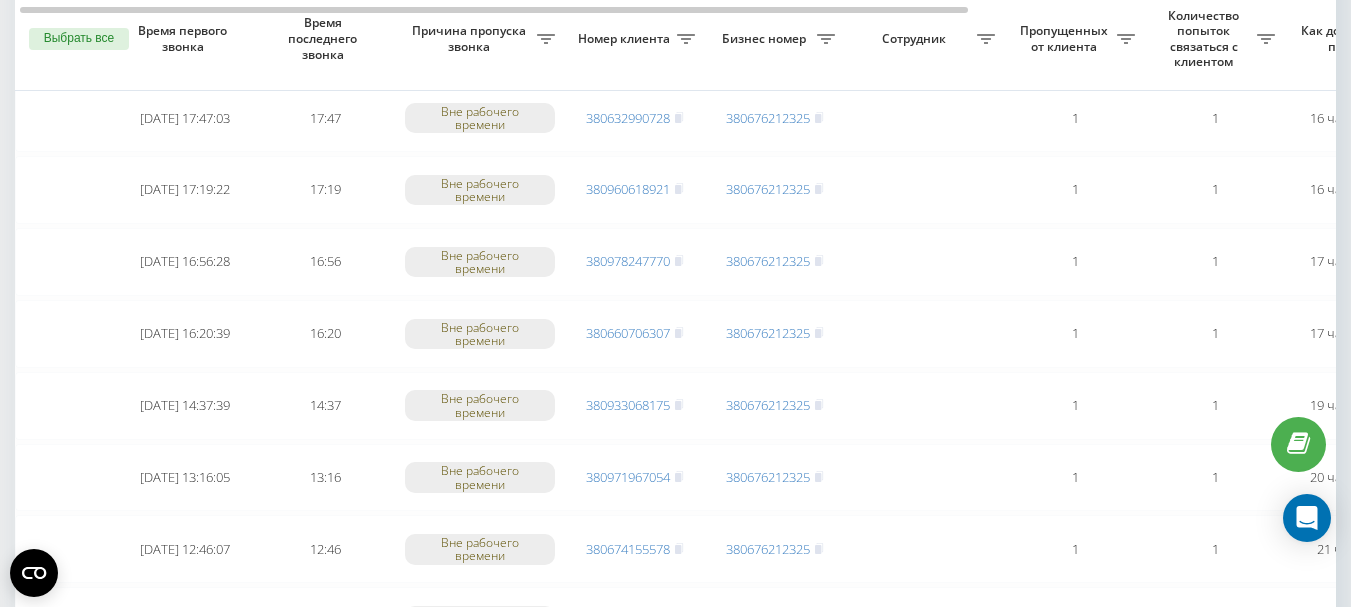 scroll, scrollTop: 802, scrollLeft: 0, axis: vertical 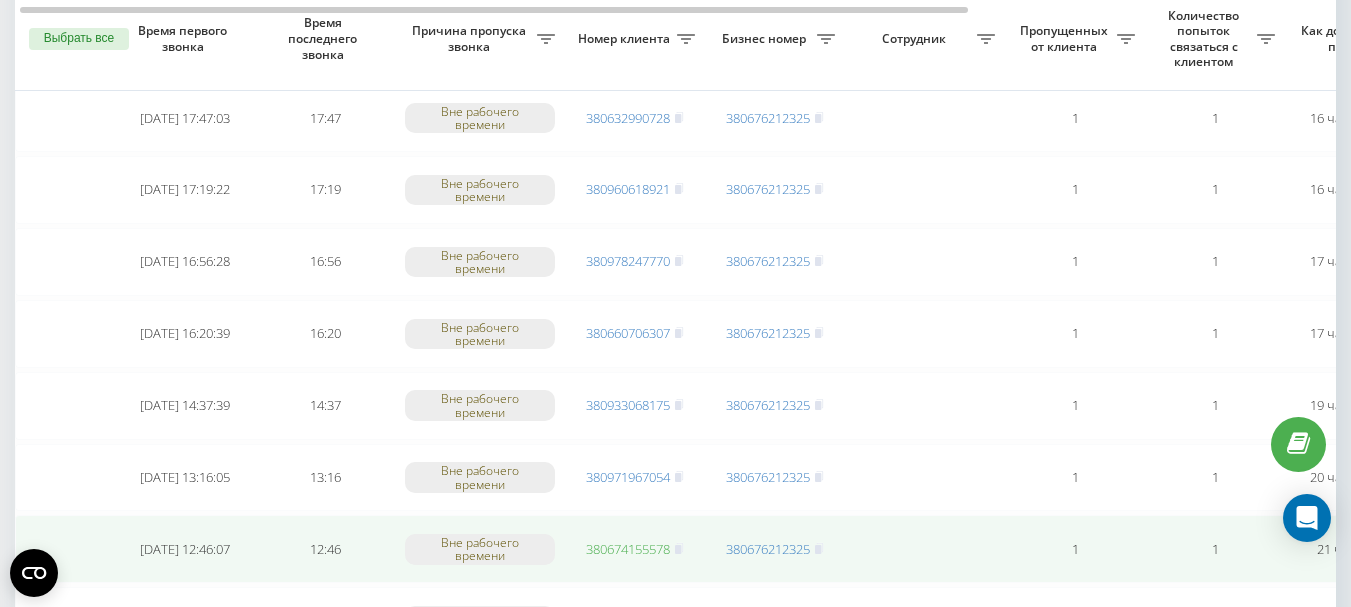 click on "380674155578" at bounding box center (628, 549) 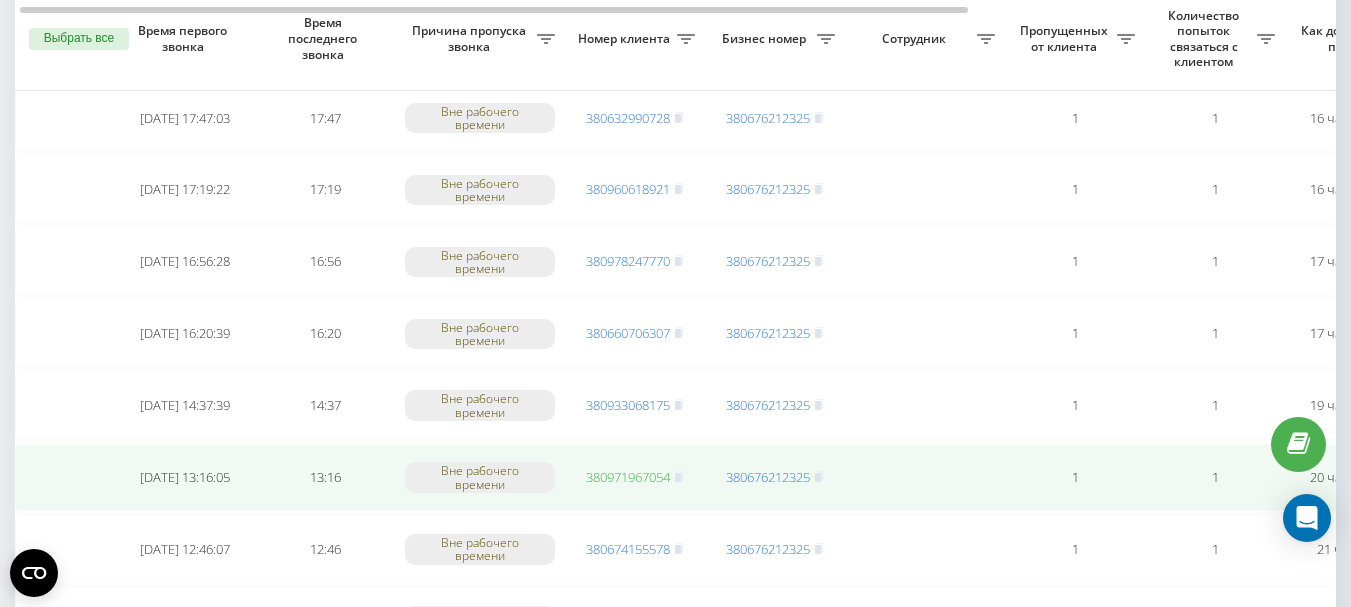 click on "380971967054" at bounding box center (628, 477) 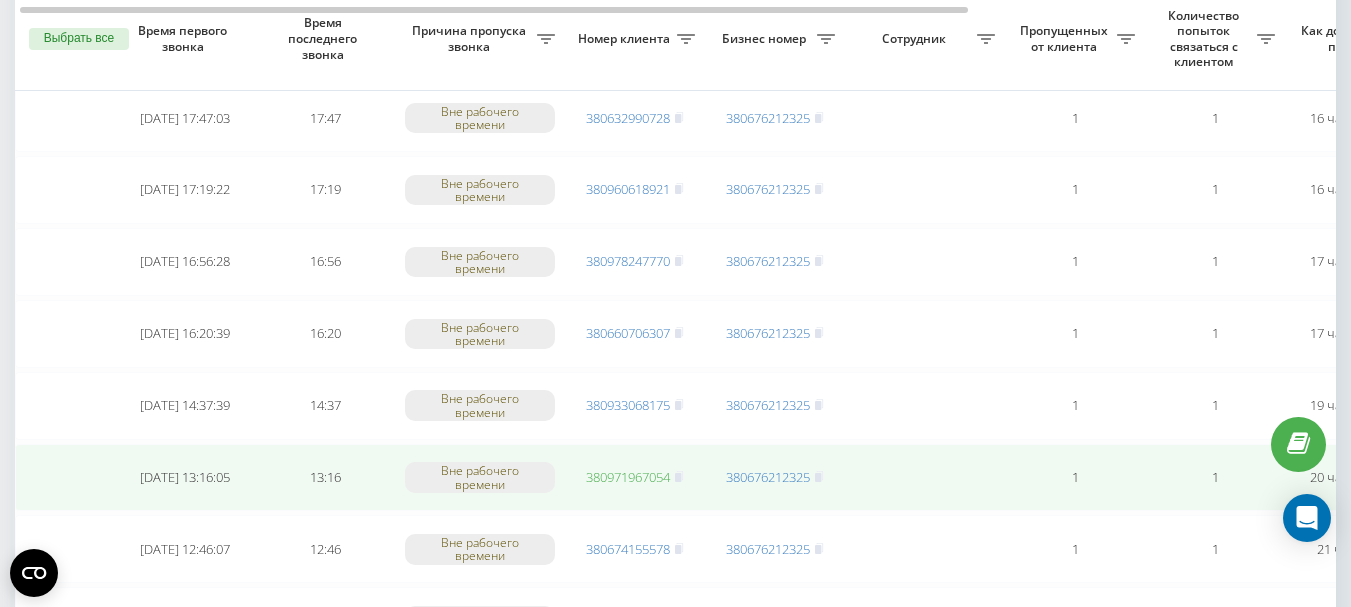 click on "380971967054" at bounding box center (628, 477) 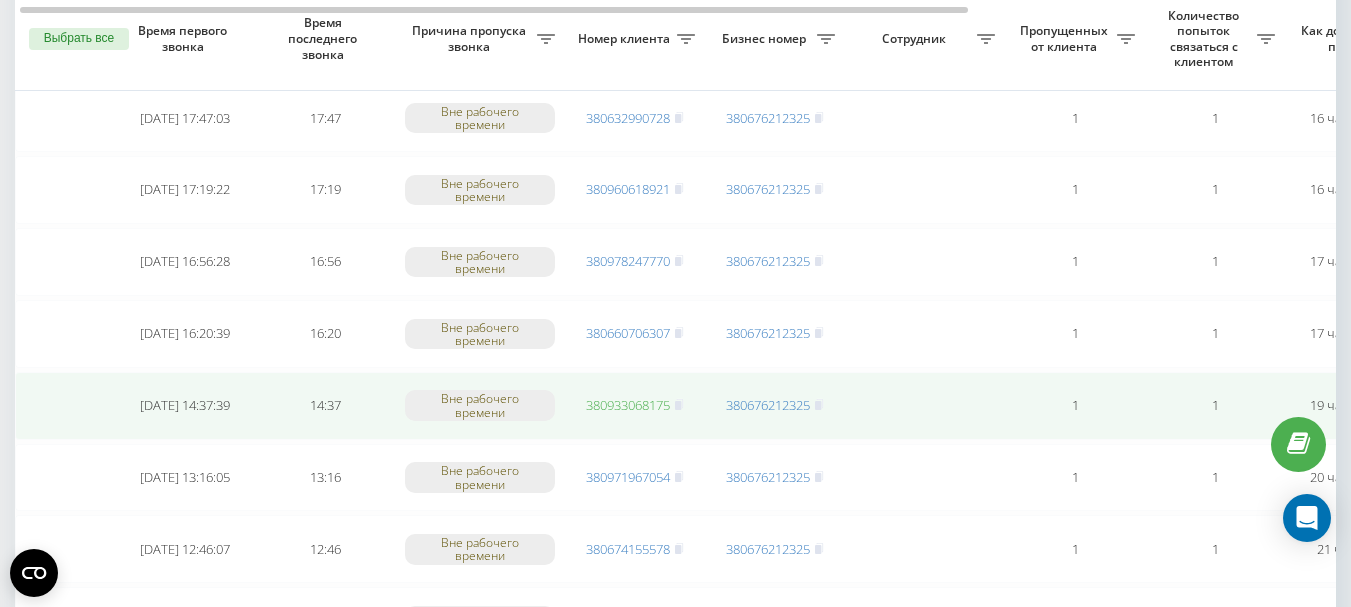 click on "380933068175" at bounding box center (628, 405) 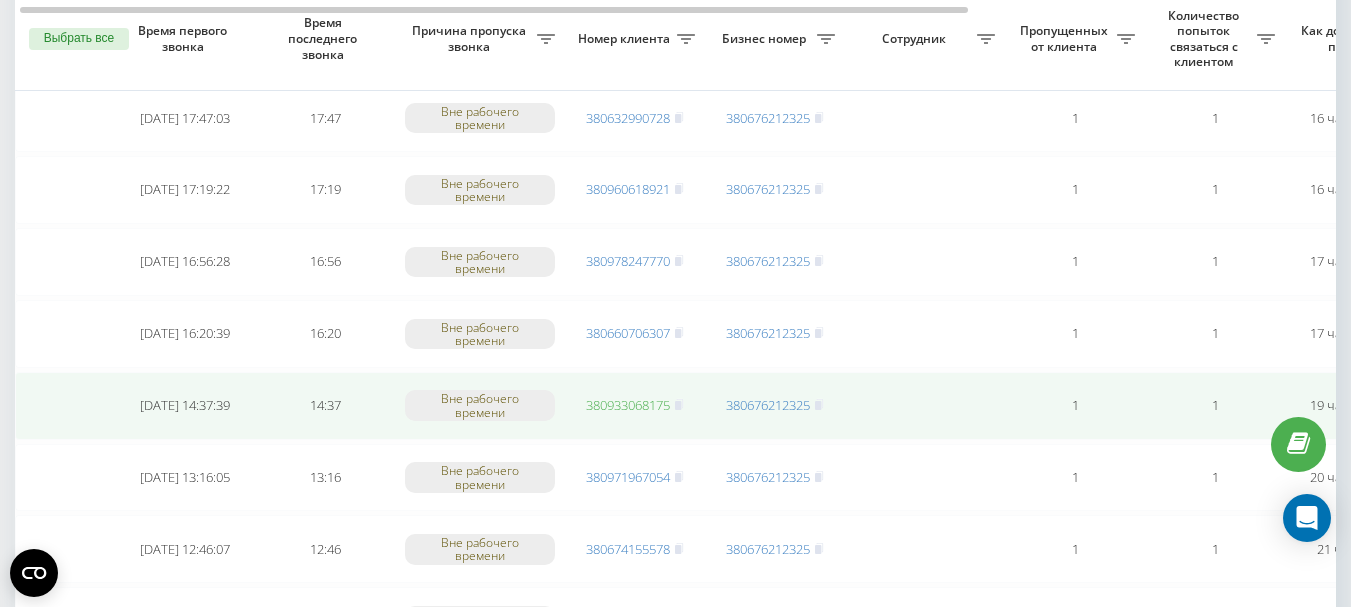 click on "380933068175" at bounding box center (628, 405) 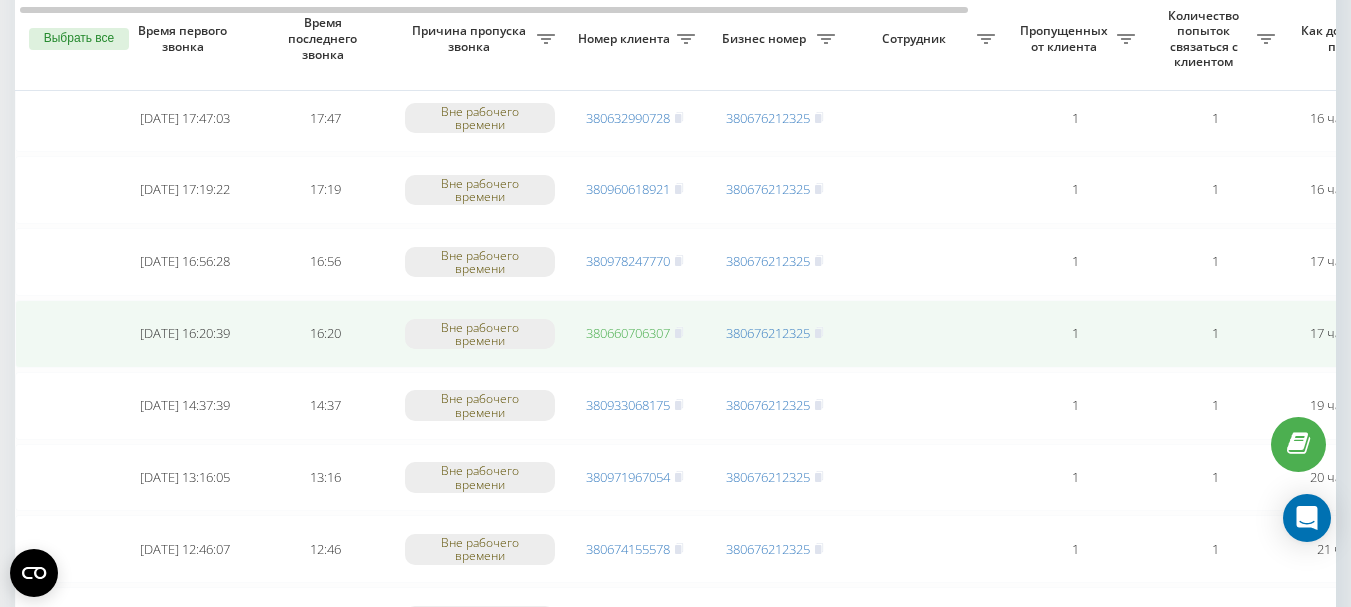 click on "380660706307" at bounding box center [628, 333] 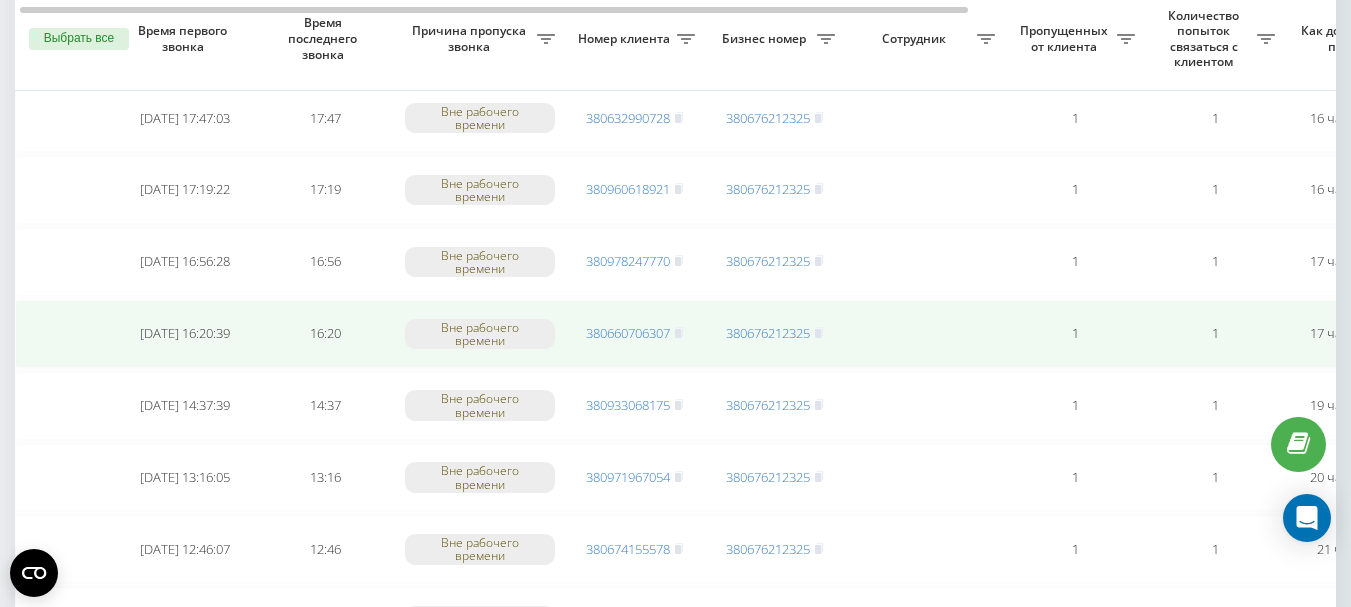click on "380660706307" at bounding box center [635, 334] 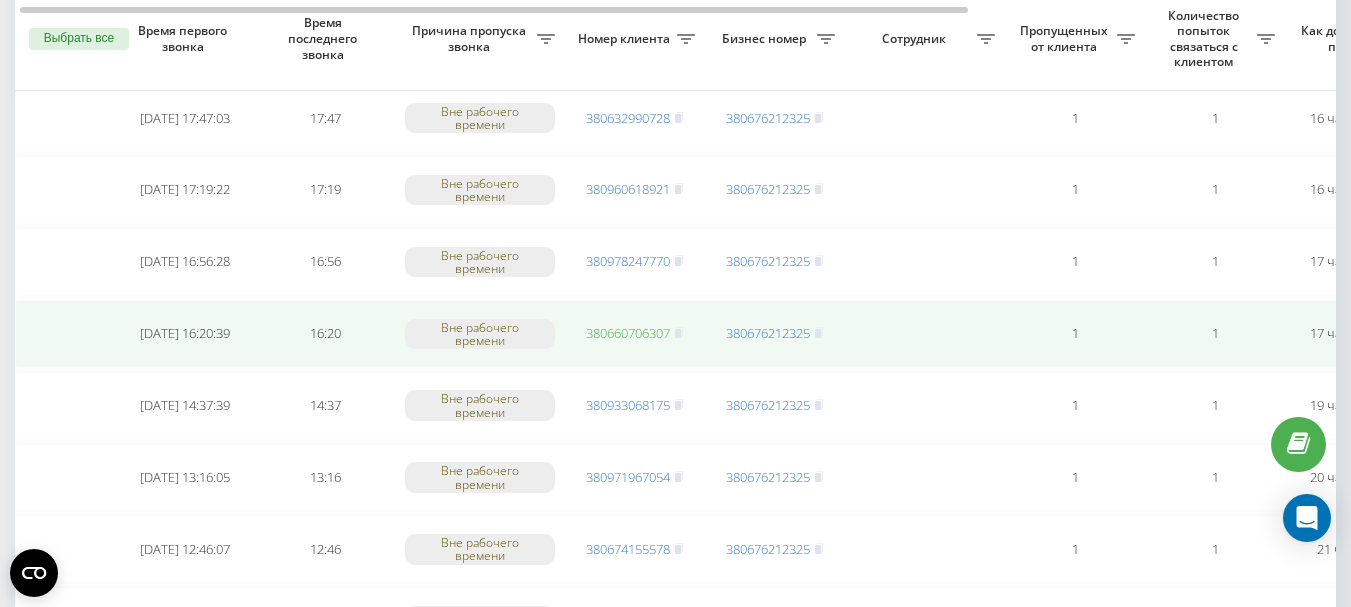 click on "380660706307" at bounding box center (628, 333) 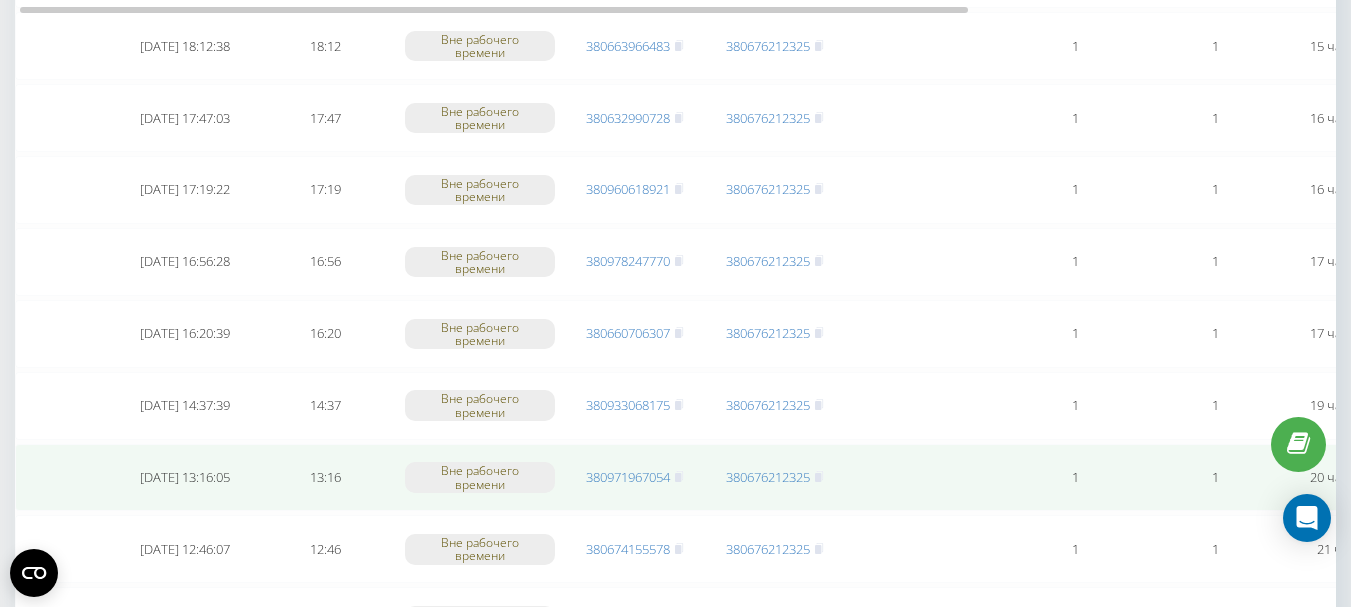 scroll, scrollTop: 602, scrollLeft: 0, axis: vertical 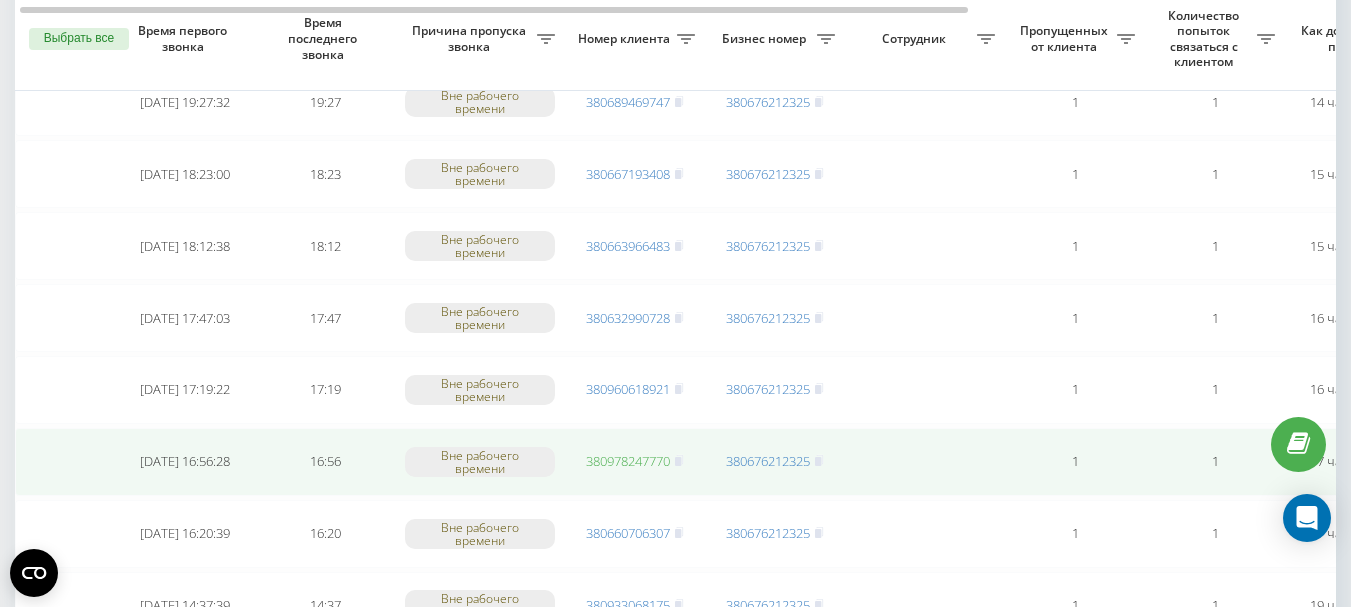 click on "380978247770" at bounding box center (628, 461) 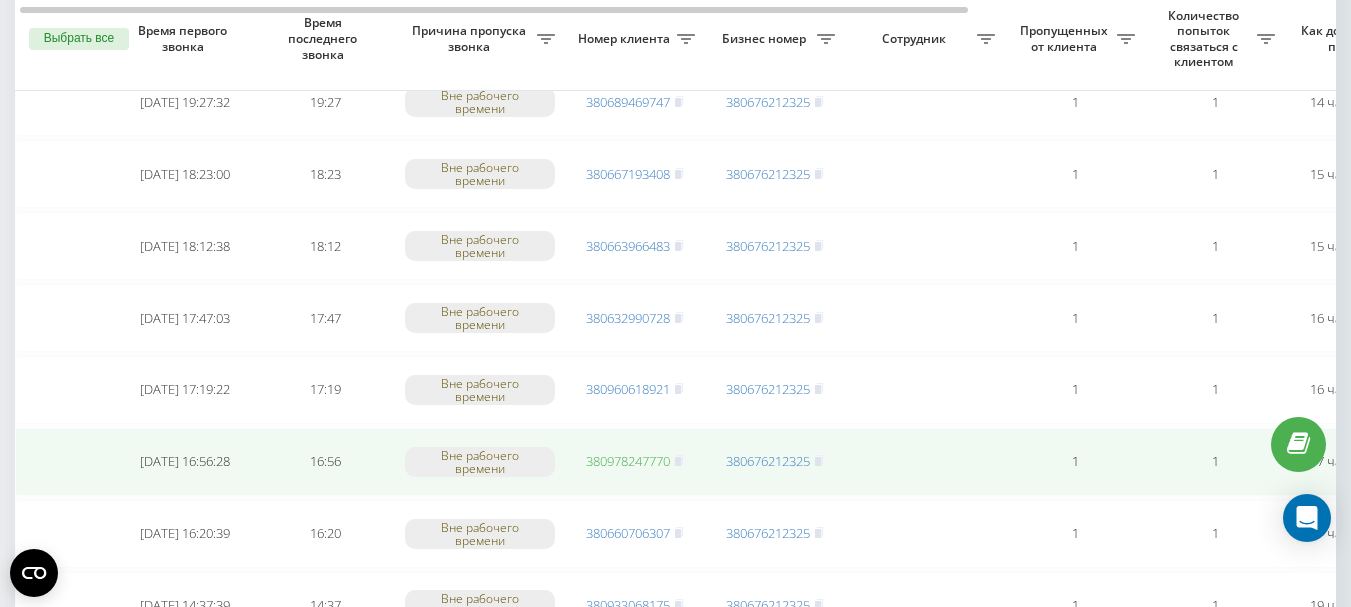 click on "380978247770" at bounding box center [628, 461] 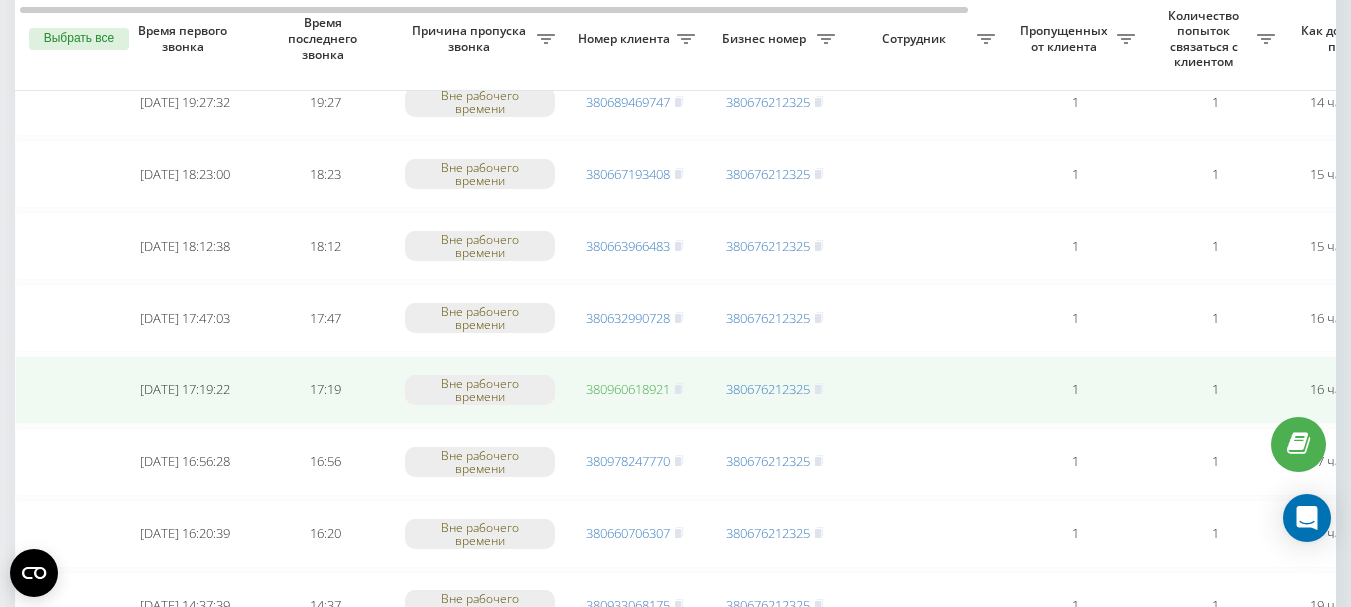 click on "380960618921" at bounding box center [628, 389] 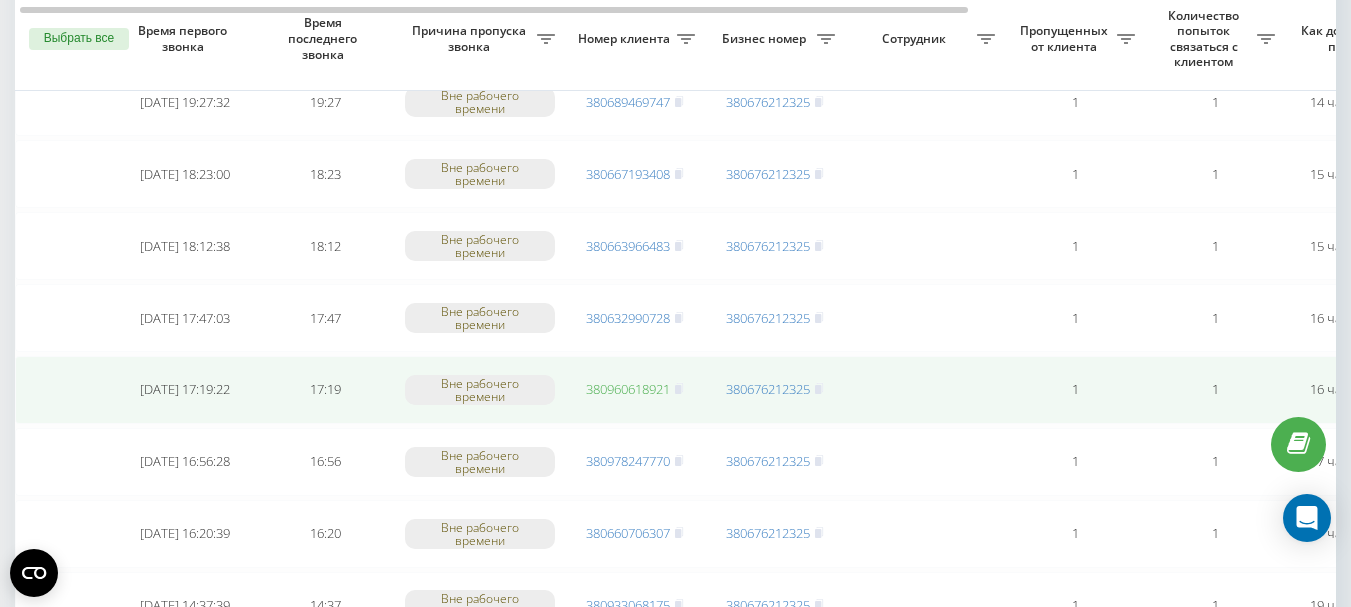 click on "380960618921" at bounding box center [628, 389] 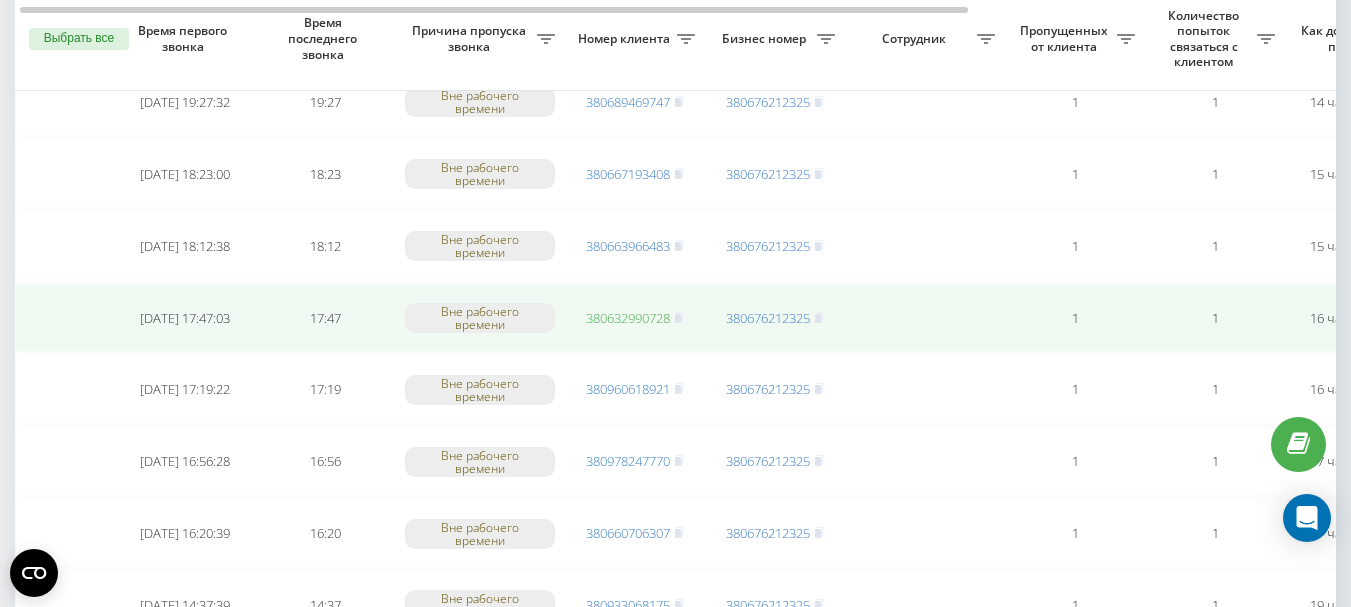 click on "380632990728" at bounding box center [628, 318] 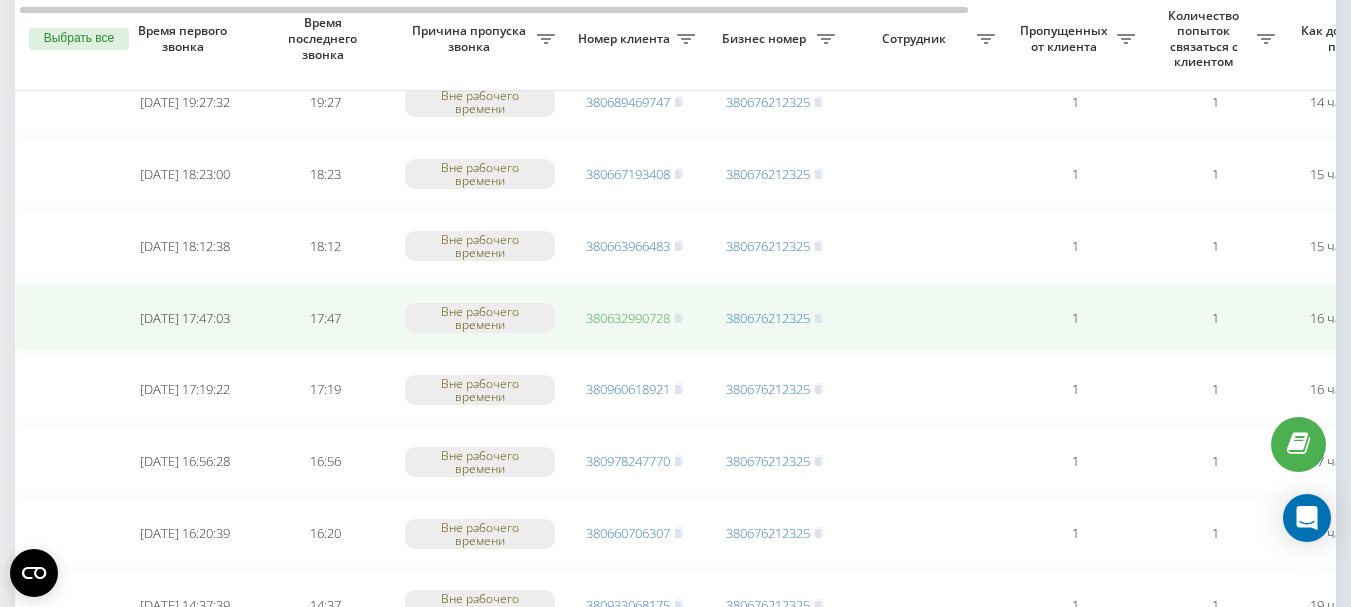 click on "380632990728" at bounding box center [628, 318] 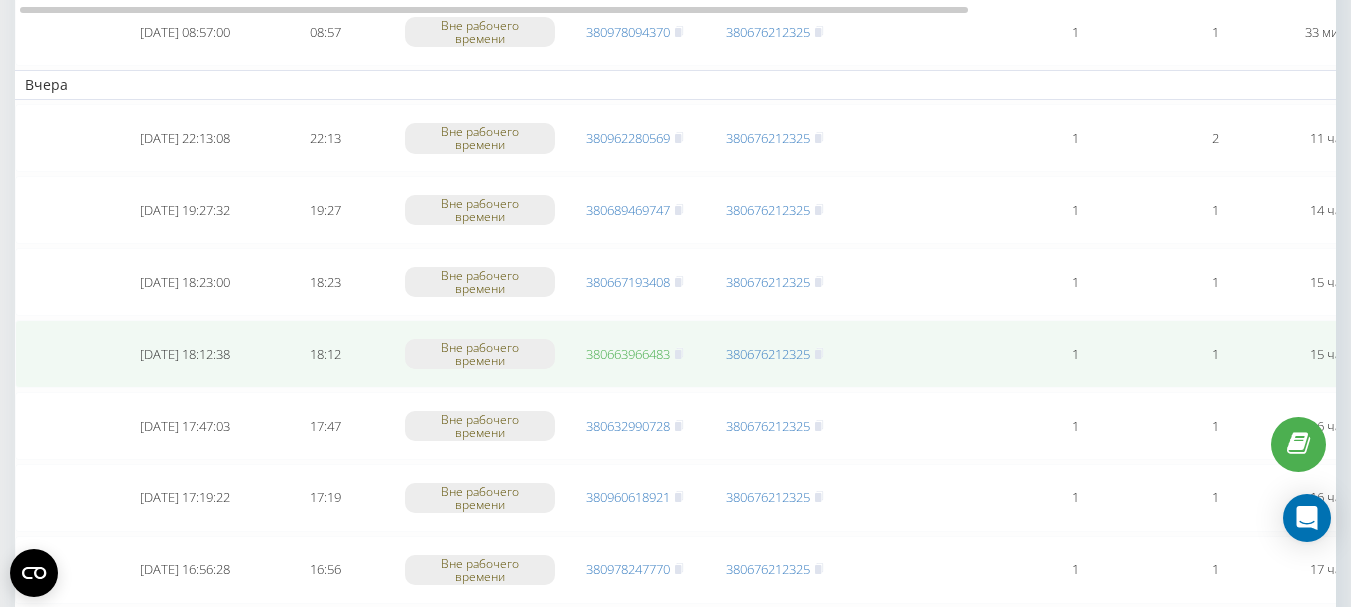 scroll, scrollTop: 402, scrollLeft: 0, axis: vertical 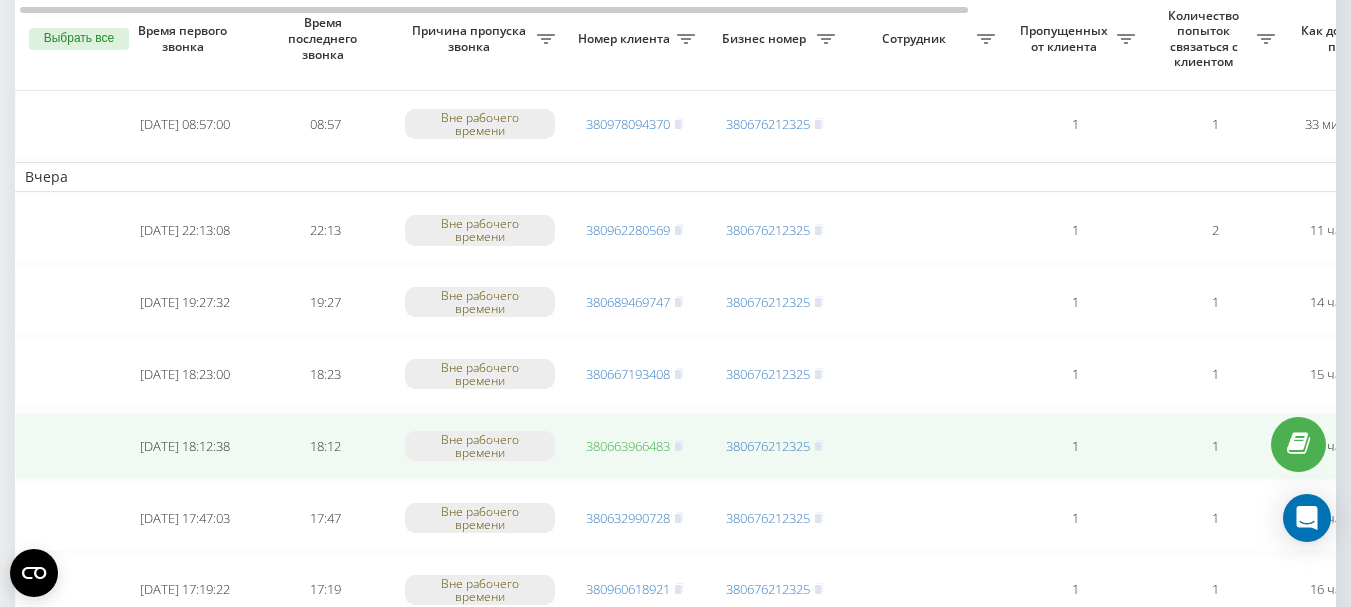 click on "380663966483" at bounding box center (628, 446) 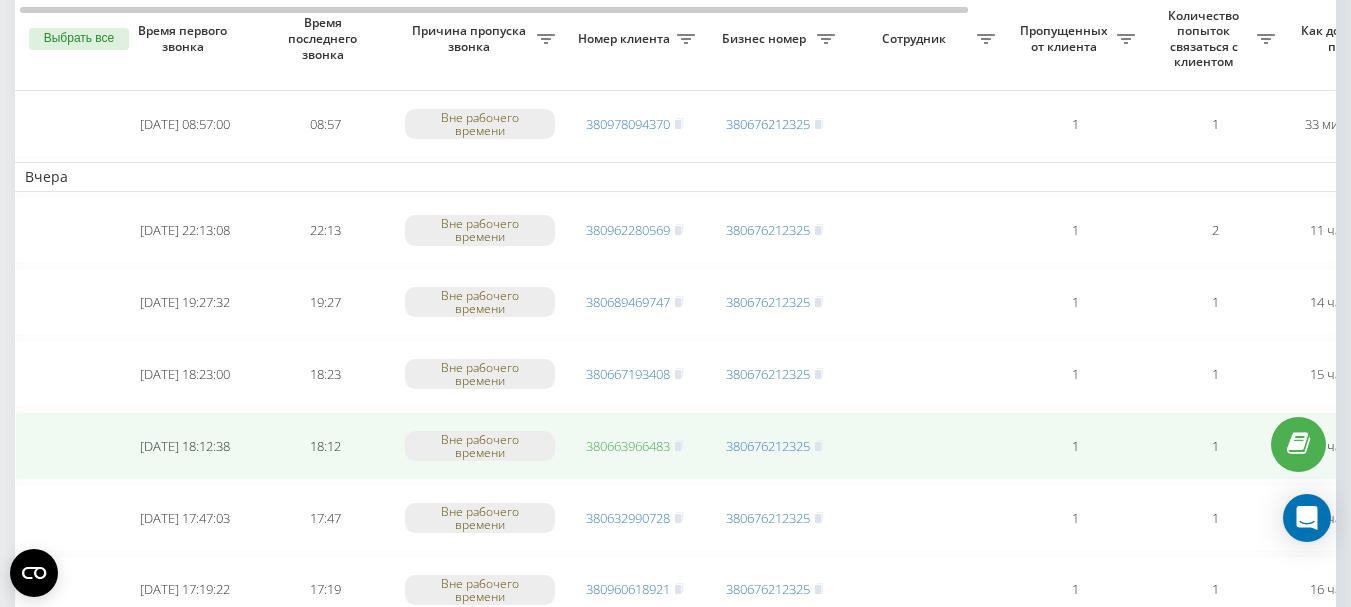 click on "380663966483" at bounding box center [628, 446] 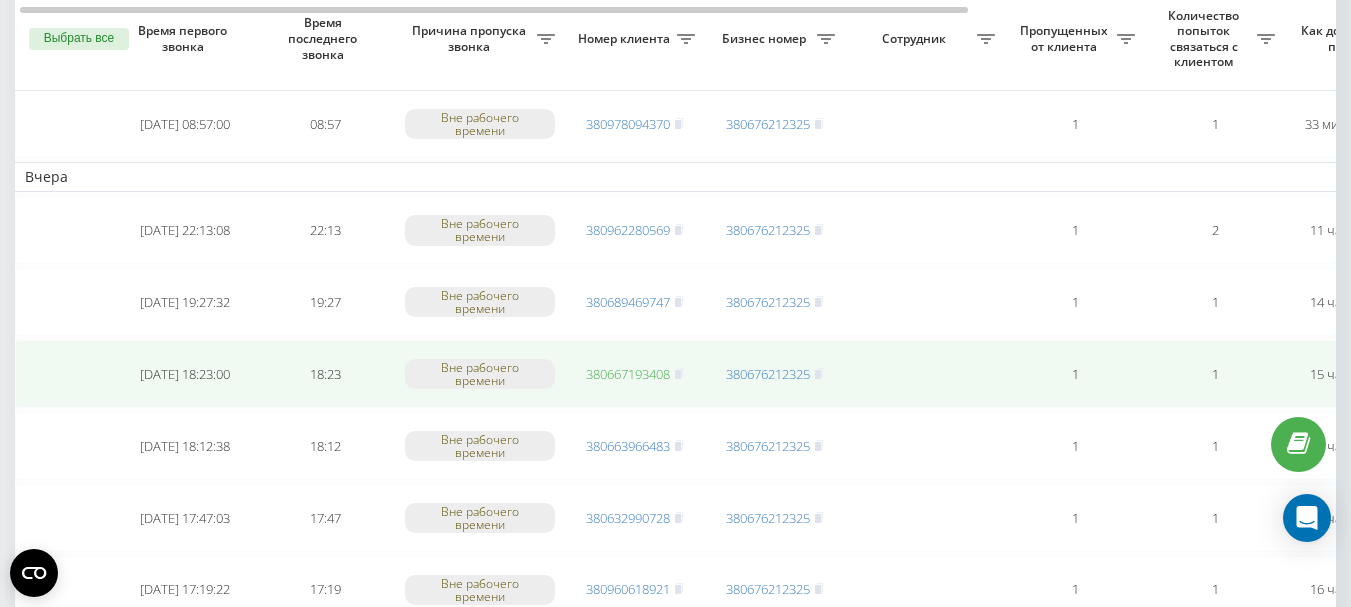 click on "380667193408" at bounding box center (628, 374) 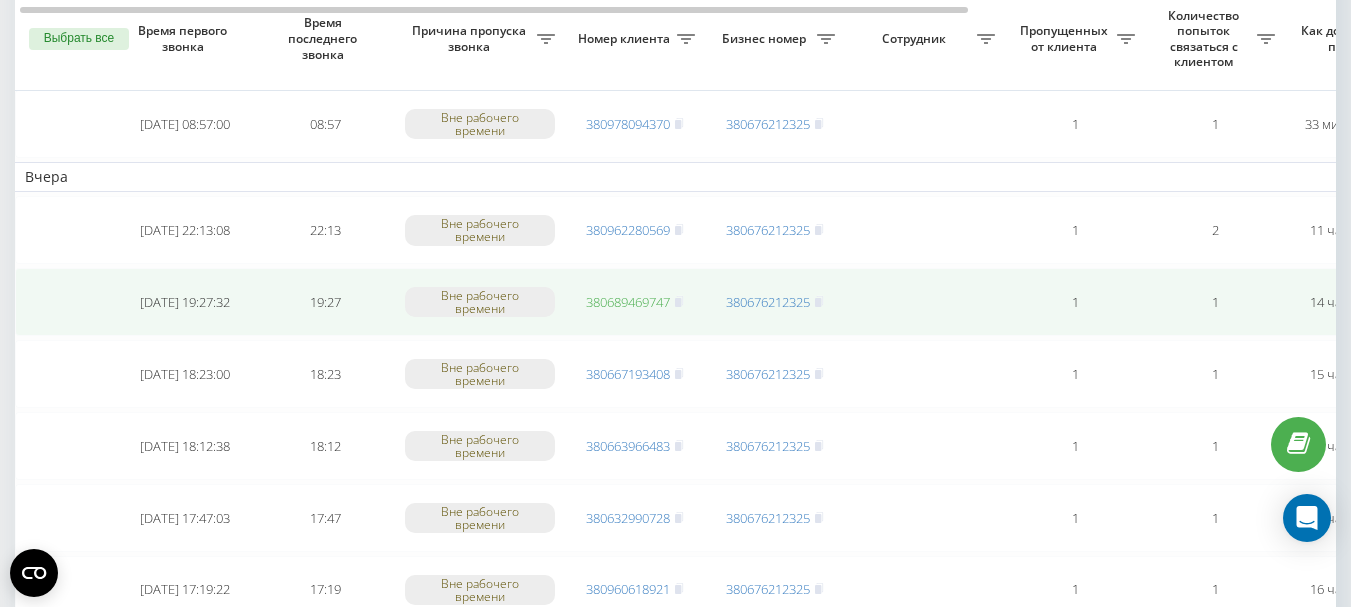 click on "380689469747" at bounding box center (628, 302) 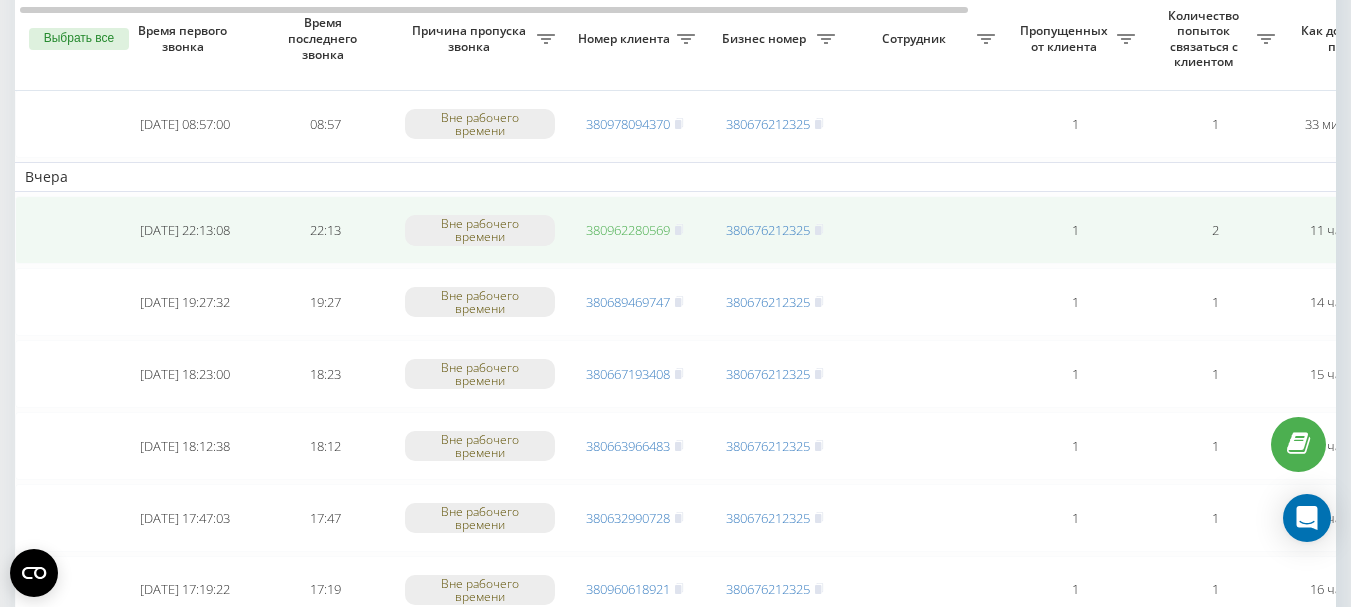 click on "380962280569" at bounding box center [628, 230] 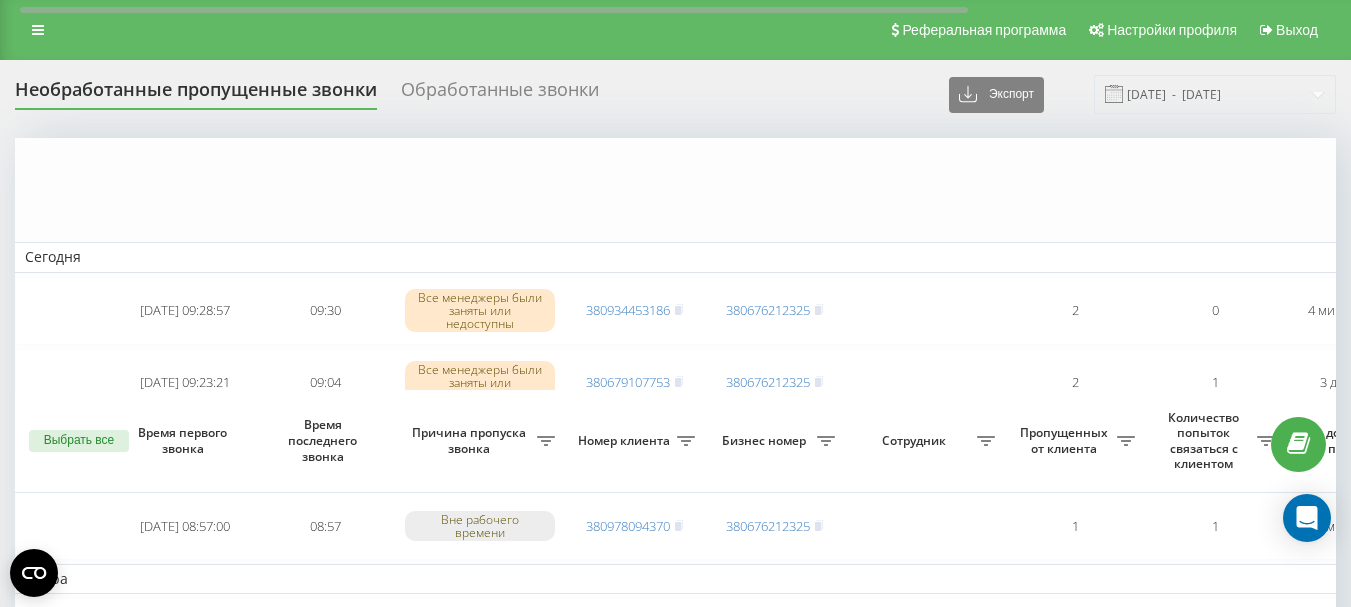 scroll, scrollTop: 402, scrollLeft: 0, axis: vertical 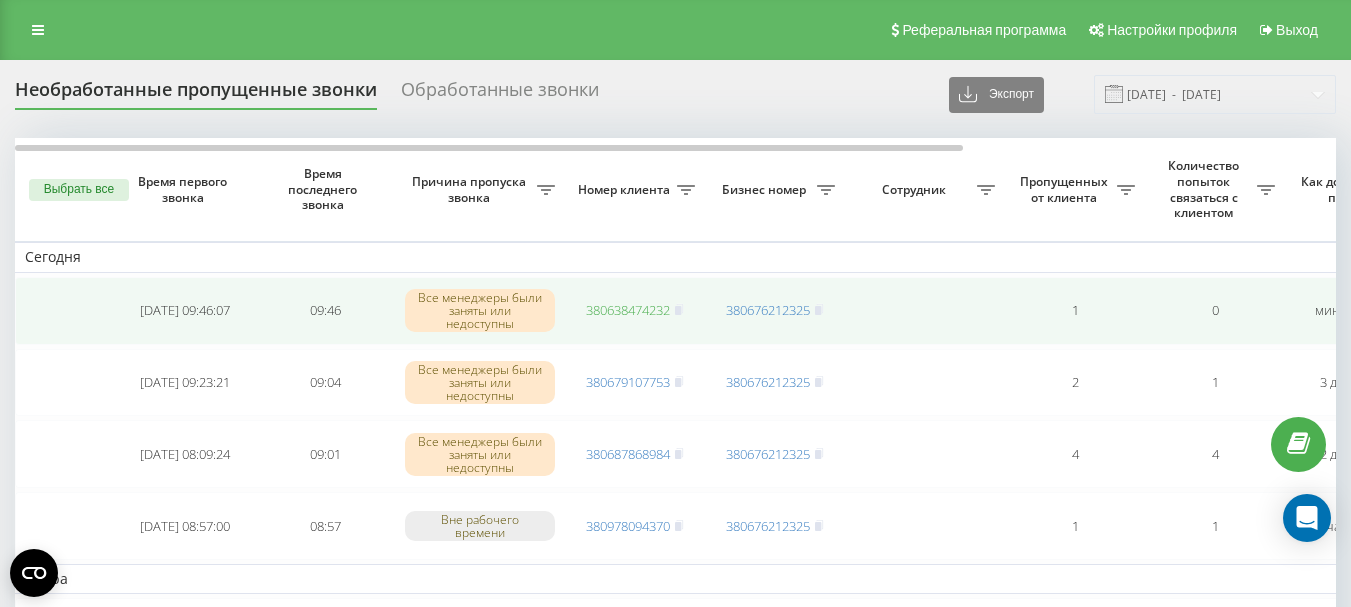 click on "380638474232" at bounding box center (628, 310) 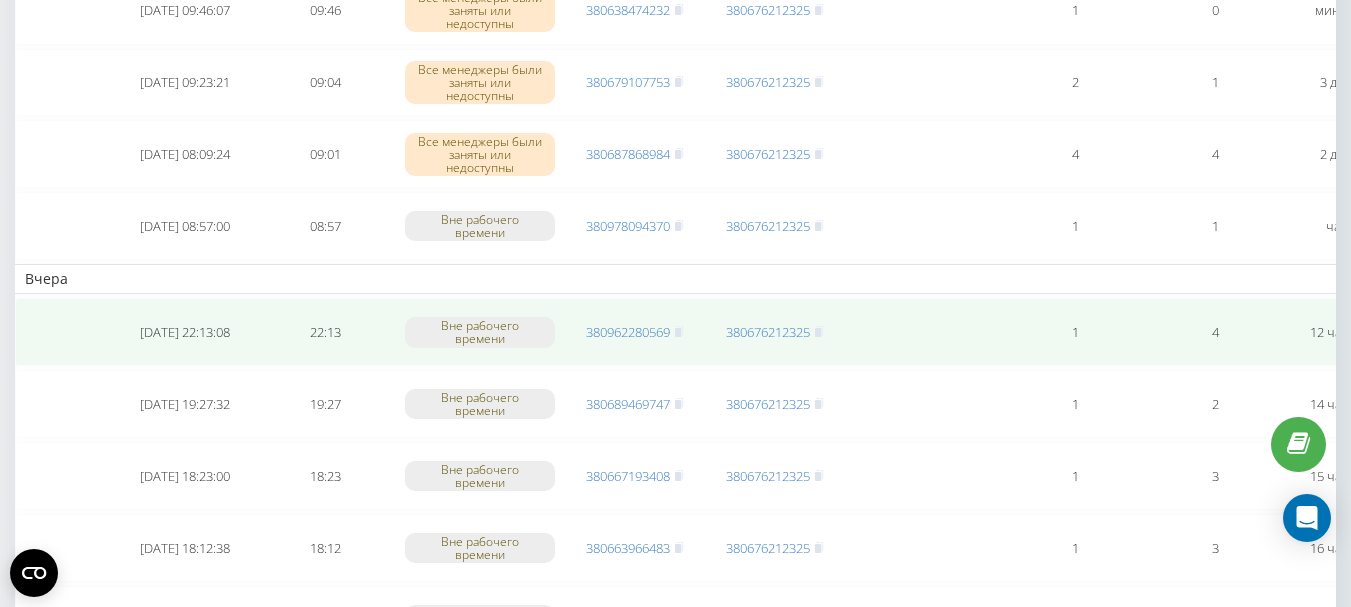 scroll, scrollTop: 0, scrollLeft: 0, axis: both 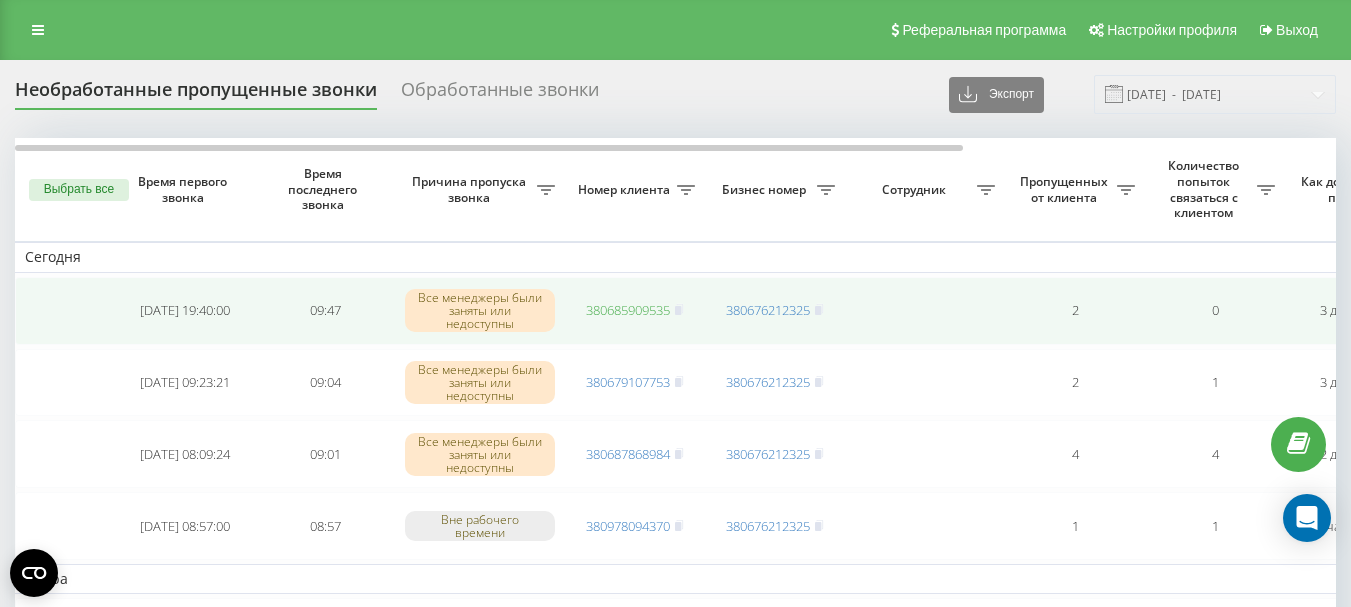 click on "380685909535" at bounding box center [628, 310] 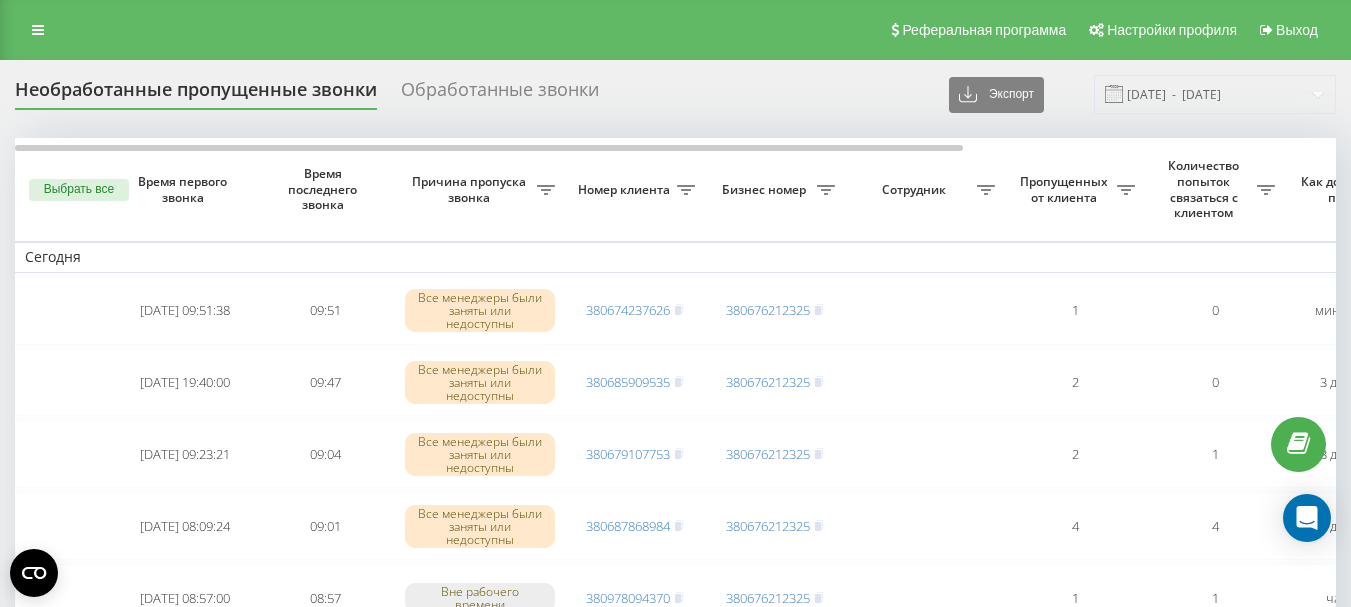 scroll, scrollTop: 0, scrollLeft: 0, axis: both 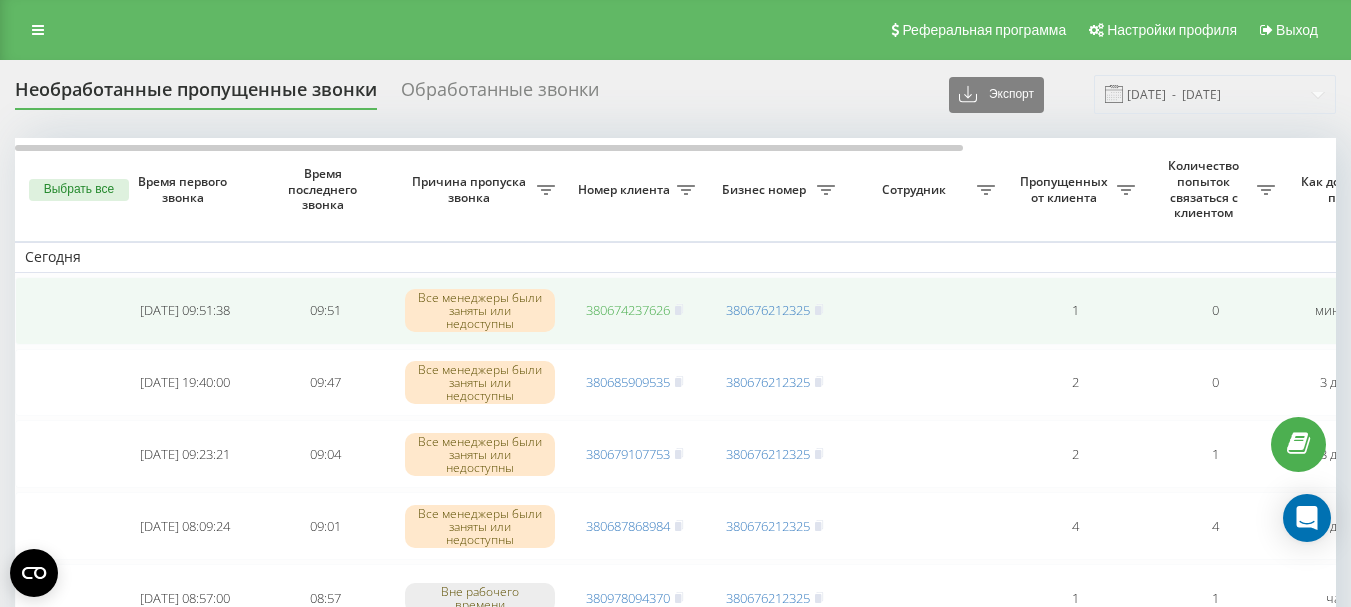 click on "380674237626" at bounding box center [628, 310] 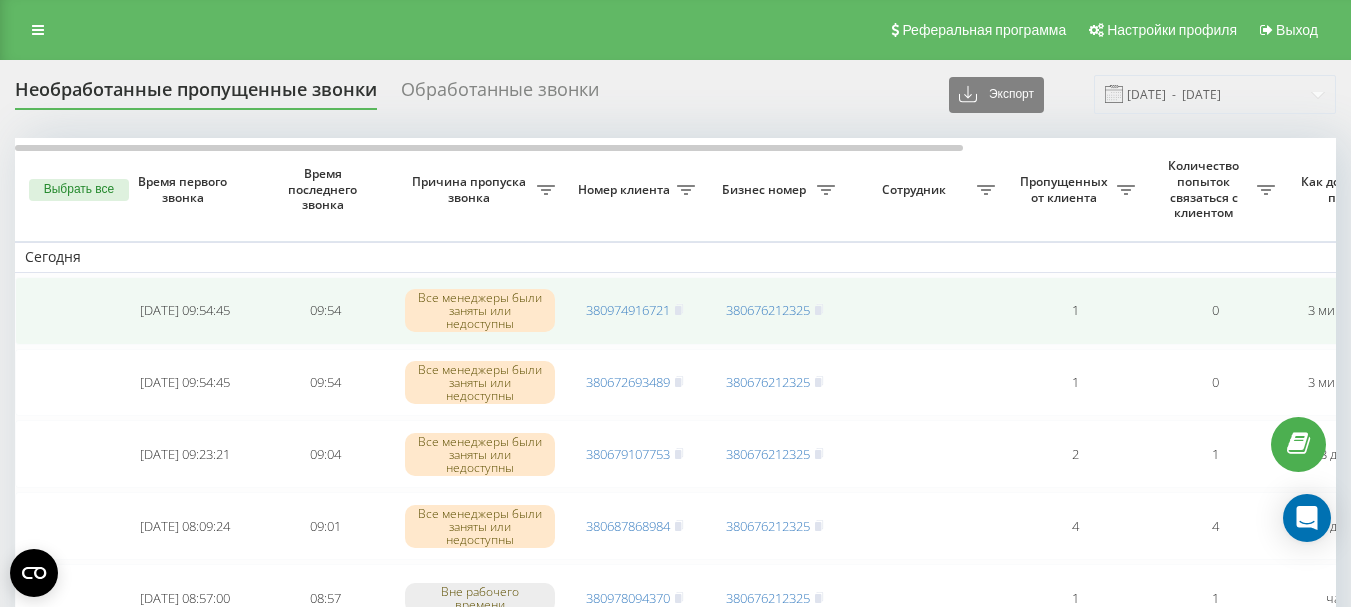 scroll, scrollTop: 0, scrollLeft: 0, axis: both 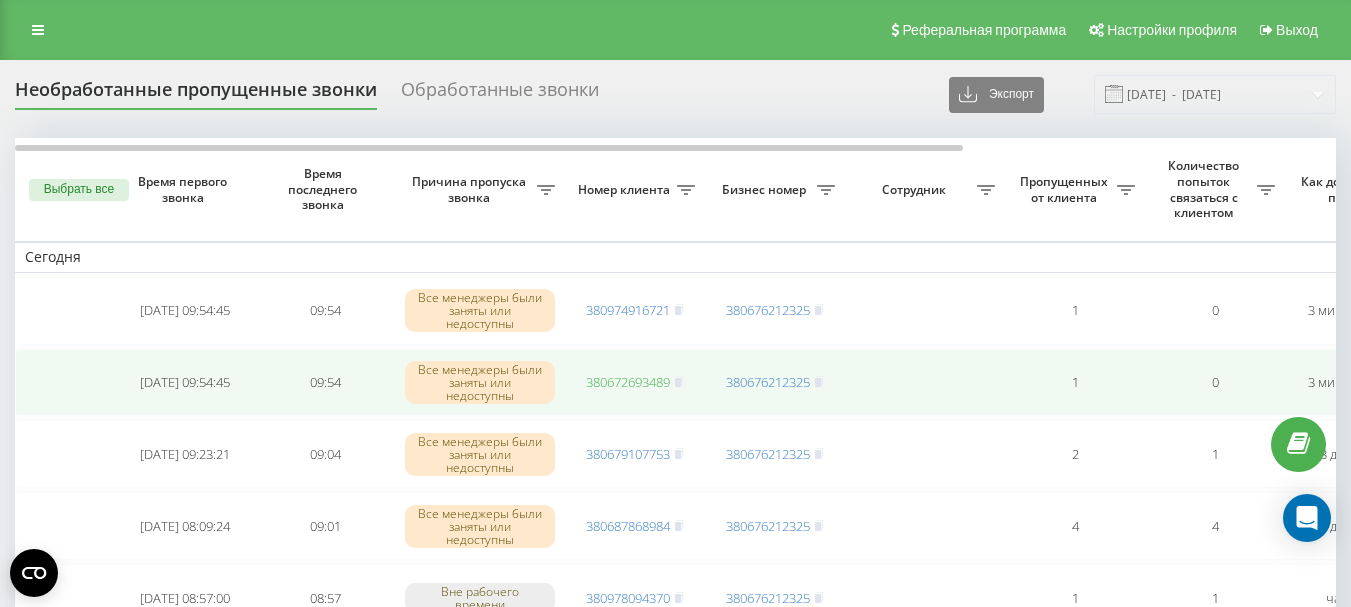 click on "380672693489" at bounding box center [628, 382] 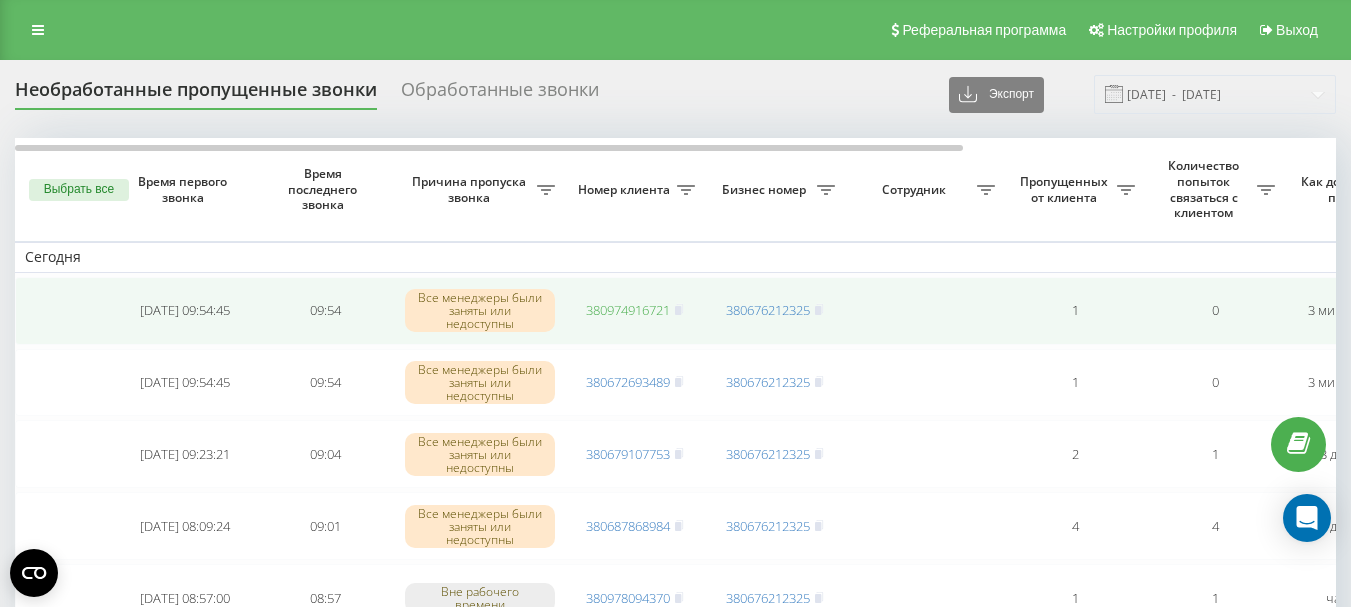 click on "380974916721" at bounding box center [628, 310] 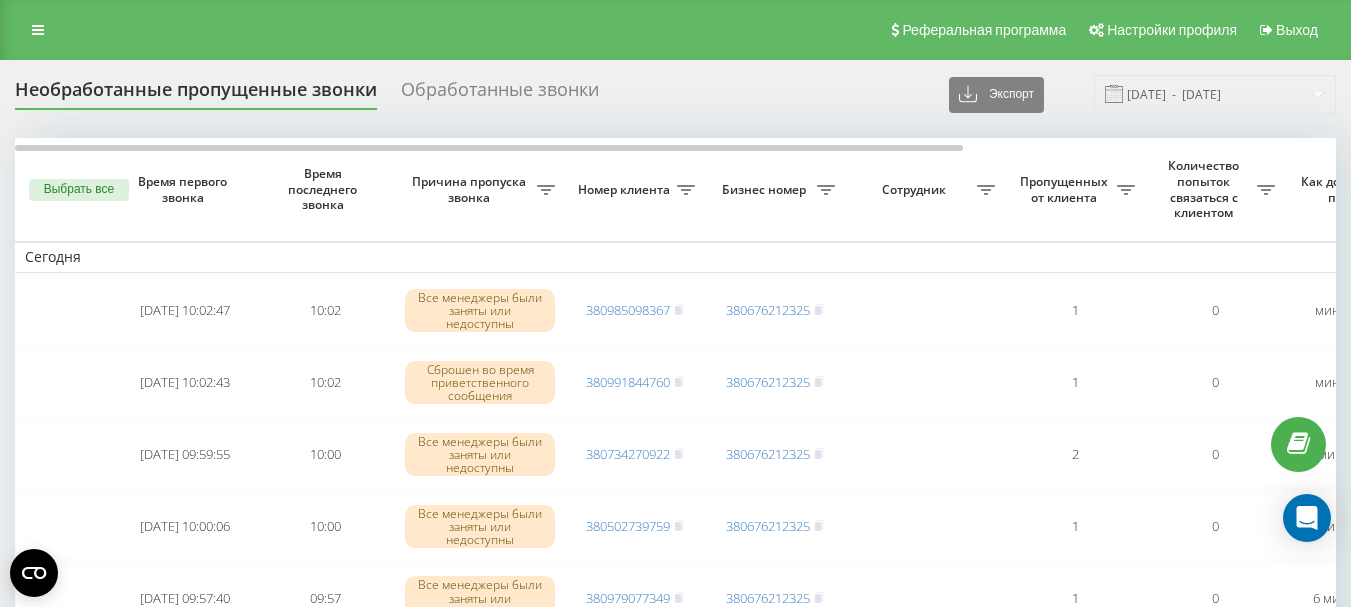 scroll, scrollTop: 0, scrollLeft: 0, axis: both 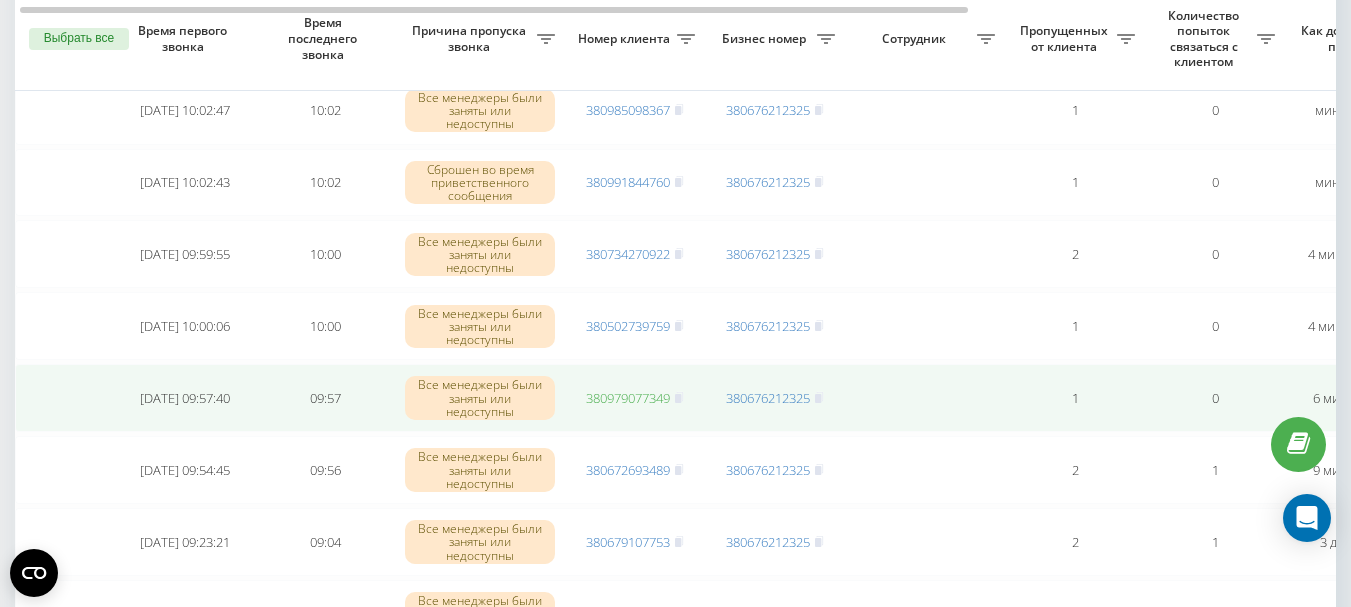 click on "380979077349" at bounding box center (628, 398) 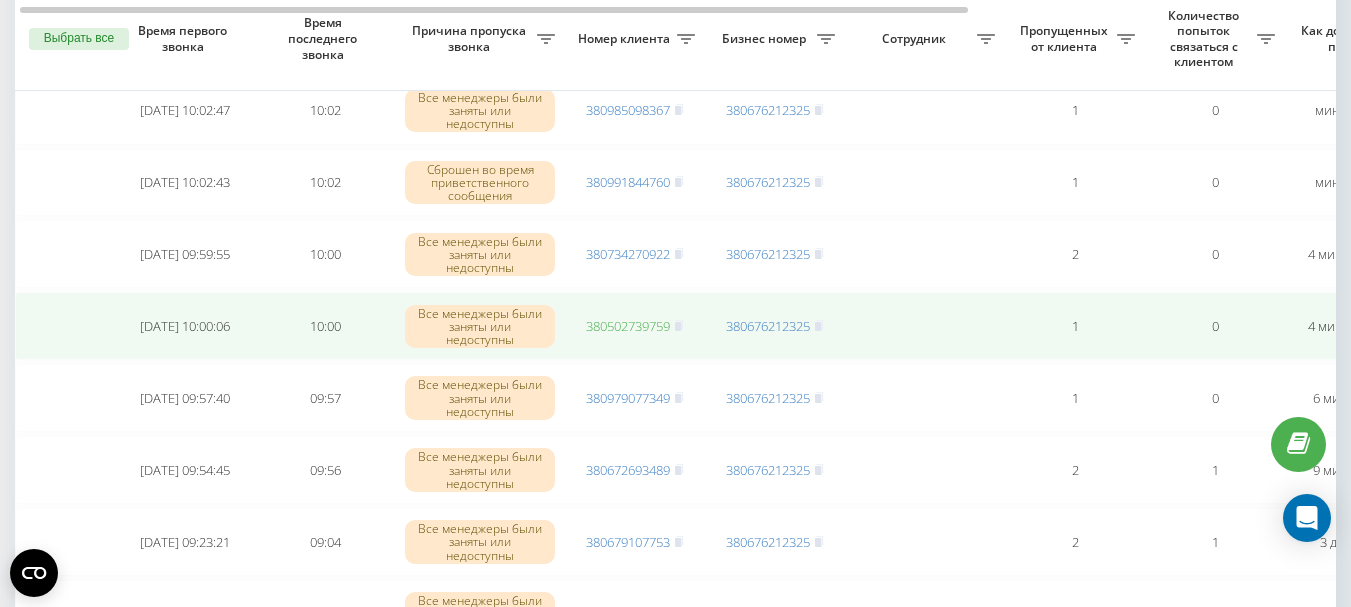 click on "380502739759" at bounding box center (628, 326) 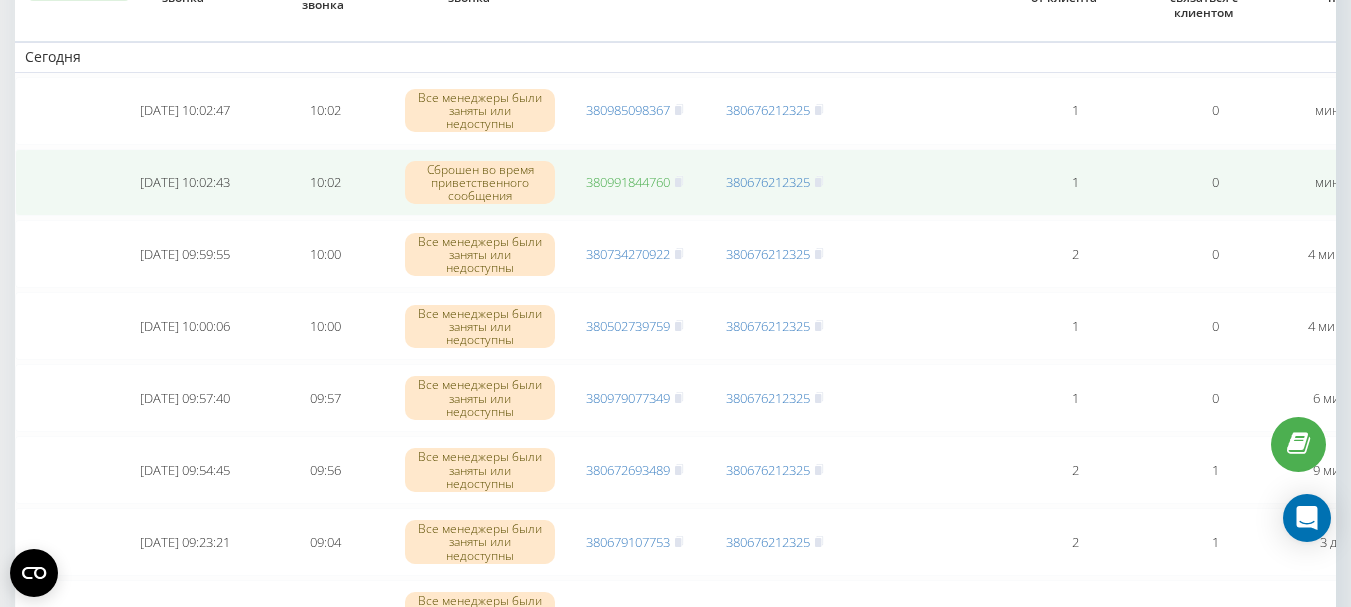 scroll, scrollTop: 0, scrollLeft: 0, axis: both 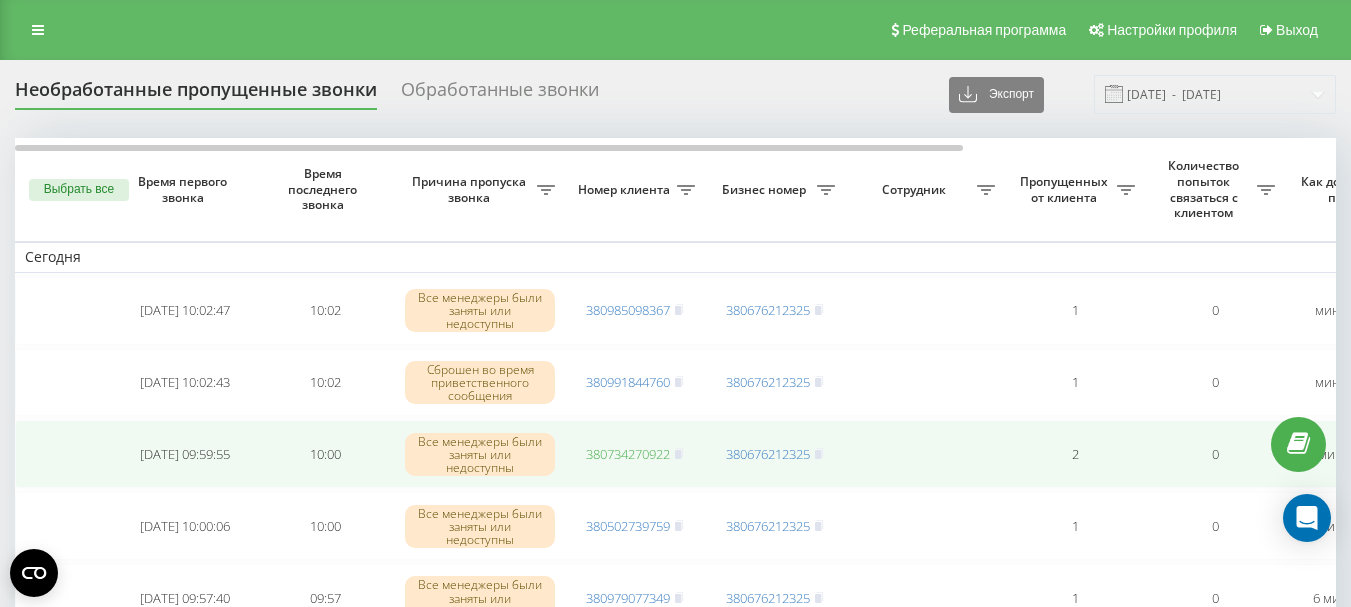 click on "380734270922" at bounding box center (628, 454) 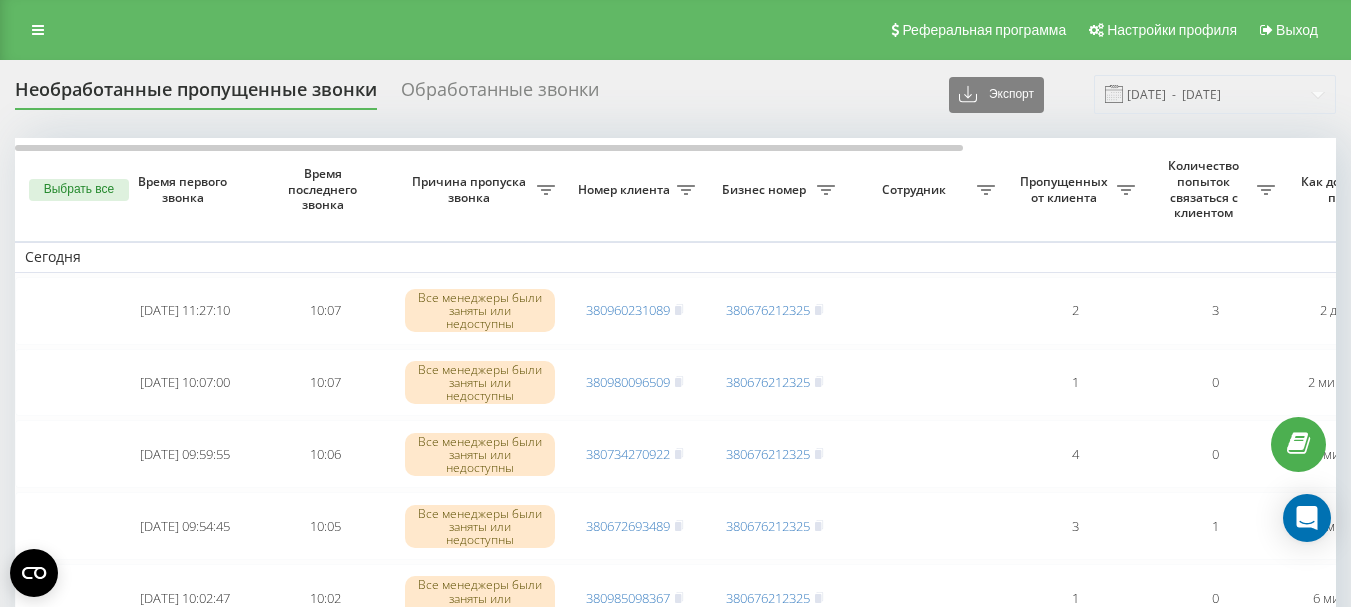 scroll, scrollTop: 0, scrollLeft: 0, axis: both 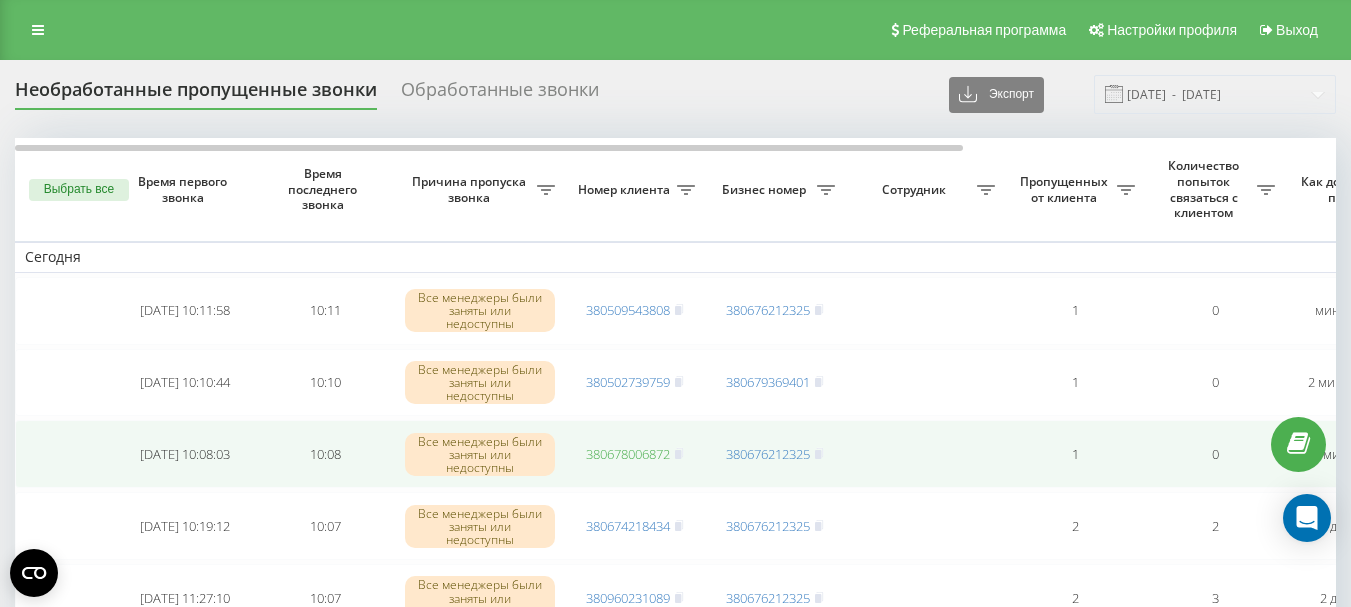 click on "380678006872" at bounding box center (628, 454) 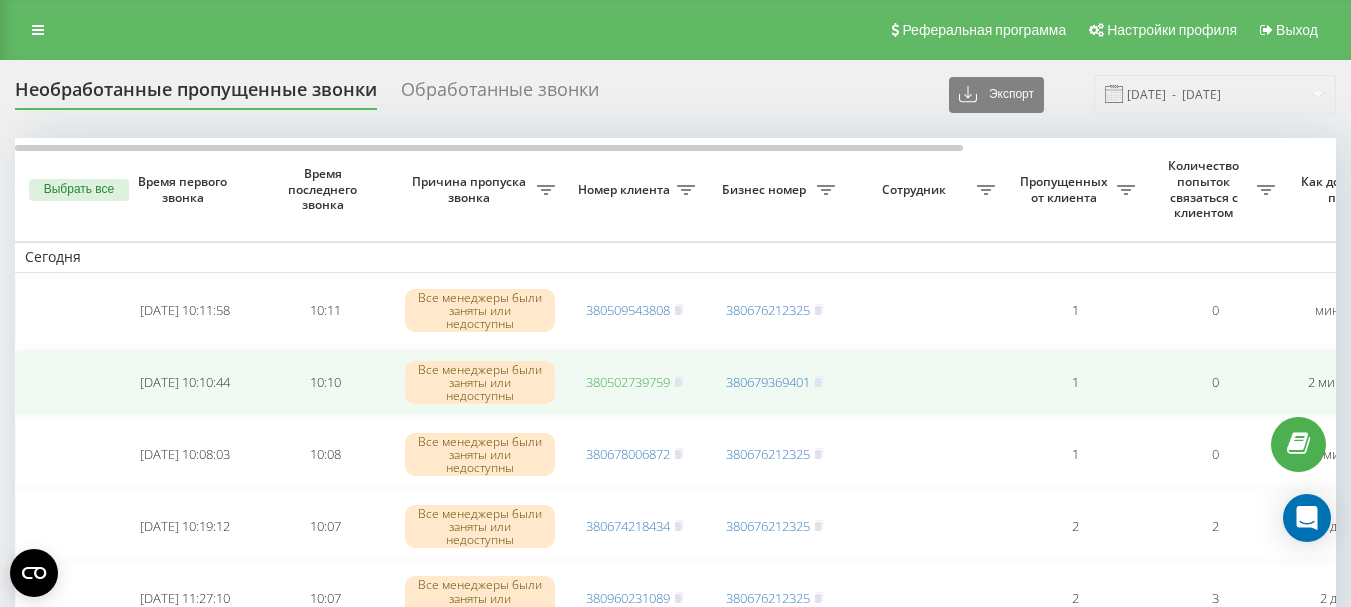 click on "380502739759" at bounding box center [628, 382] 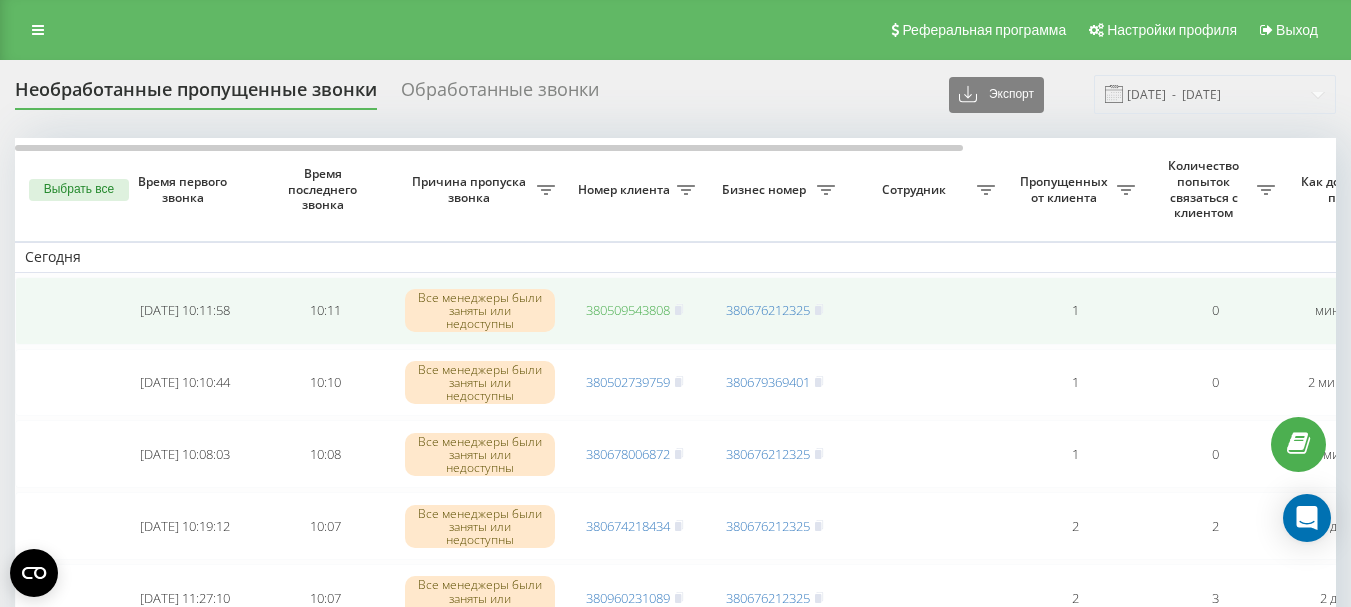 click on "380509543808" at bounding box center (628, 310) 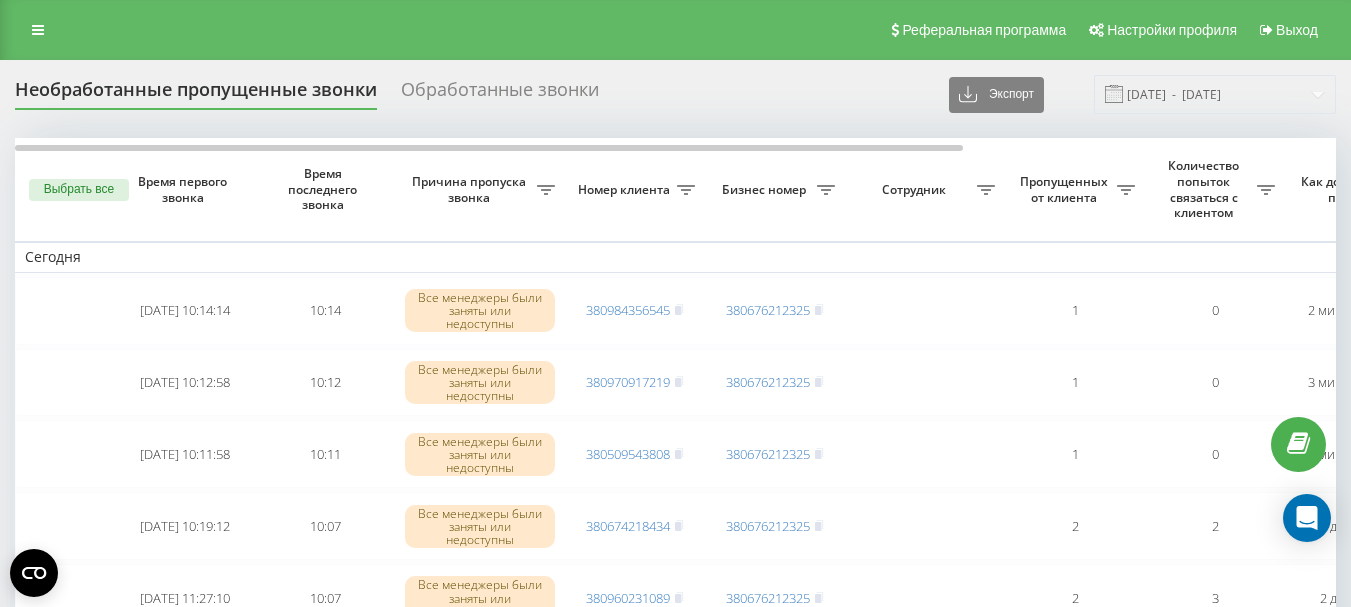 scroll, scrollTop: 0, scrollLeft: 0, axis: both 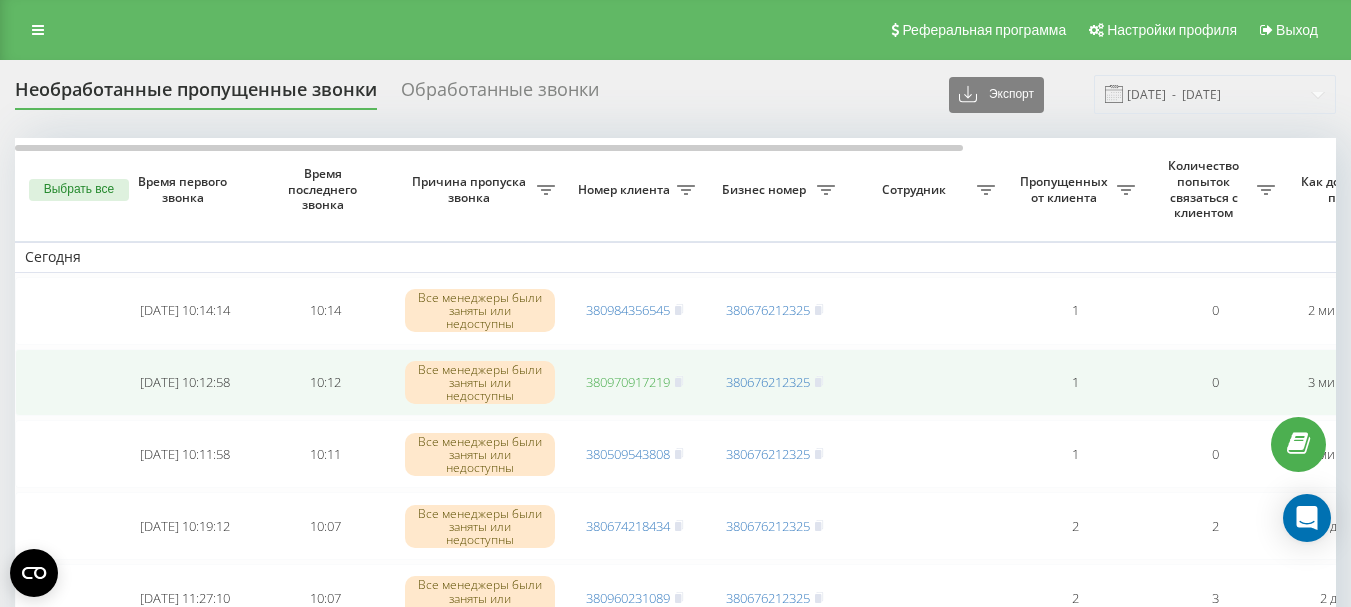 click on "380970917219" at bounding box center [628, 382] 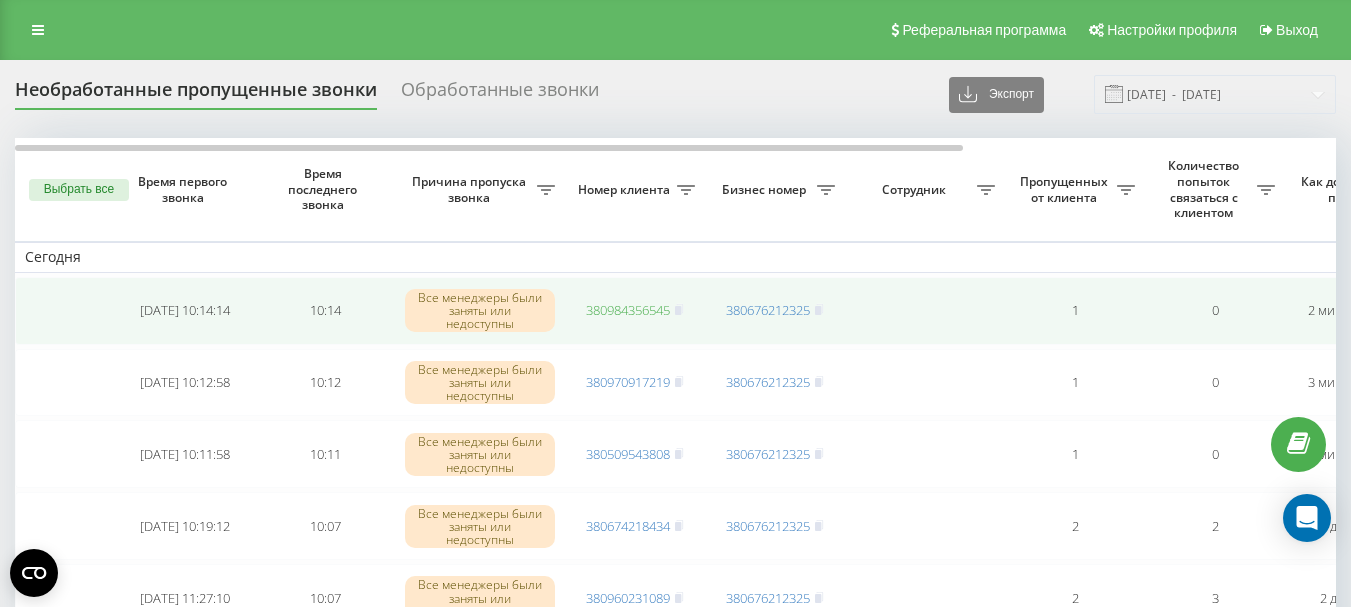 click on "380984356545" at bounding box center (628, 310) 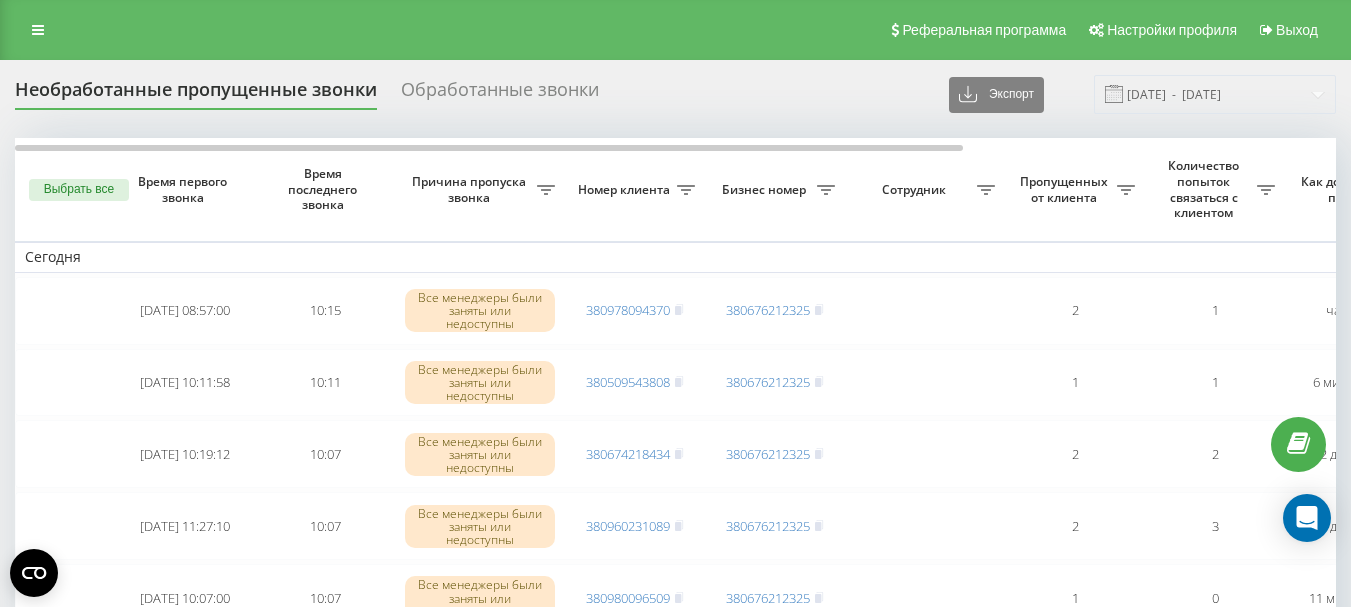 scroll, scrollTop: 0, scrollLeft: 0, axis: both 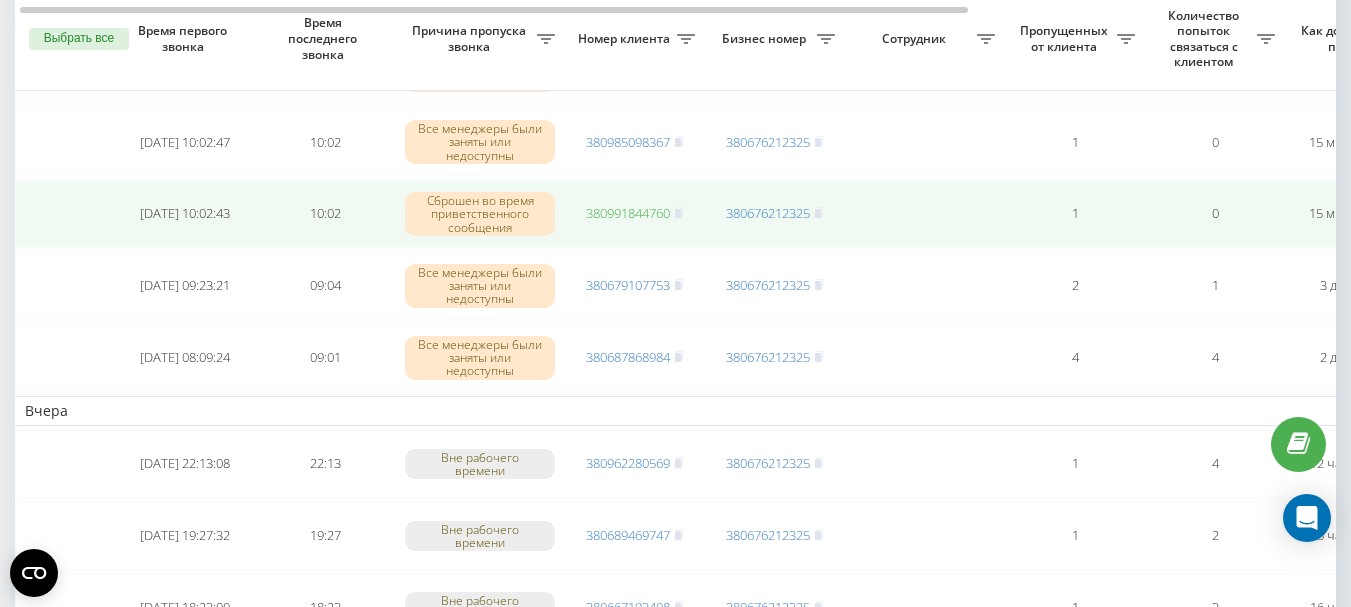 click on "380991844760" at bounding box center (628, 213) 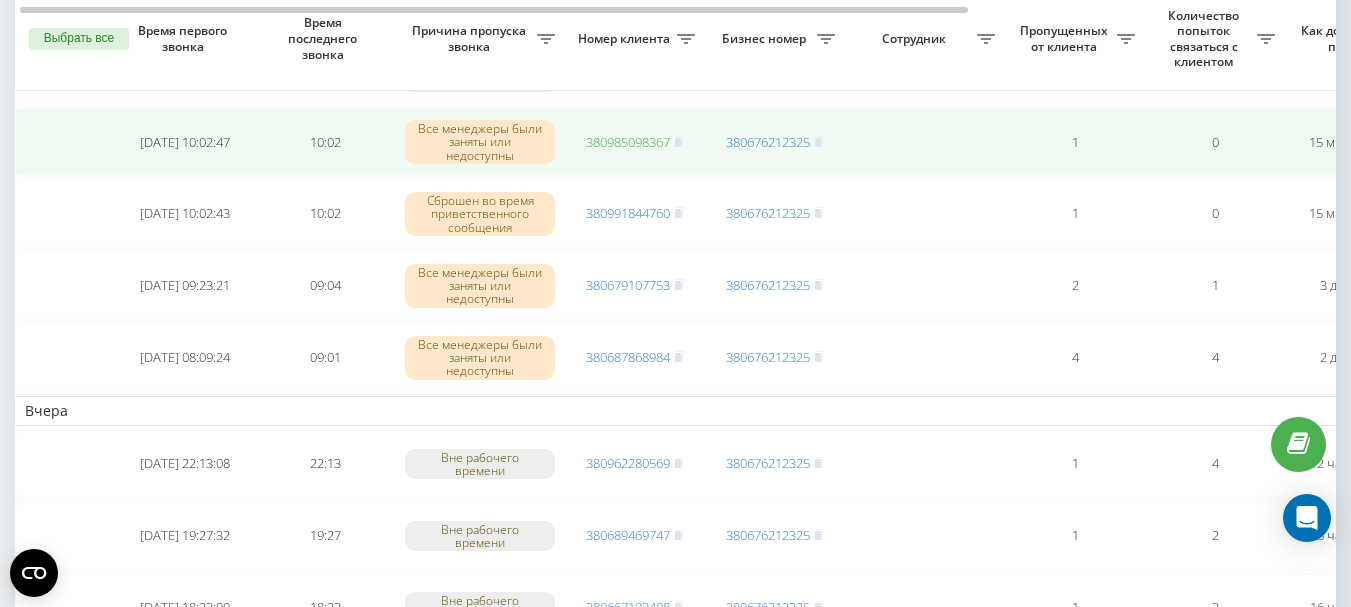 click on "380985098367" at bounding box center [628, 142] 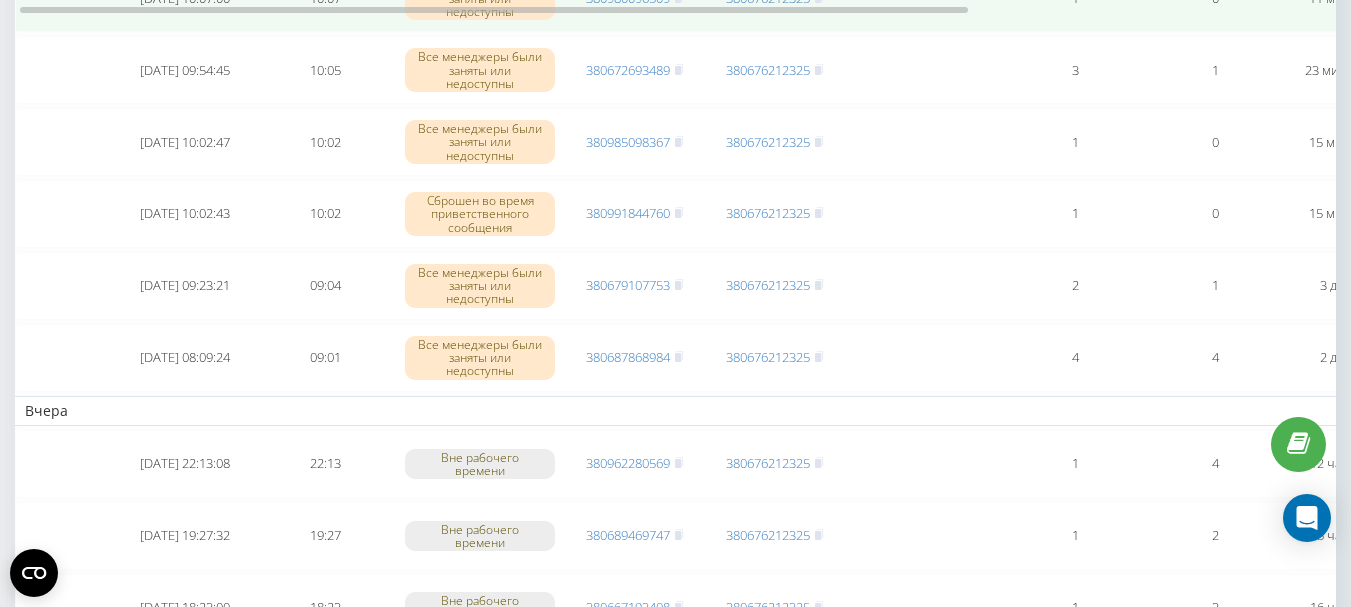 scroll, scrollTop: 400, scrollLeft: 0, axis: vertical 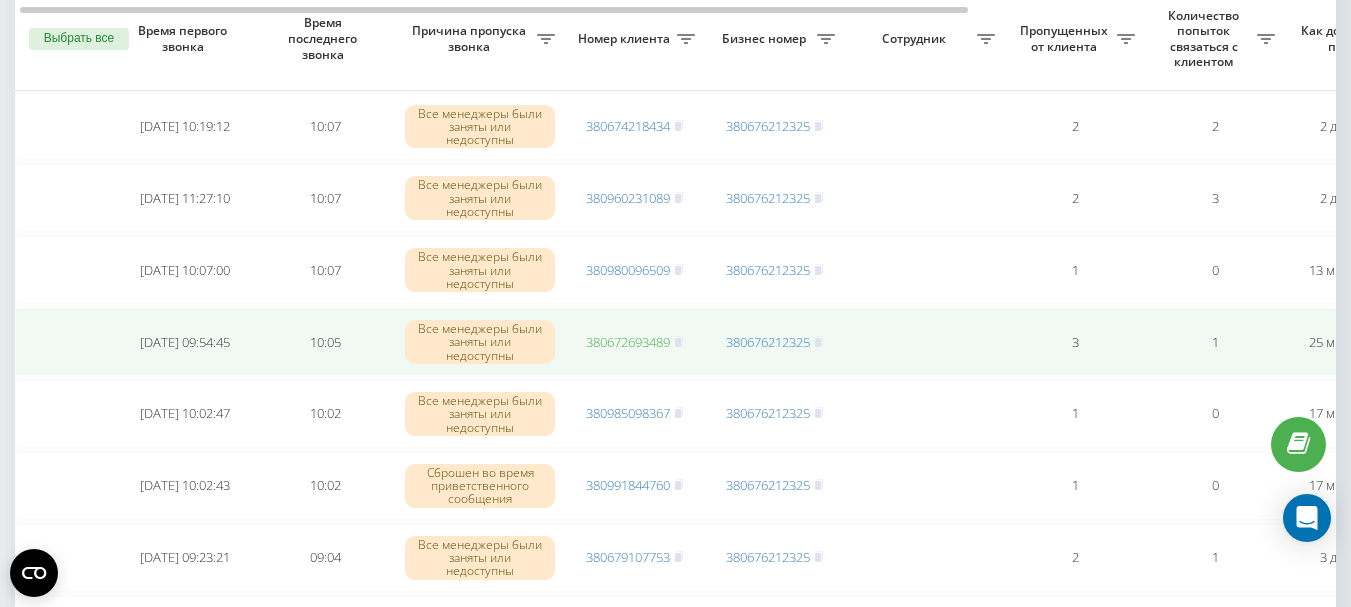 click on "380672693489" at bounding box center (628, 342) 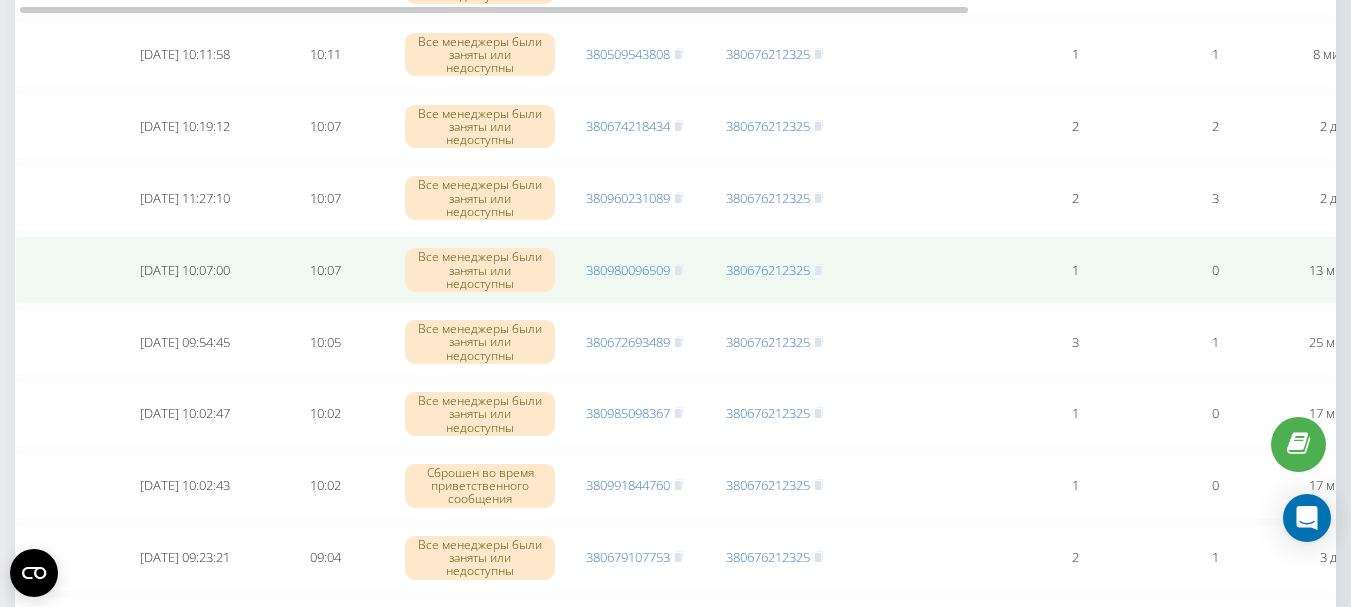 scroll, scrollTop: 300, scrollLeft: 0, axis: vertical 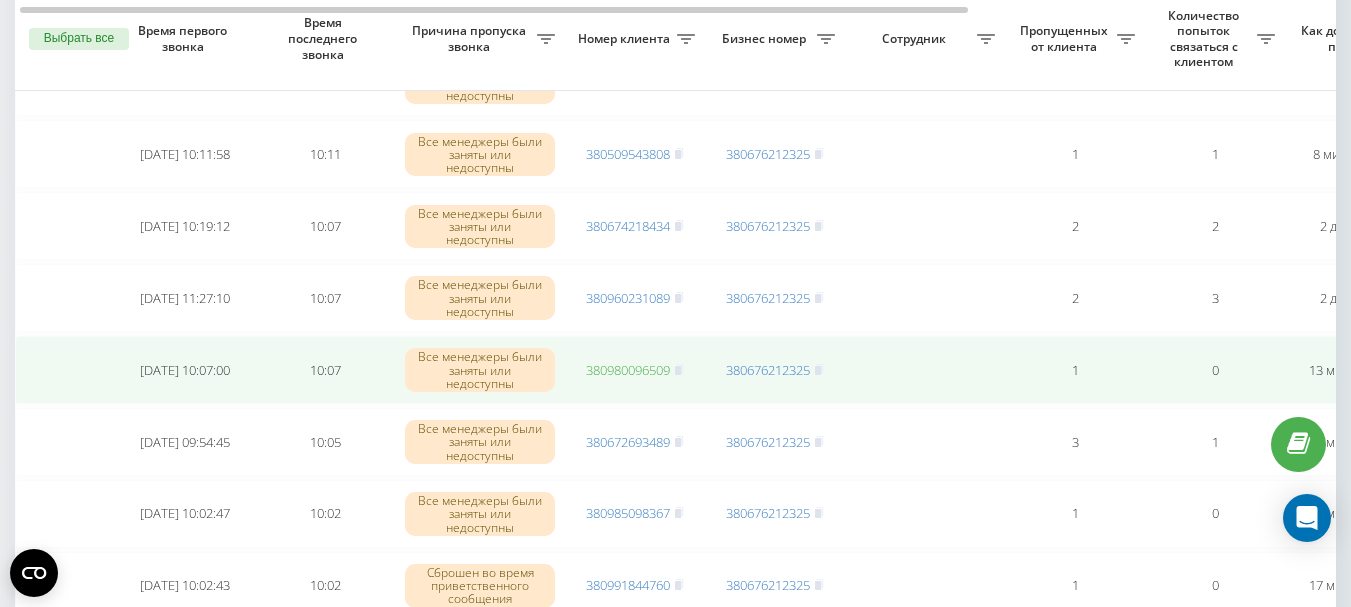 click on "380980096509" at bounding box center (628, 370) 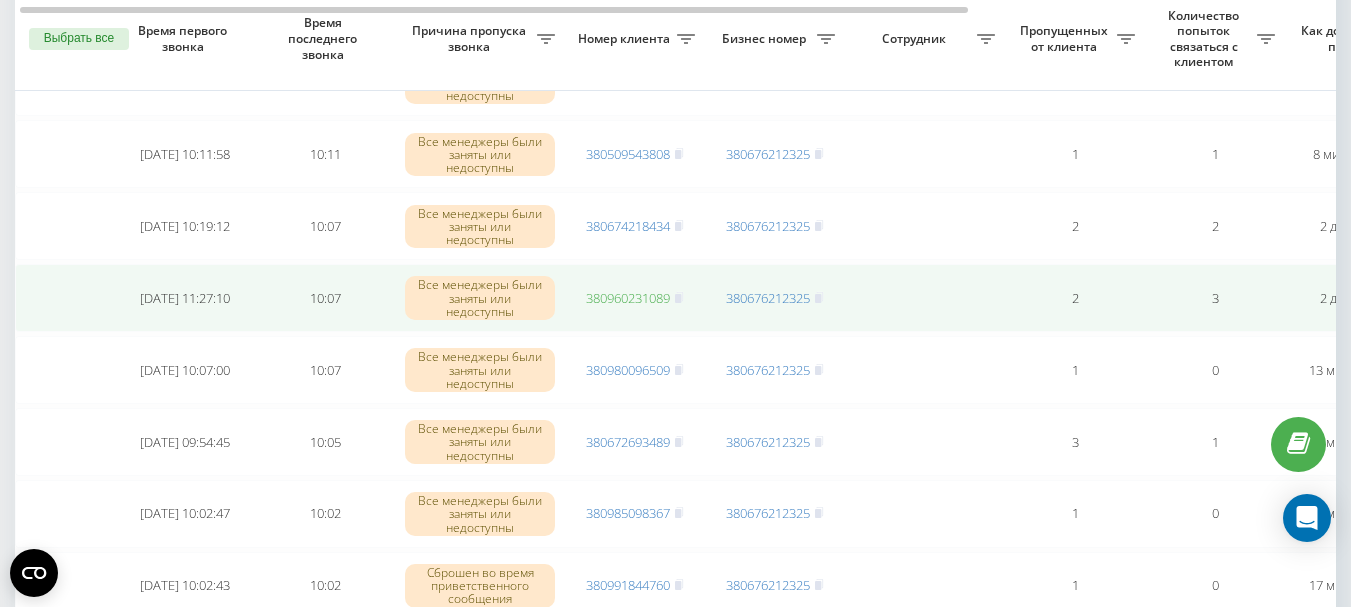click on "380960231089" at bounding box center [628, 298] 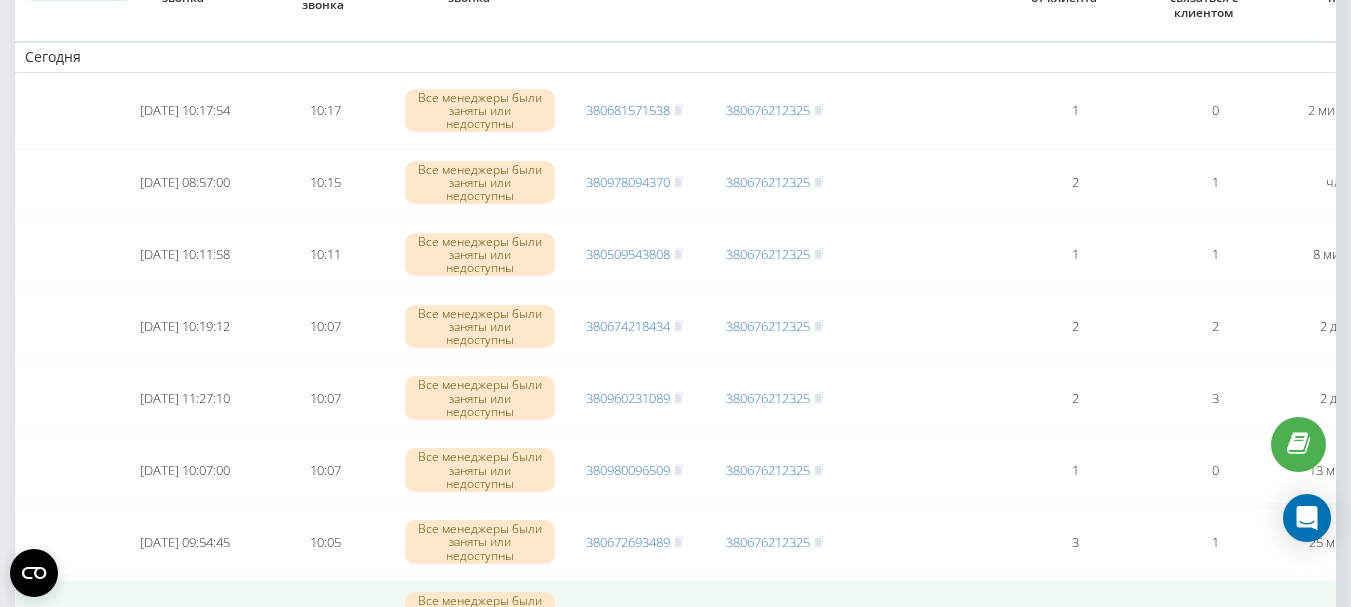 scroll, scrollTop: 100, scrollLeft: 0, axis: vertical 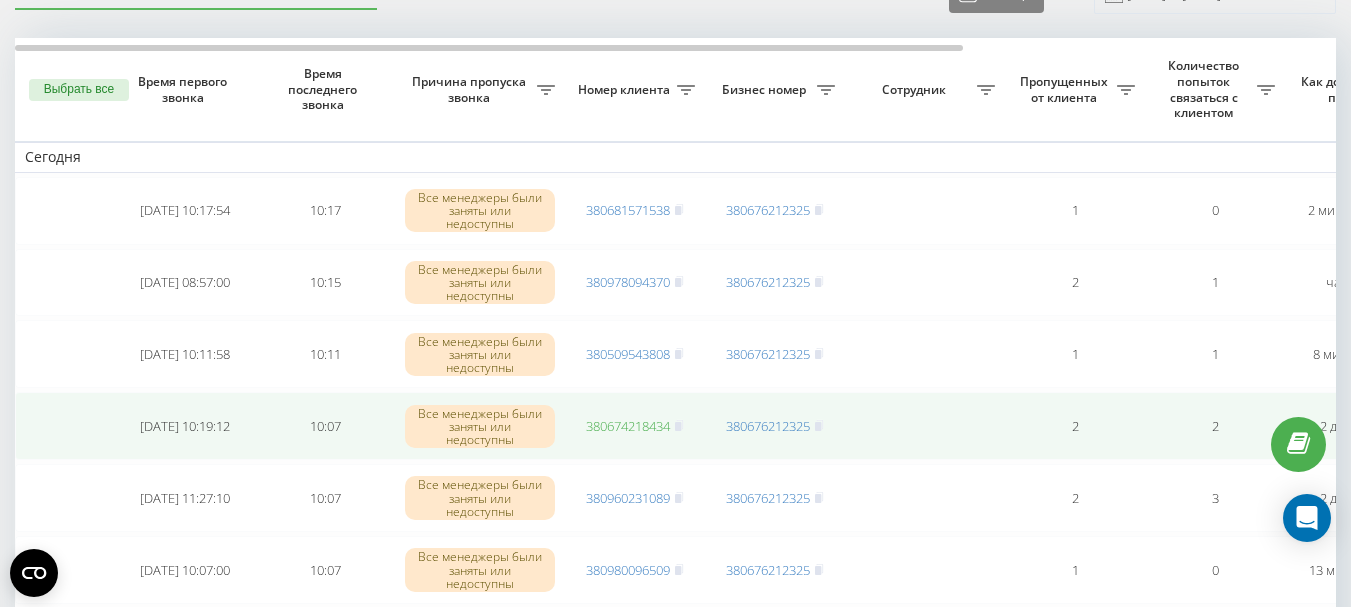 click on "380674218434" at bounding box center [628, 426] 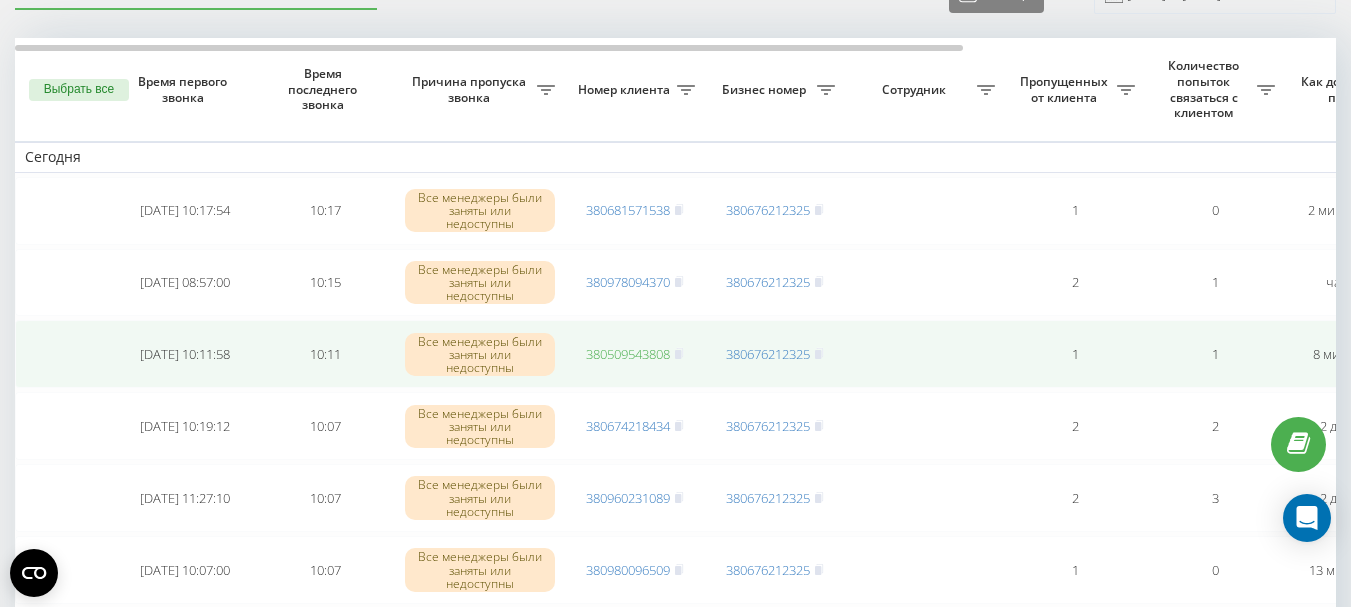click on "380509543808" at bounding box center [628, 354] 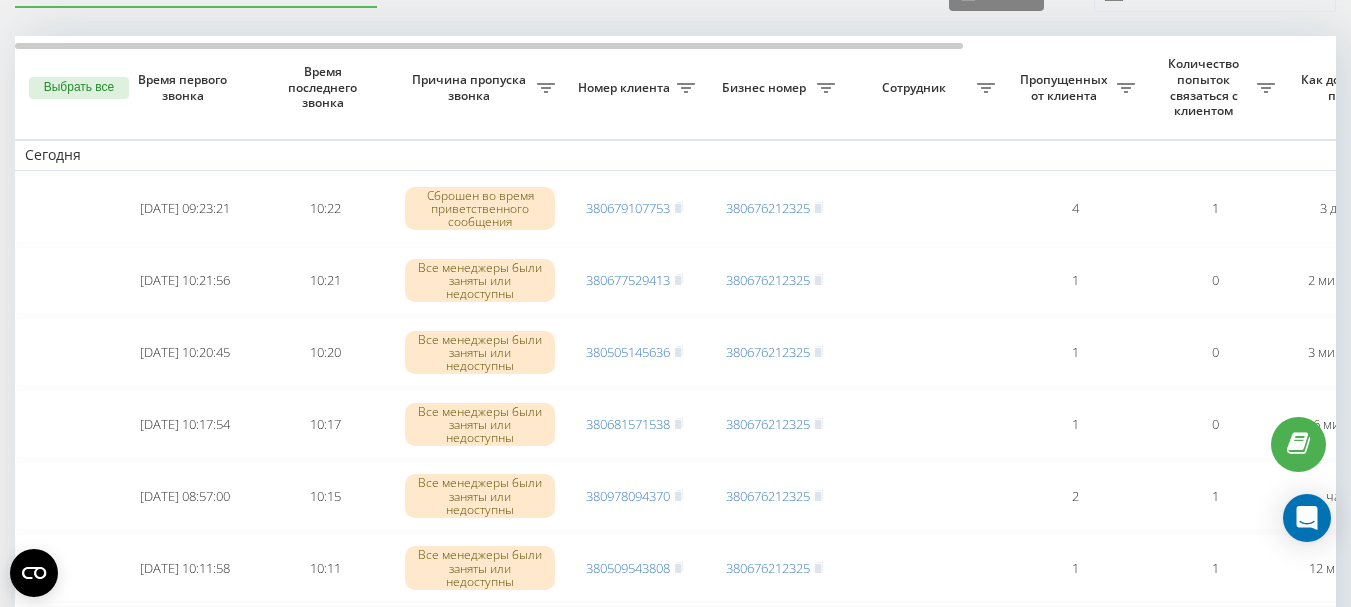 scroll, scrollTop: 102, scrollLeft: 0, axis: vertical 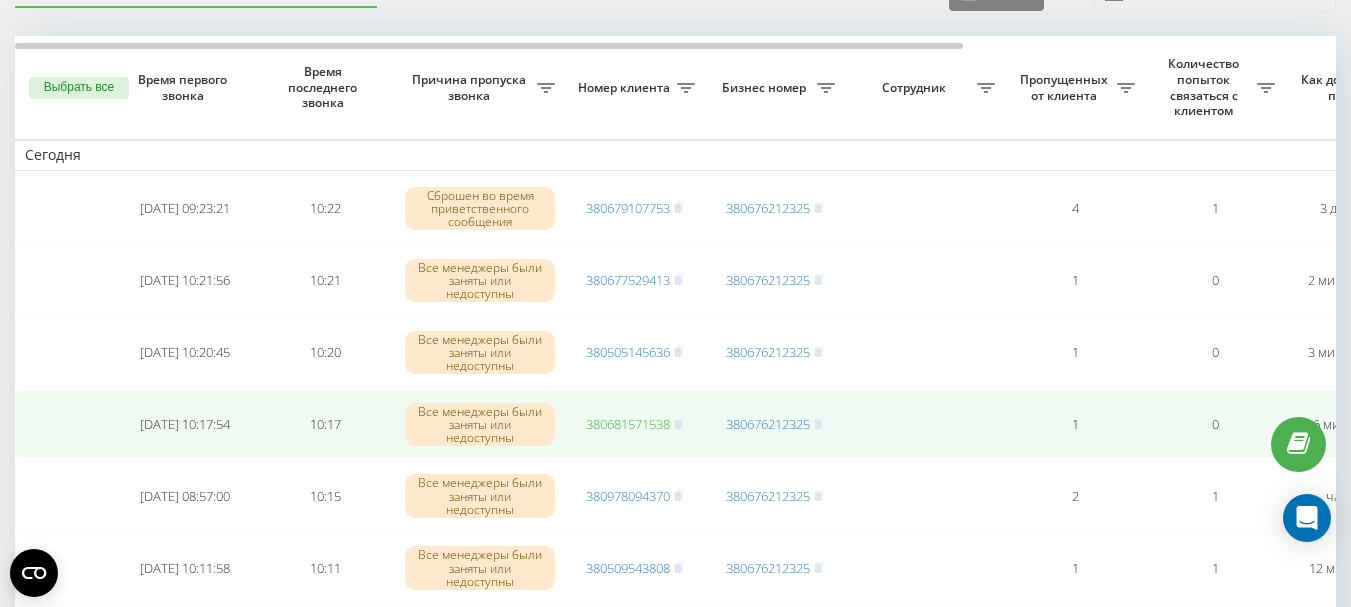 click on "380681571538" at bounding box center (628, 424) 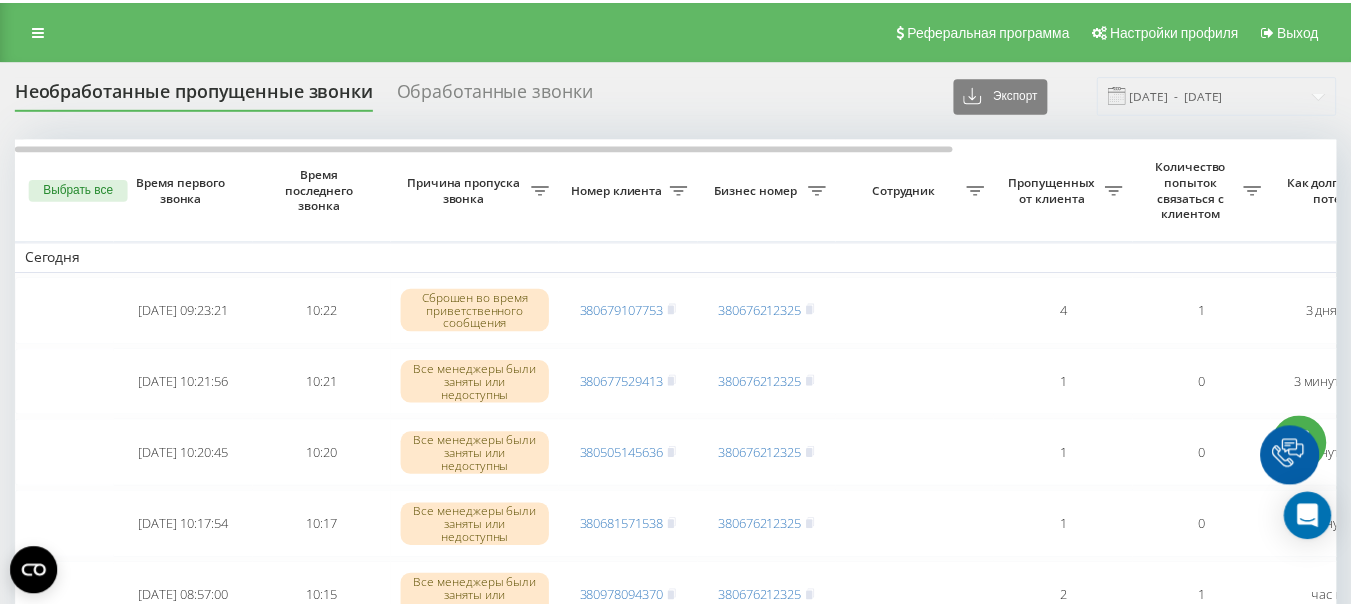scroll, scrollTop: 0, scrollLeft: 0, axis: both 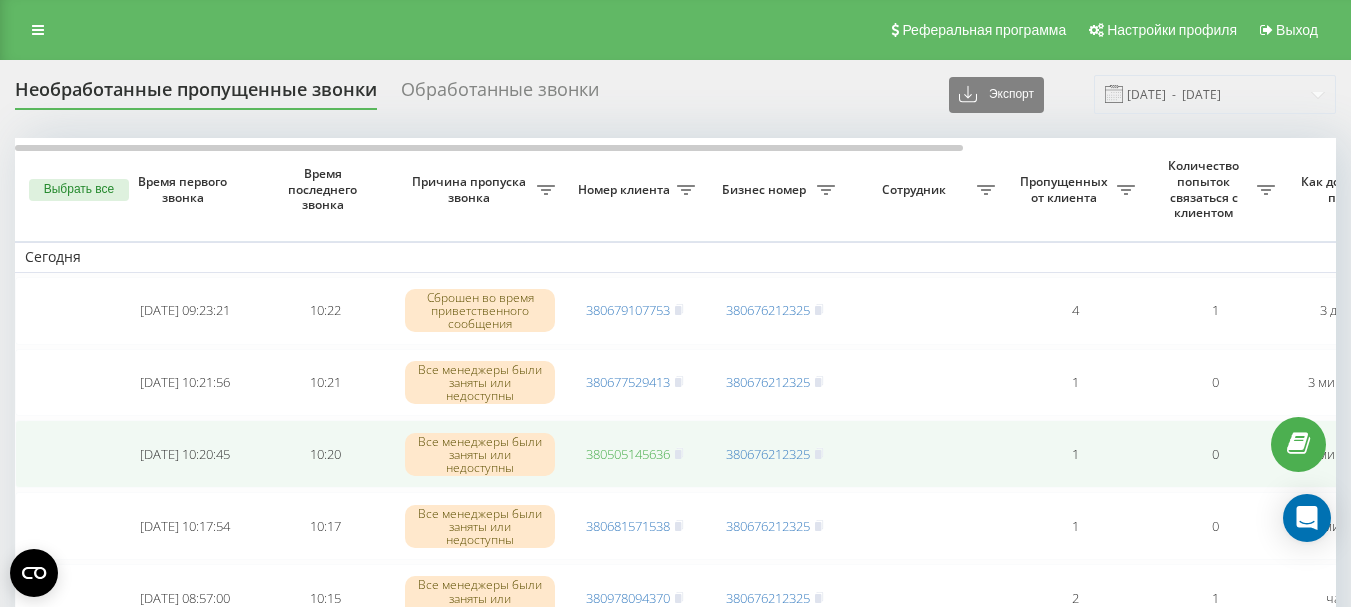 click on "380505145636" at bounding box center [628, 454] 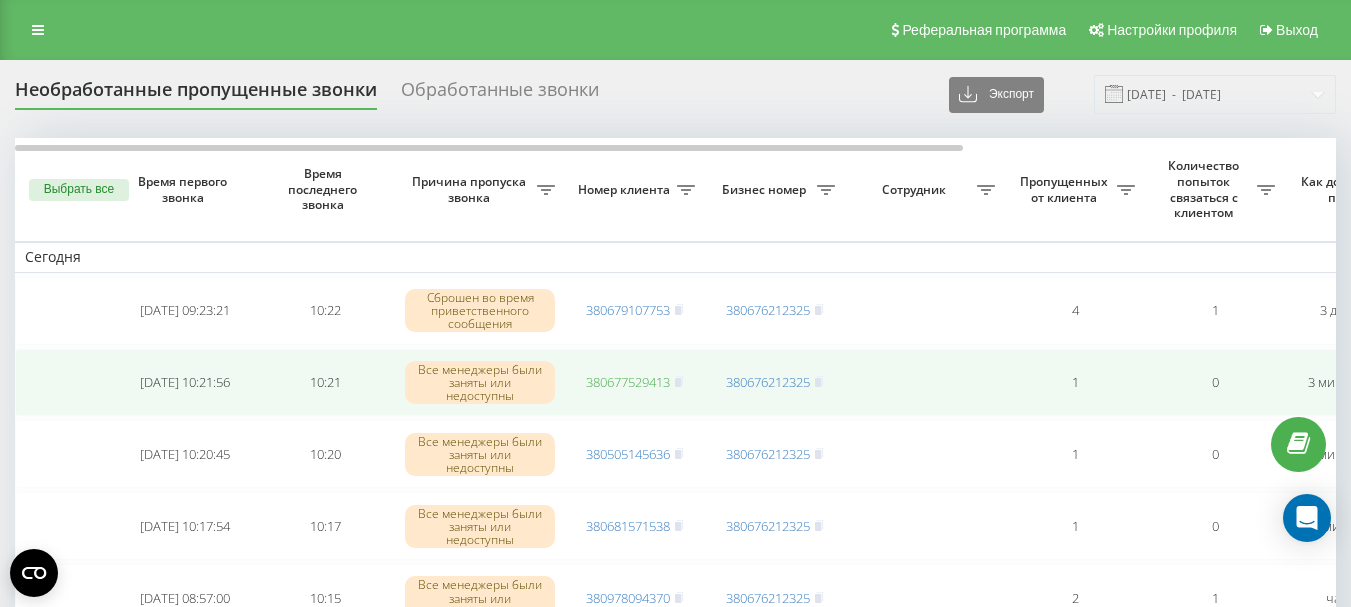 click on "380677529413" at bounding box center (628, 382) 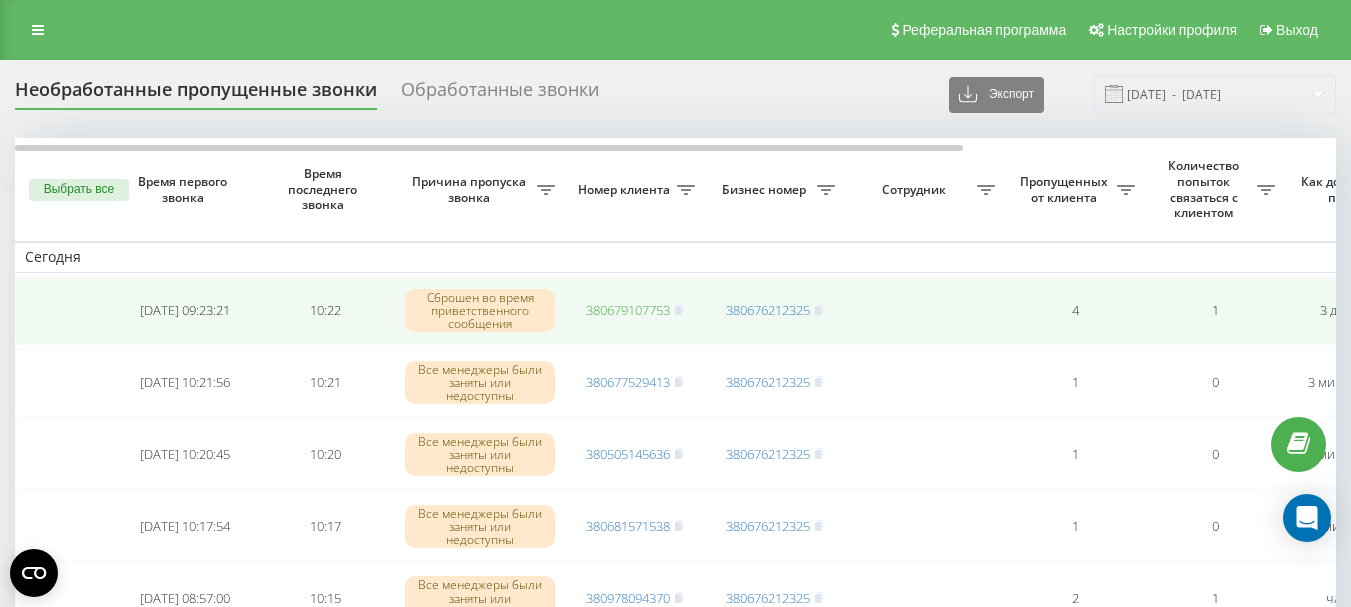 click on "380679107753" at bounding box center (628, 310) 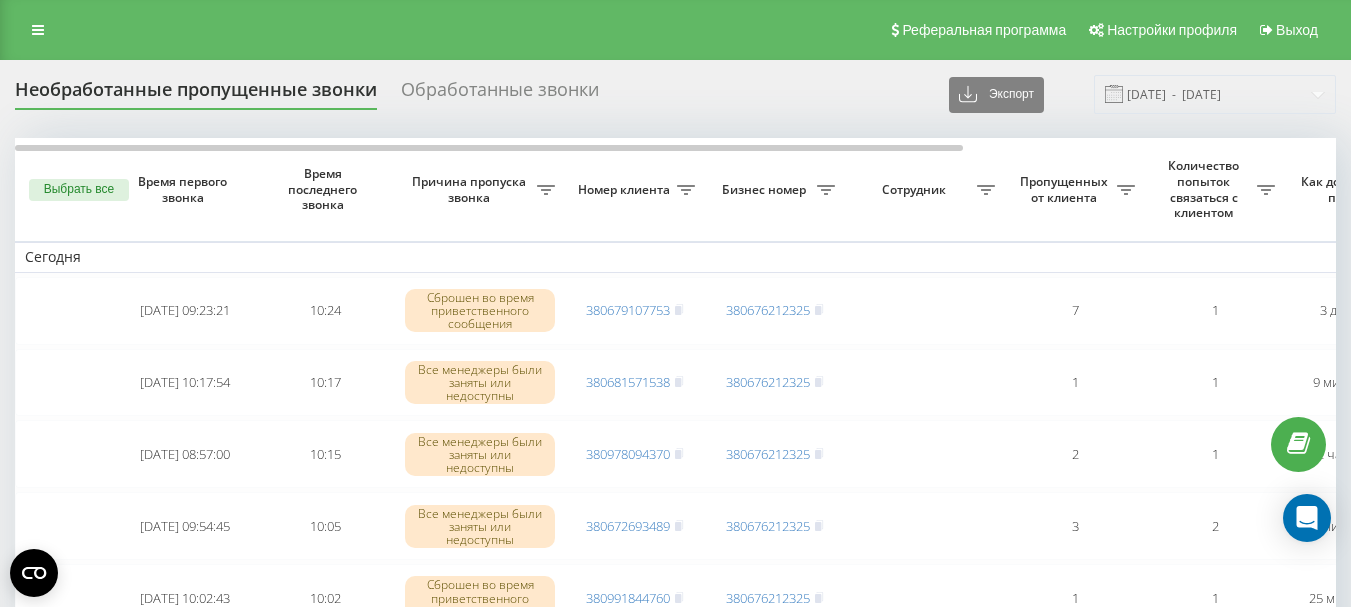 scroll, scrollTop: 0, scrollLeft: 0, axis: both 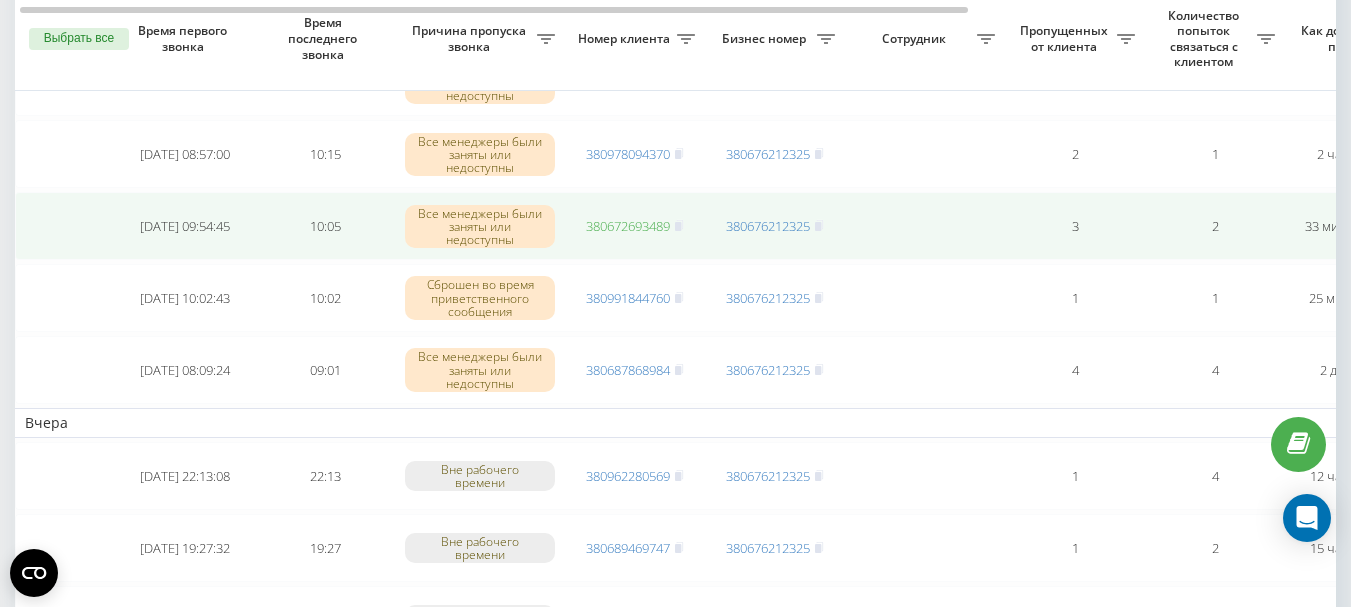click on "380672693489" at bounding box center [628, 226] 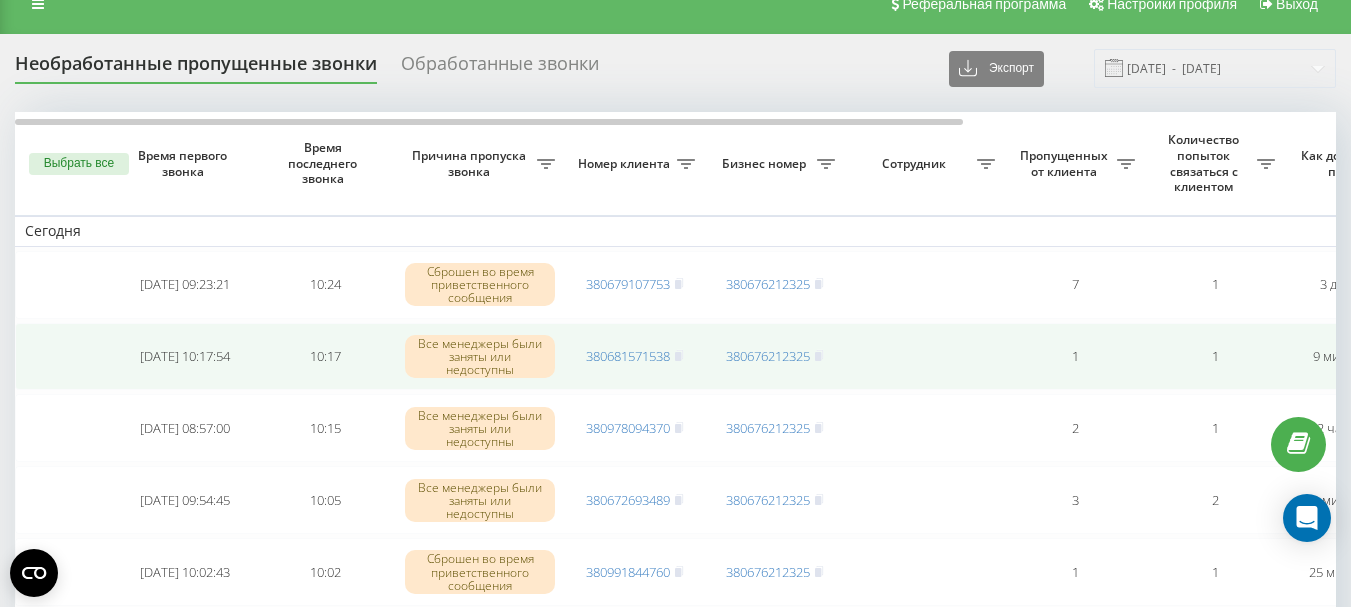 scroll, scrollTop: 0, scrollLeft: 0, axis: both 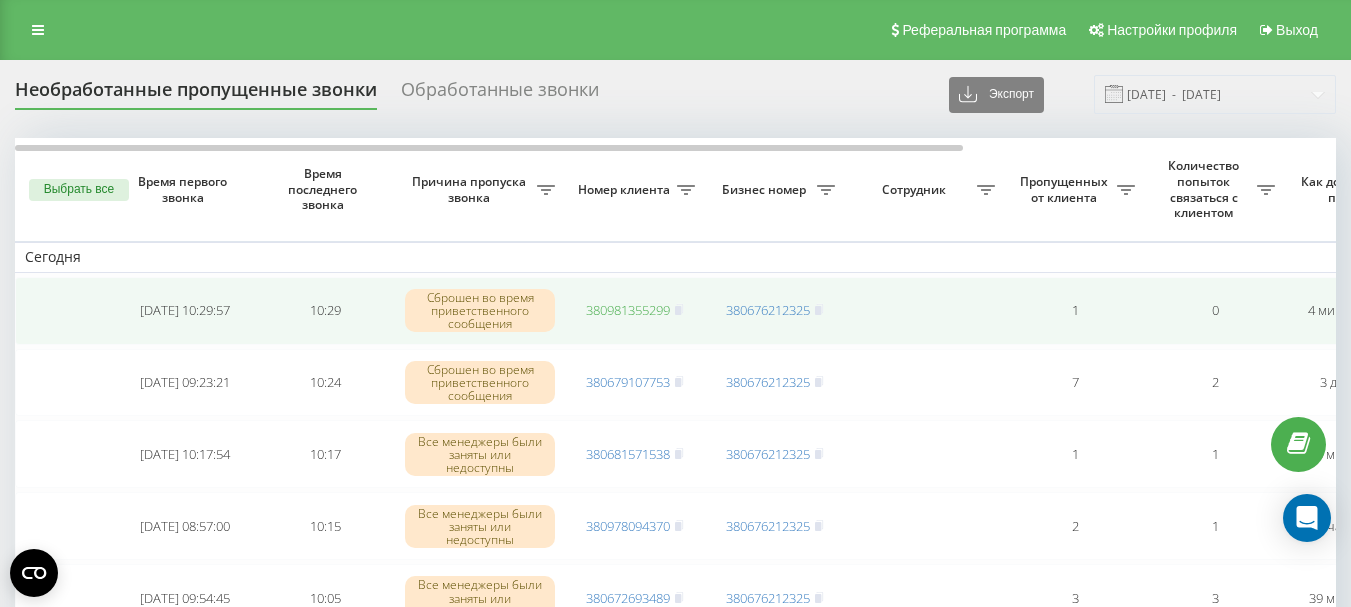 click on "380981355299" at bounding box center (628, 310) 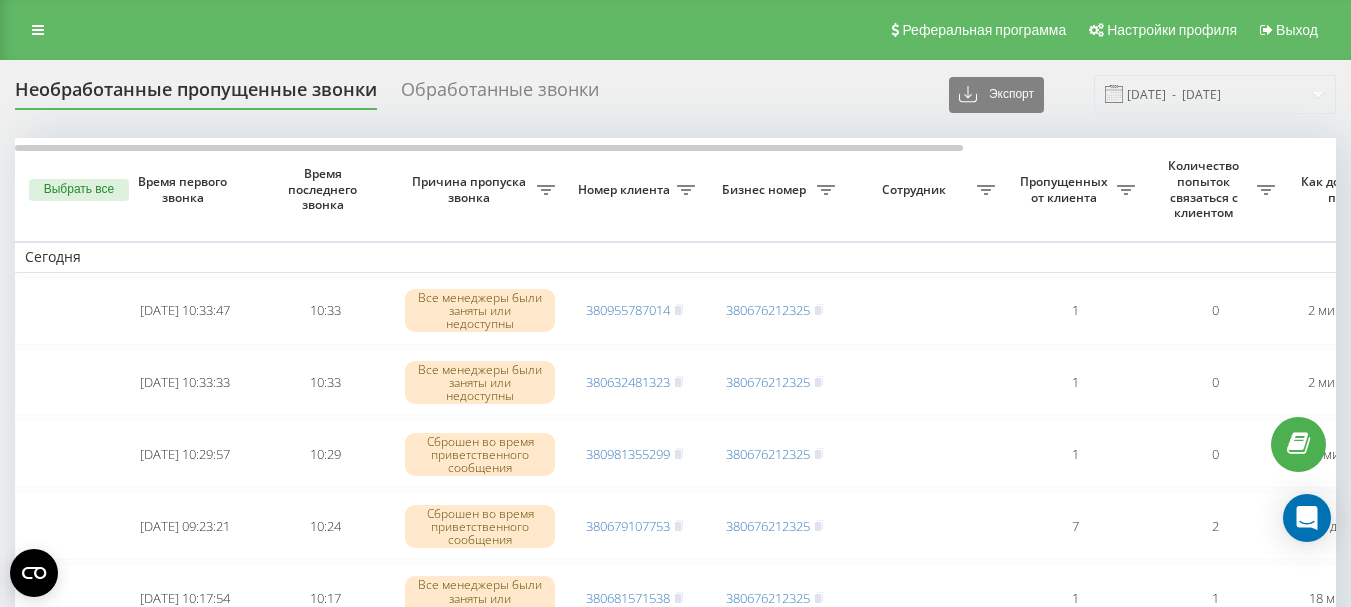 scroll, scrollTop: 0, scrollLeft: 0, axis: both 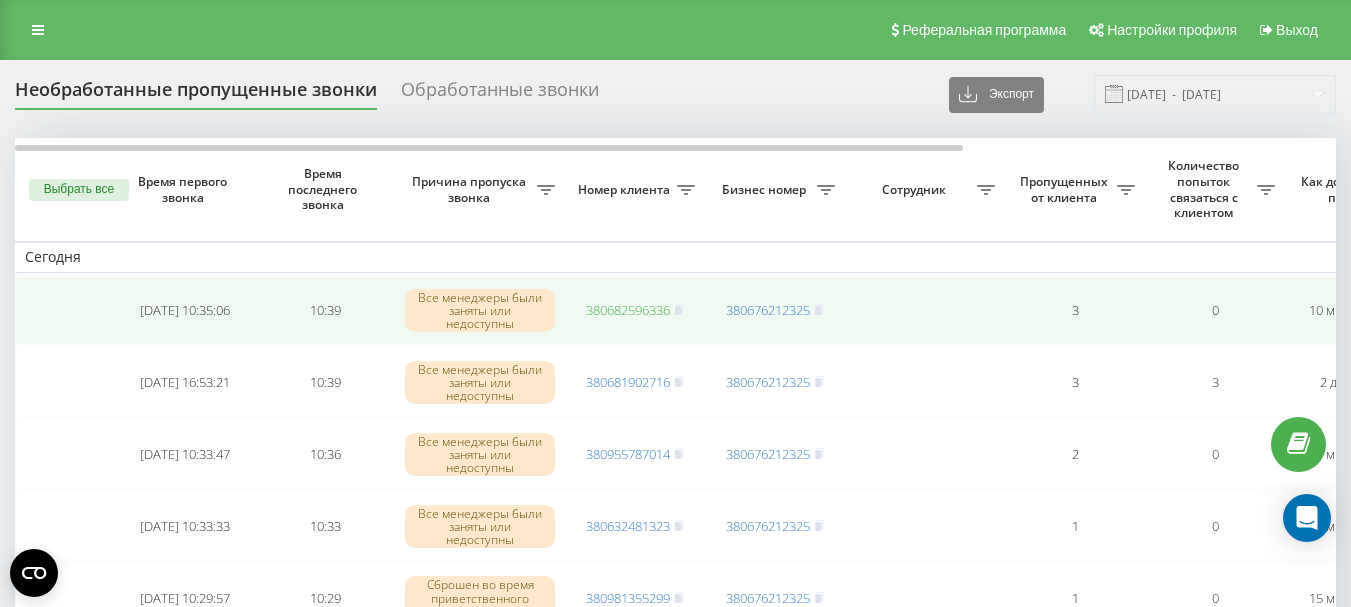 click on "380682596336" at bounding box center (628, 310) 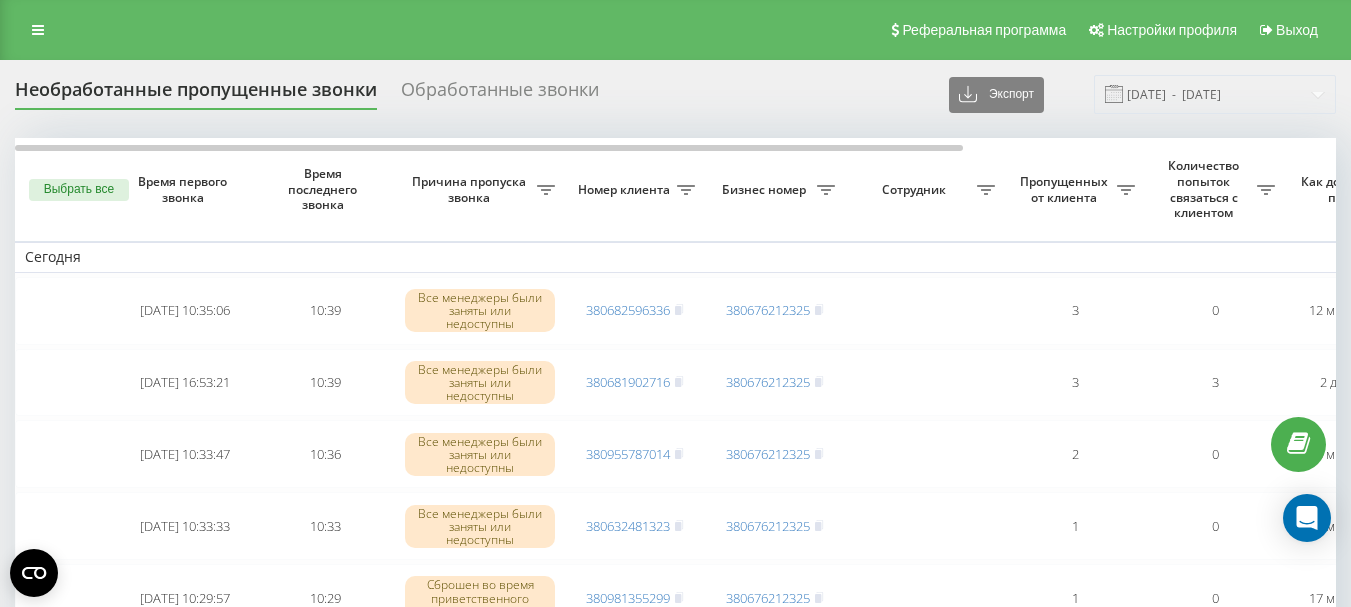 scroll, scrollTop: 0, scrollLeft: 0, axis: both 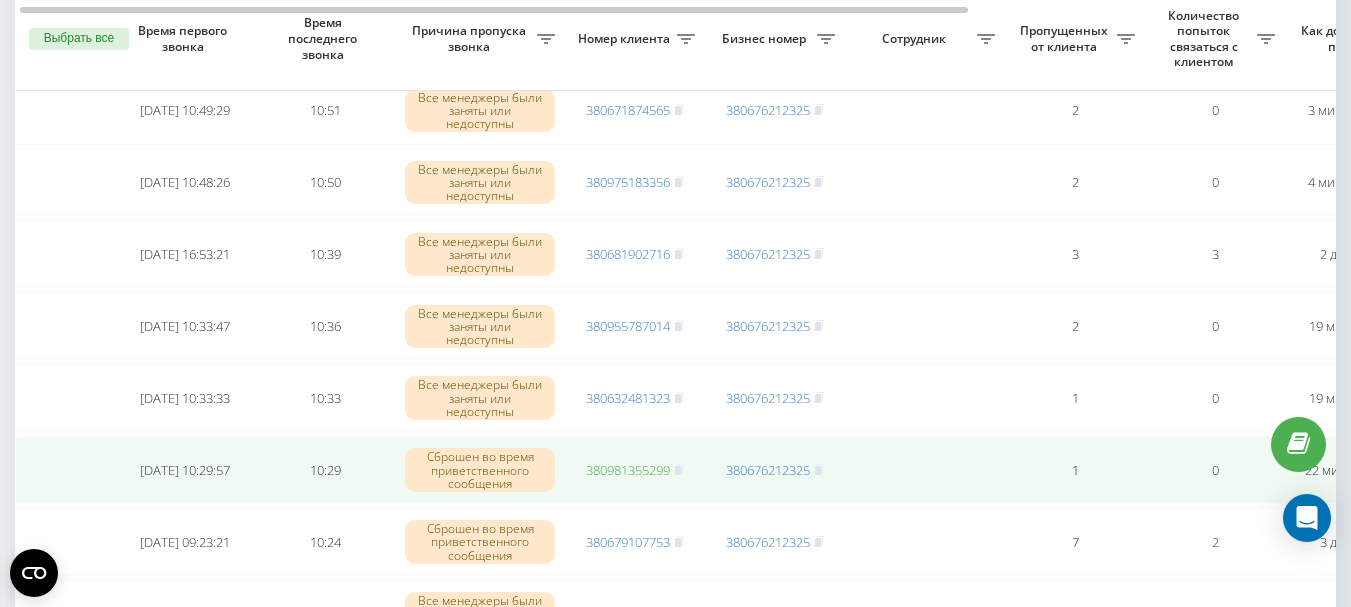 click on "380981355299" at bounding box center [628, 470] 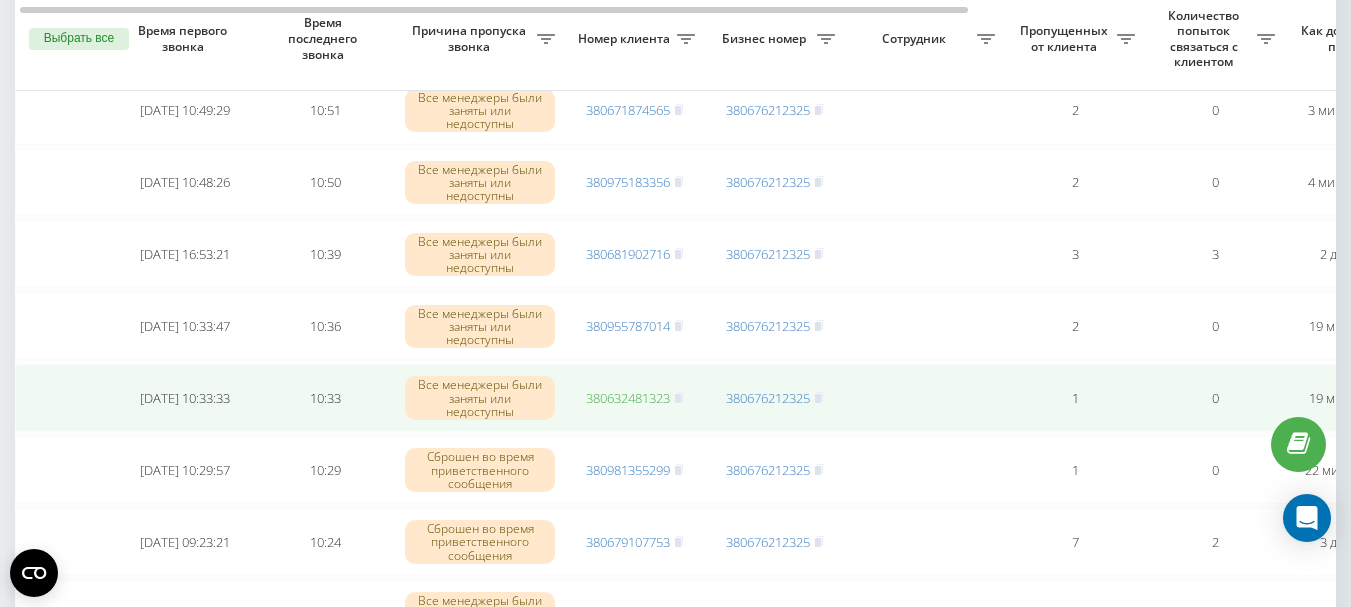 click on "380632481323" at bounding box center [628, 398] 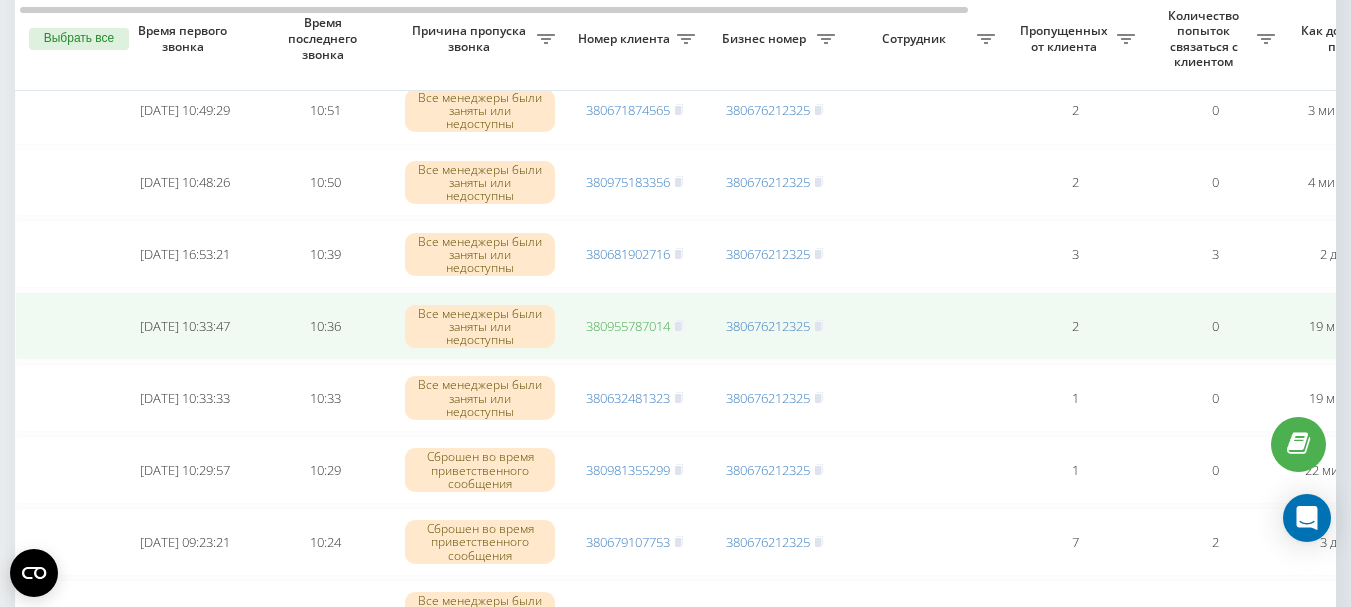 click on "380955787014" at bounding box center [628, 326] 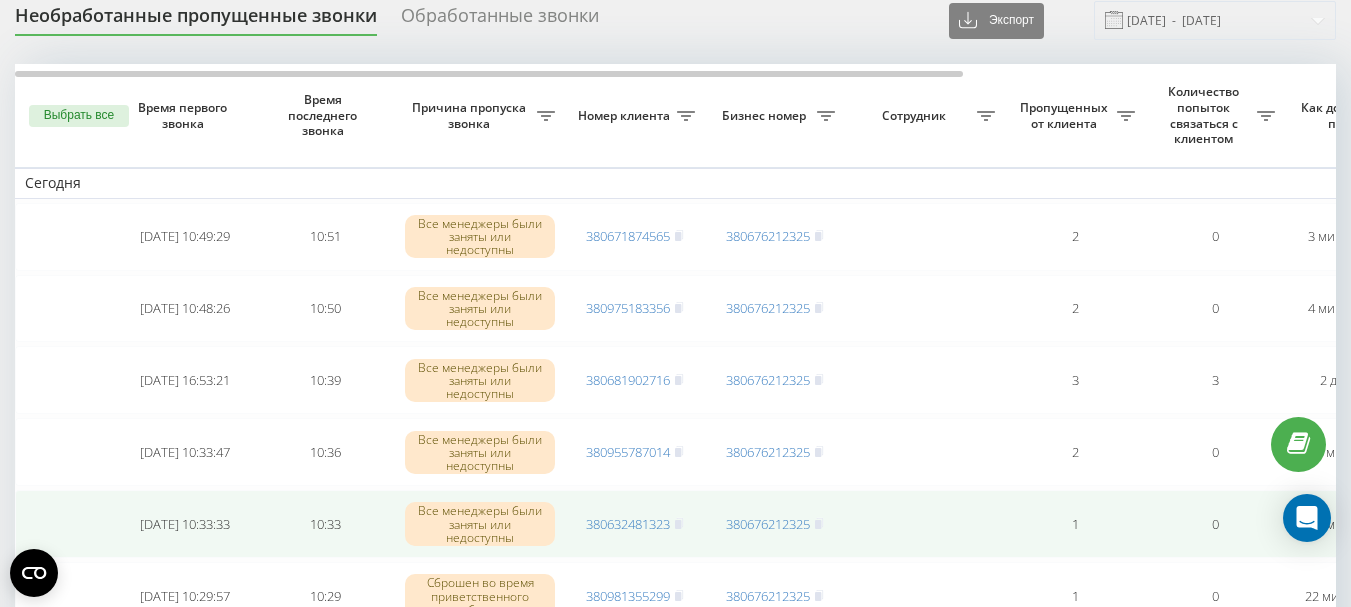 scroll, scrollTop: 0, scrollLeft: 0, axis: both 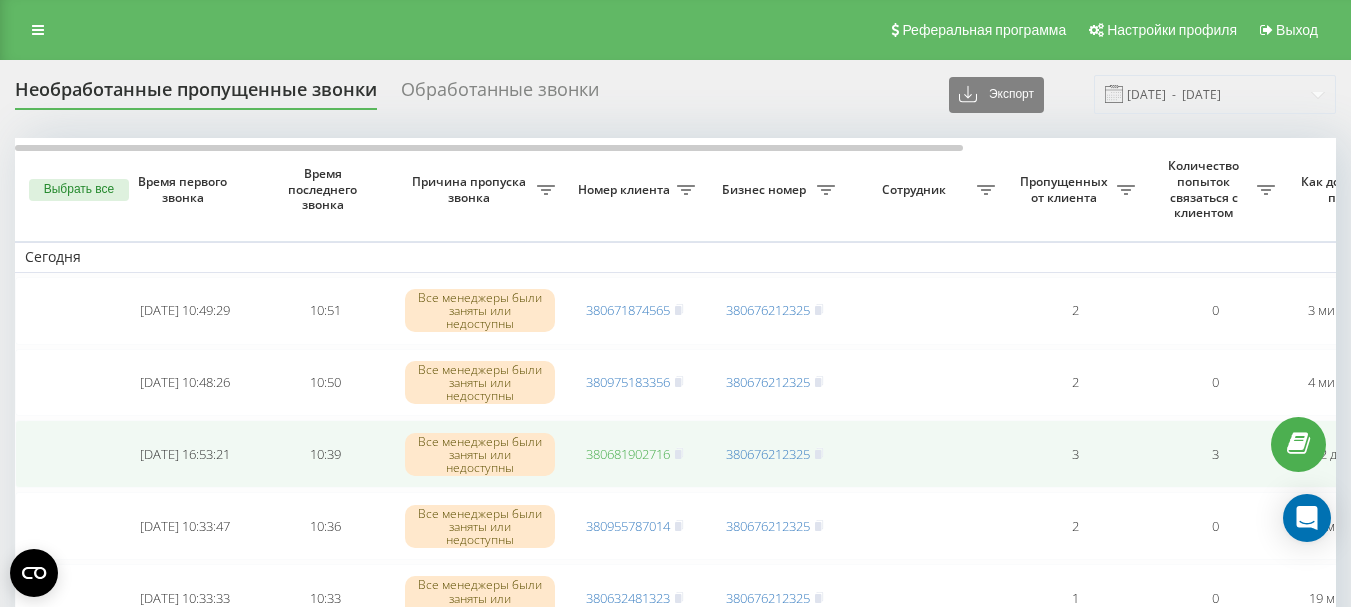 click on "380681902716" at bounding box center (628, 454) 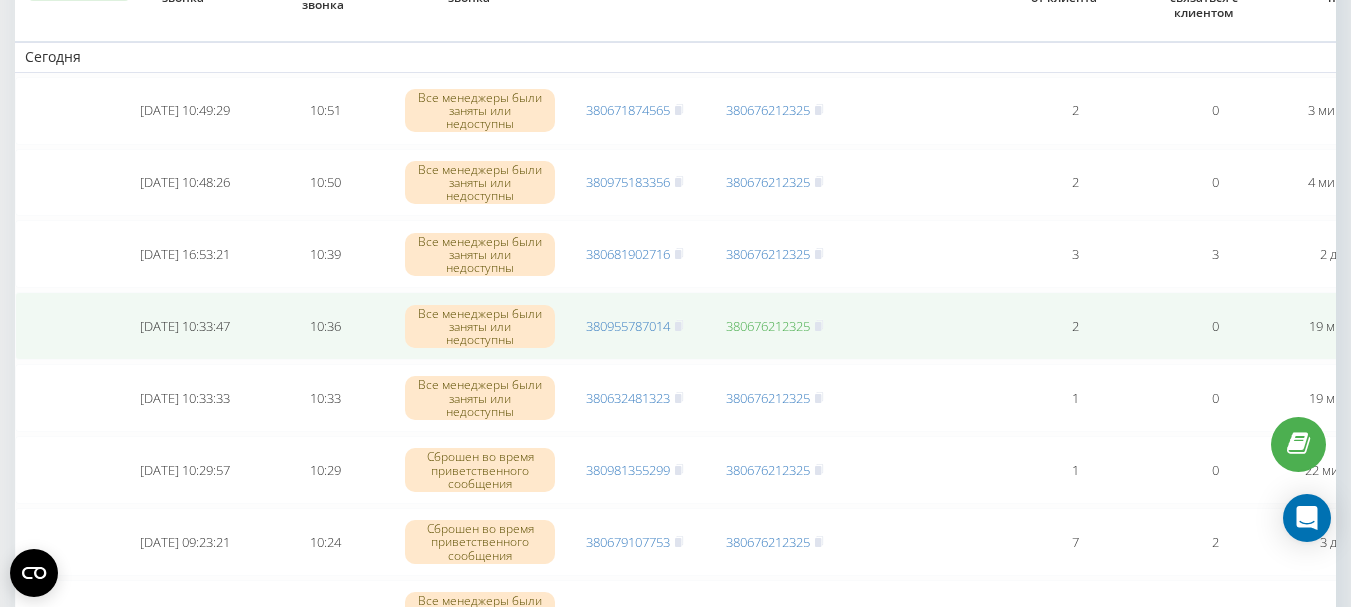 scroll, scrollTop: 0, scrollLeft: 0, axis: both 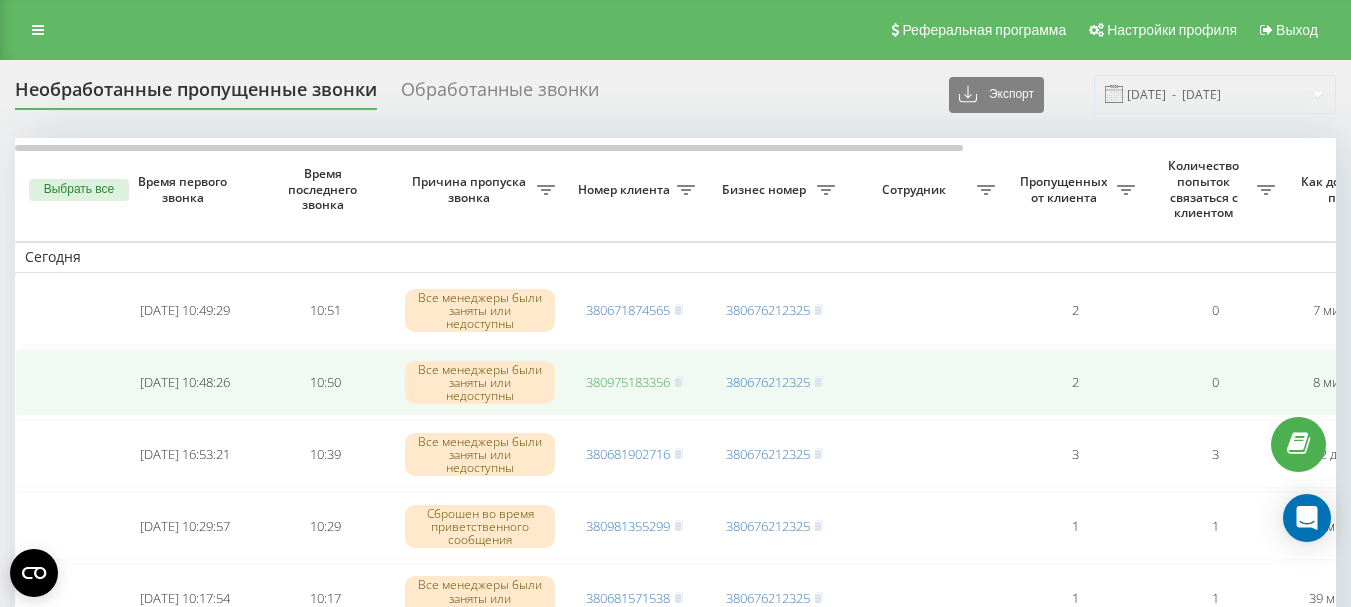 click on "380975183356" at bounding box center [628, 382] 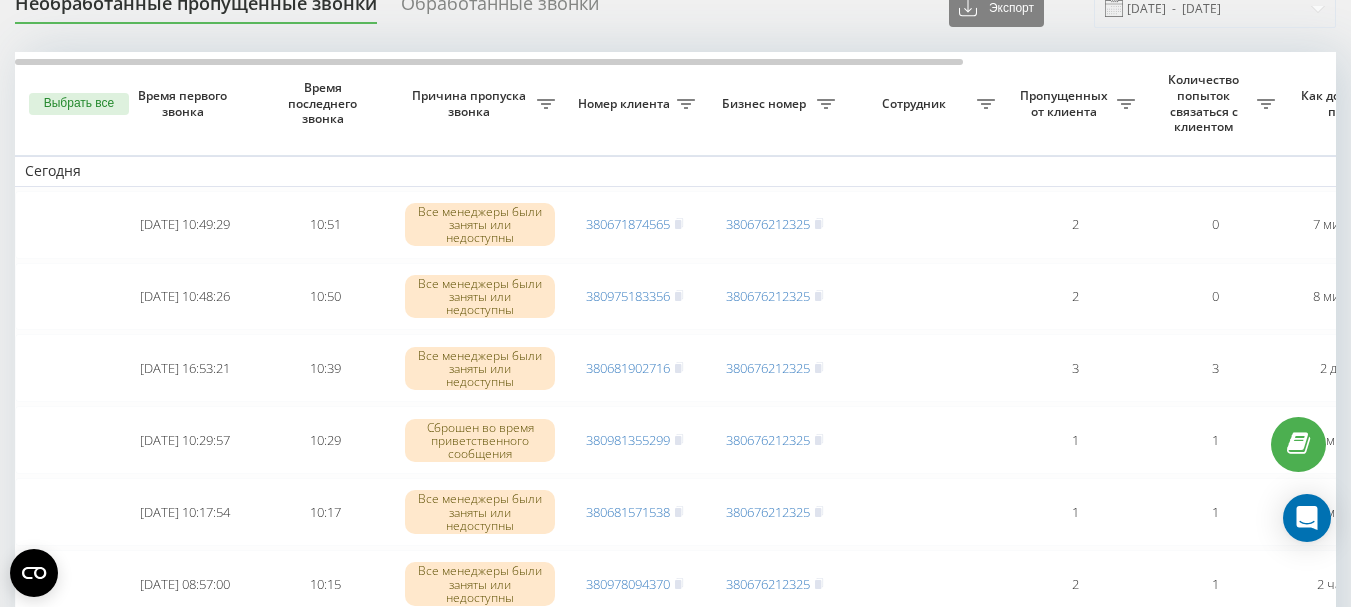 scroll, scrollTop: 0, scrollLeft: 0, axis: both 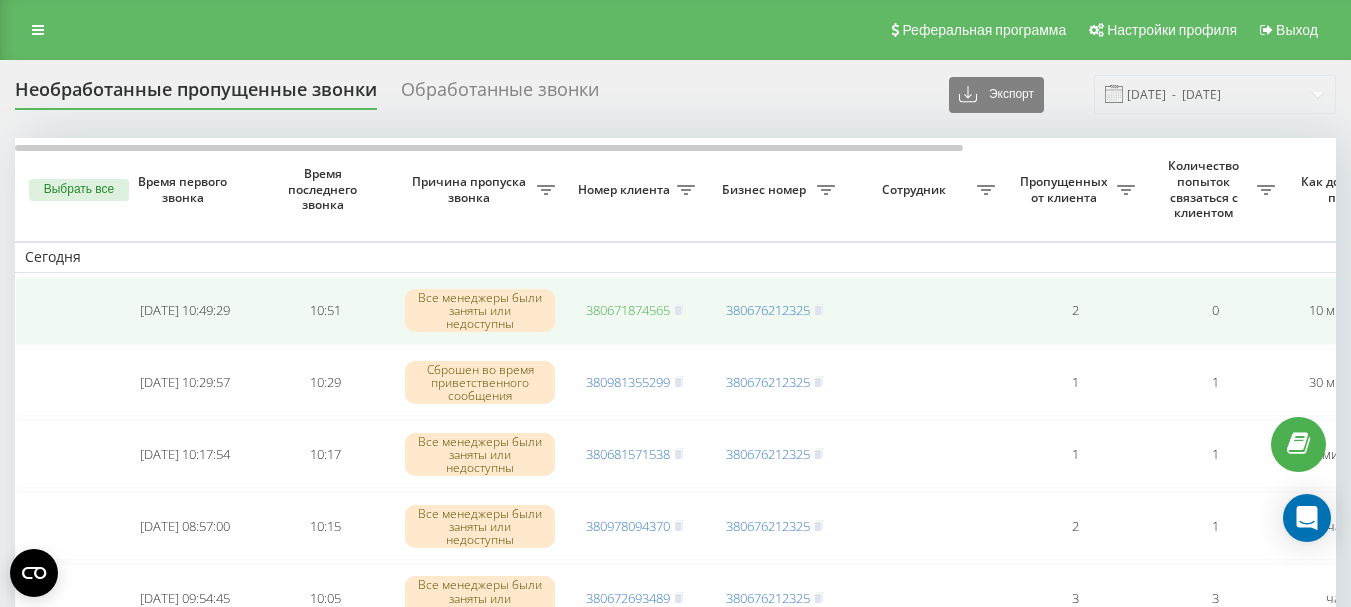 click on "380671874565" at bounding box center [628, 310] 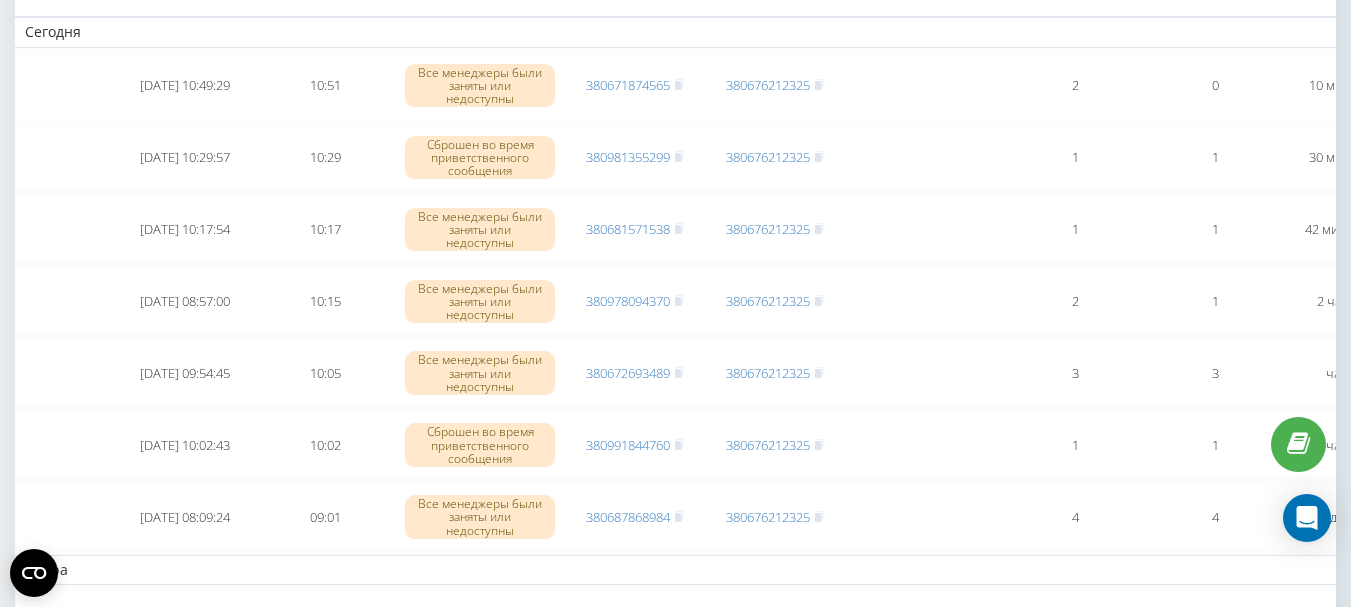 scroll, scrollTop: 0, scrollLeft: 0, axis: both 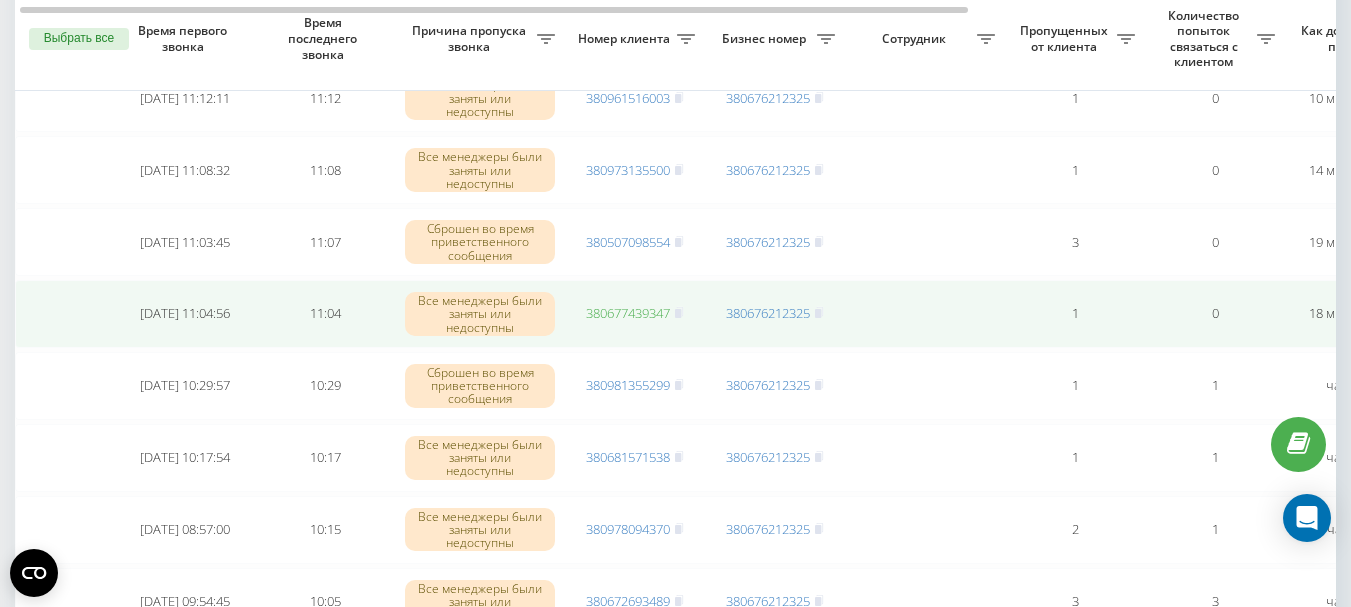 click on "380677439347" at bounding box center [628, 313] 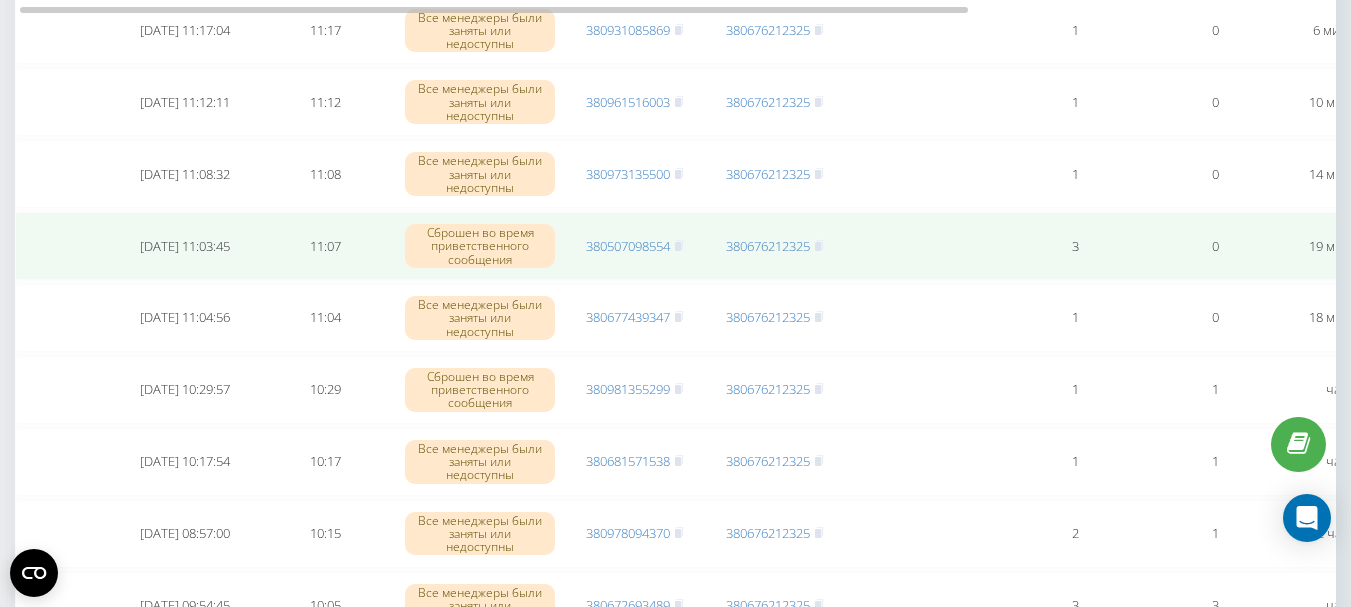 scroll, scrollTop: 300, scrollLeft: 0, axis: vertical 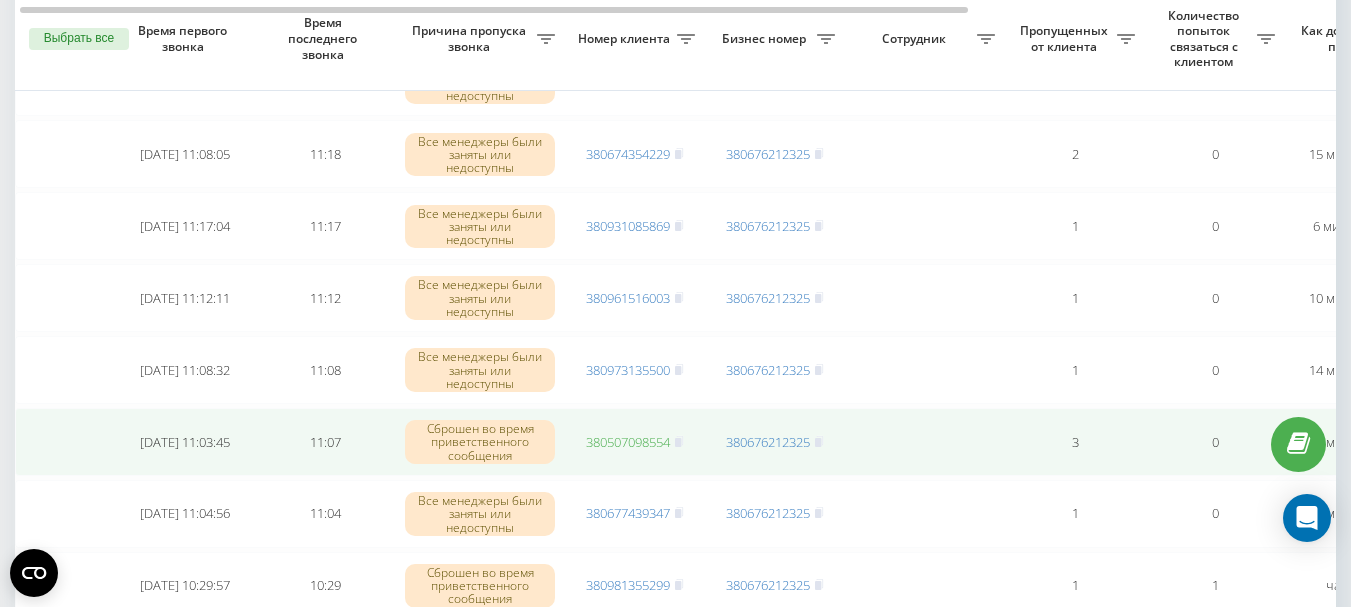 click on "380507098554" at bounding box center [628, 442] 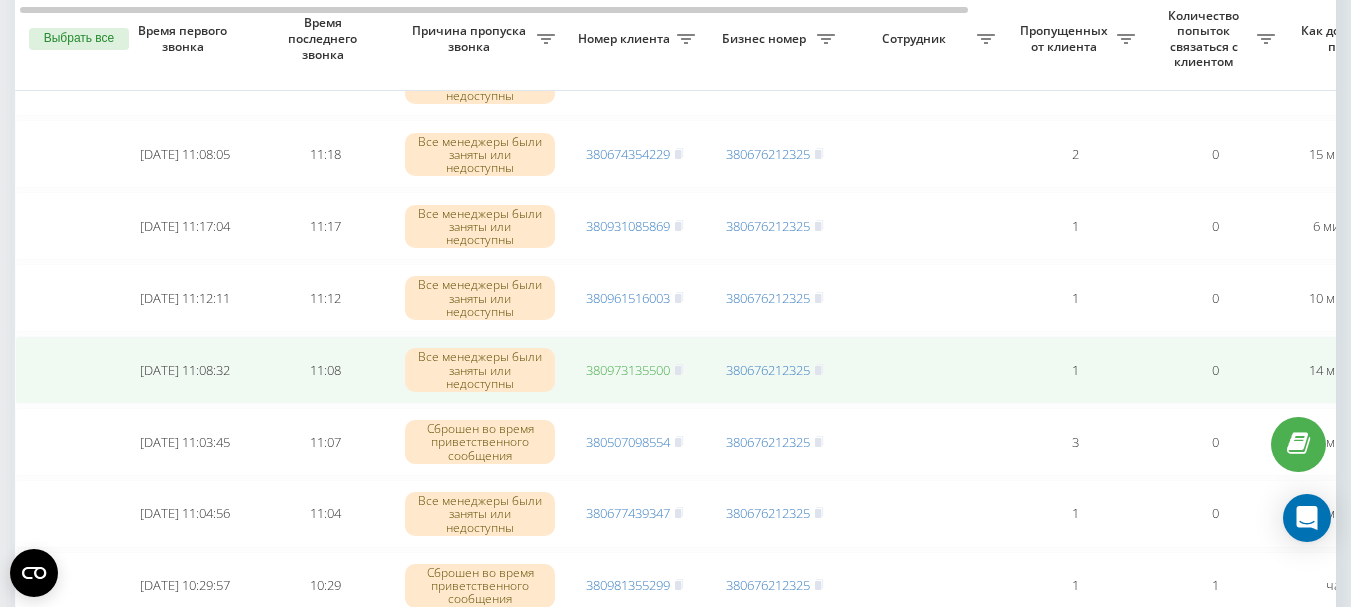 click on "380973135500" at bounding box center (628, 370) 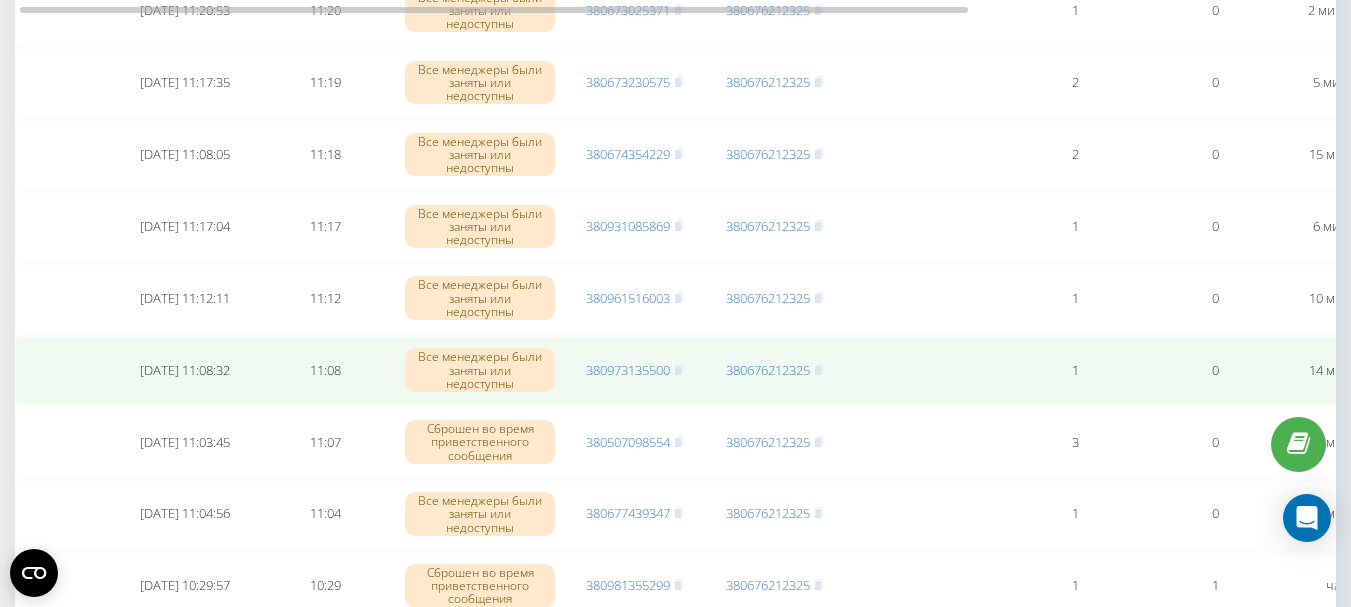 scroll, scrollTop: 200, scrollLeft: 0, axis: vertical 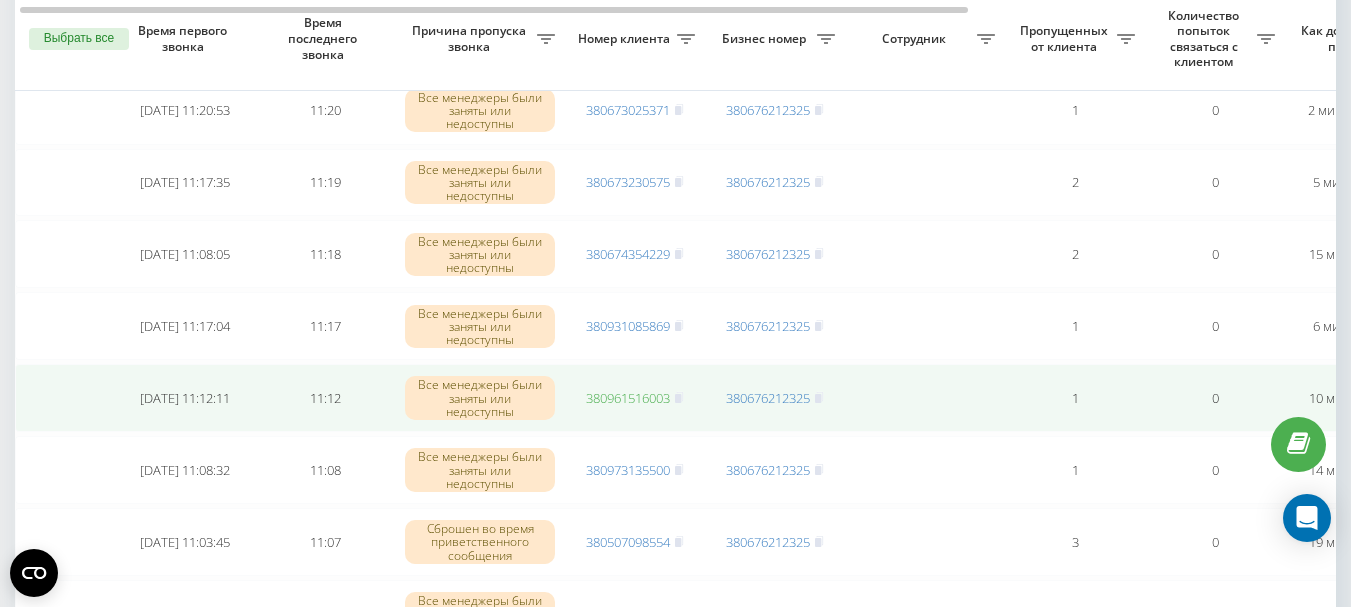 click on "380961516003" at bounding box center (628, 398) 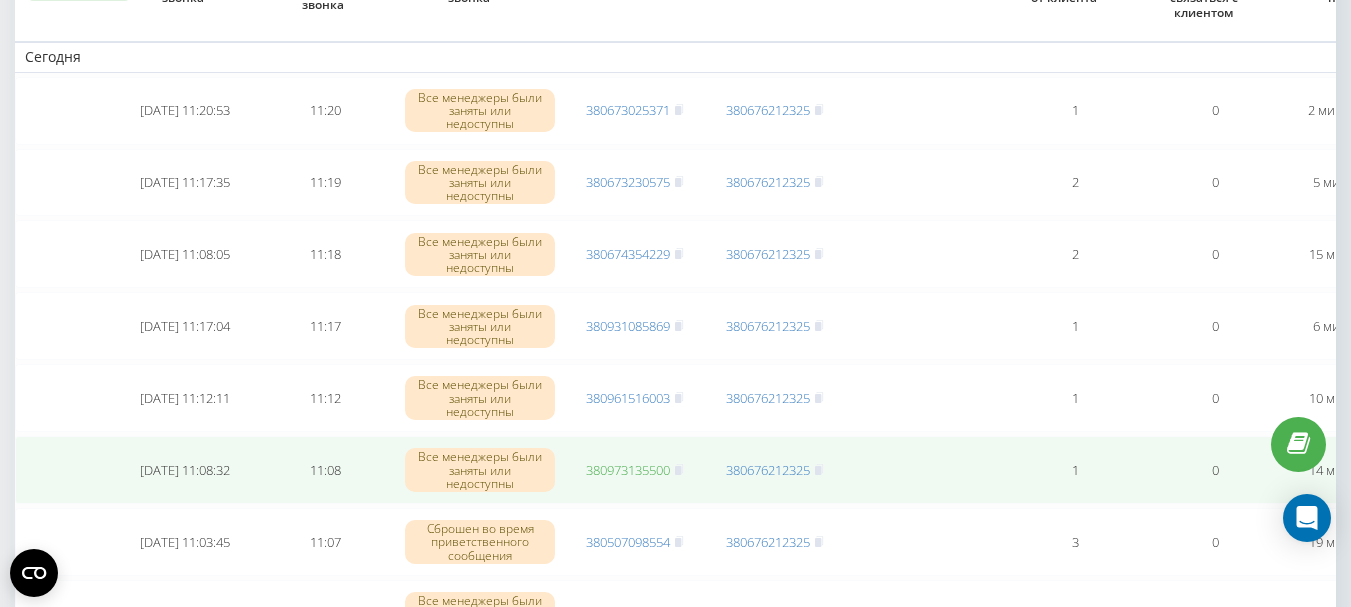 scroll, scrollTop: 100, scrollLeft: 0, axis: vertical 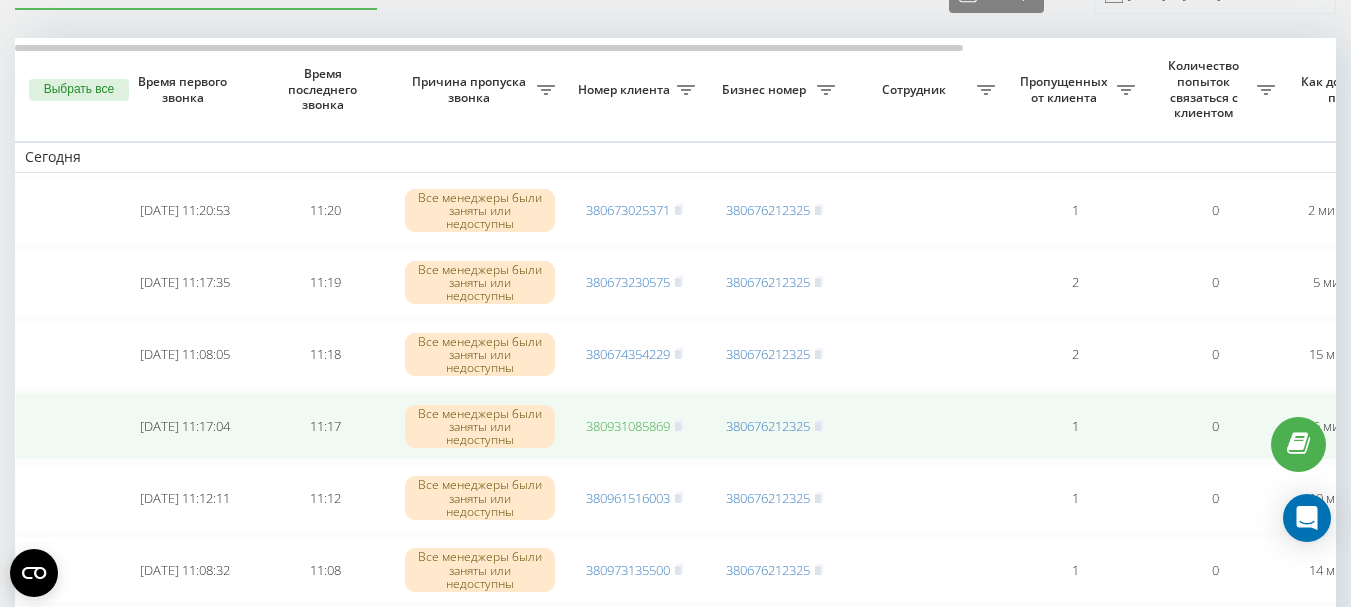 click on "380931085869" at bounding box center (628, 426) 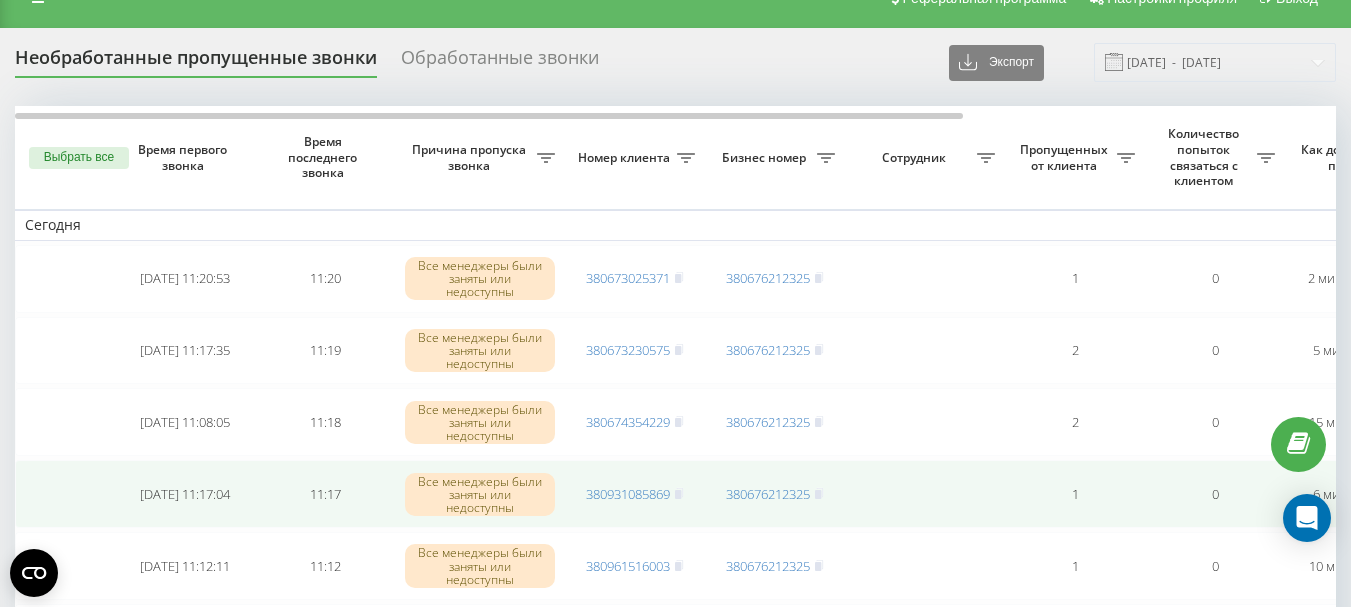 scroll, scrollTop: 0, scrollLeft: 0, axis: both 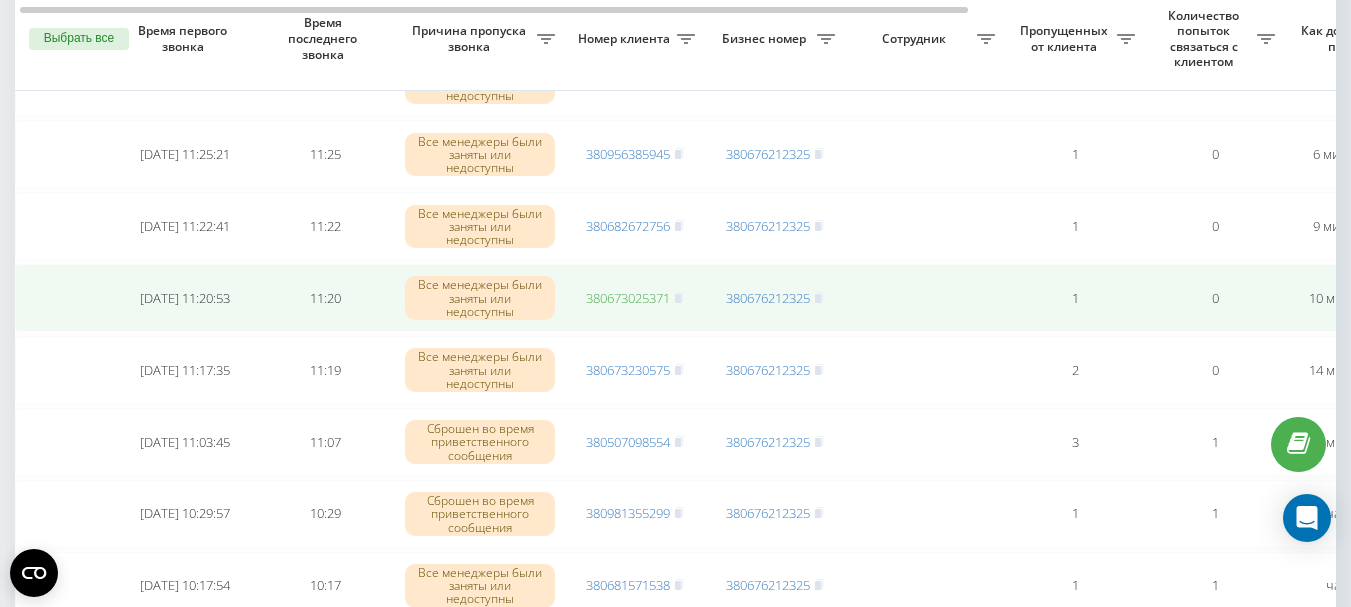 click on "380673025371" at bounding box center (628, 298) 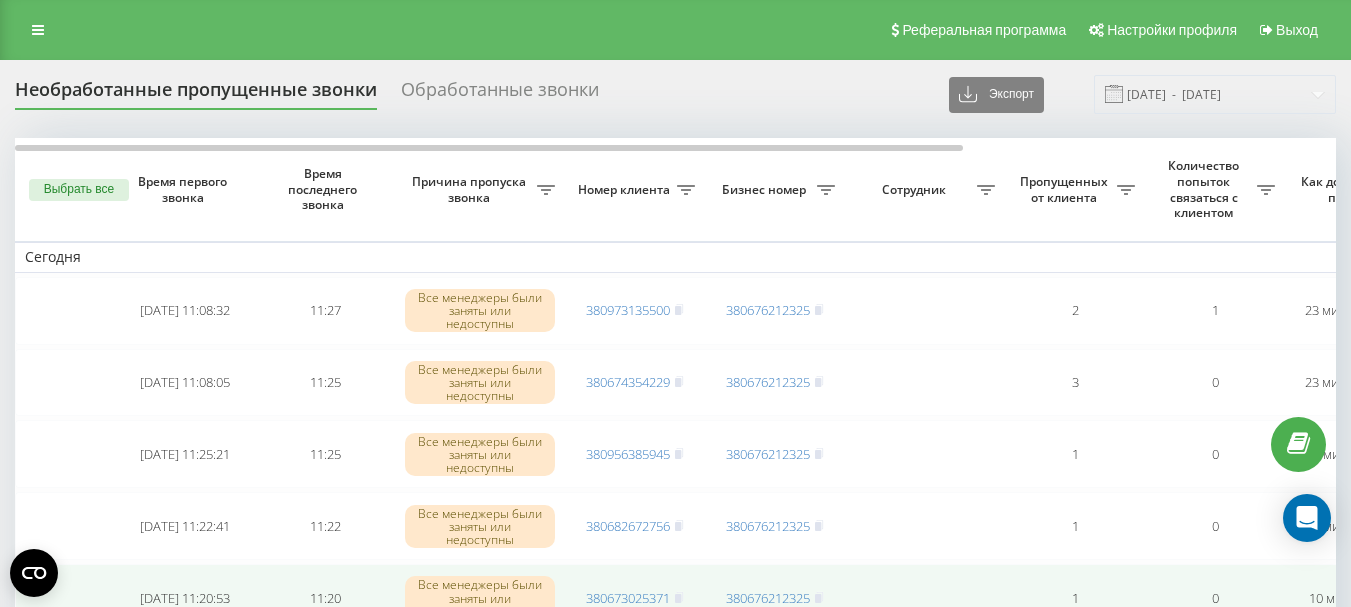 scroll, scrollTop: 100, scrollLeft: 0, axis: vertical 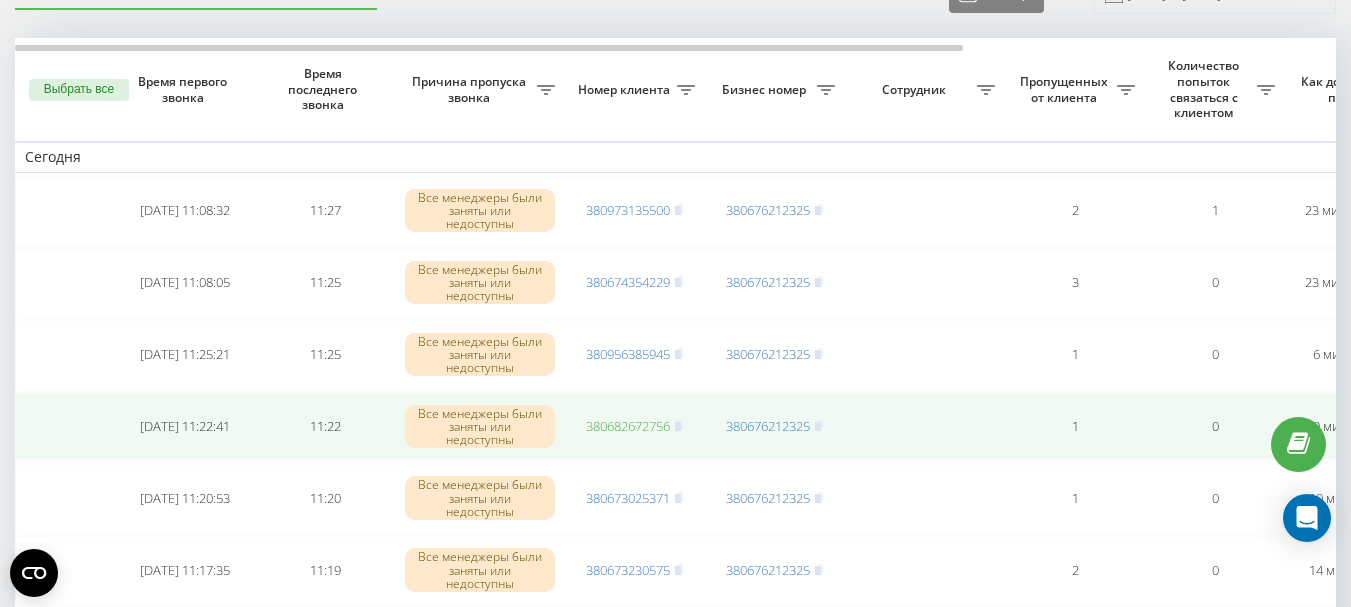 click on "380682672756" at bounding box center (628, 426) 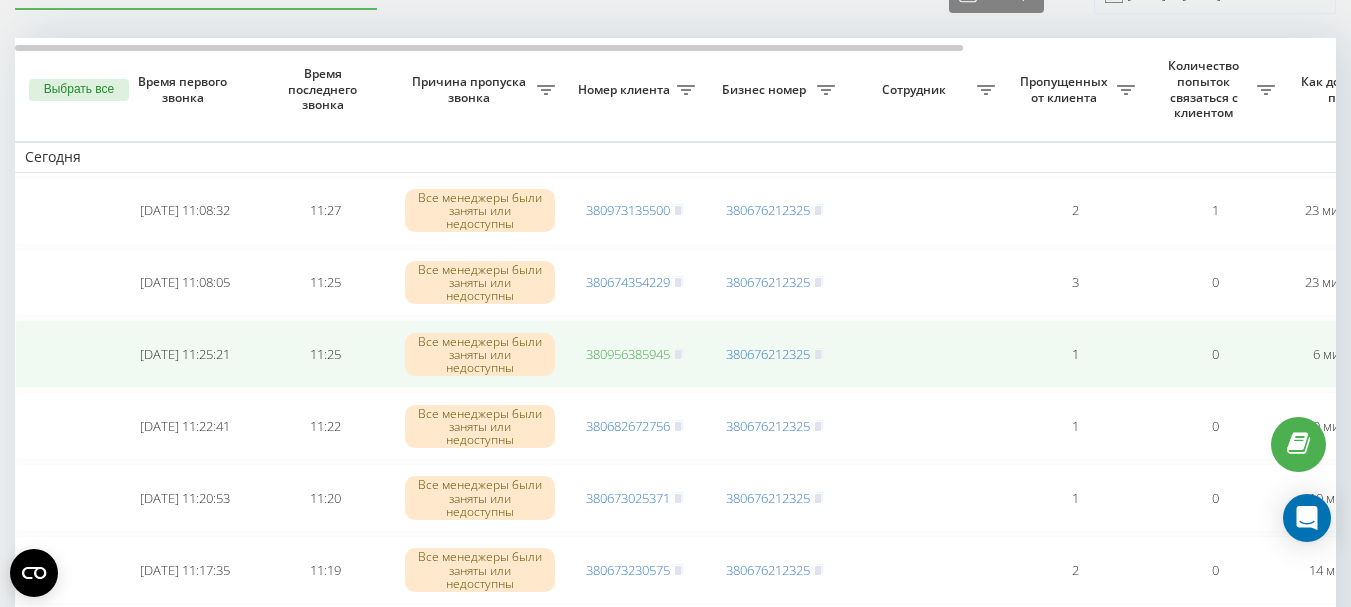 click on "380956385945" at bounding box center [628, 354] 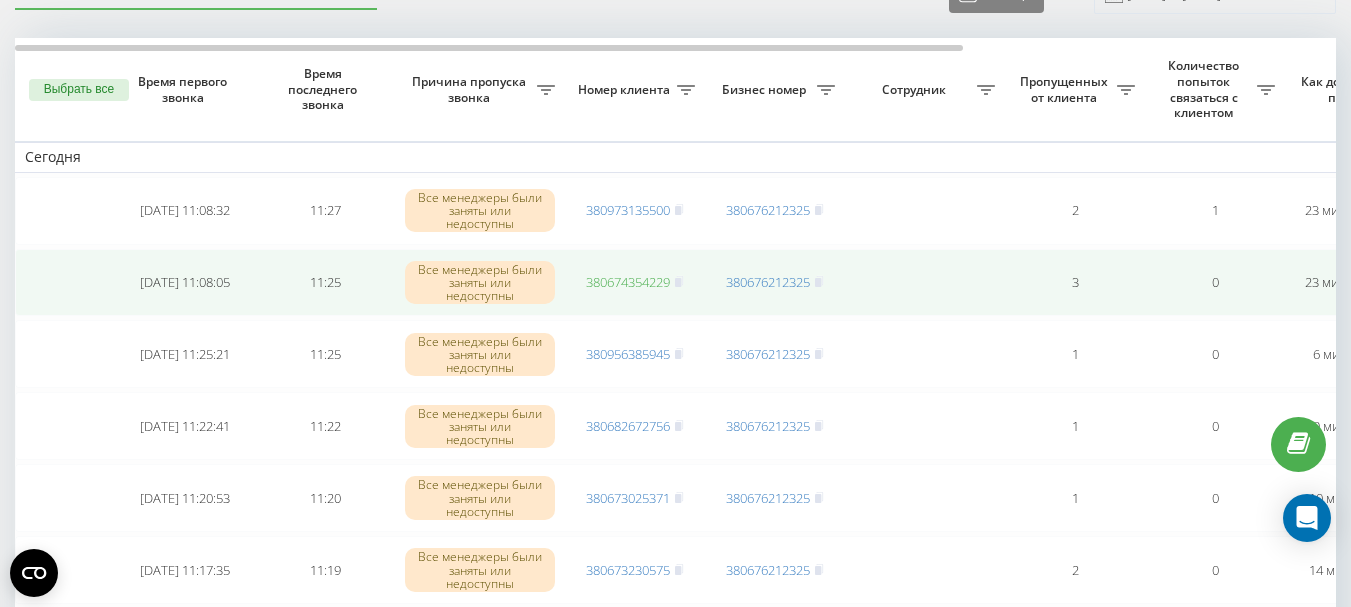 click on "380674354229" at bounding box center [628, 282] 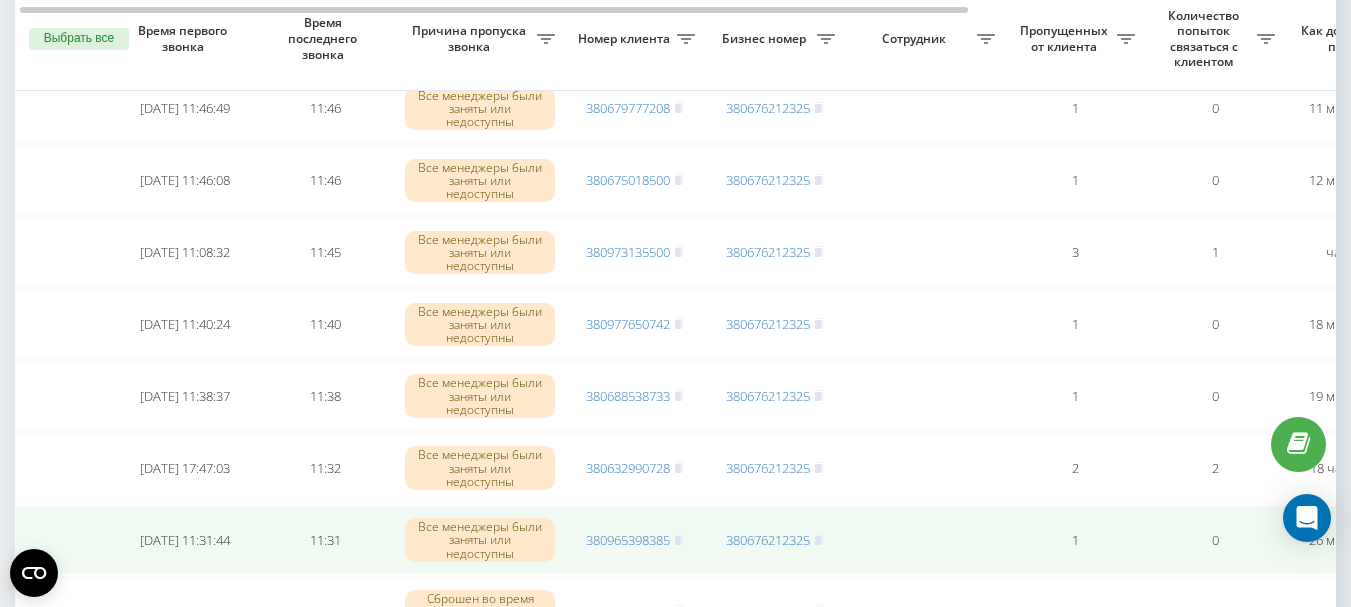scroll, scrollTop: 202, scrollLeft: 0, axis: vertical 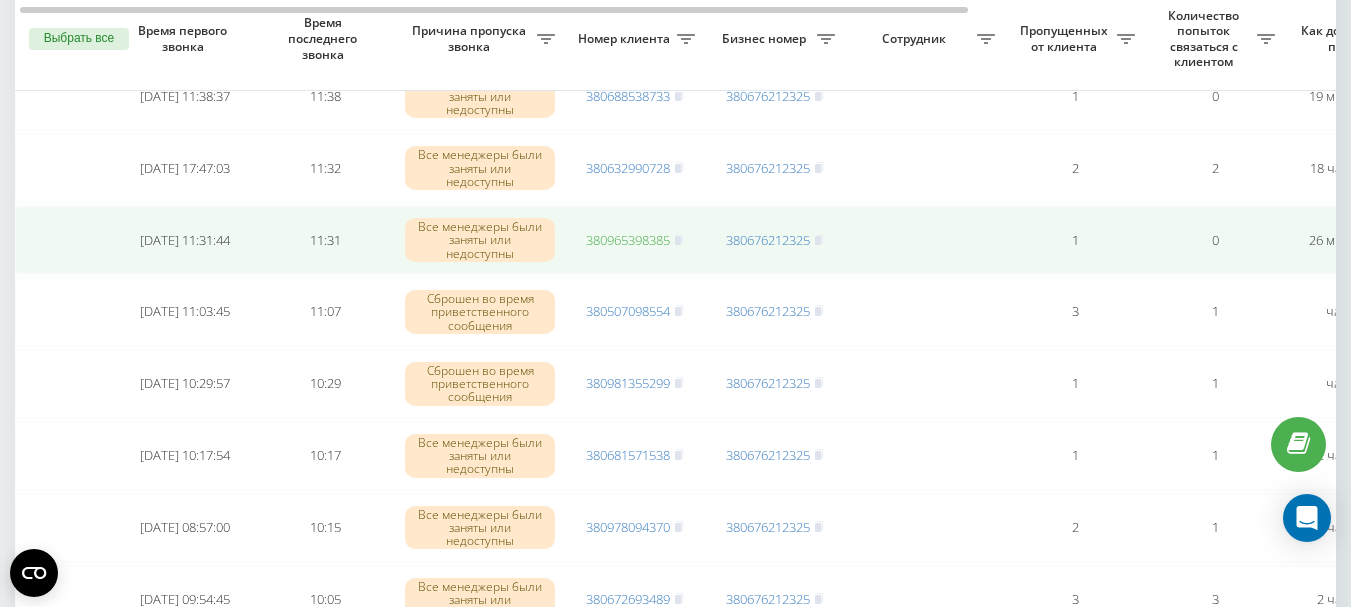 click on "380965398385" at bounding box center [628, 240] 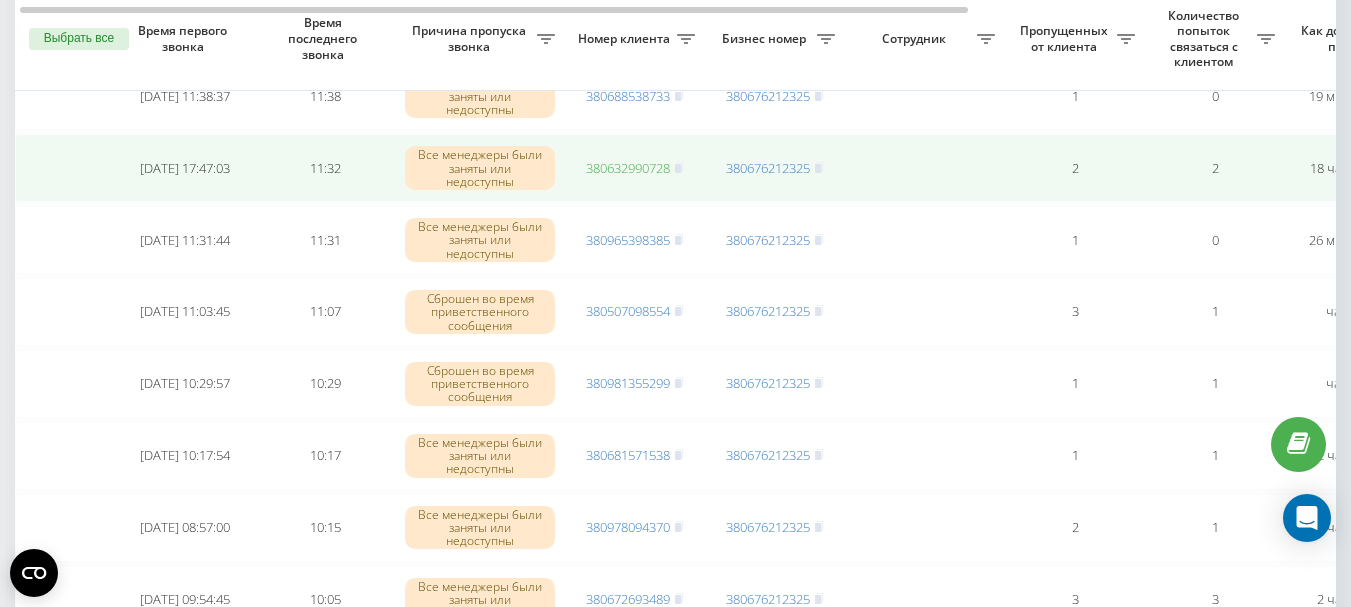 click on "380632990728" at bounding box center (628, 168) 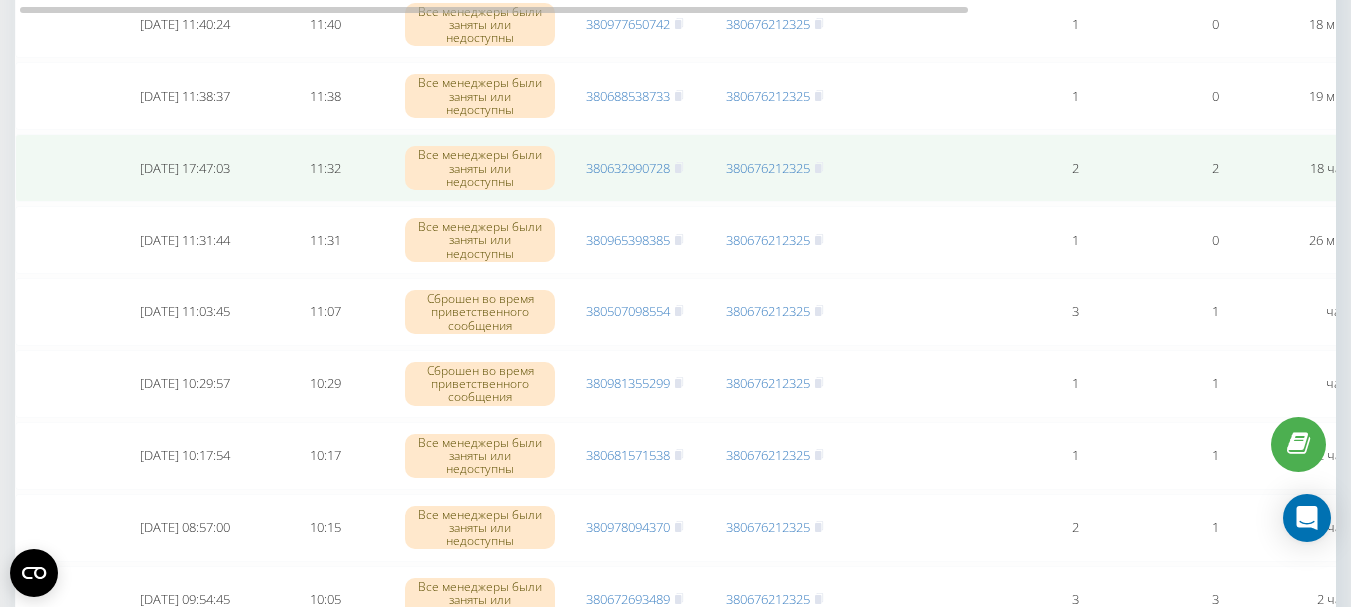 scroll, scrollTop: 202, scrollLeft: 0, axis: vertical 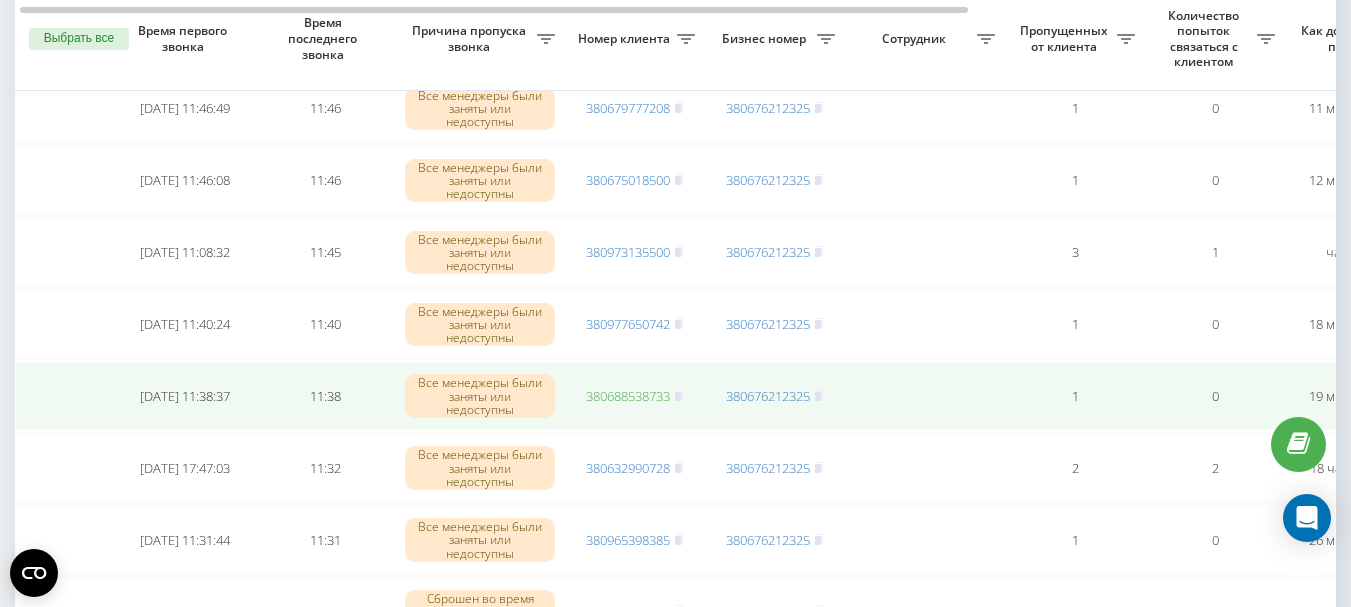 click on "380688538733" at bounding box center [628, 396] 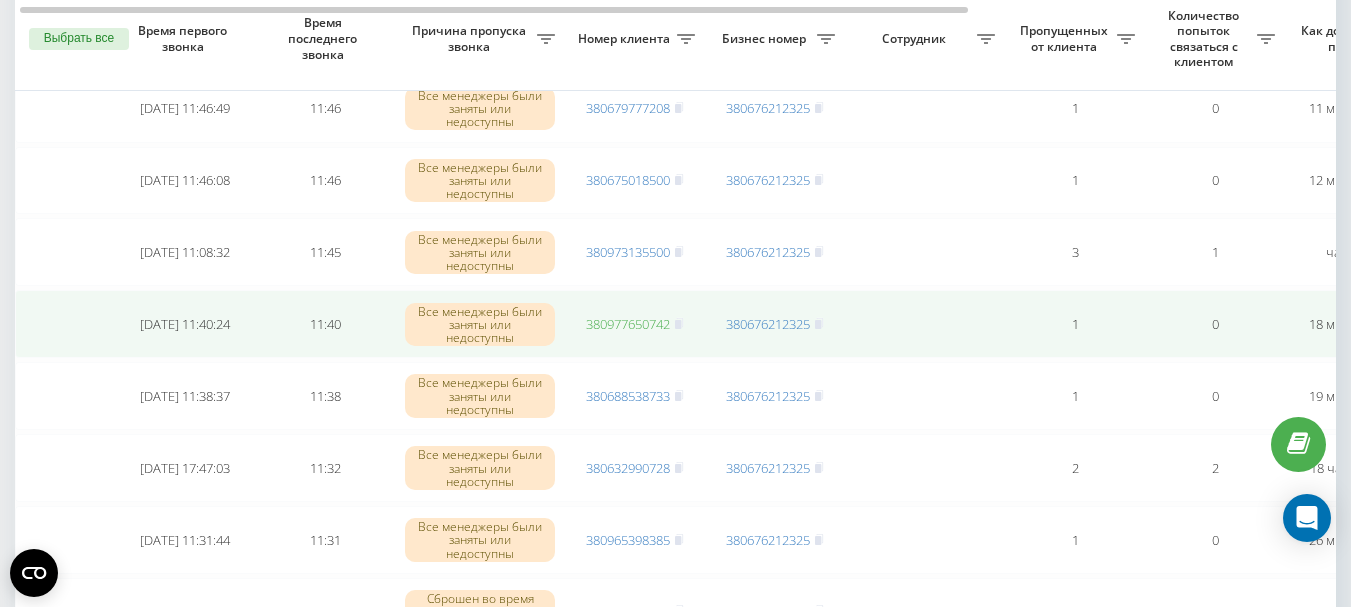 click on "380977650742" at bounding box center [628, 324] 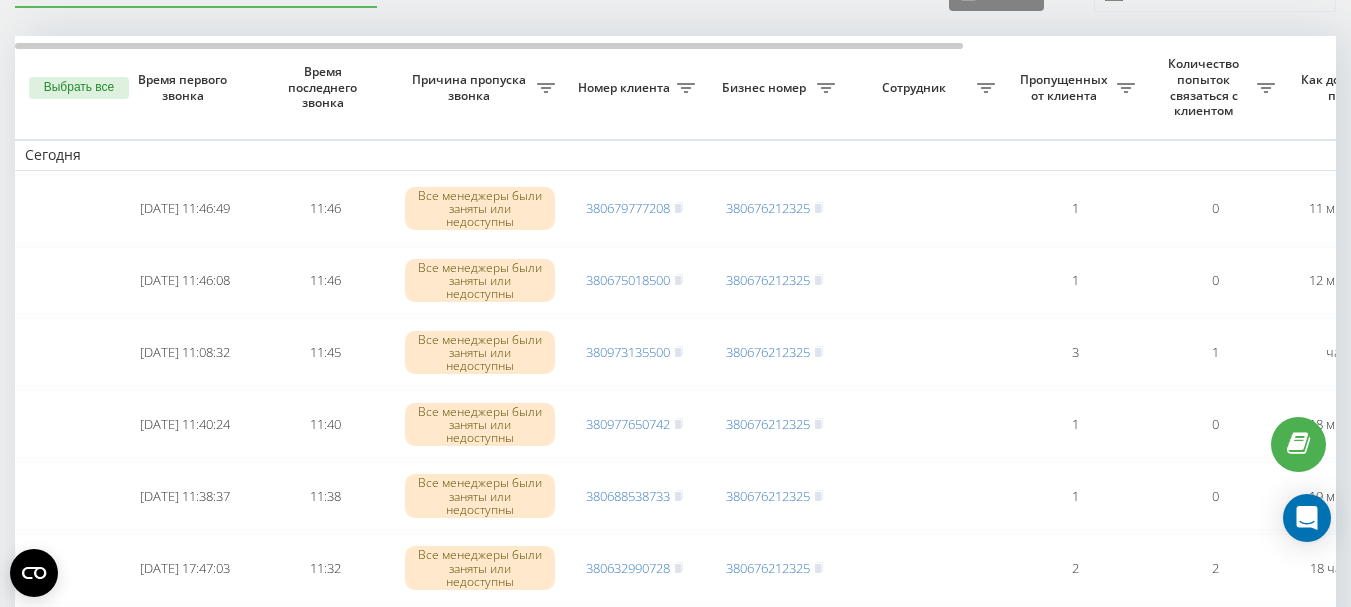 scroll, scrollTop: 2, scrollLeft: 0, axis: vertical 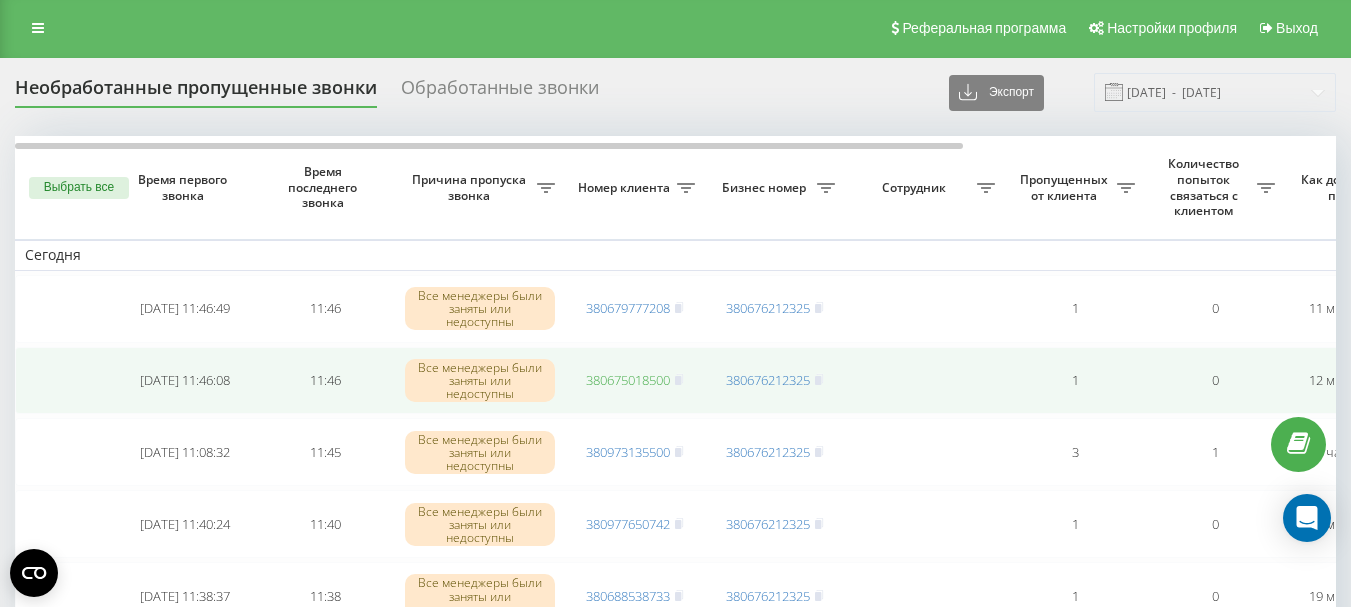 click on "380675018500" at bounding box center (628, 380) 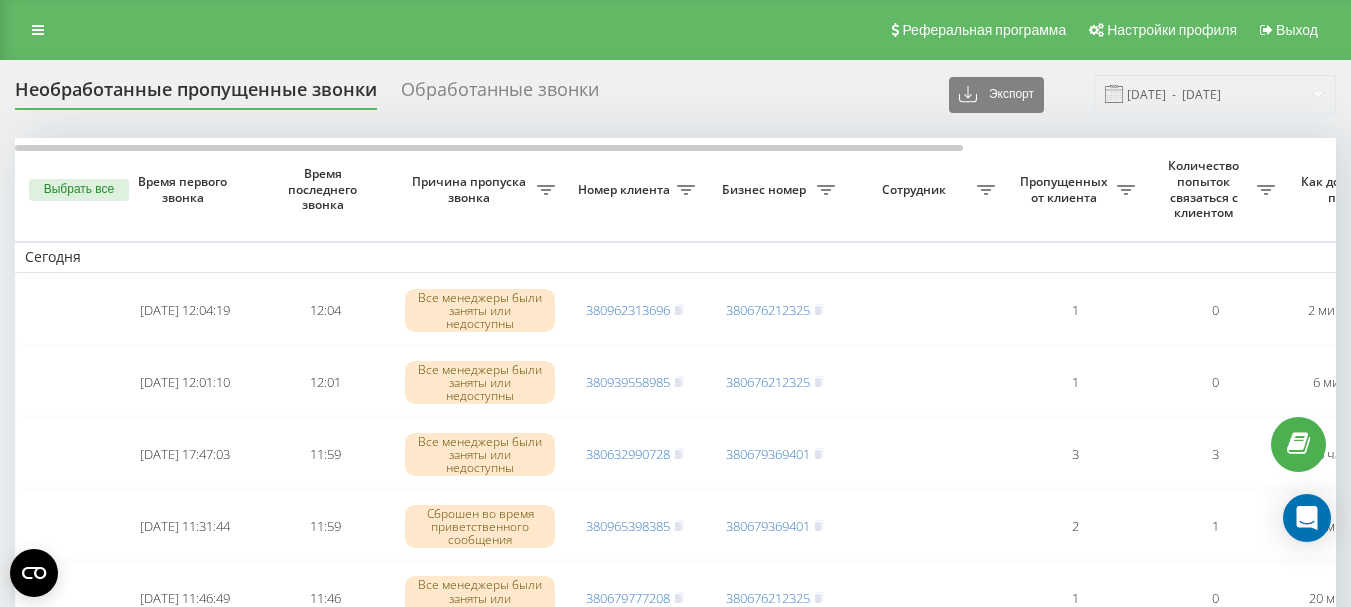 scroll, scrollTop: 2, scrollLeft: 0, axis: vertical 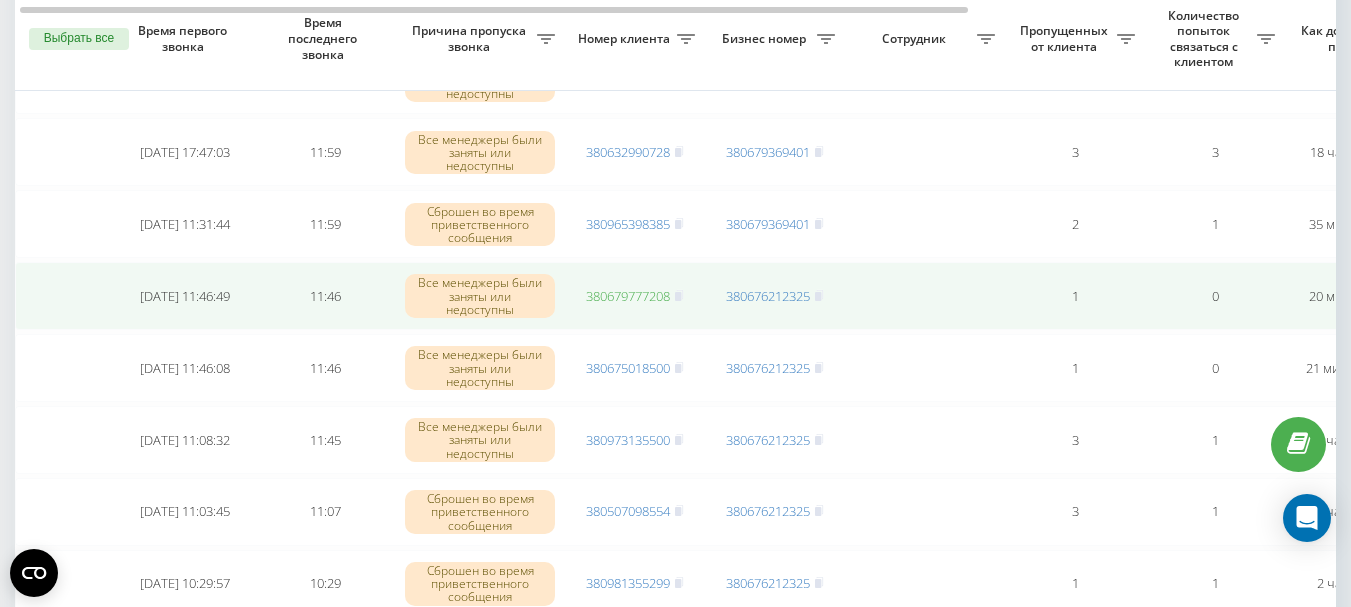click on "380679777208" at bounding box center [628, 296] 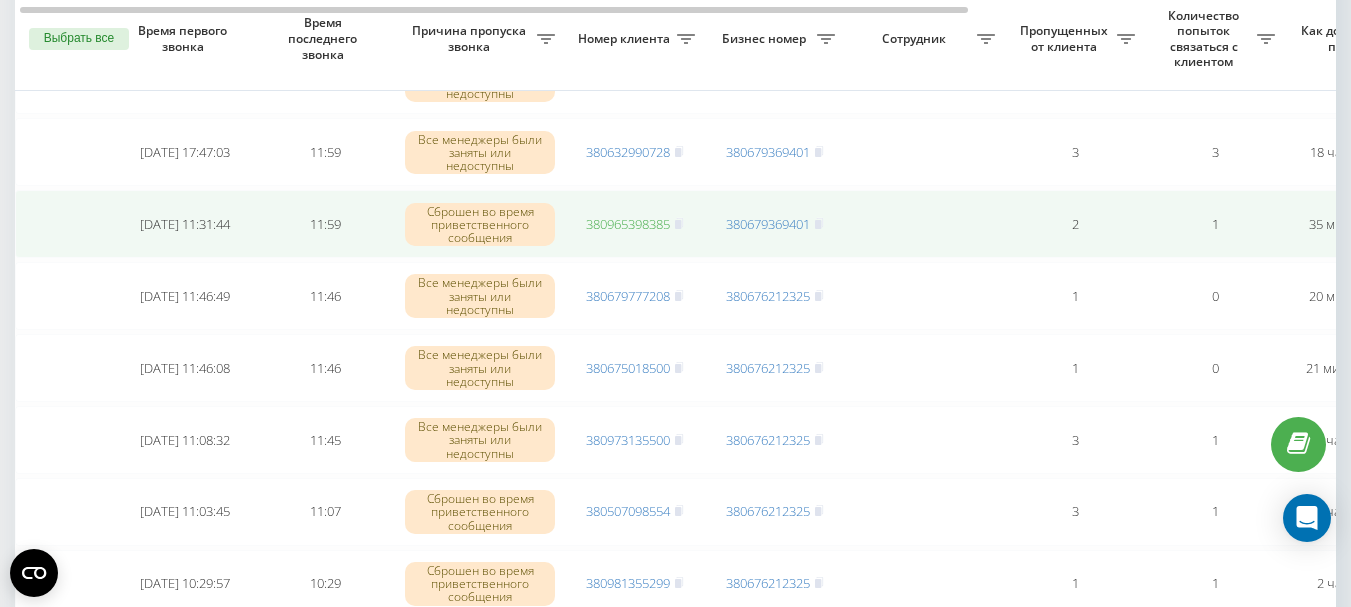 click on "380965398385" at bounding box center [628, 224] 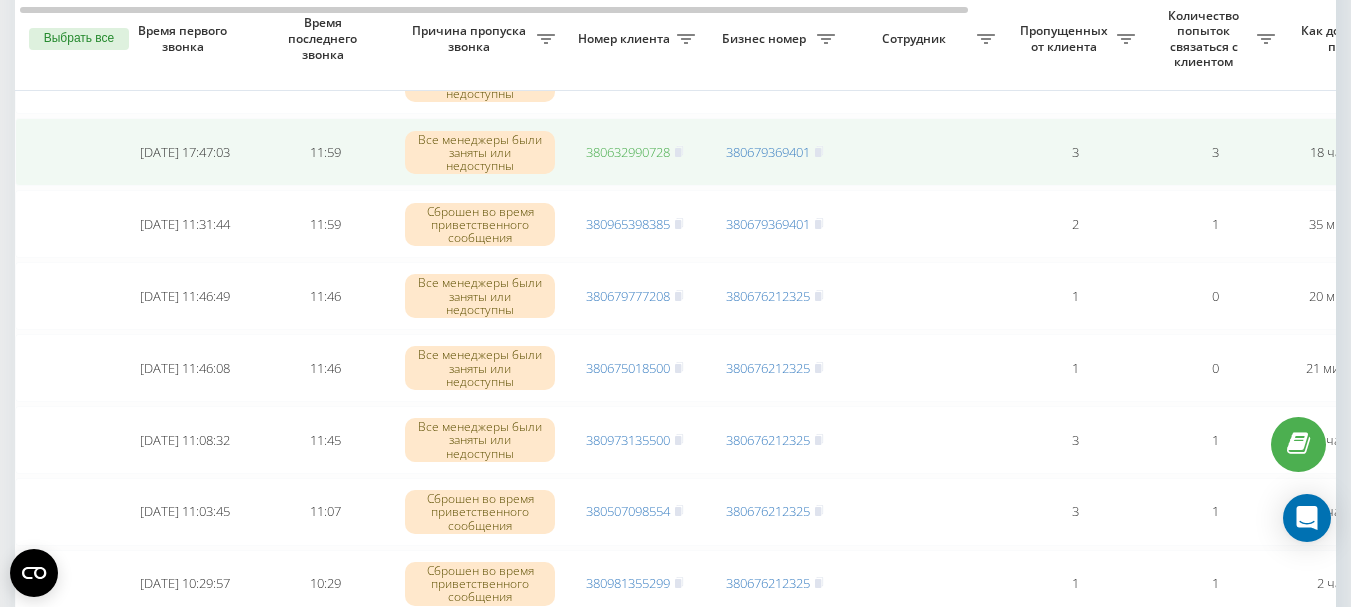 click on "380632990728" at bounding box center (628, 152) 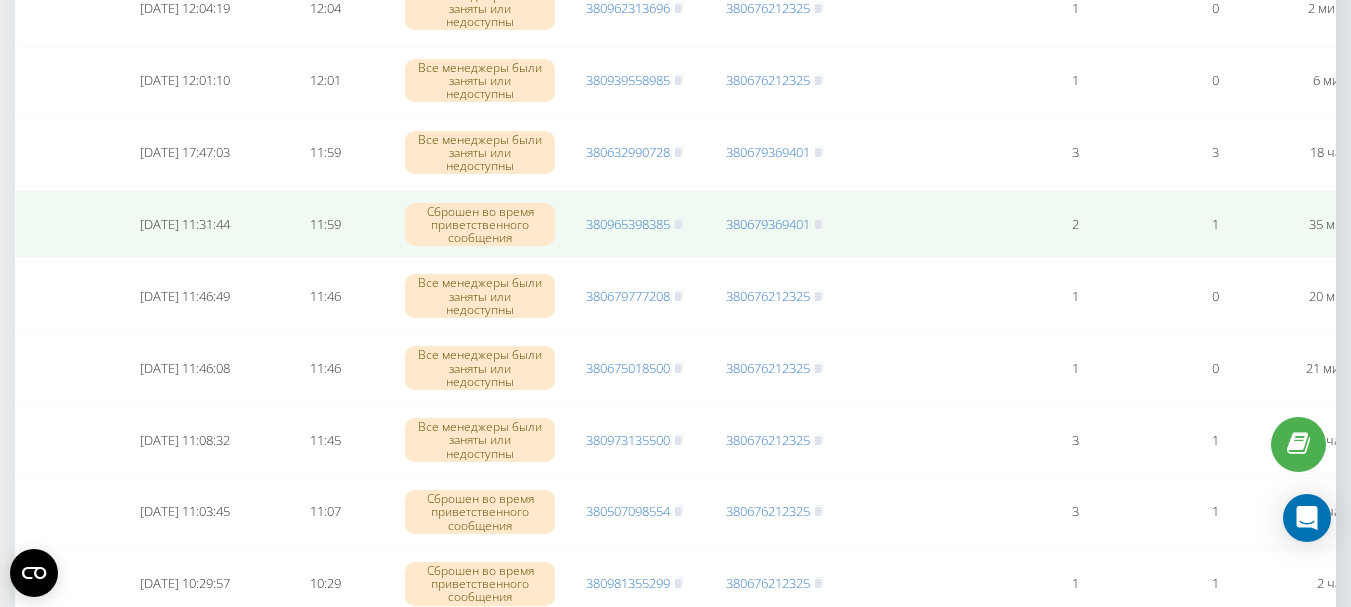 scroll, scrollTop: 0, scrollLeft: 0, axis: both 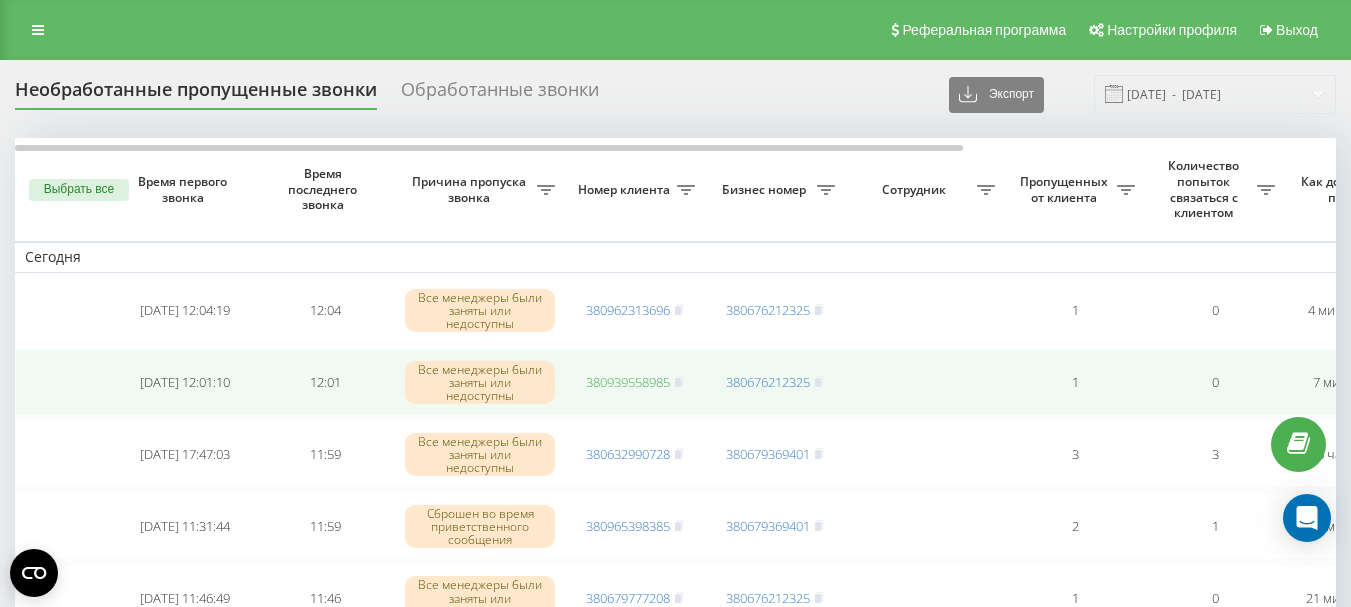 click on "380939558985" at bounding box center (628, 382) 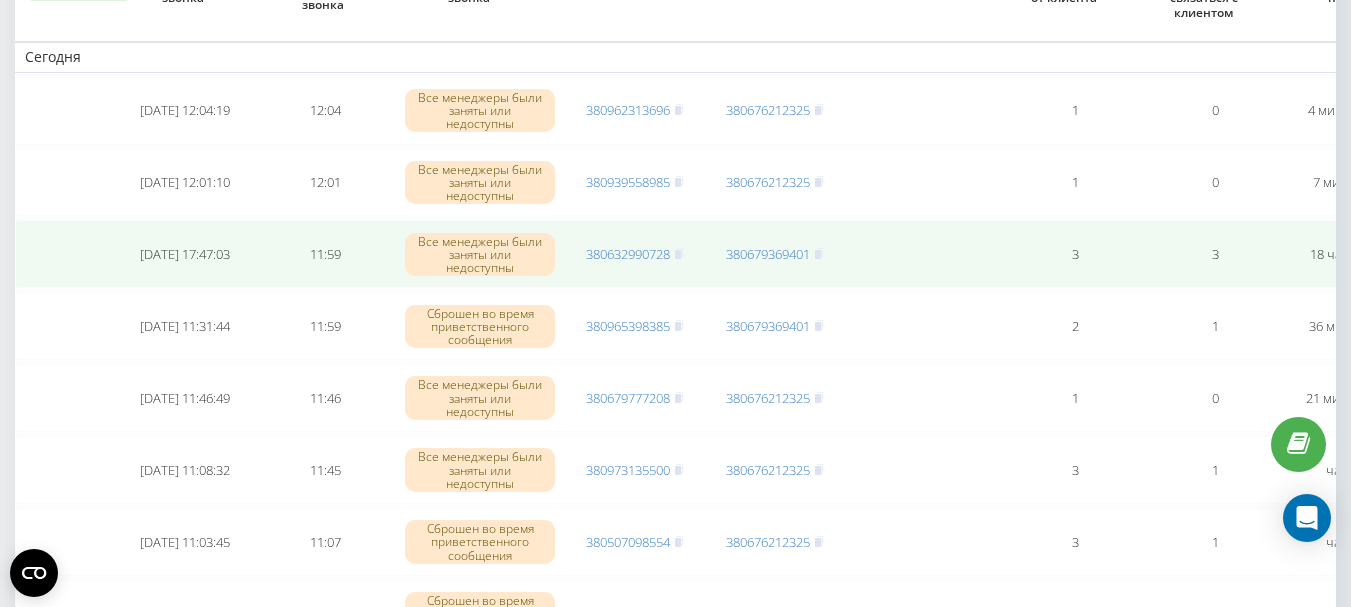 scroll, scrollTop: 0, scrollLeft: 0, axis: both 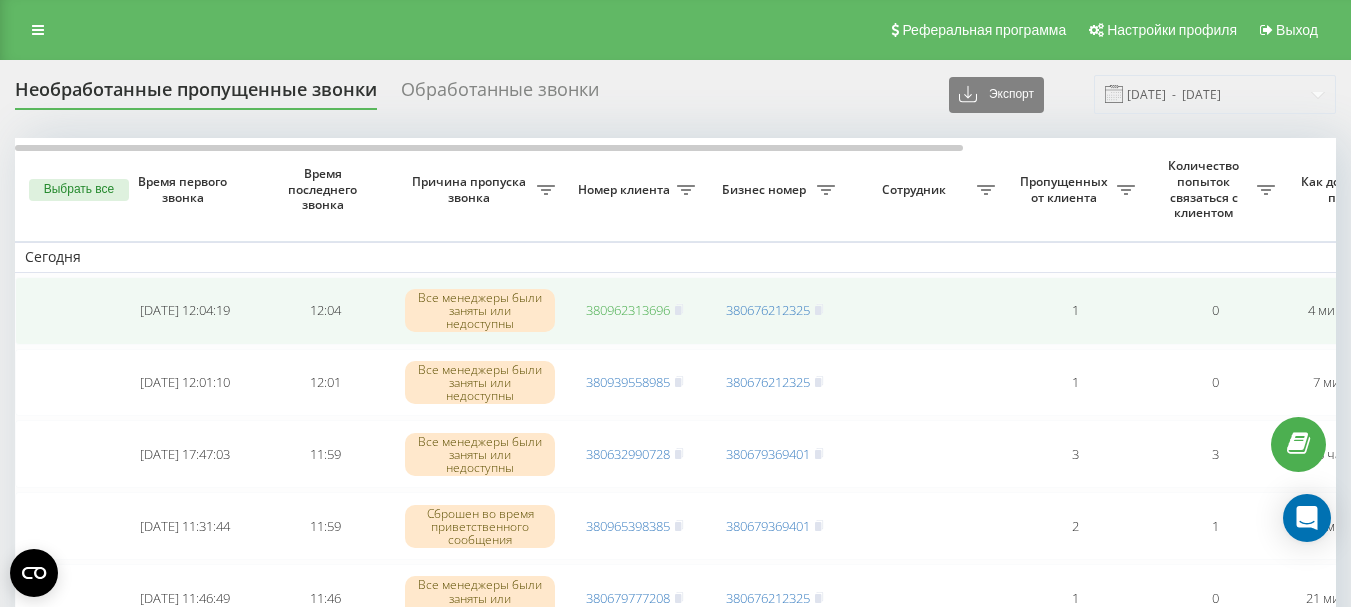 click on "380962313696" at bounding box center (628, 310) 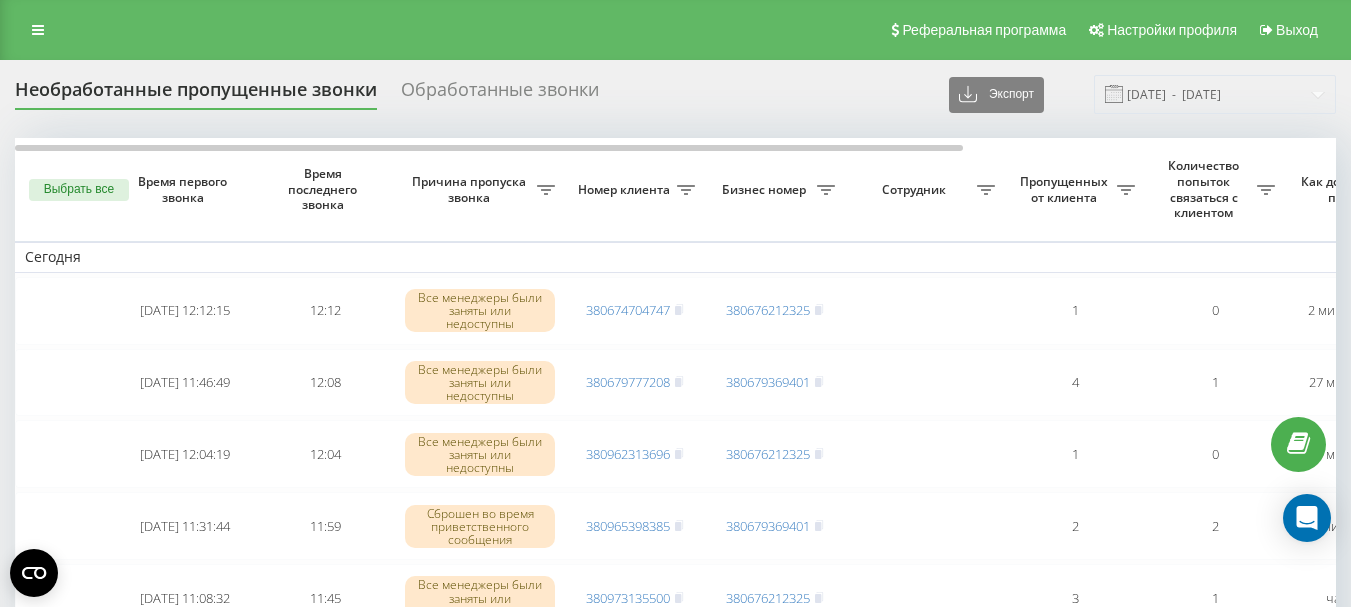 scroll, scrollTop: 0, scrollLeft: 0, axis: both 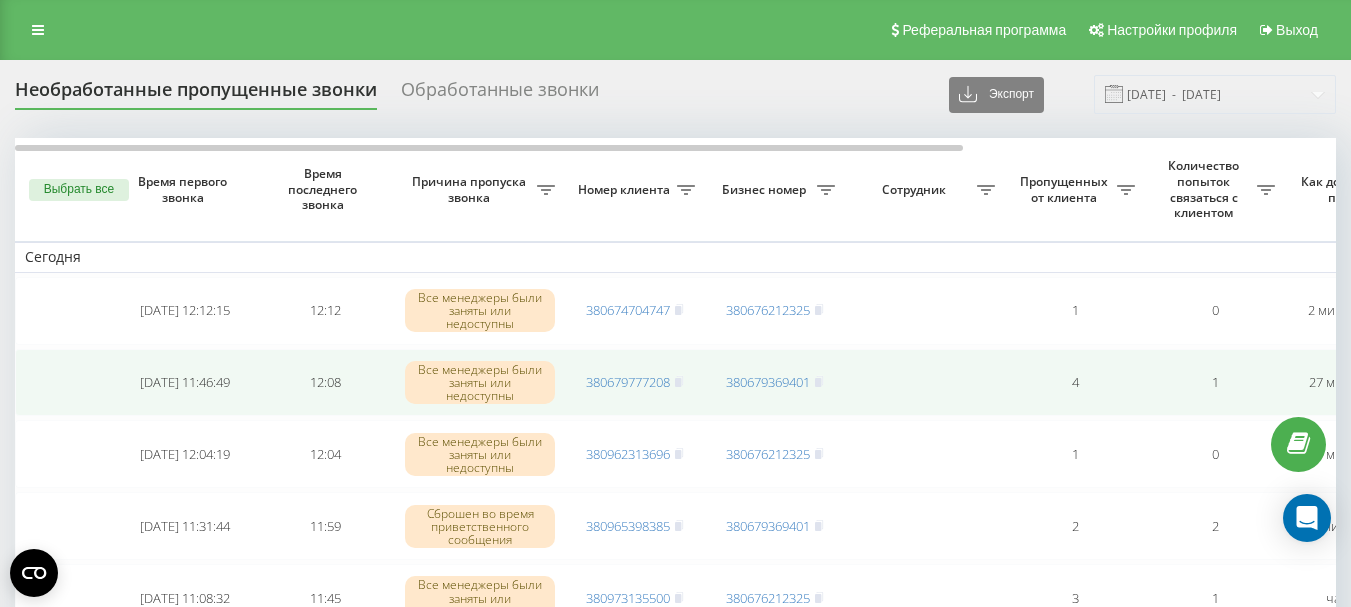 drag, startPoint x: 639, startPoint y: 375, endPoint x: 618, endPoint y: 371, distance: 21.377558 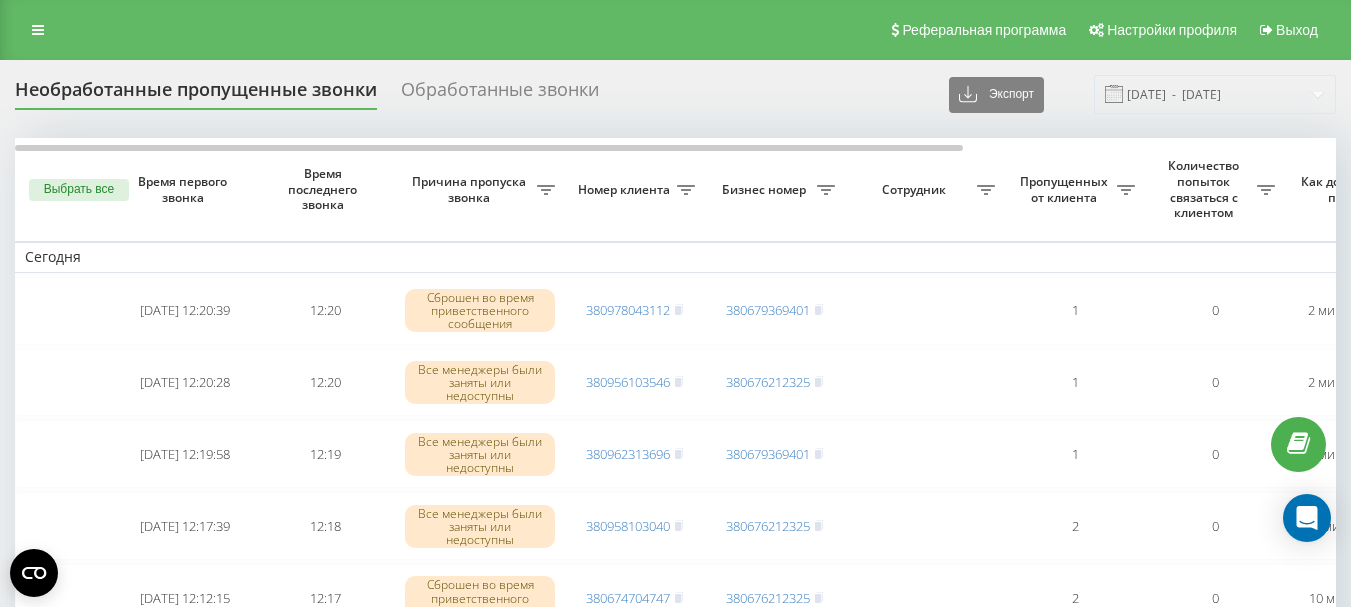 scroll, scrollTop: 0, scrollLeft: 0, axis: both 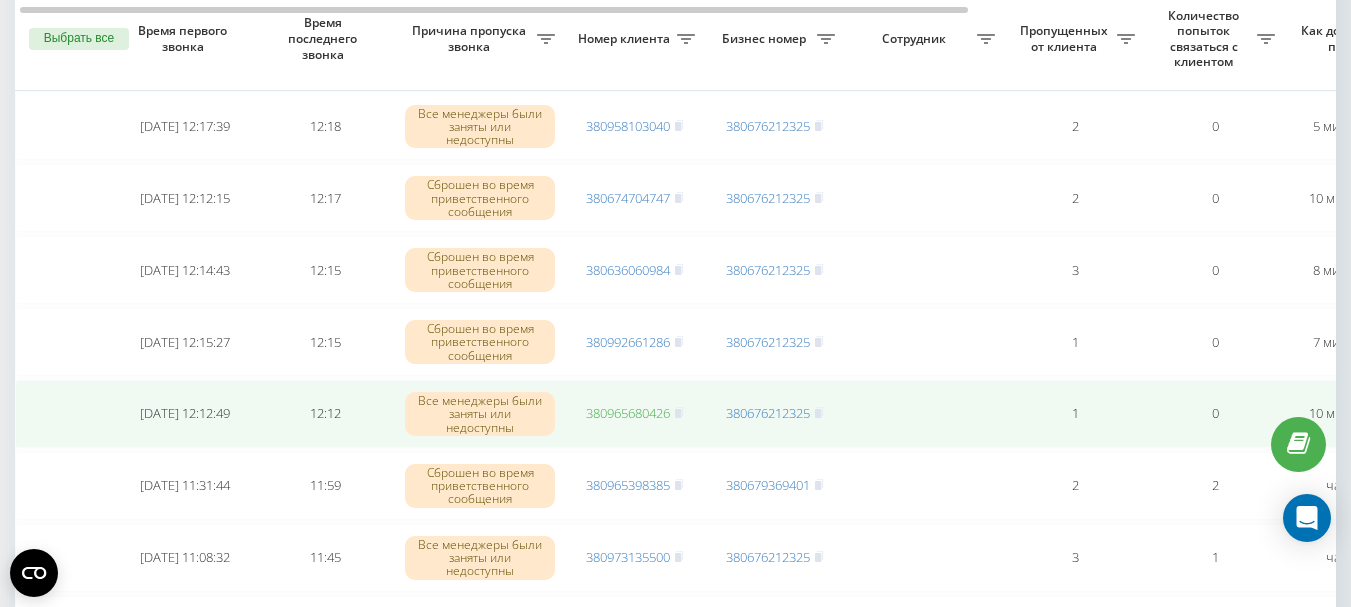 click on "380965680426" at bounding box center (628, 413) 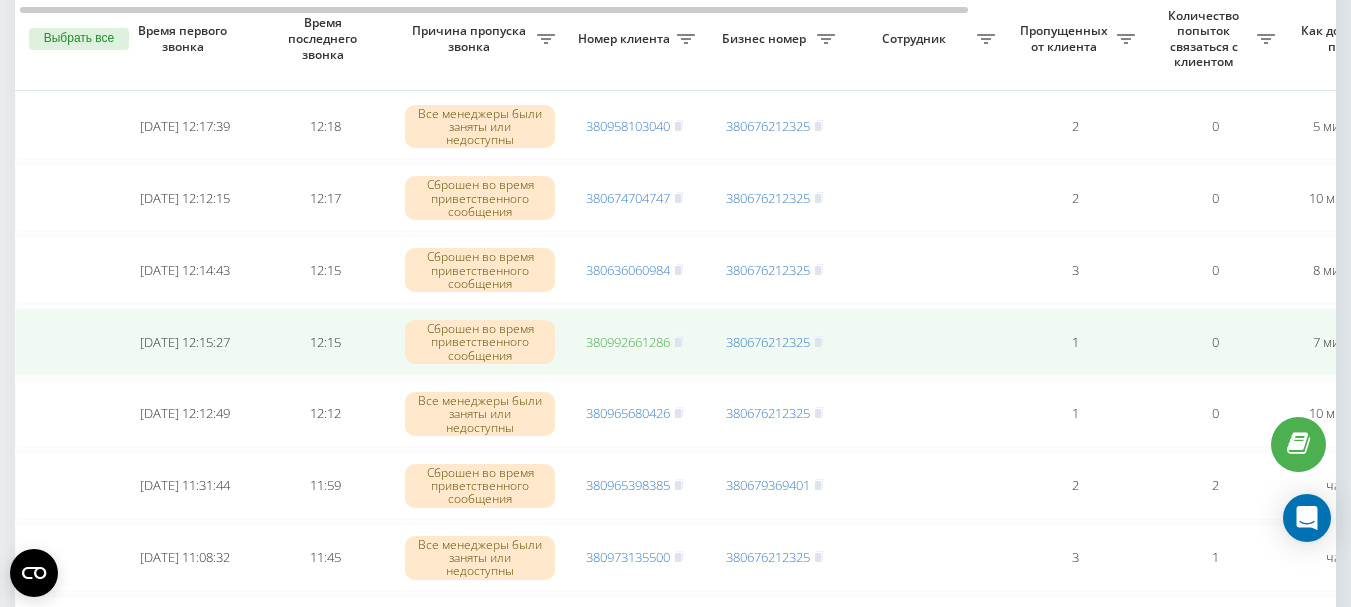 click on "380992661286" at bounding box center [628, 342] 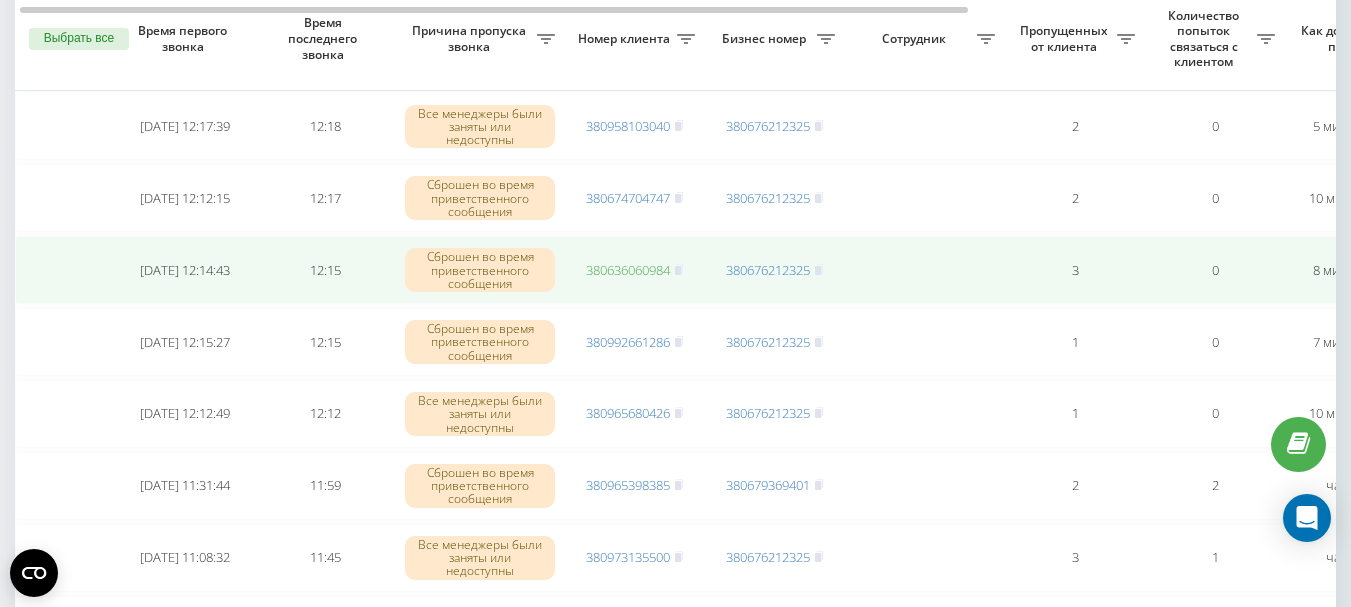 click on "380636060984" at bounding box center (628, 270) 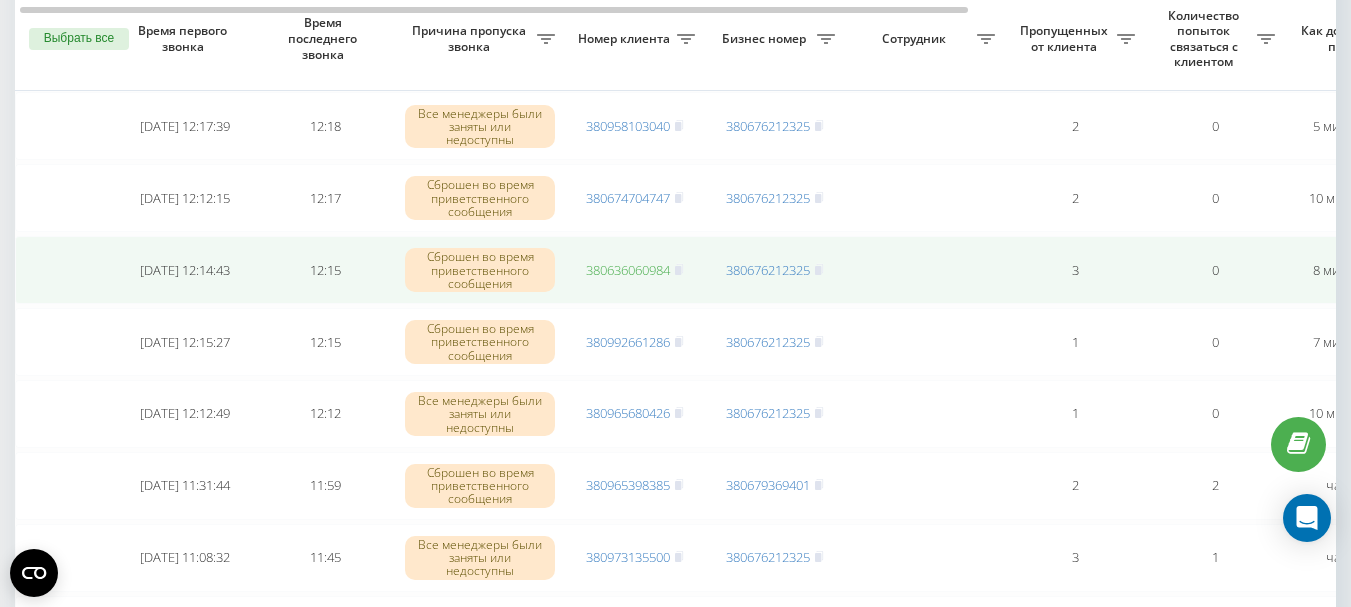 click on "380636060984" at bounding box center [628, 270] 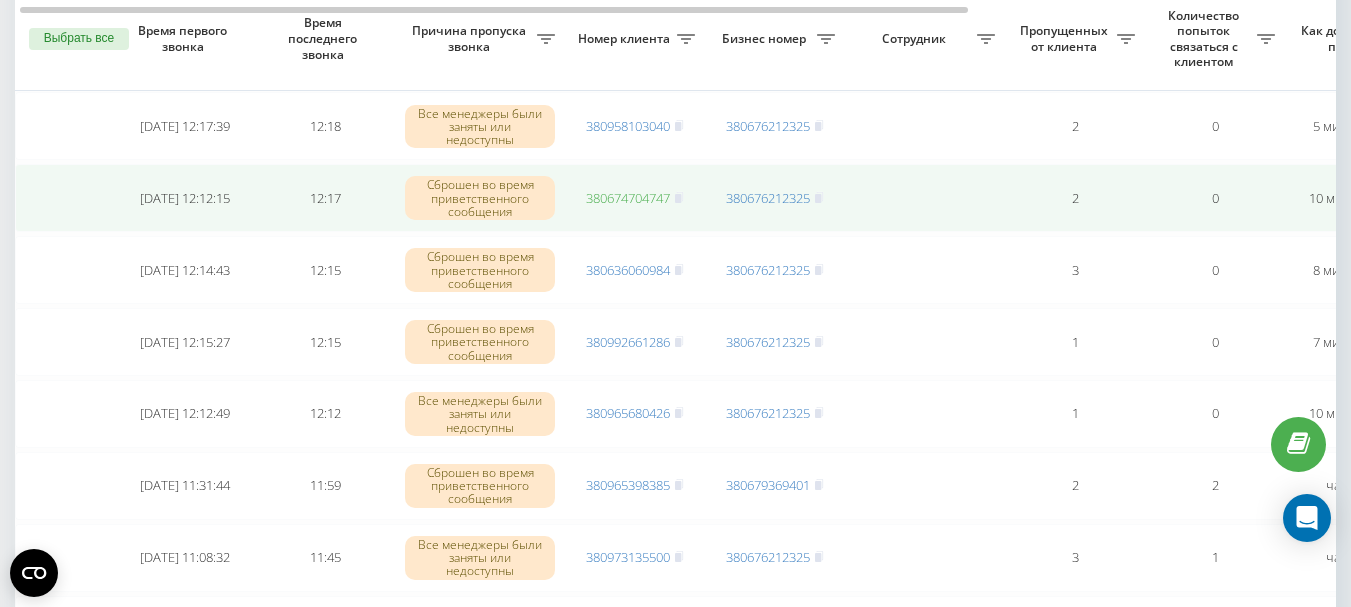 click on "380674704747" at bounding box center (628, 198) 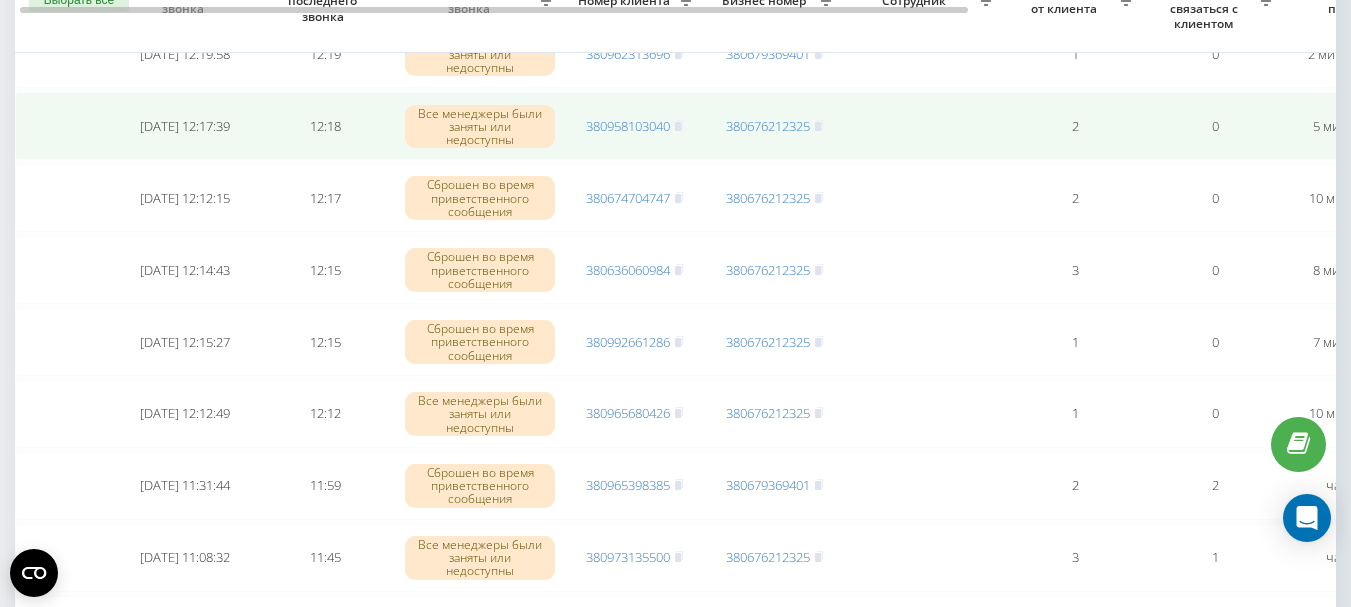 scroll, scrollTop: 200, scrollLeft: 0, axis: vertical 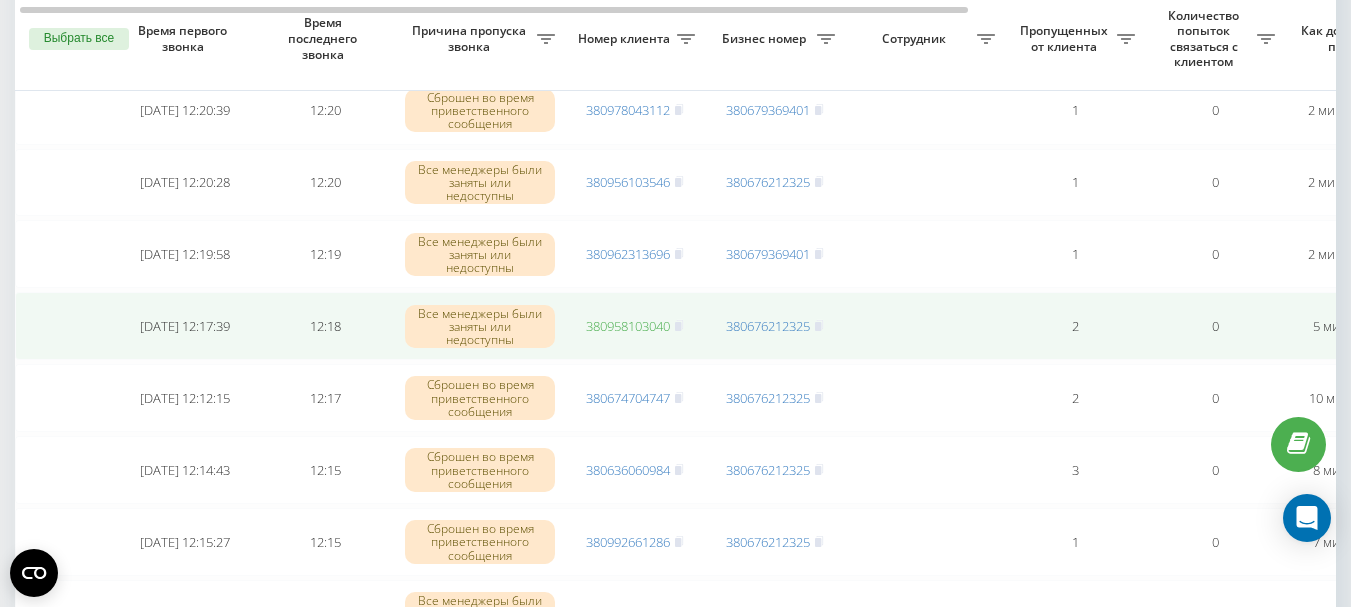 click on "380958103040" at bounding box center (628, 326) 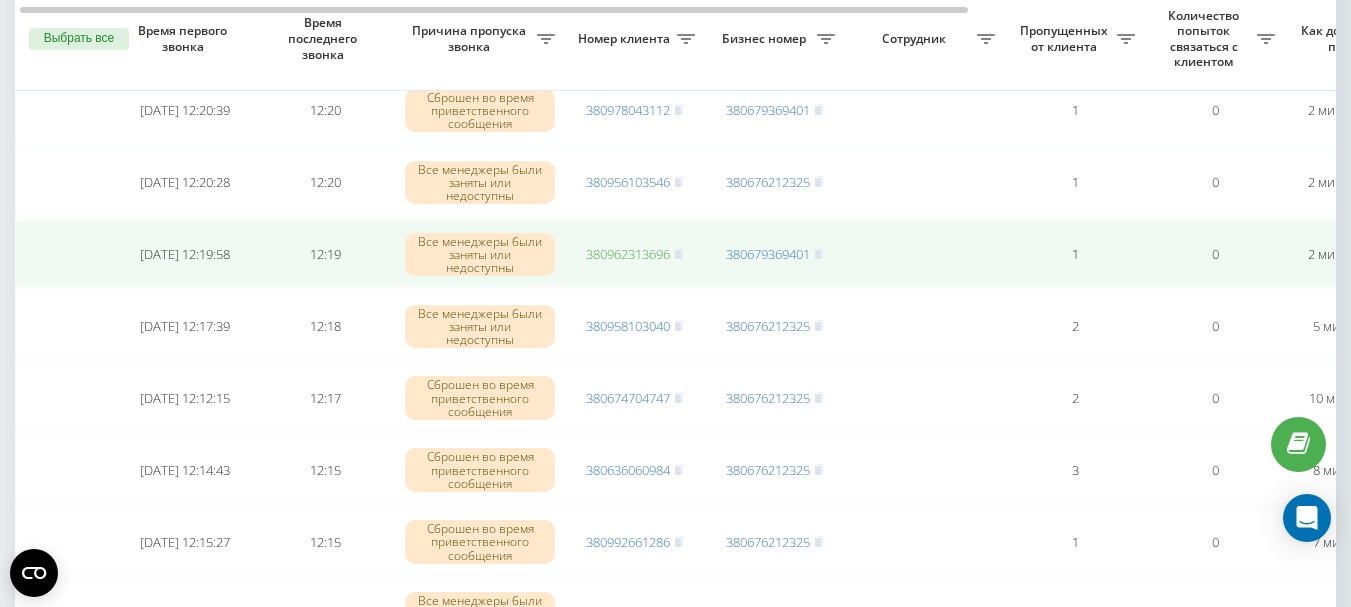 click on "380962313696" at bounding box center [628, 254] 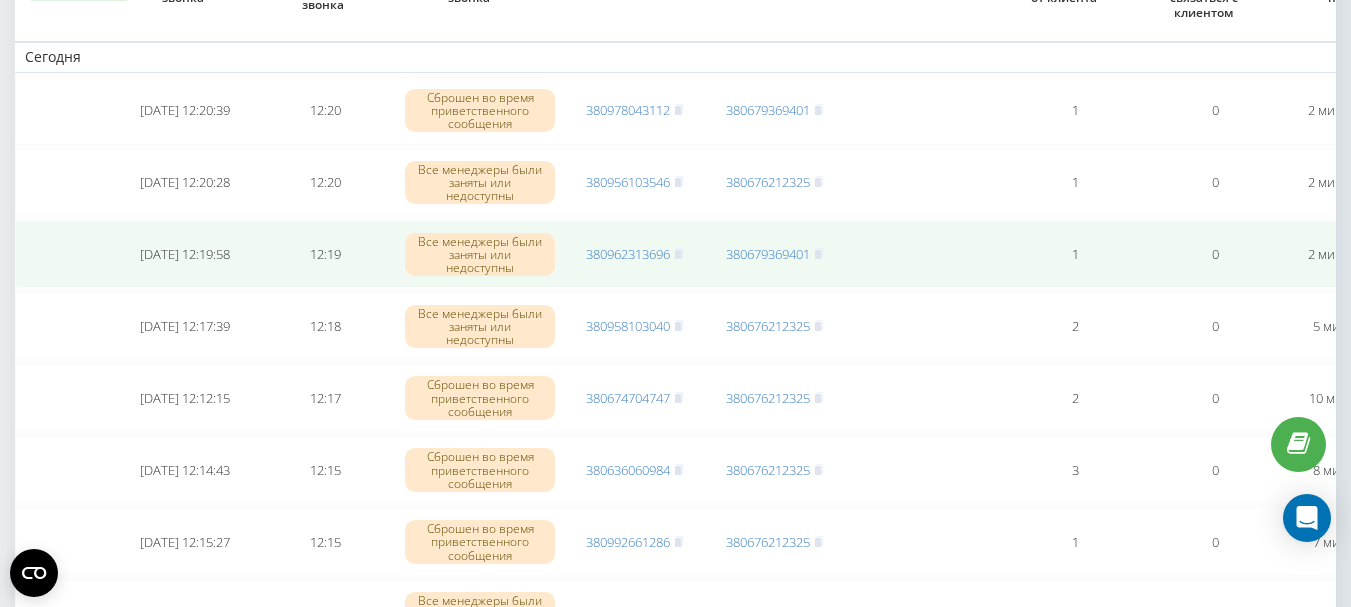 scroll, scrollTop: 0, scrollLeft: 0, axis: both 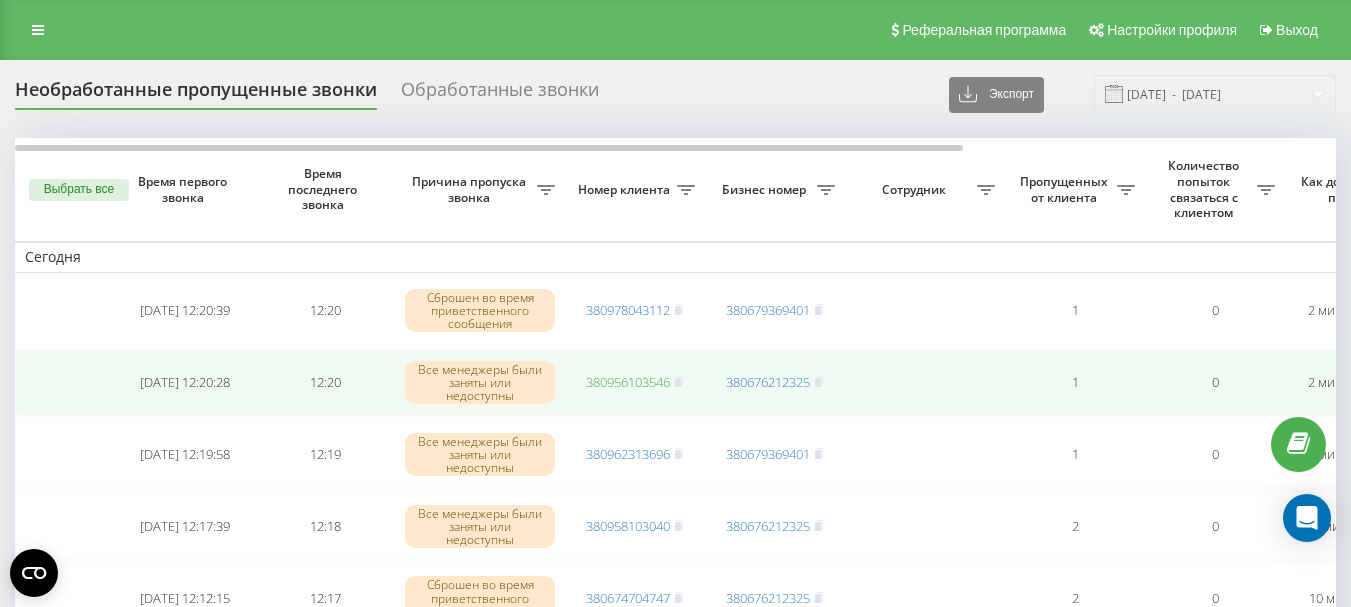 click on "380956103546" at bounding box center [628, 382] 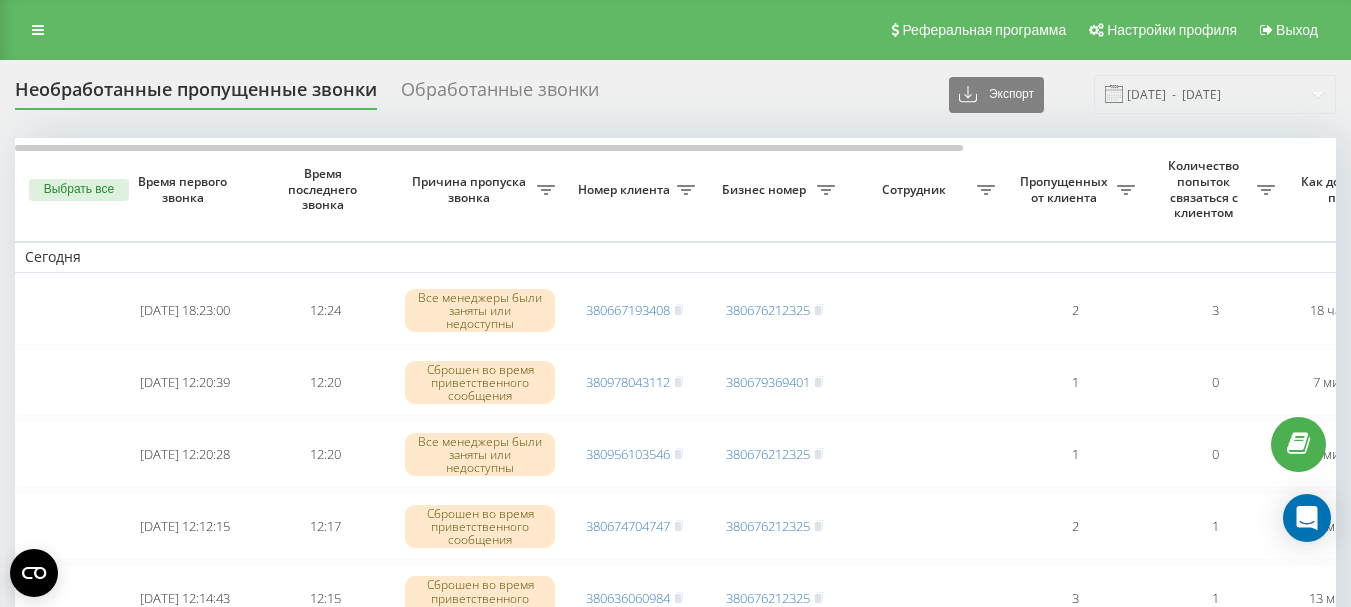 scroll, scrollTop: 0, scrollLeft: 0, axis: both 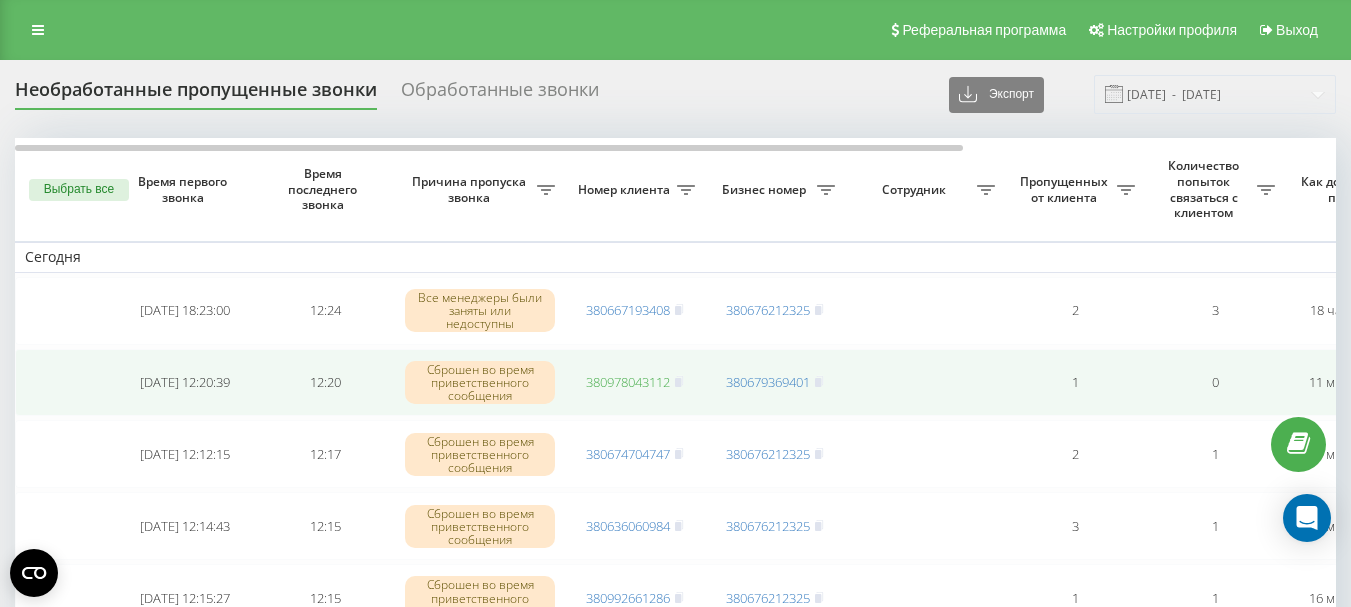 click on "380978043112" at bounding box center (628, 382) 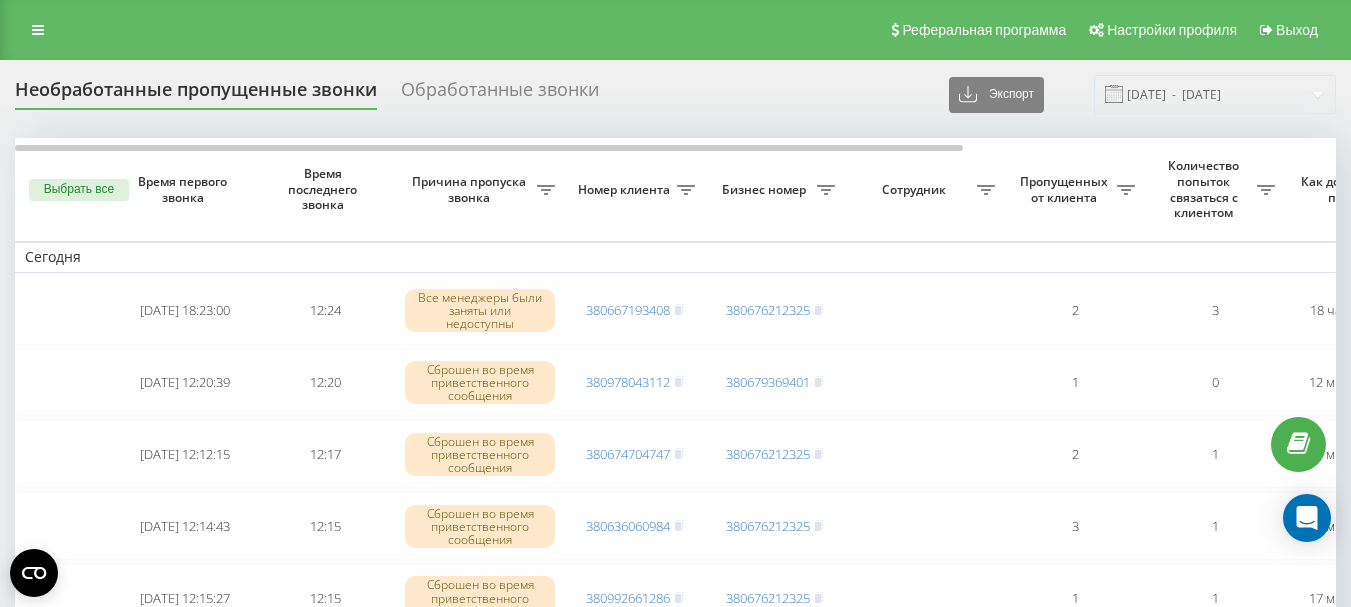 scroll, scrollTop: 0, scrollLeft: 0, axis: both 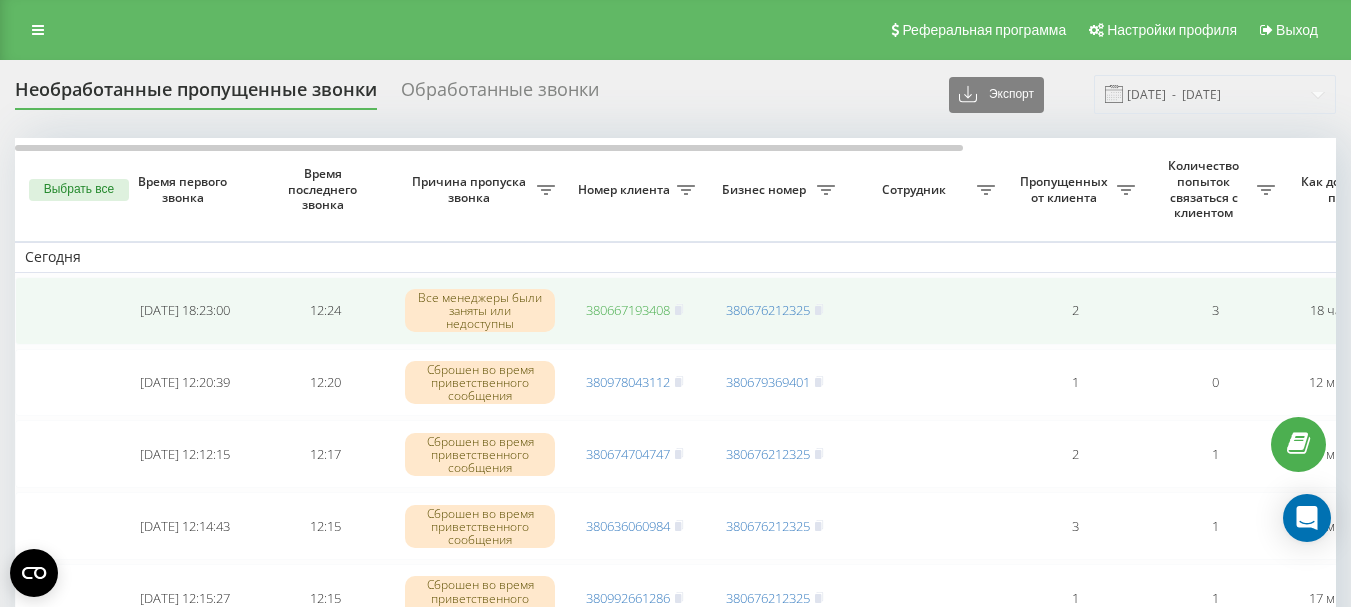click on "380667193408" at bounding box center (628, 310) 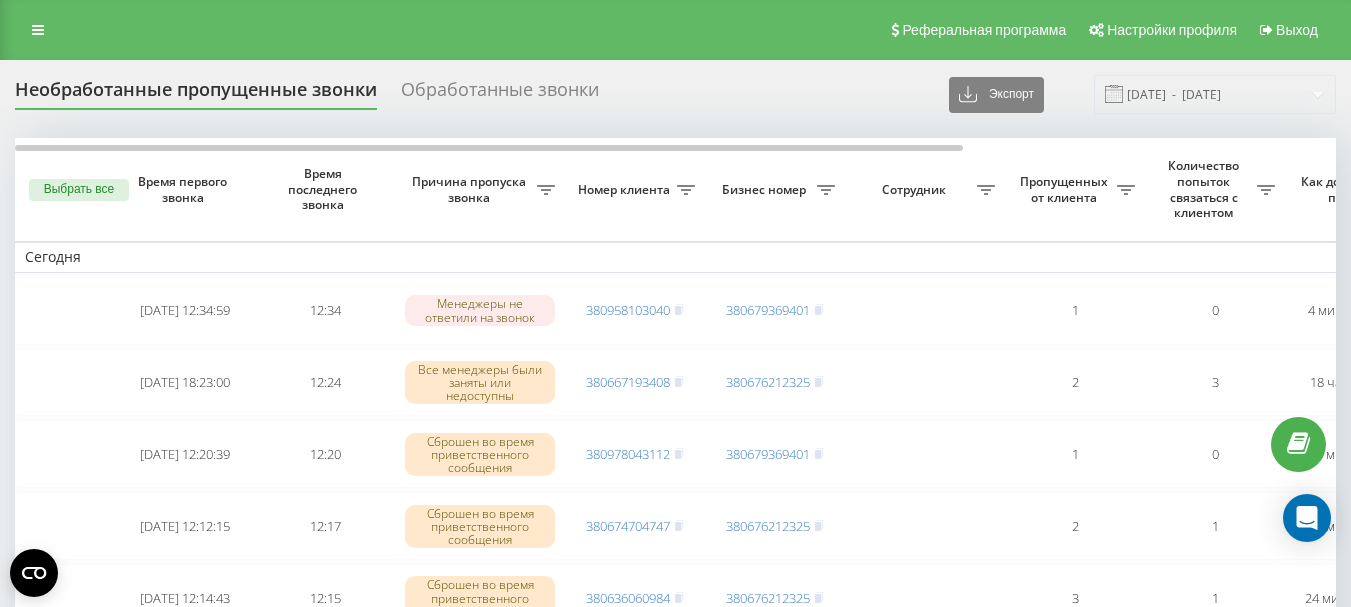 scroll, scrollTop: 0, scrollLeft: 0, axis: both 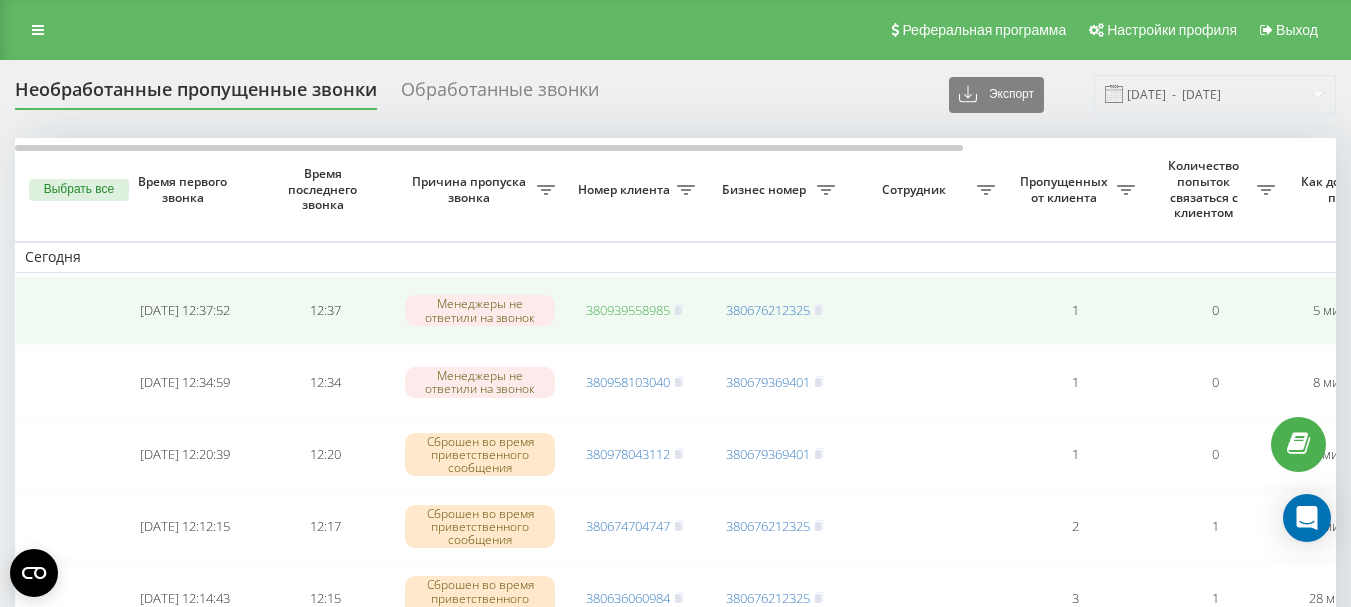 click on "380939558985" at bounding box center [628, 310] 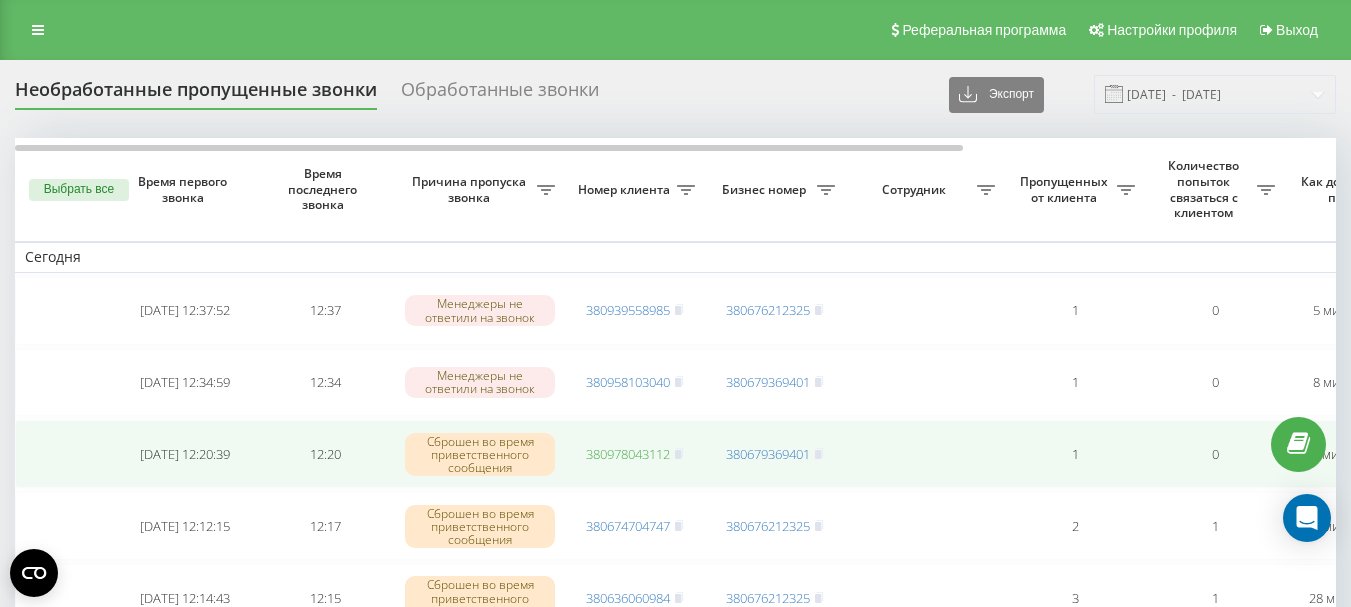 click on "380978043112" at bounding box center [628, 454] 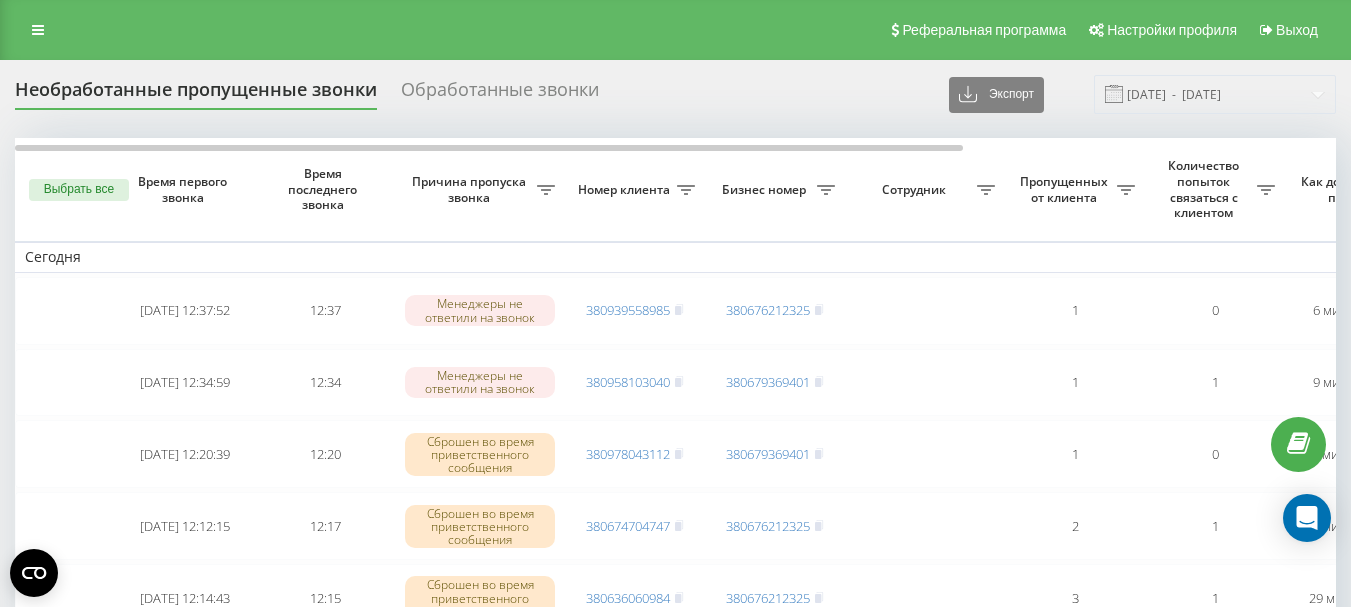 scroll, scrollTop: 0, scrollLeft: 0, axis: both 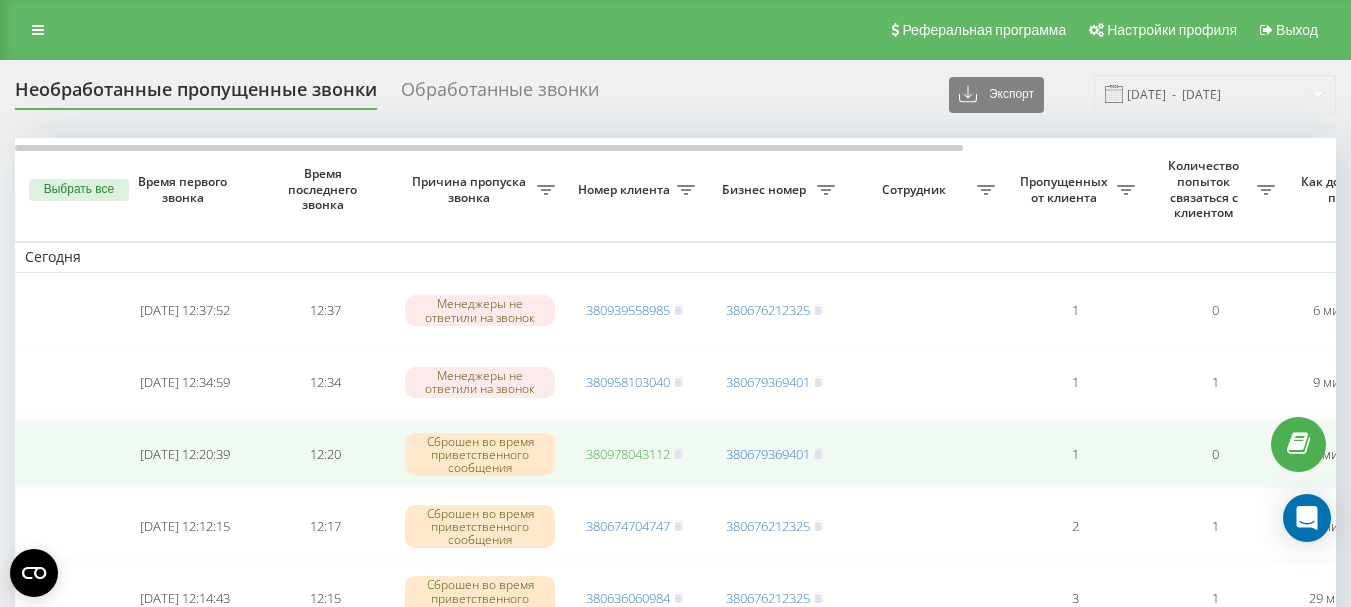 click on "380978043112" at bounding box center [628, 454] 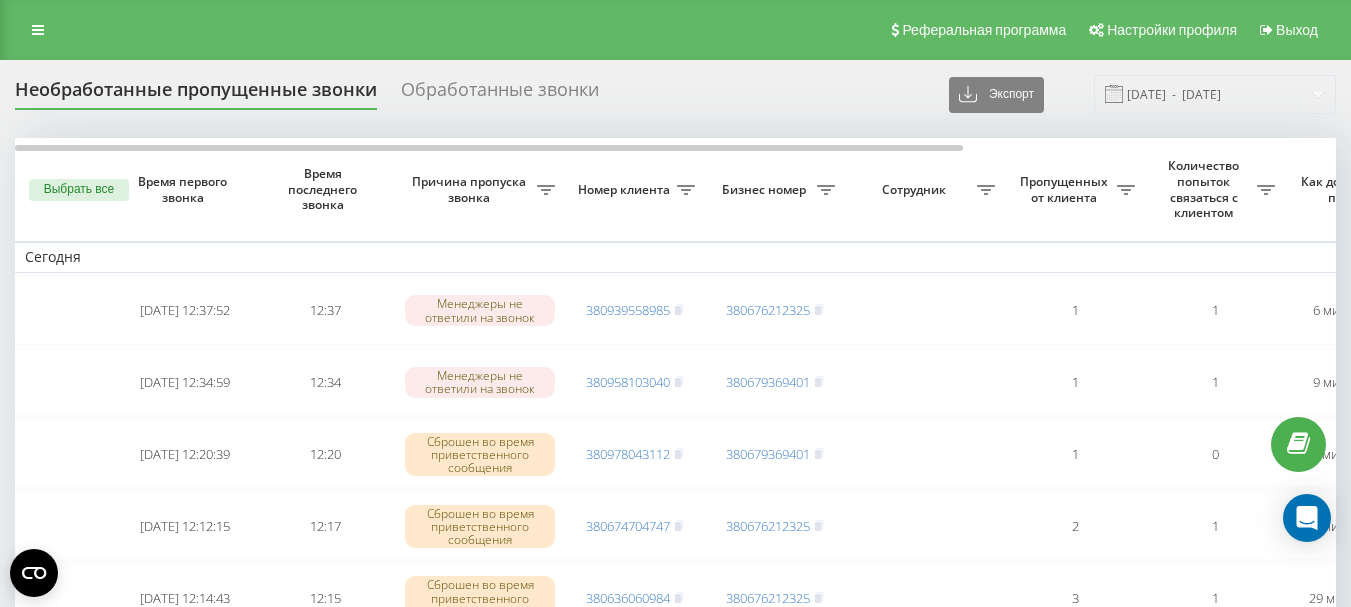 scroll, scrollTop: 0, scrollLeft: 0, axis: both 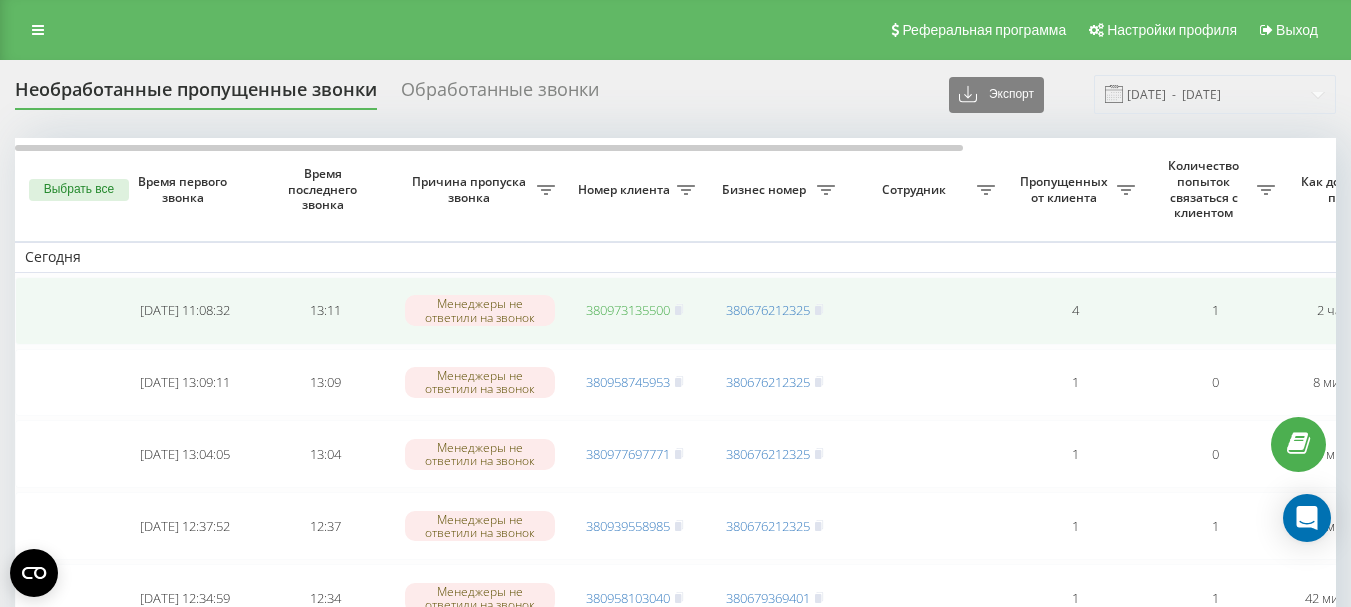 click on "380973135500" at bounding box center (628, 310) 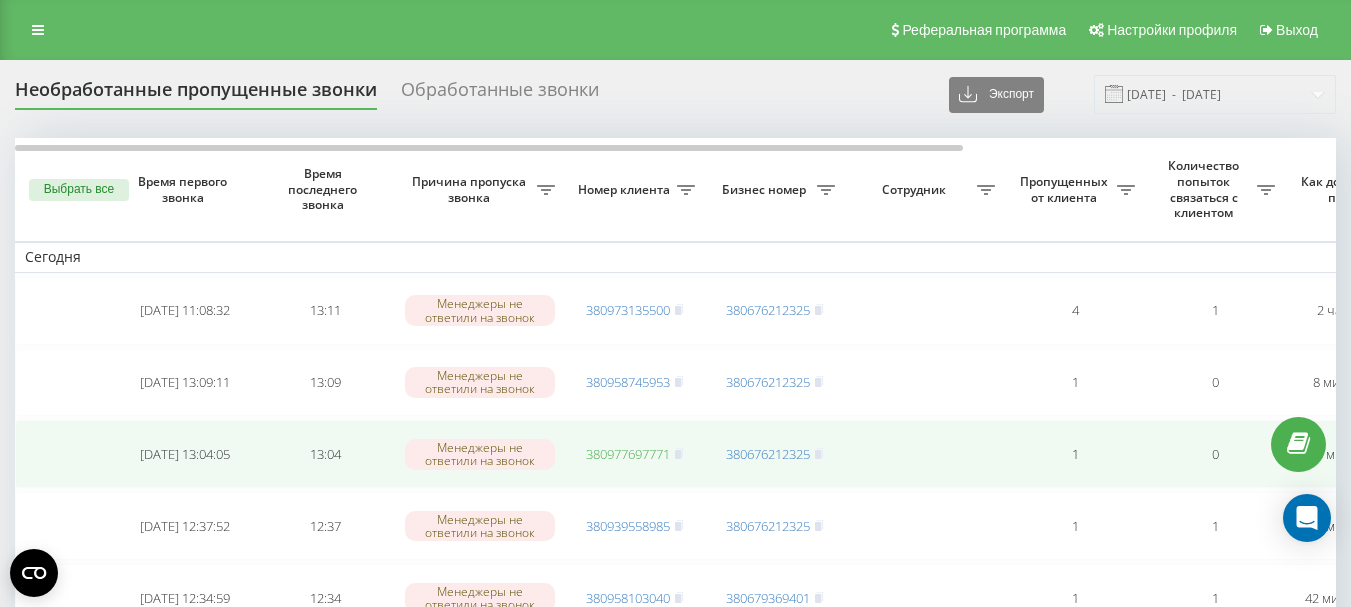 click on "380977697771" at bounding box center [628, 454] 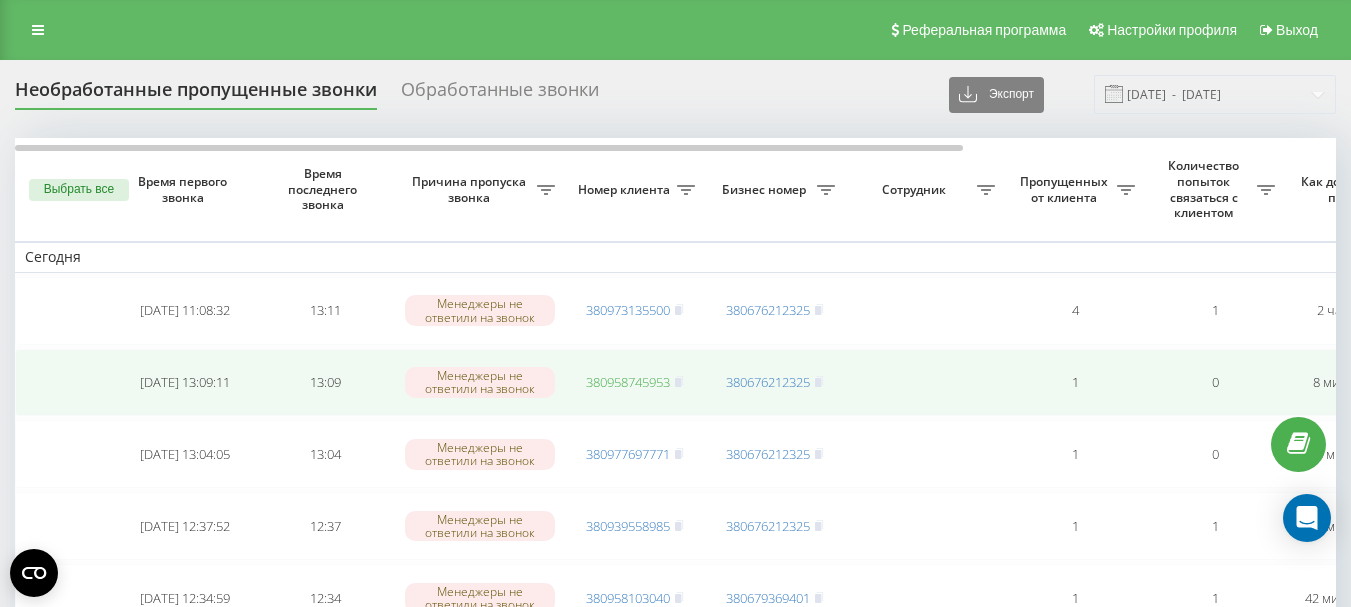 click on "380958745953" at bounding box center [628, 382] 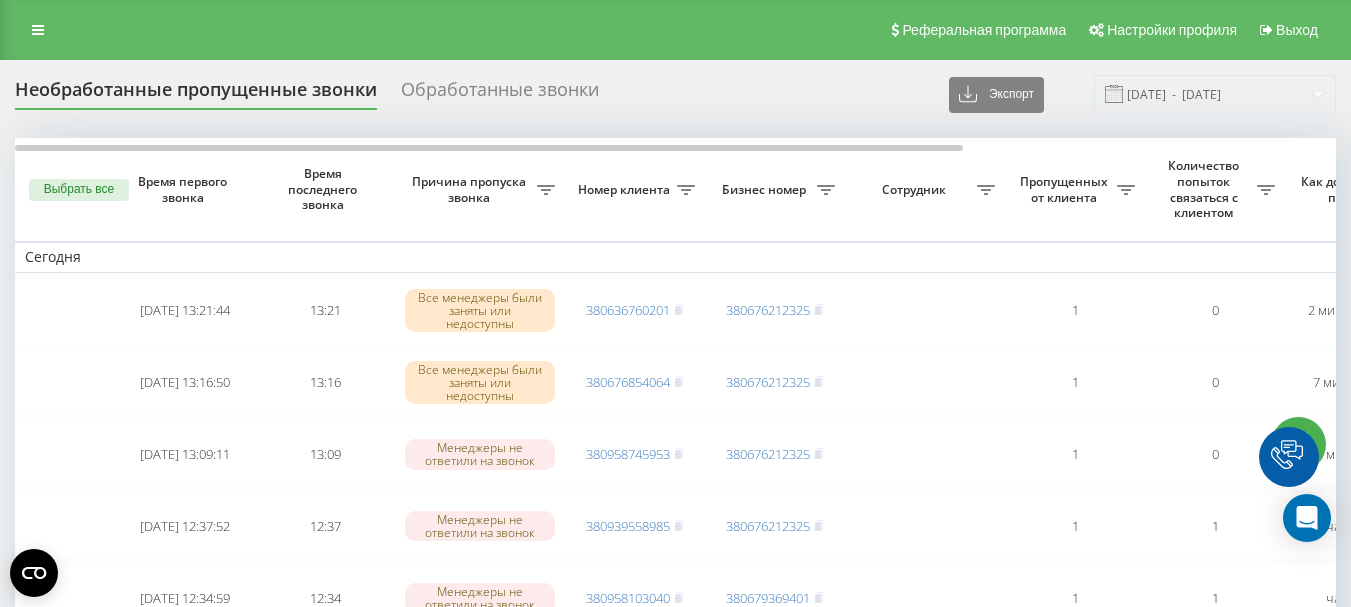 scroll, scrollTop: 0, scrollLeft: 0, axis: both 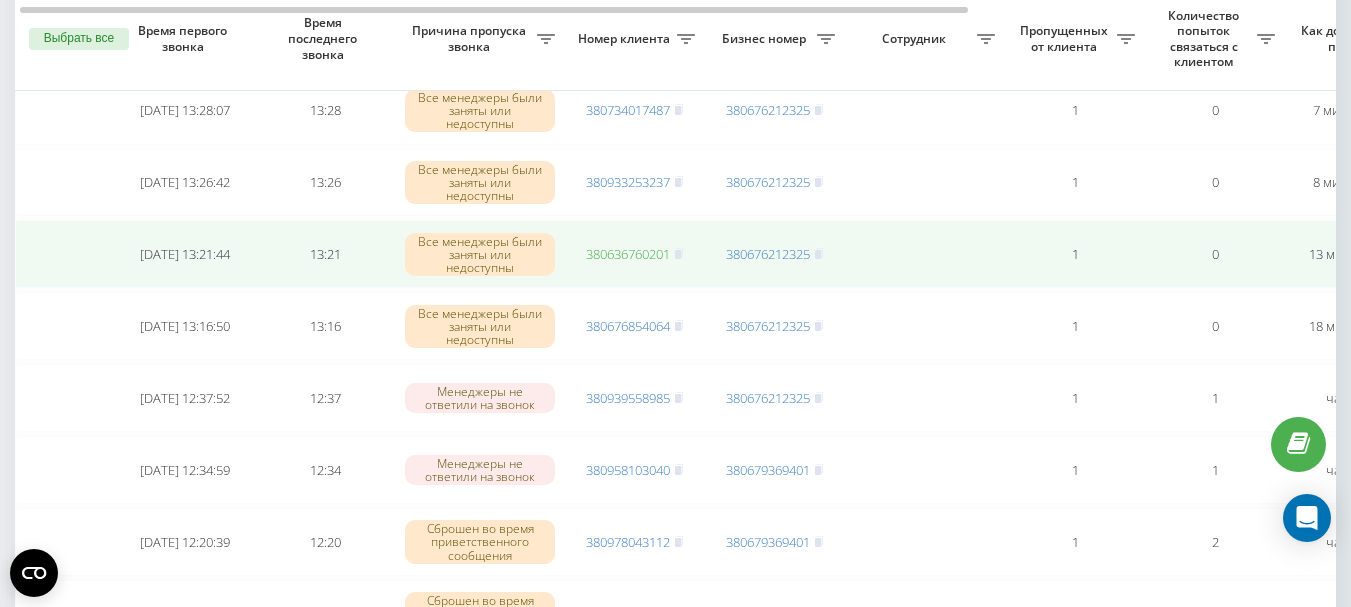 click on "380636760201" at bounding box center [628, 254] 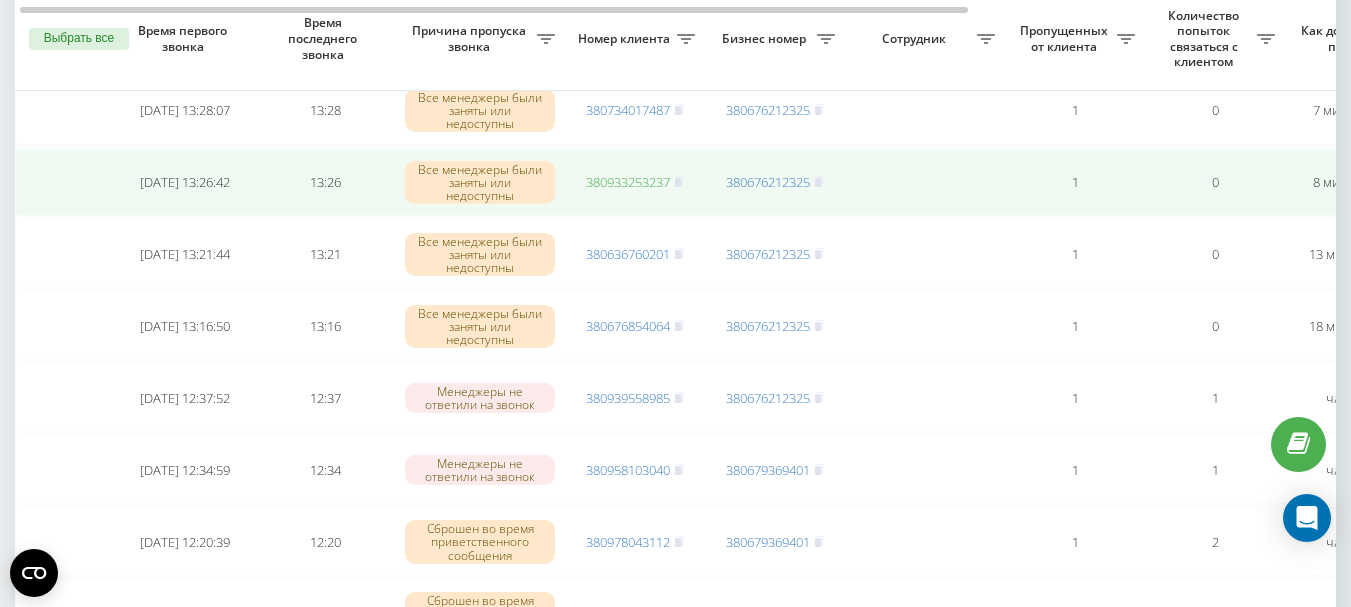 click on "380933253237" at bounding box center [628, 182] 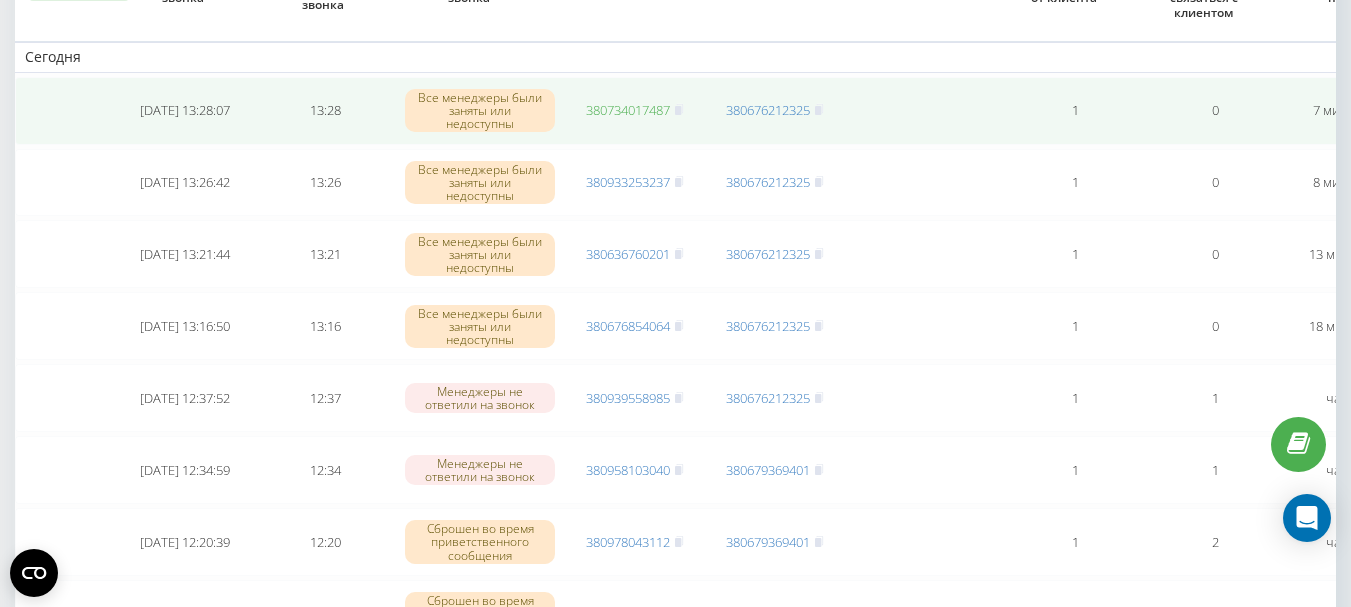 scroll, scrollTop: 100, scrollLeft: 0, axis: vertical 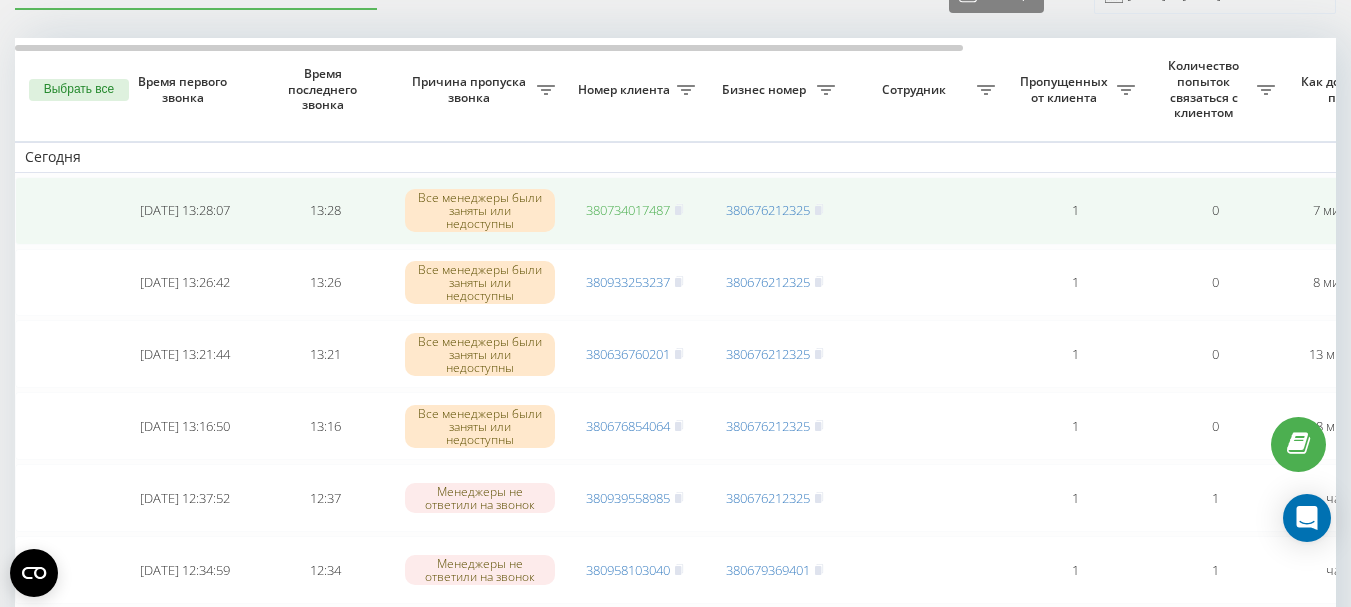 click on "380734017487" at bounding box center (628, 210) 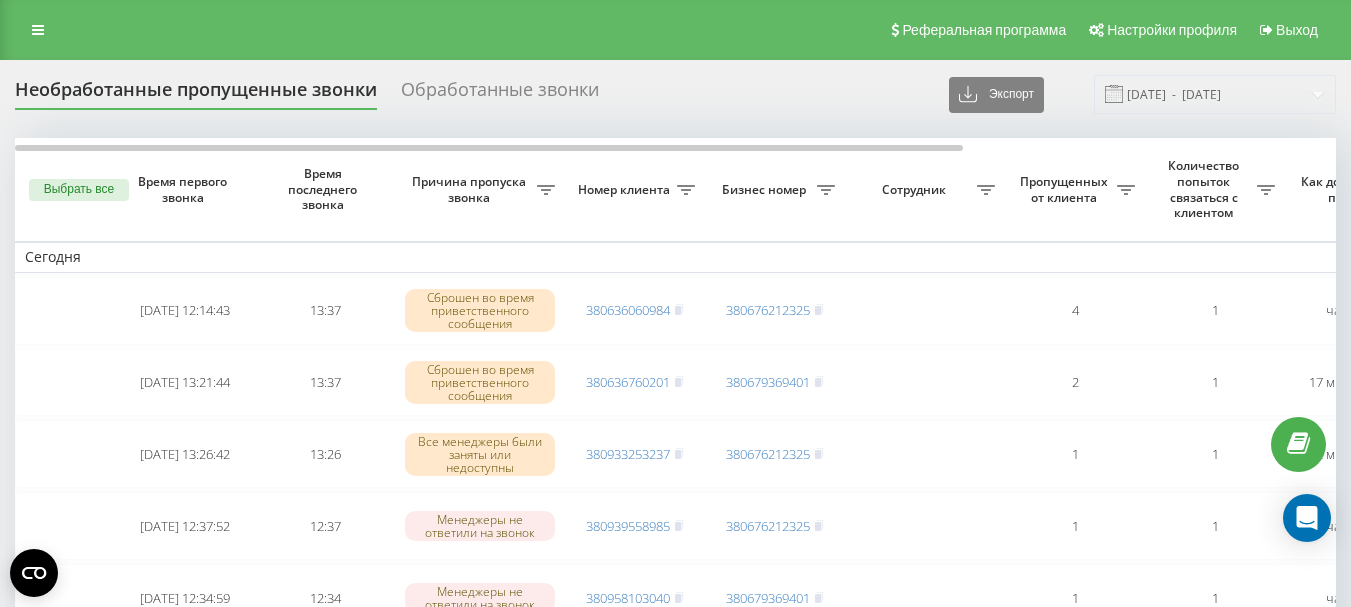 scroll, scrollTop: 102, scrollLeft: 0, axis: vertical 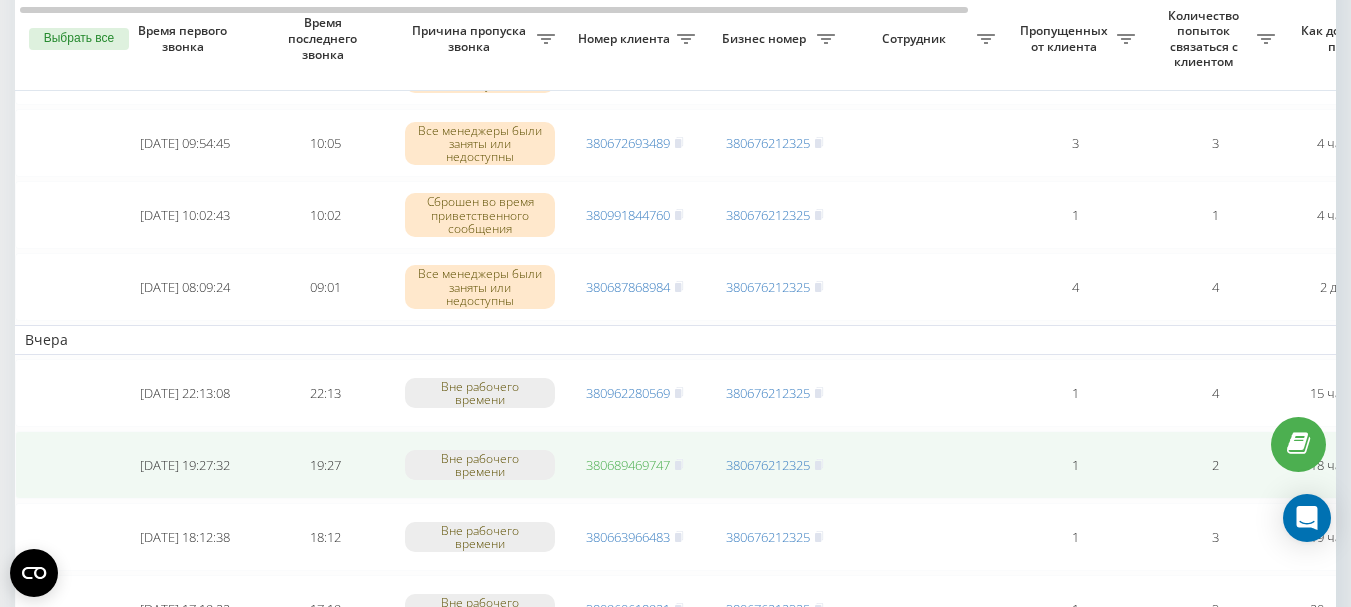 click on "380689469747" at bounding box center [628, 465] 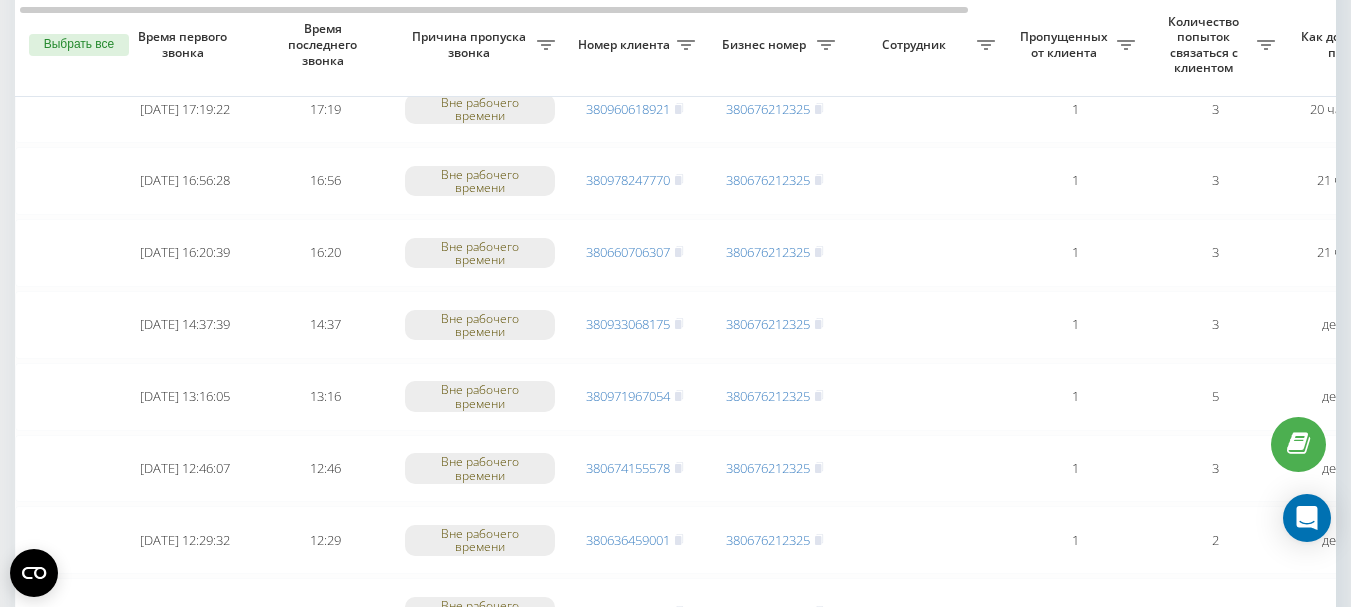 scroll, scrollTop: 1702, scrollLeft: 0, axis: vertical 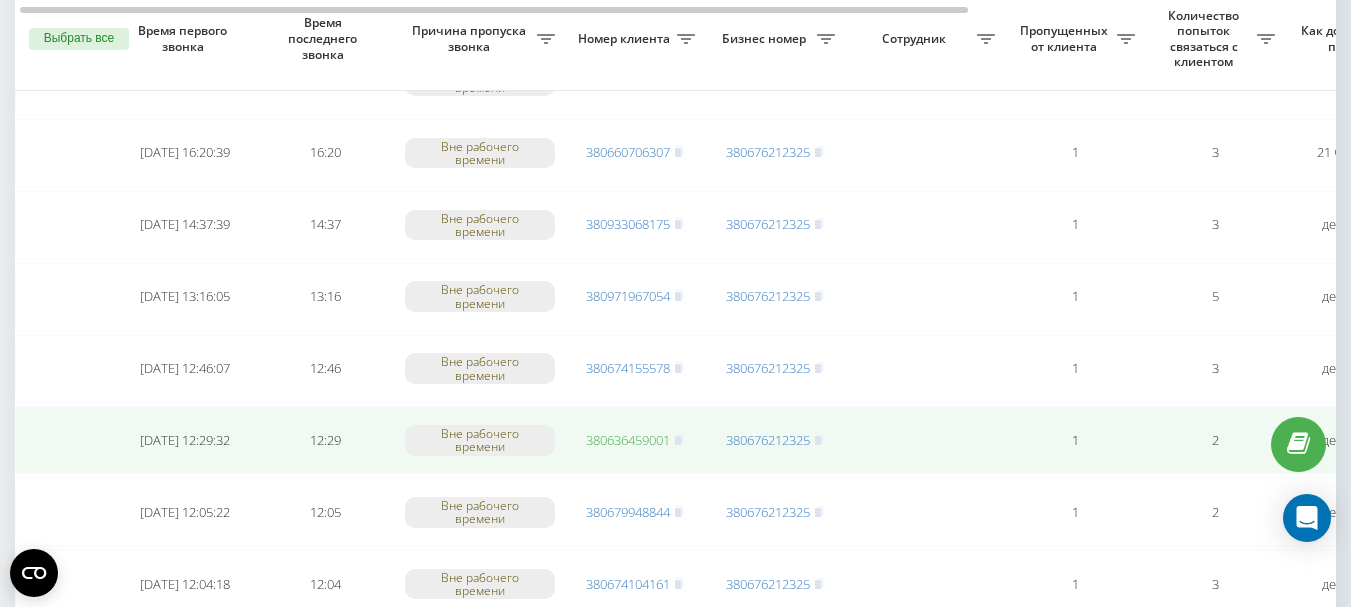 click on "380636459001" at bounding box center (628, 440) 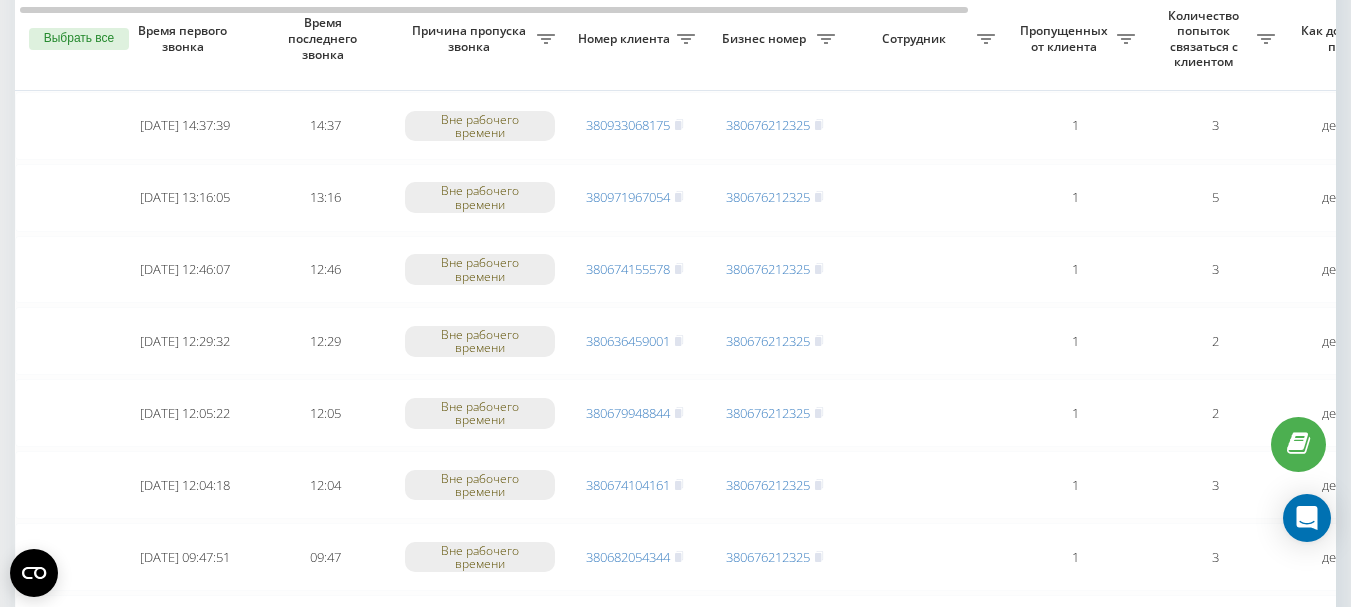 scroll, scrollTop: 1802, scrollLeft: 0, axis: vertical 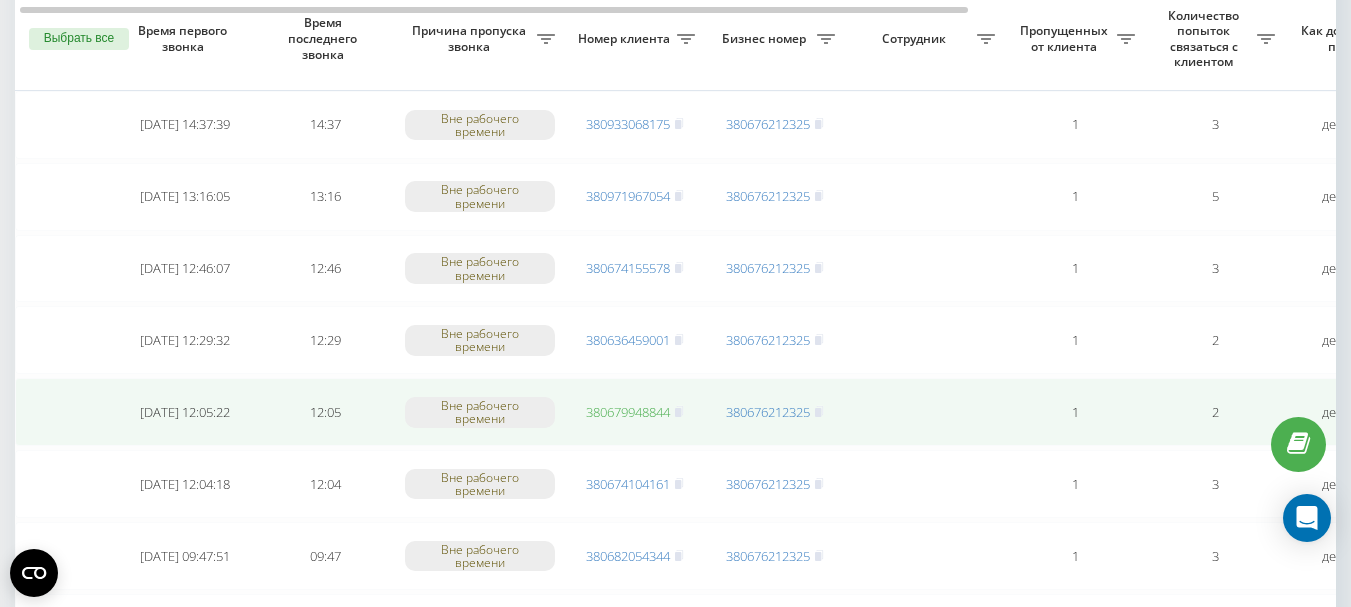 click on "380679948844" at bounding box center [628, 412] 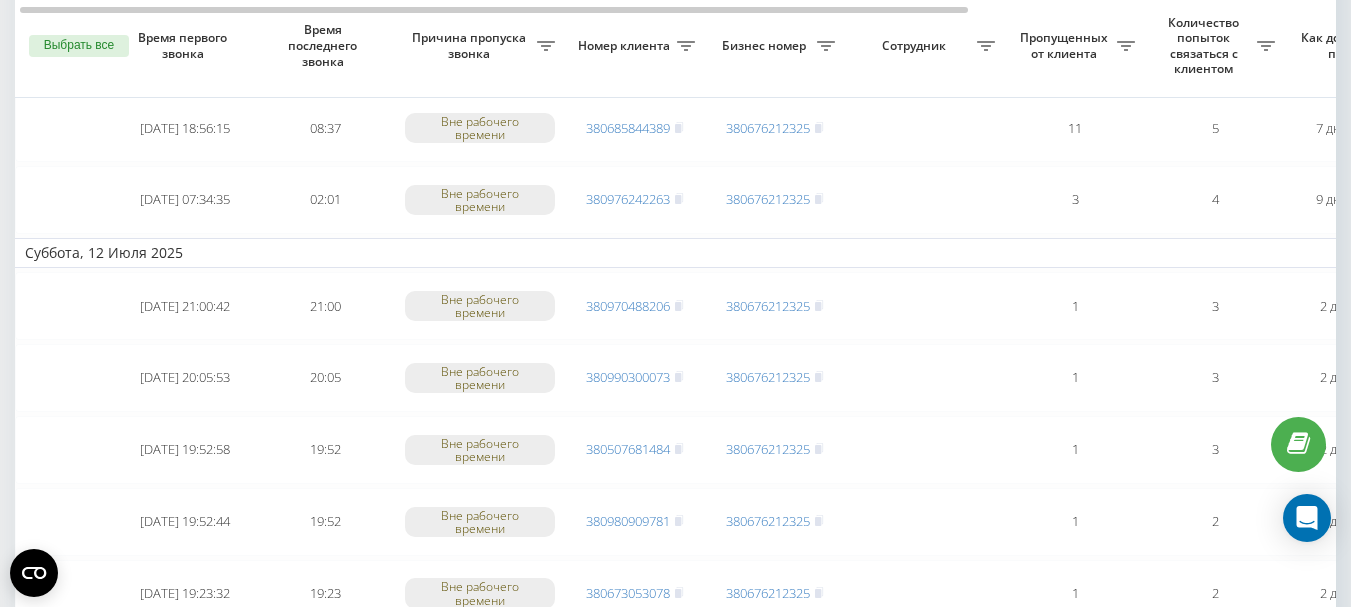 scroll, scrollTop: 2402, scrollLeft: 0, axis: vertical 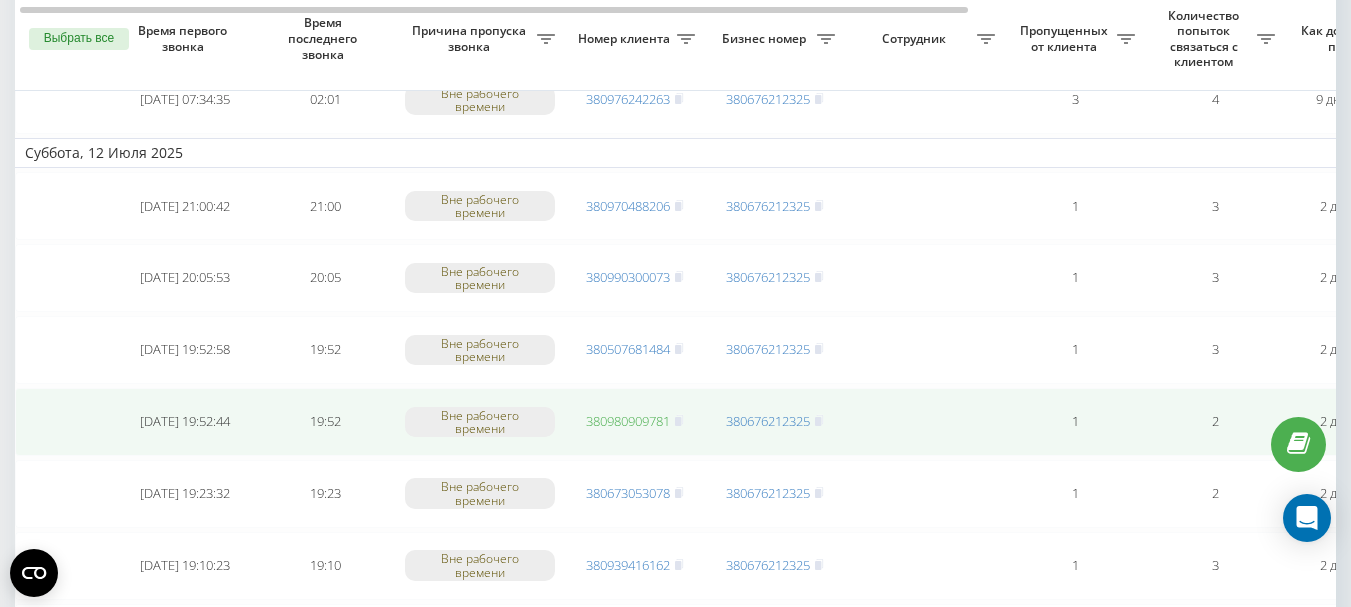 click on "380980909781" at bounding box center [628, 421] 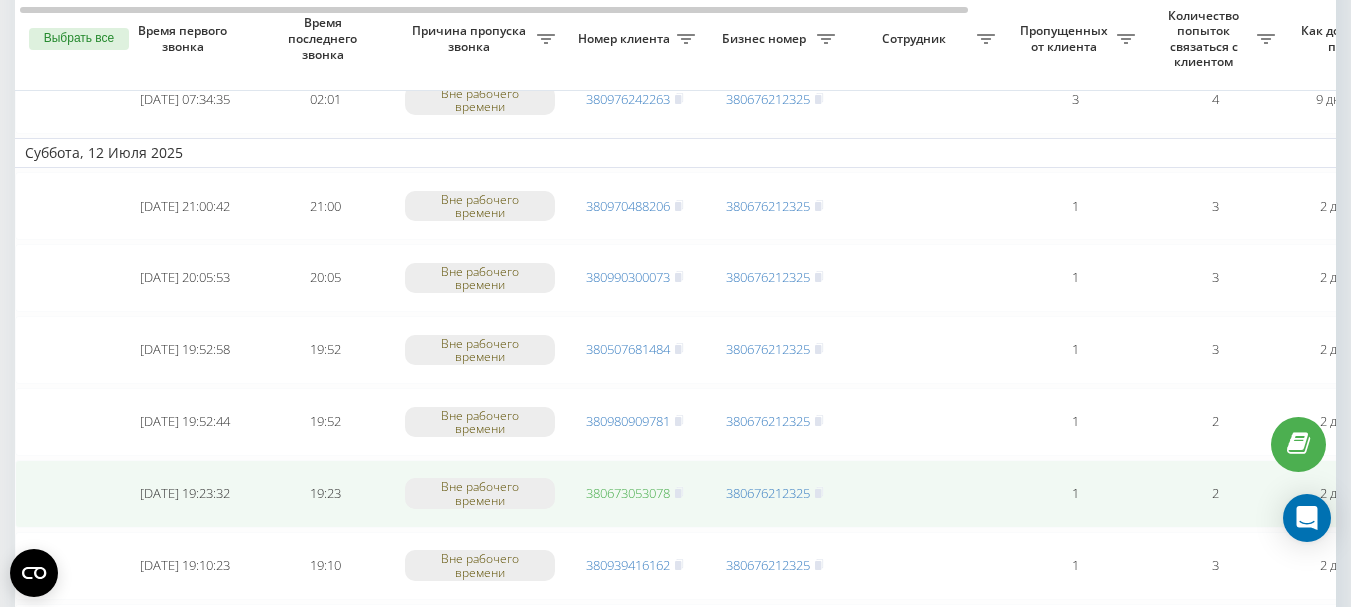 click on "380673053078" at bounding box center [628, 493] 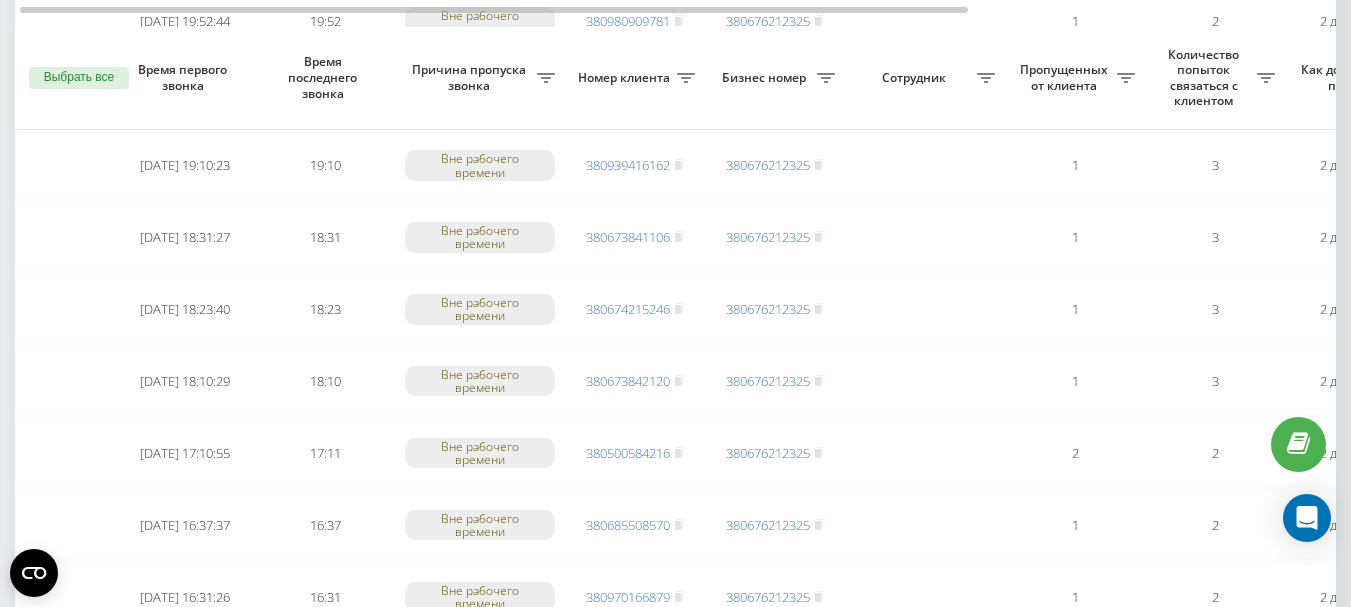 scroll, scrollTop: 2902, scrollLeft: 0, axis: vertical 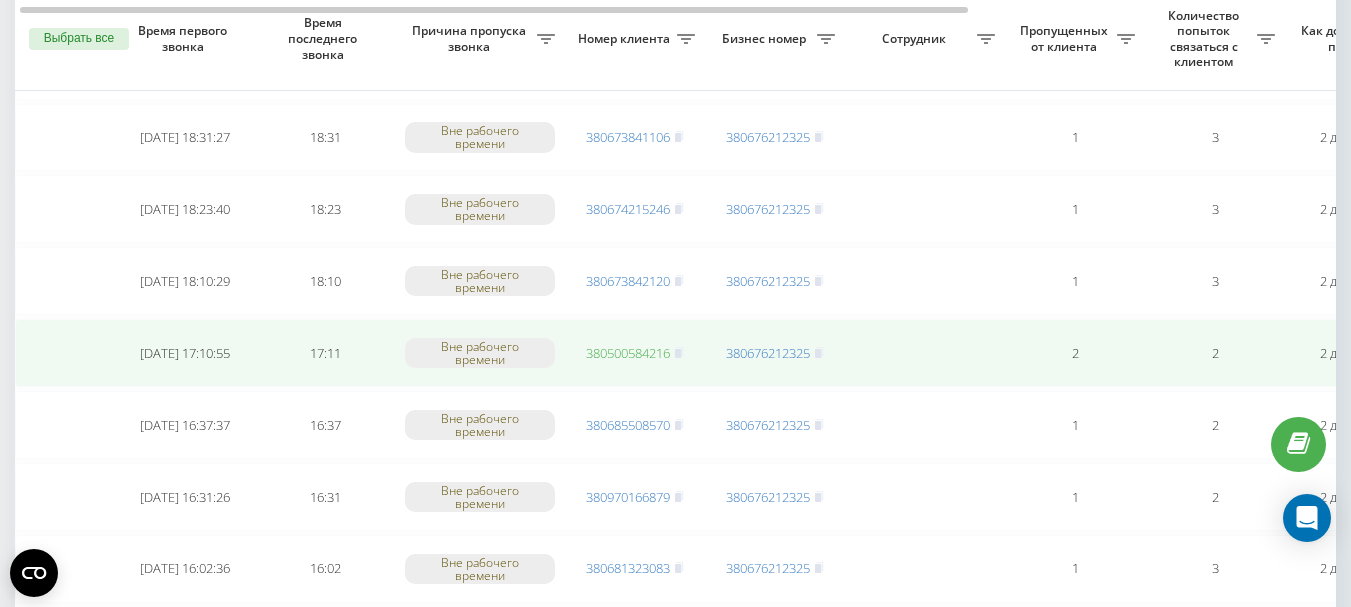 click on "380500584216" at bounding box center (628, 353) 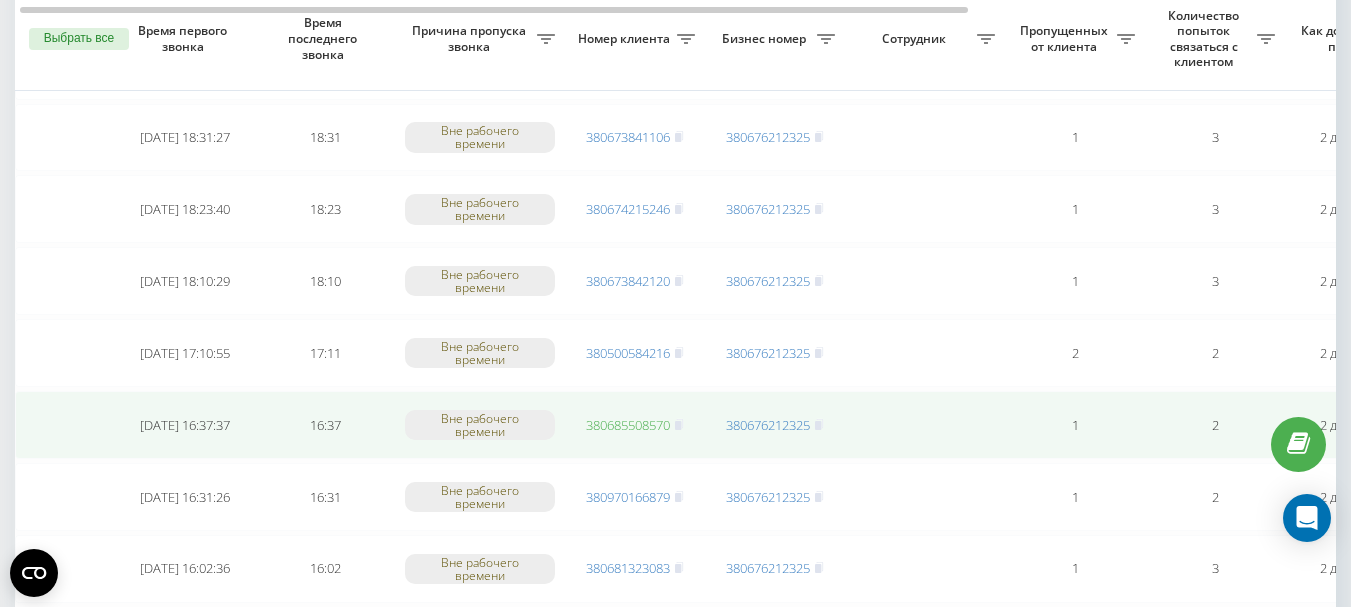 click on "380685508570" at bounding box center [628, 425] 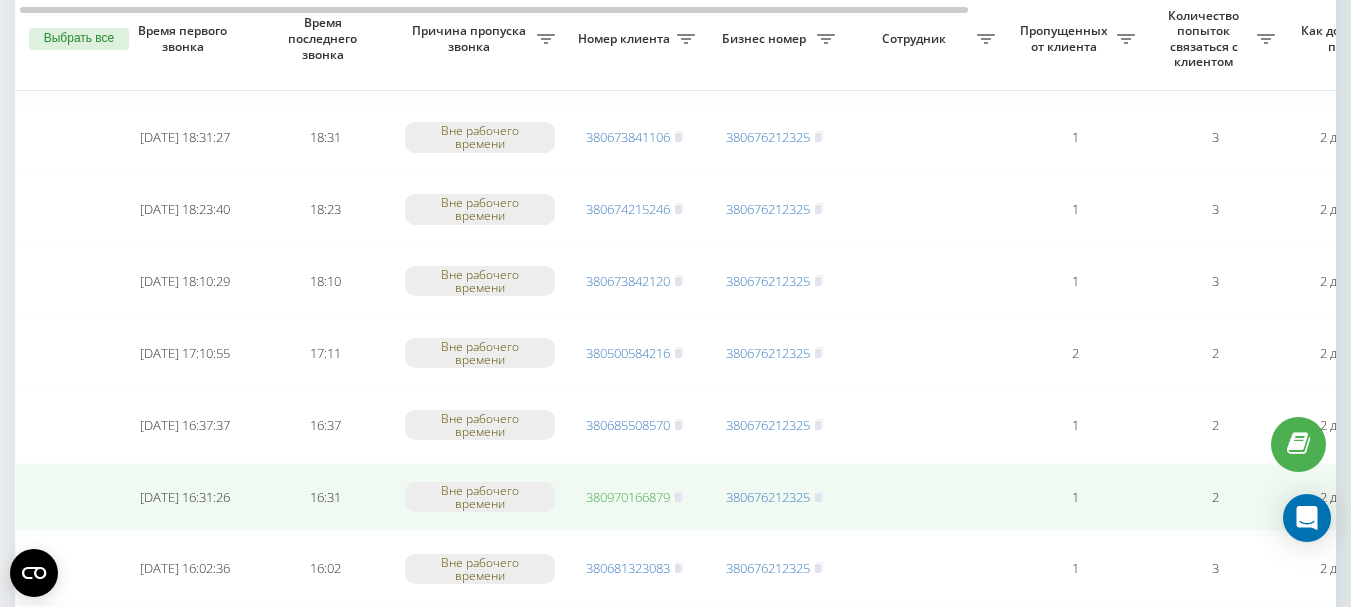 click on "380970166879" at bounding box center [628, 497] 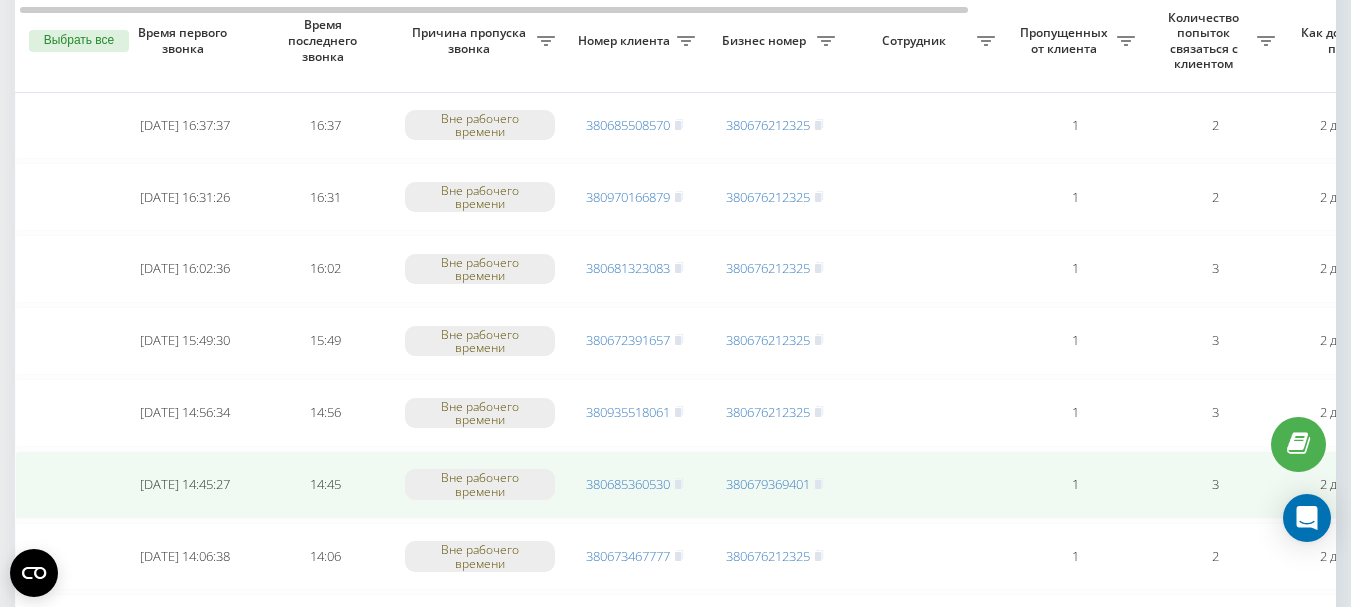 scroll, scrollTop: 3302, scrollLeft: 0, axis: vertical 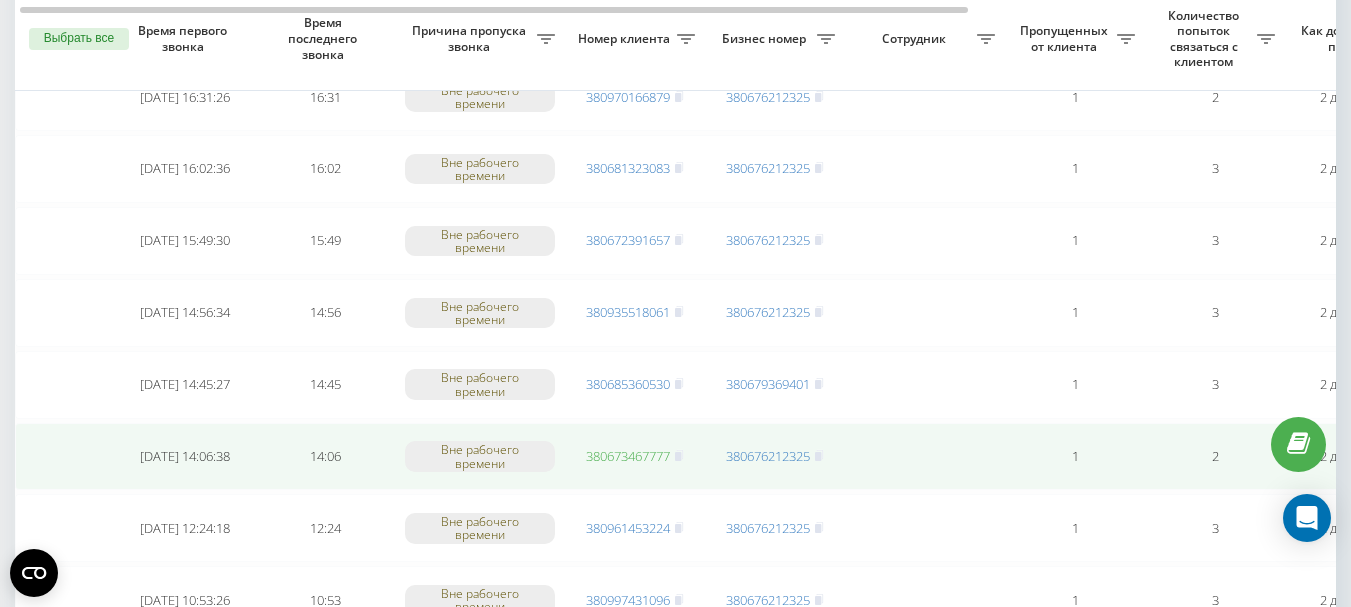 click on "380673467777" at bounding box center [628, 456] 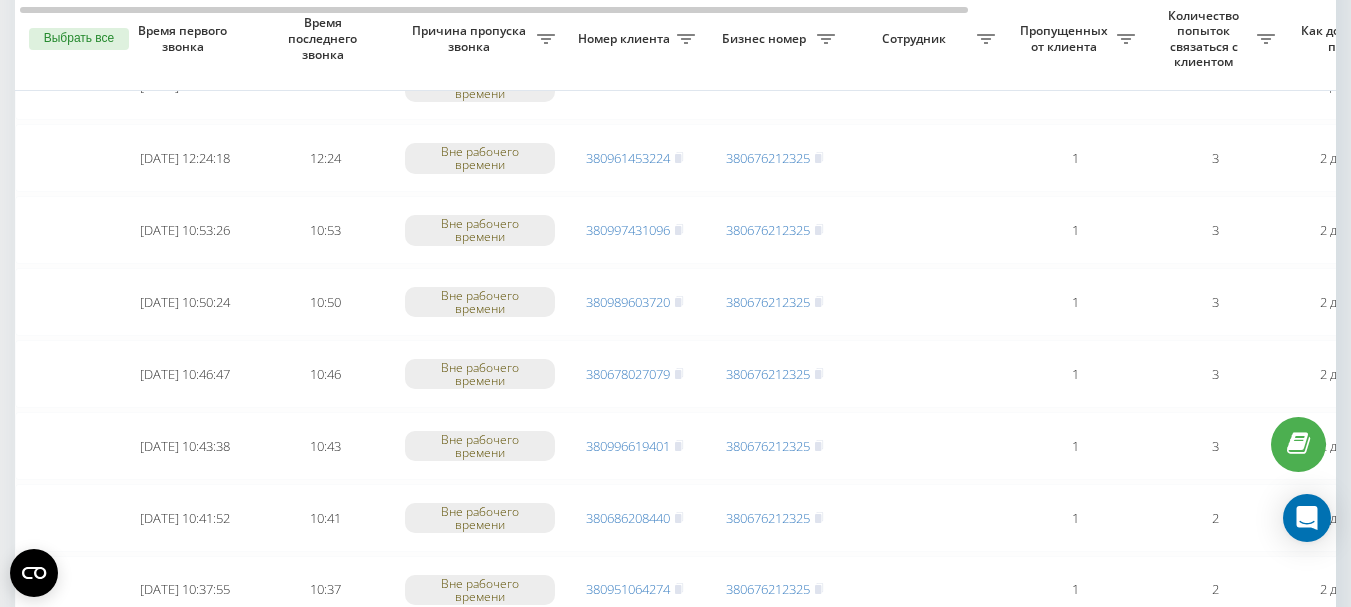 scroll, scrollTop: 3702, scrollLeft: 0, axis: vertical 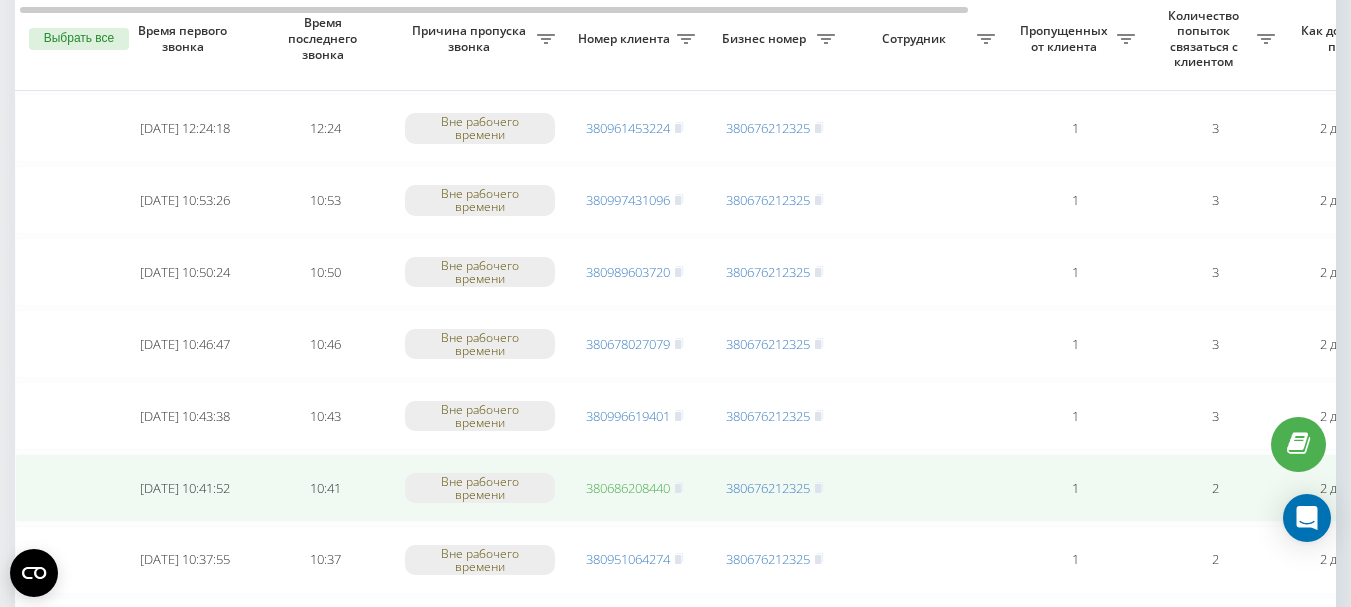 click on "380686208440" at bounding box center [628, 488] 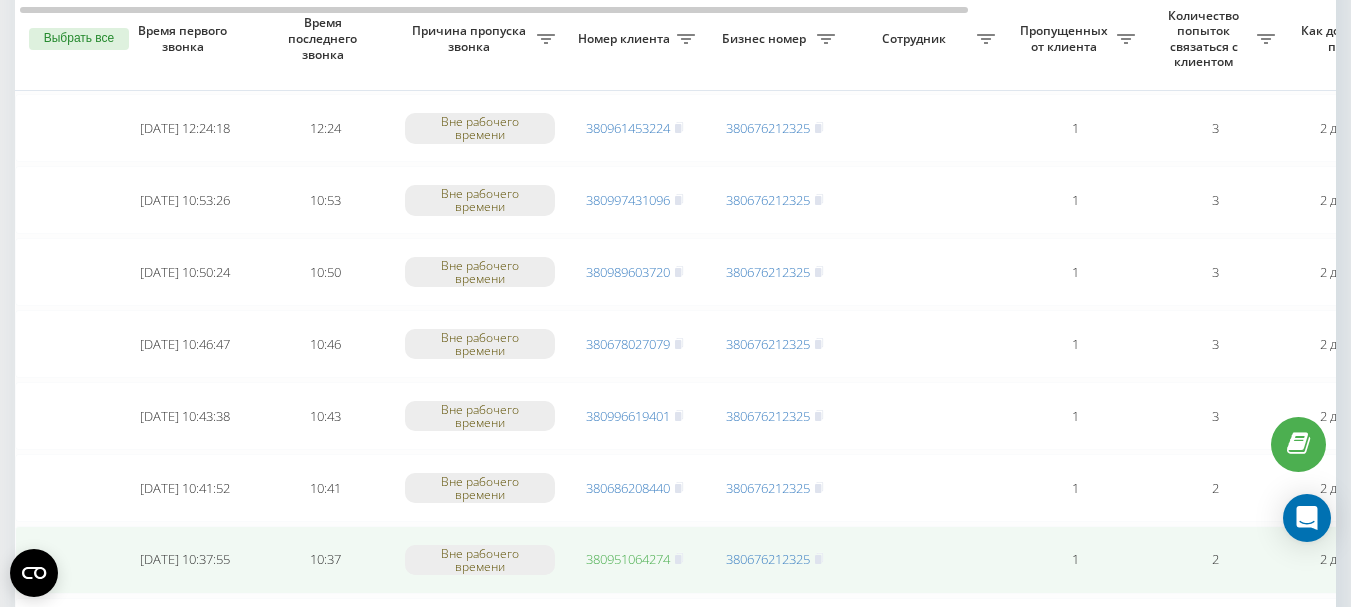 click on "380951064274" at bounding box center [628, 559] 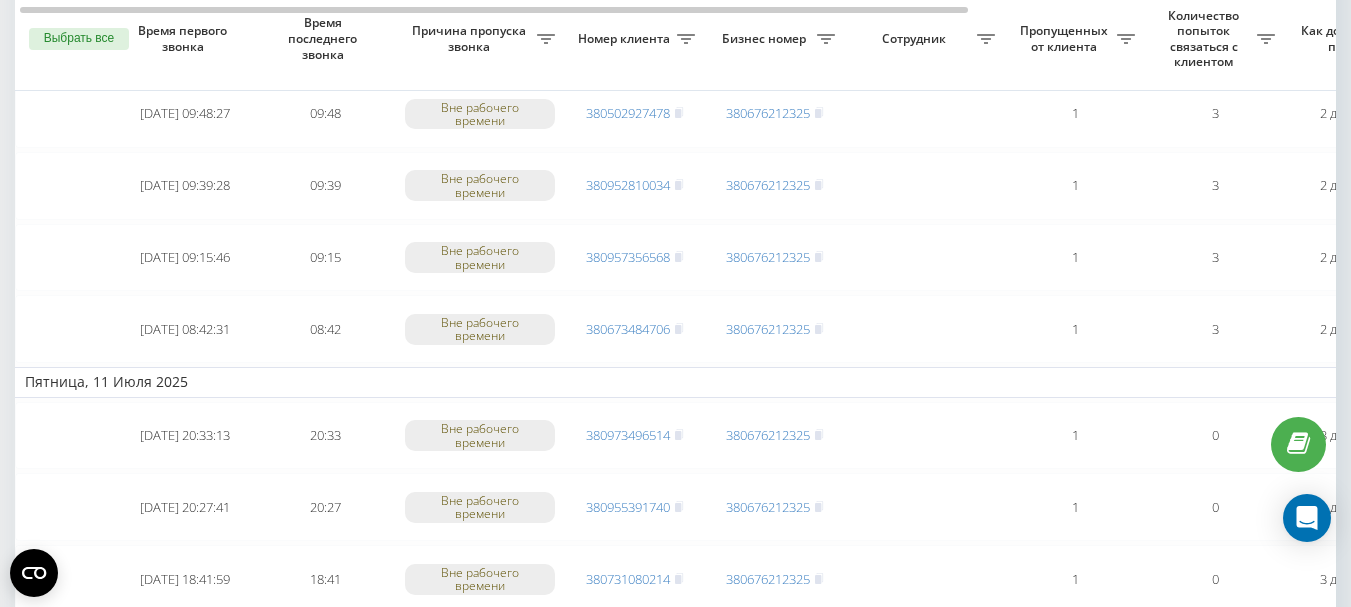 scroll, scrollTop: 4302, scrollLeft: 0, axis: vertical 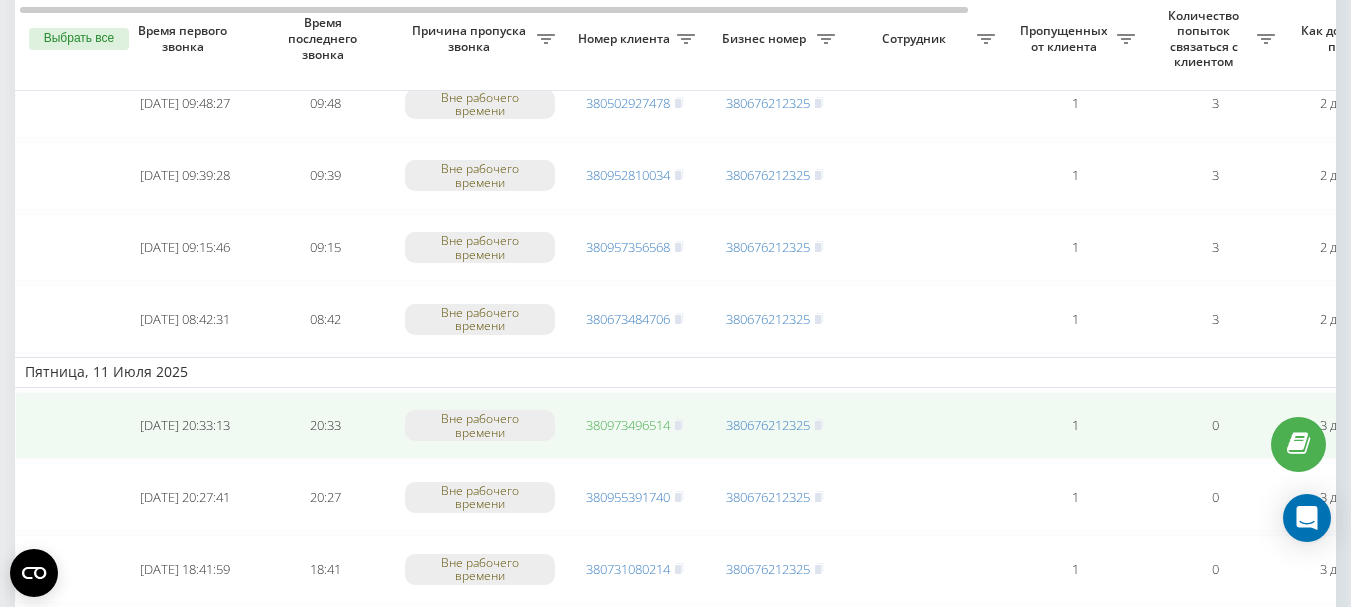 drag, startPoint x: 617, startPoint y: 420, endPoint x: 610, endPoint y: 429, distance: 11.401754 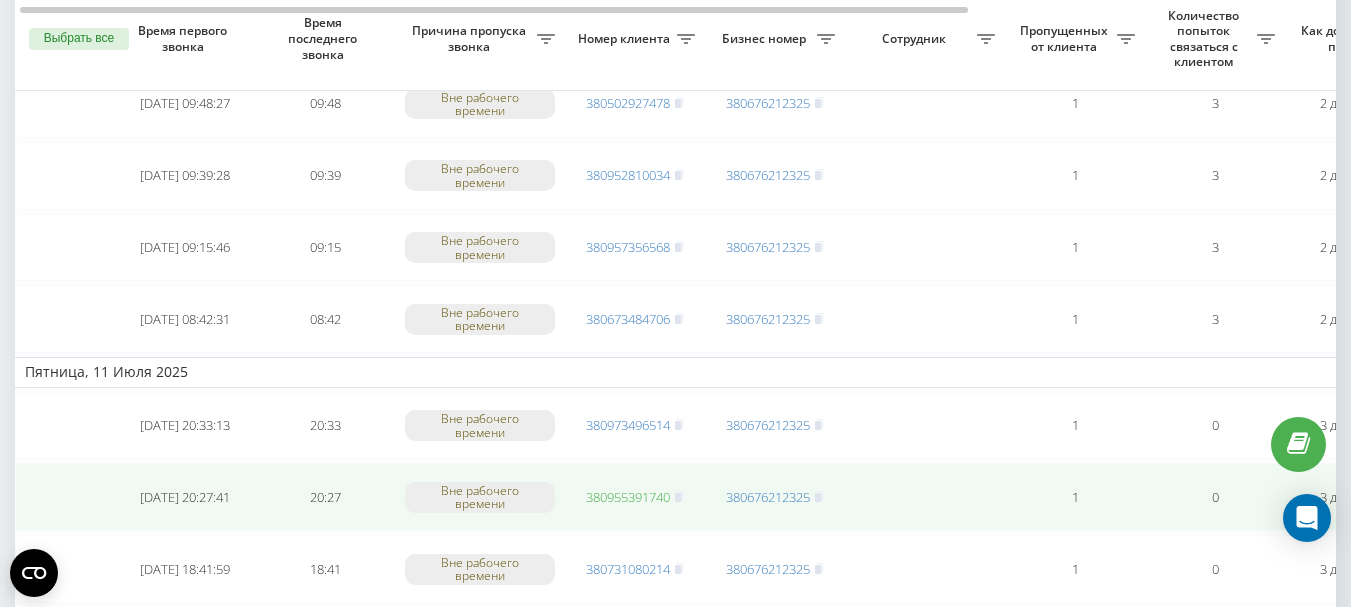 click on "380955391740" at bounding box center [628, 497] 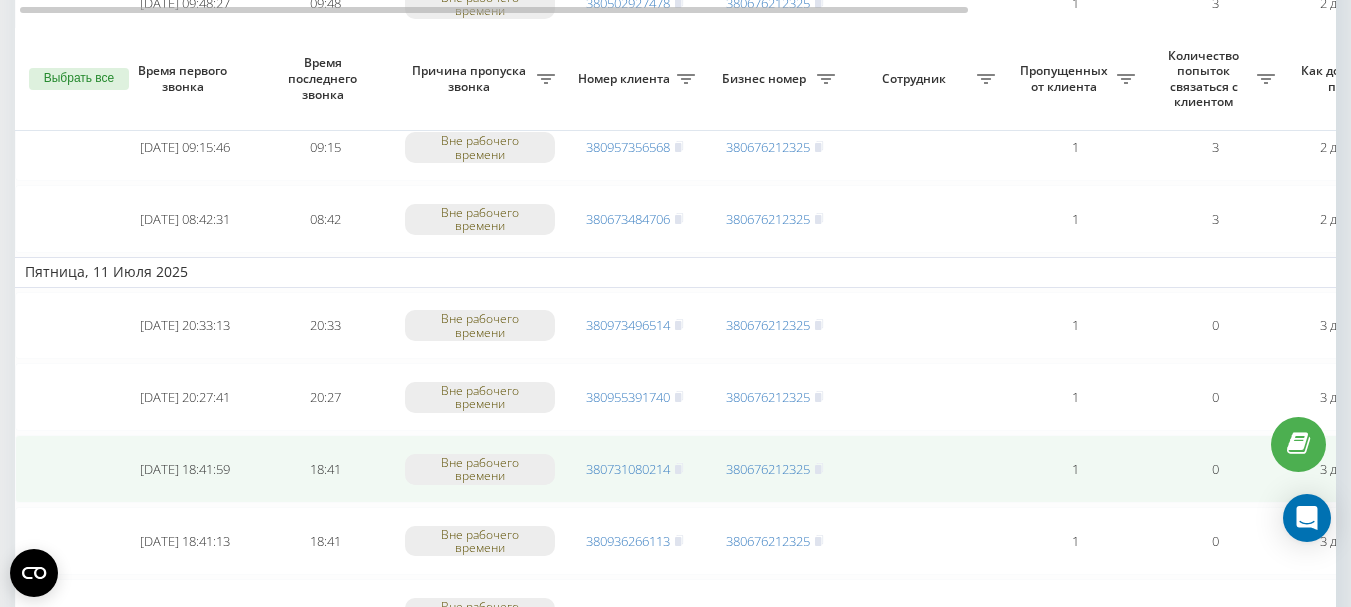 scroll, scrollTop: 4602, scrollLeft: 0, axis: vertical 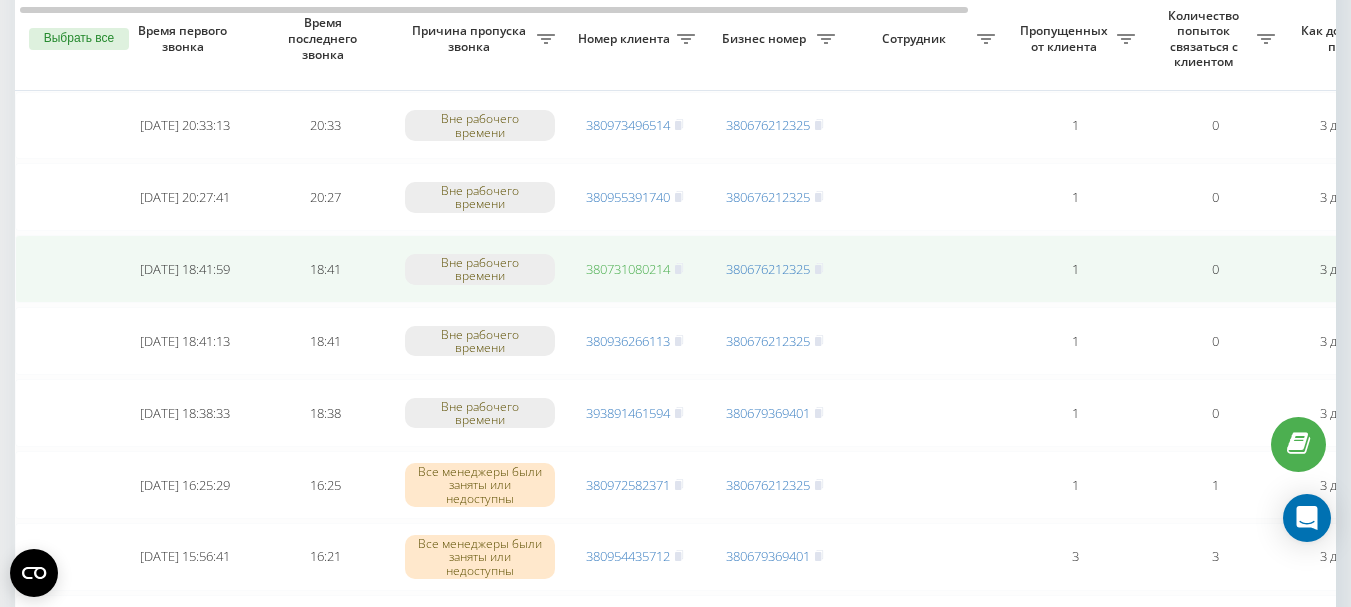 click on "380731080214" at bounding box center [628, 269] 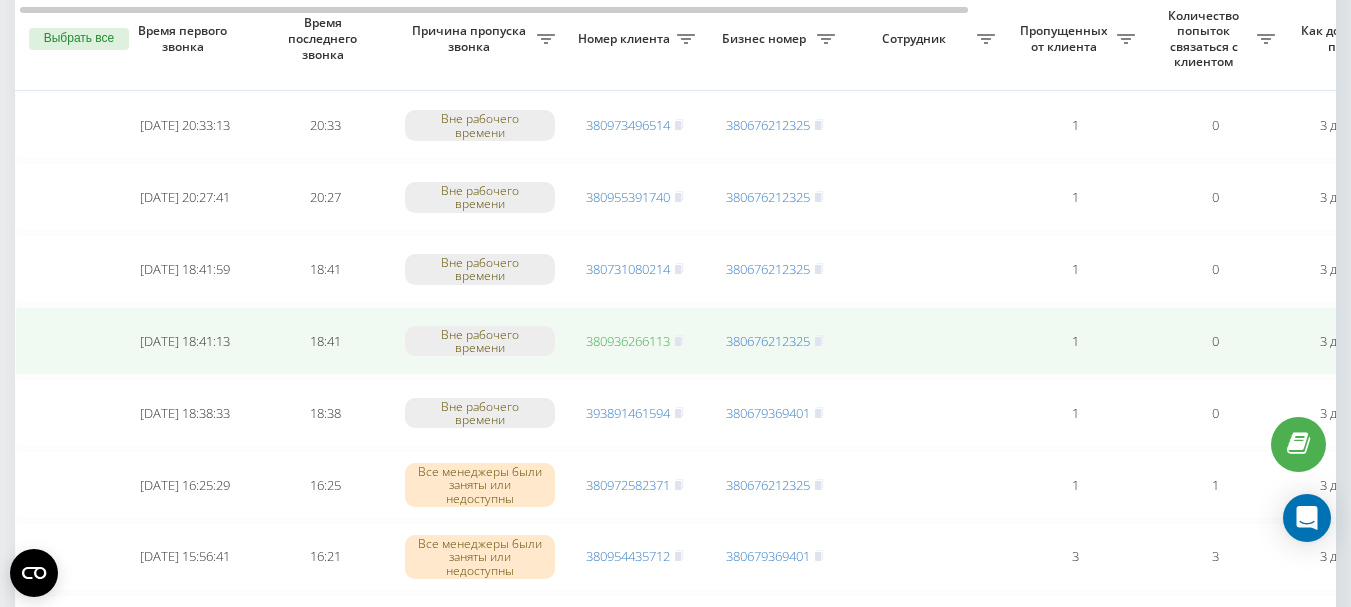 click on "380936266113" at bounding box center [628, 341] 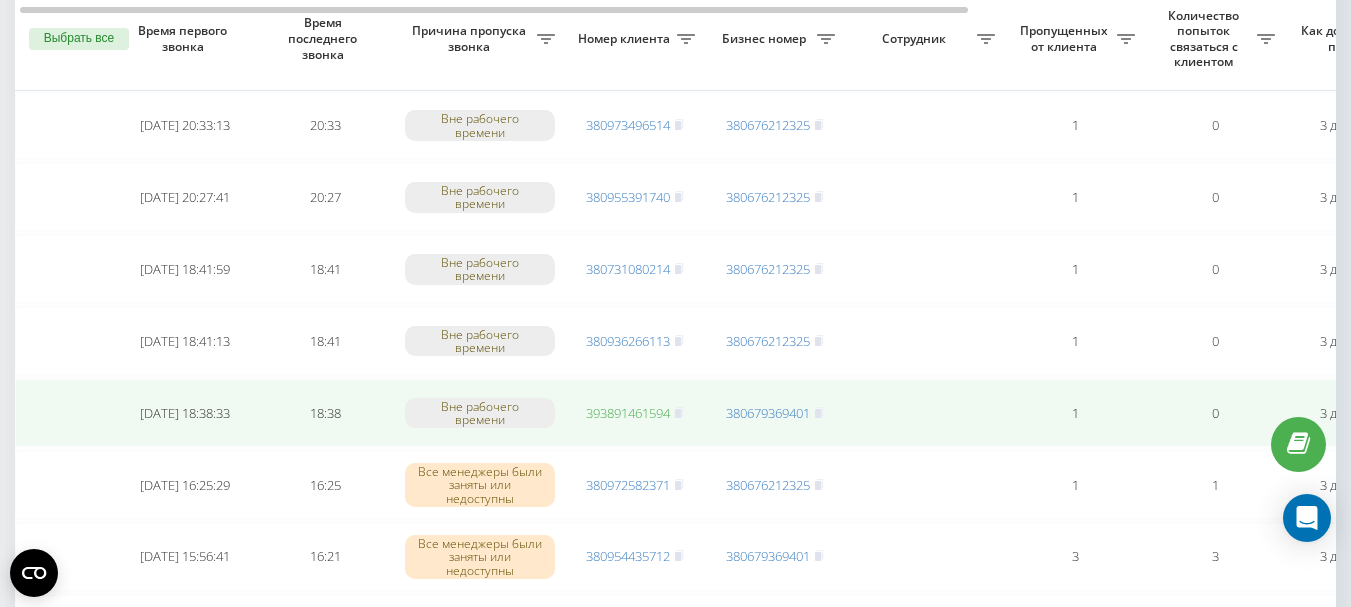 click on "393891461594" at bounding box center [628, 413] 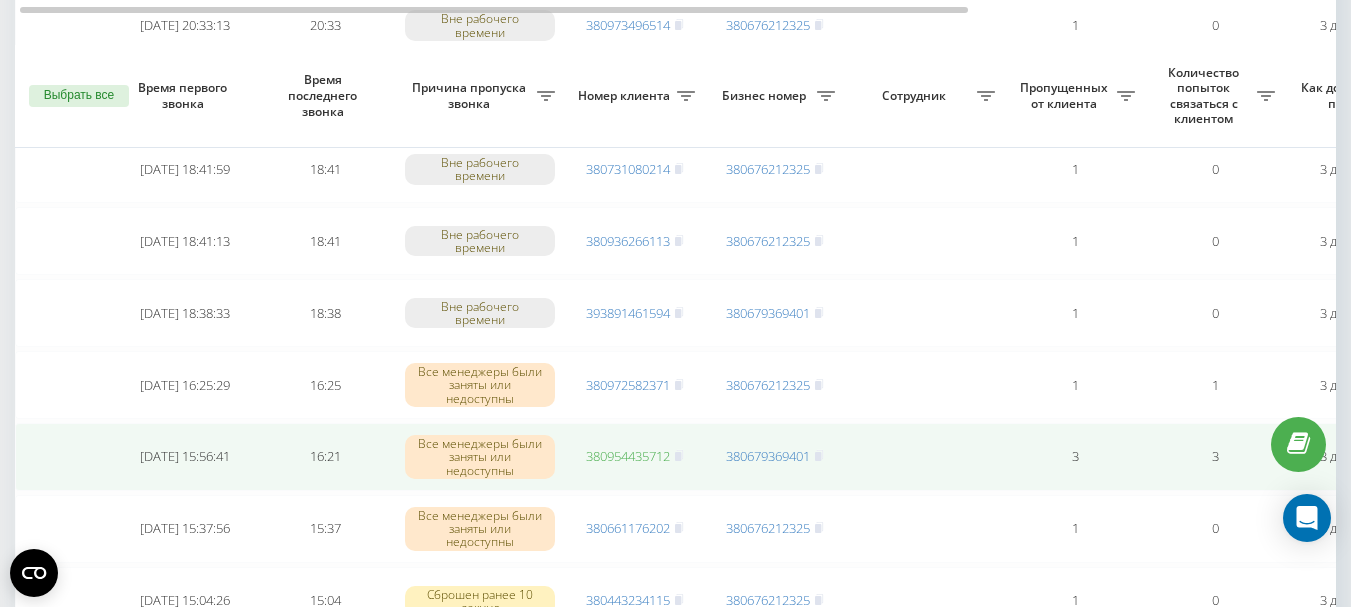 scroll, scrollTop: 4902, scrollLeft: 0, axis: vertical 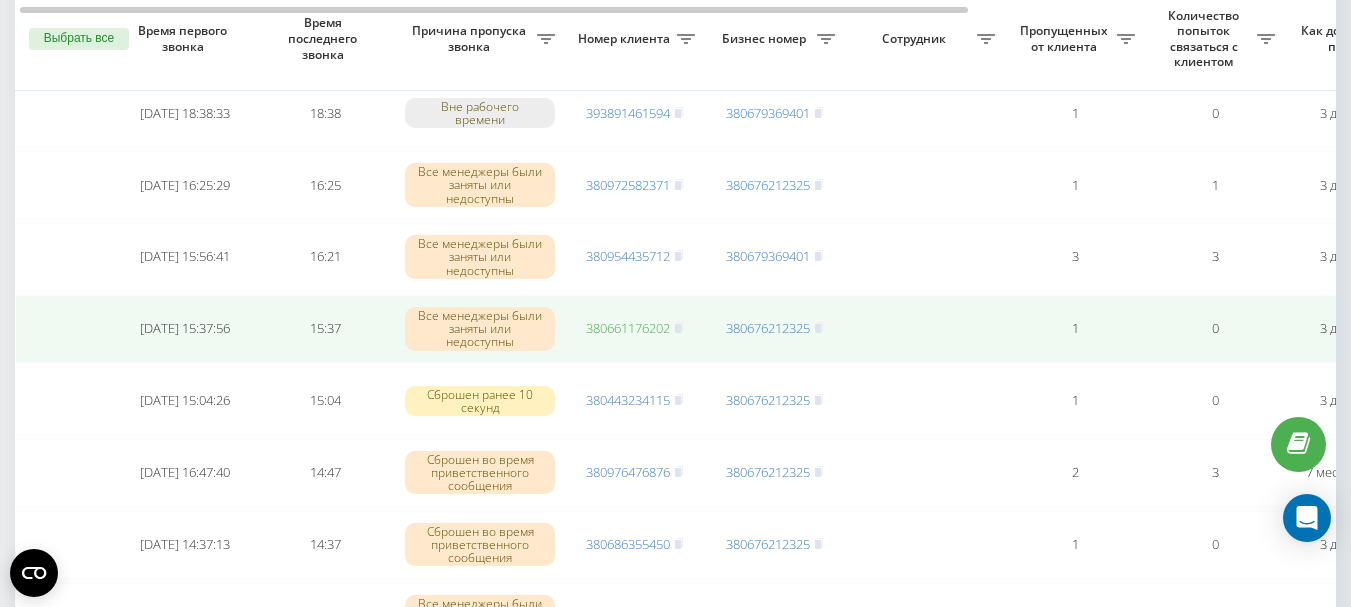 click on "380661176202" at bounding box center (628, 328) 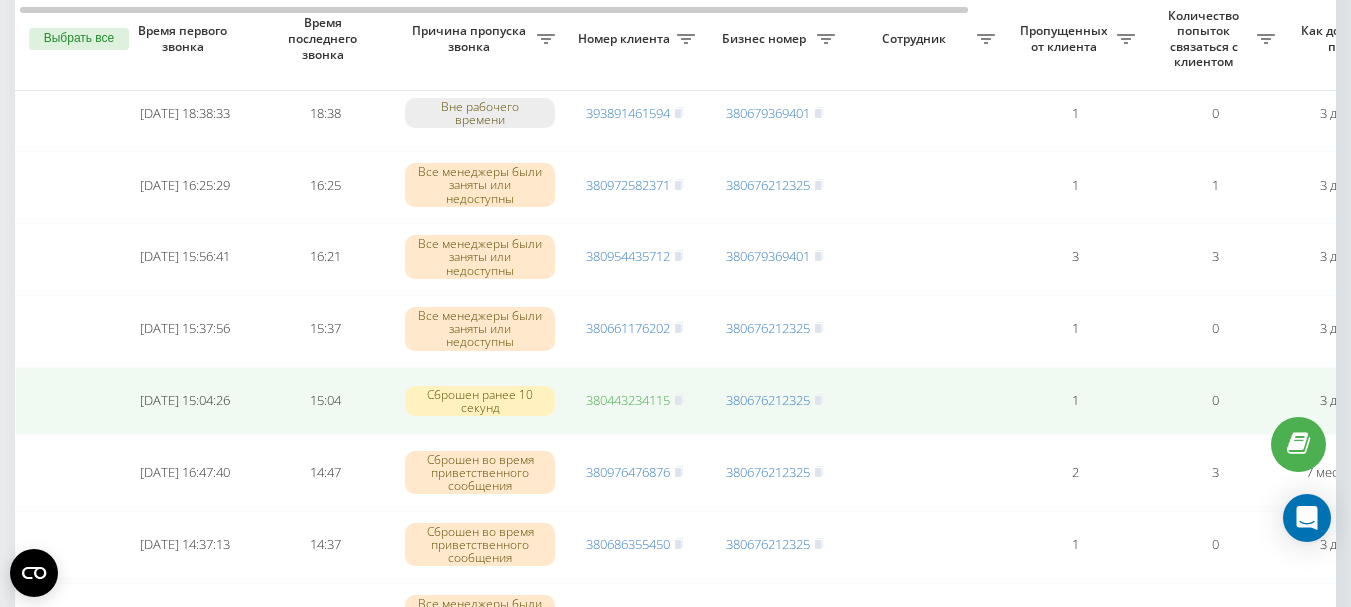 click on "380443234115" at bounding box center (628, 400) 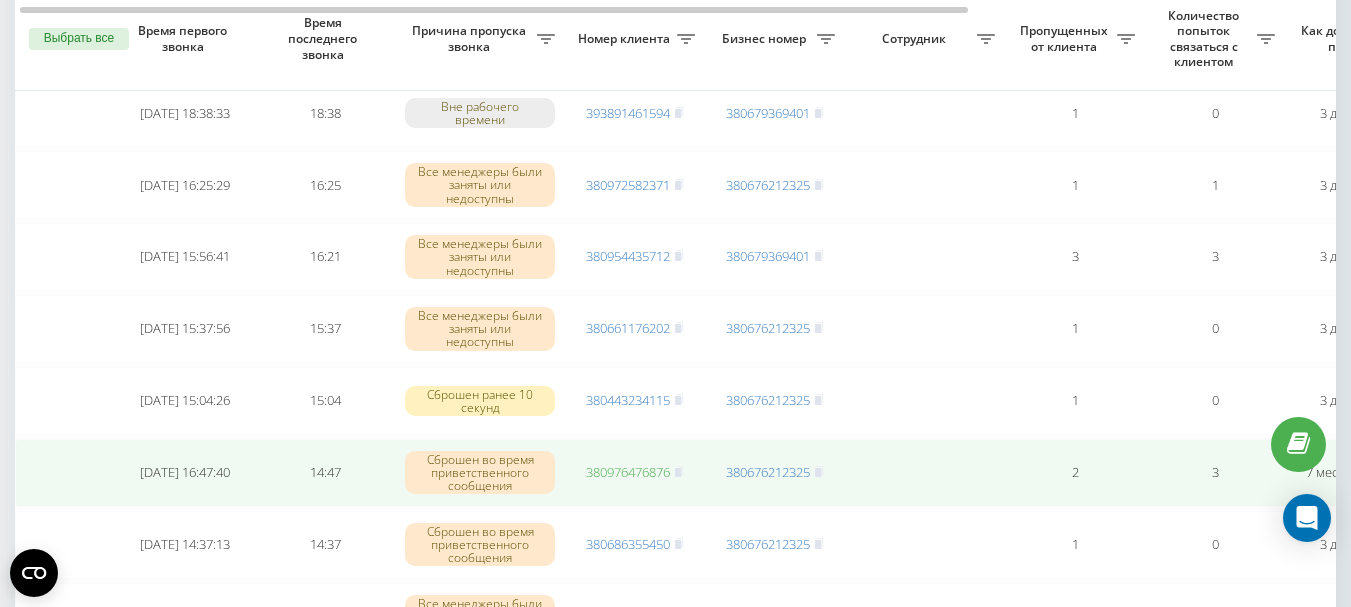 click on "380976476876" at bounding box center [628, 472] 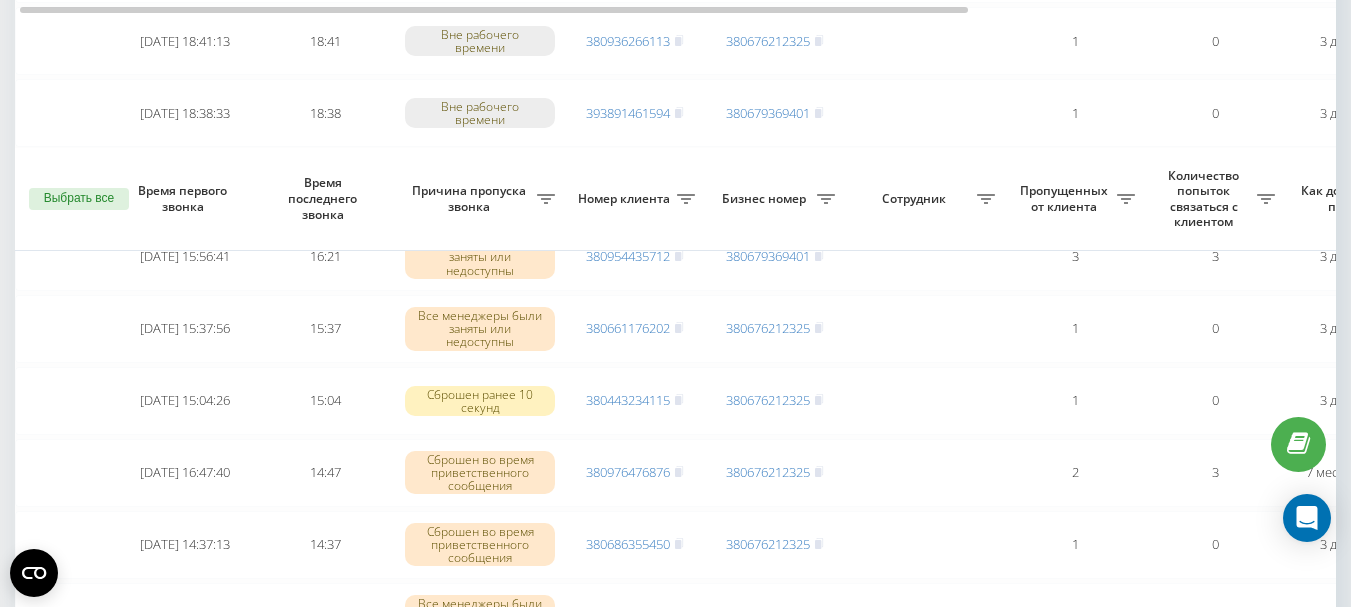 scroll, scrollTop: 5102, scrollLeft: 0, axis: vertical 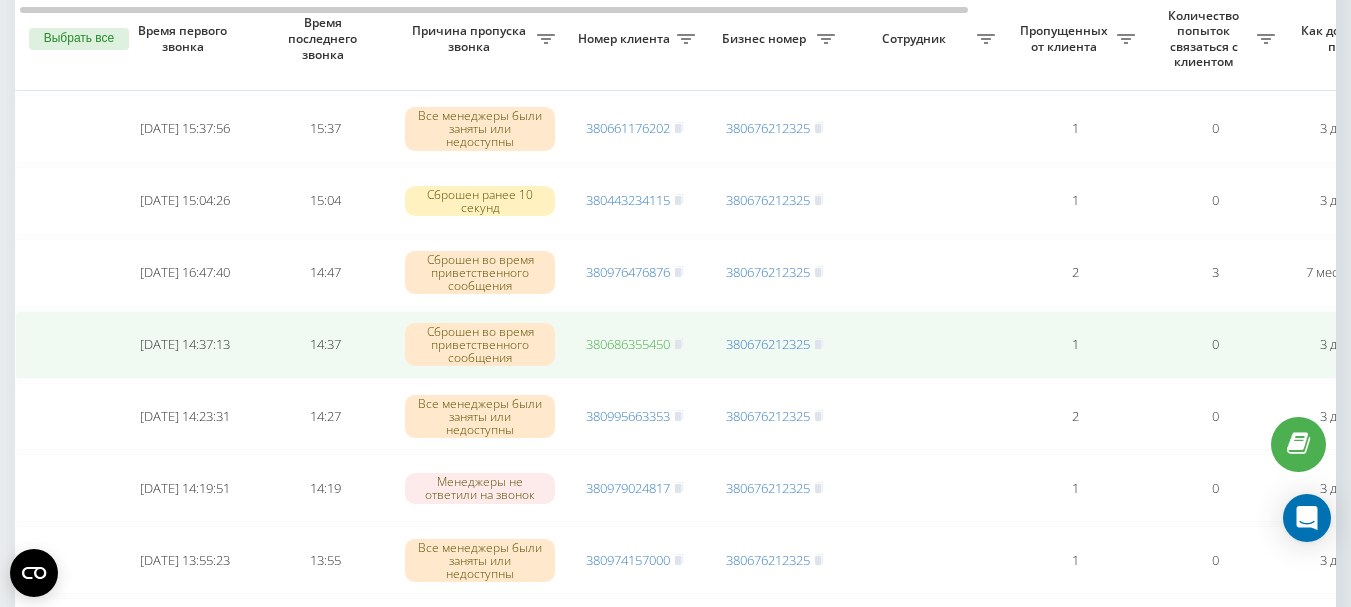 click on "380686355450" at bounding box center (628, 344) 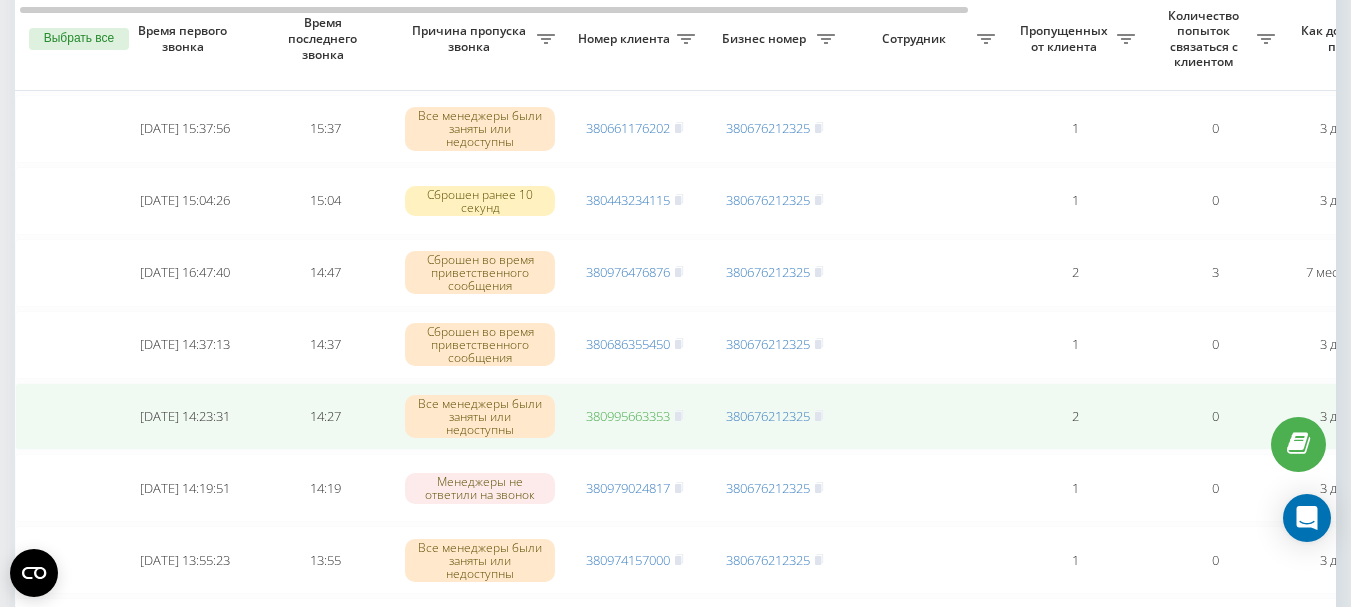 click on "380995663353" at bounding box center [628, 416] 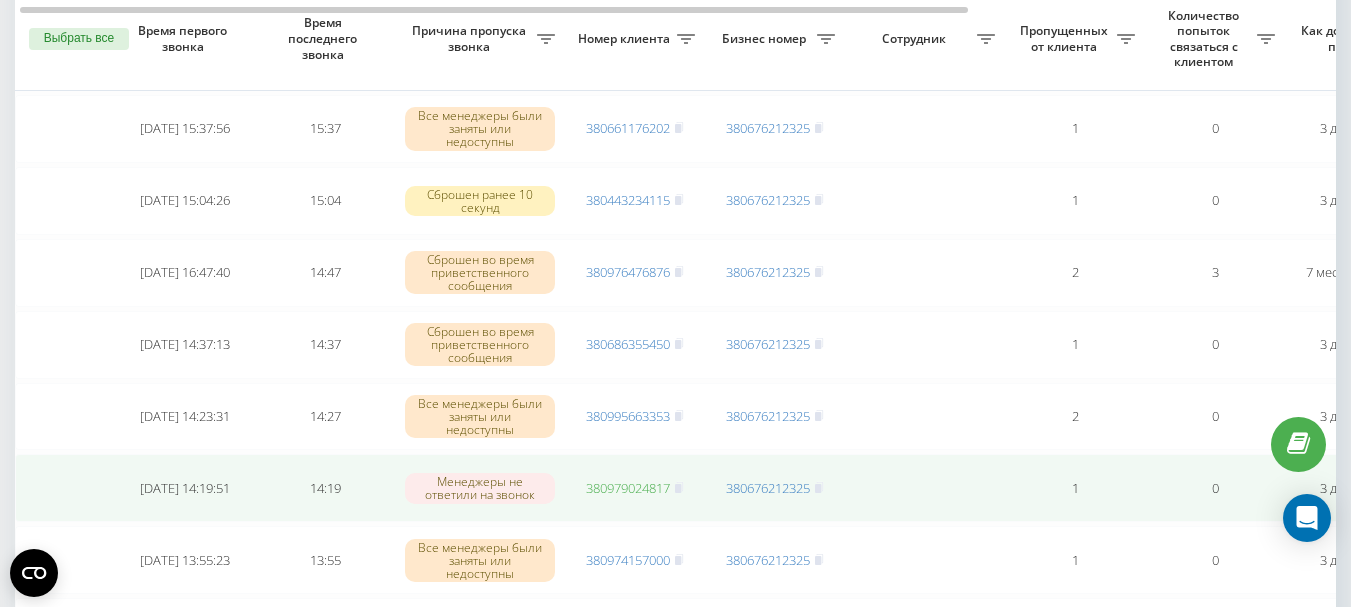click on "380979024817" at bounding box center [628, 488] 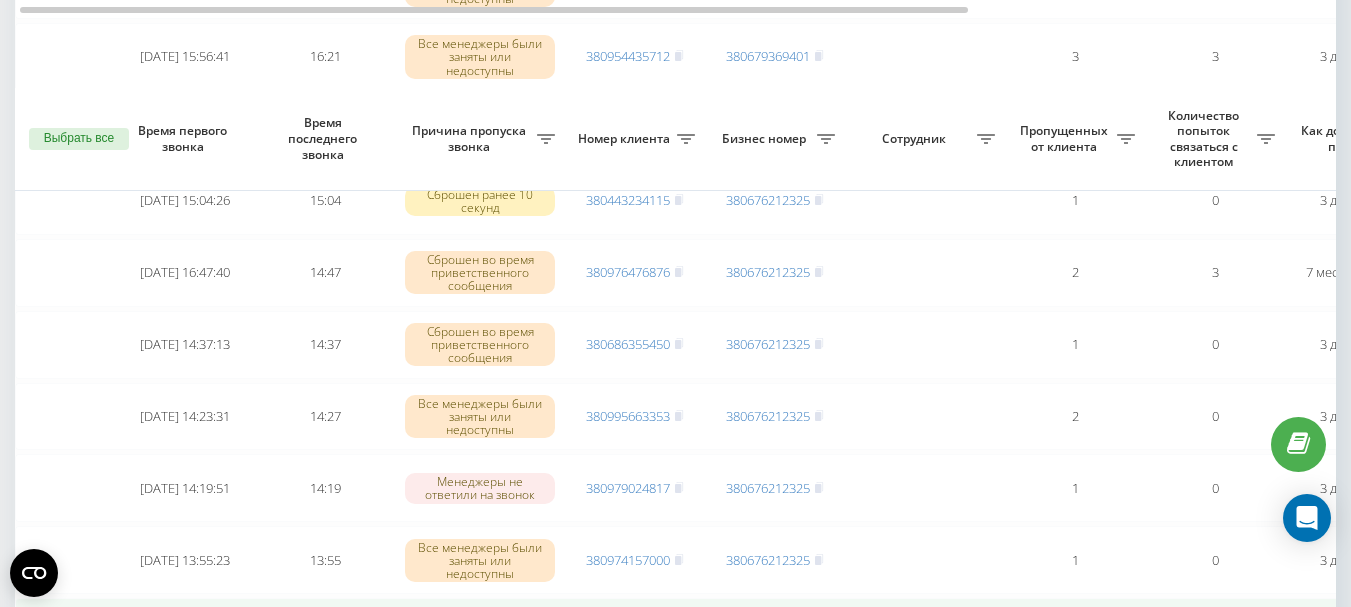 scroll, scrollTop: 5202, scrollLeft: 0, axis: vertical 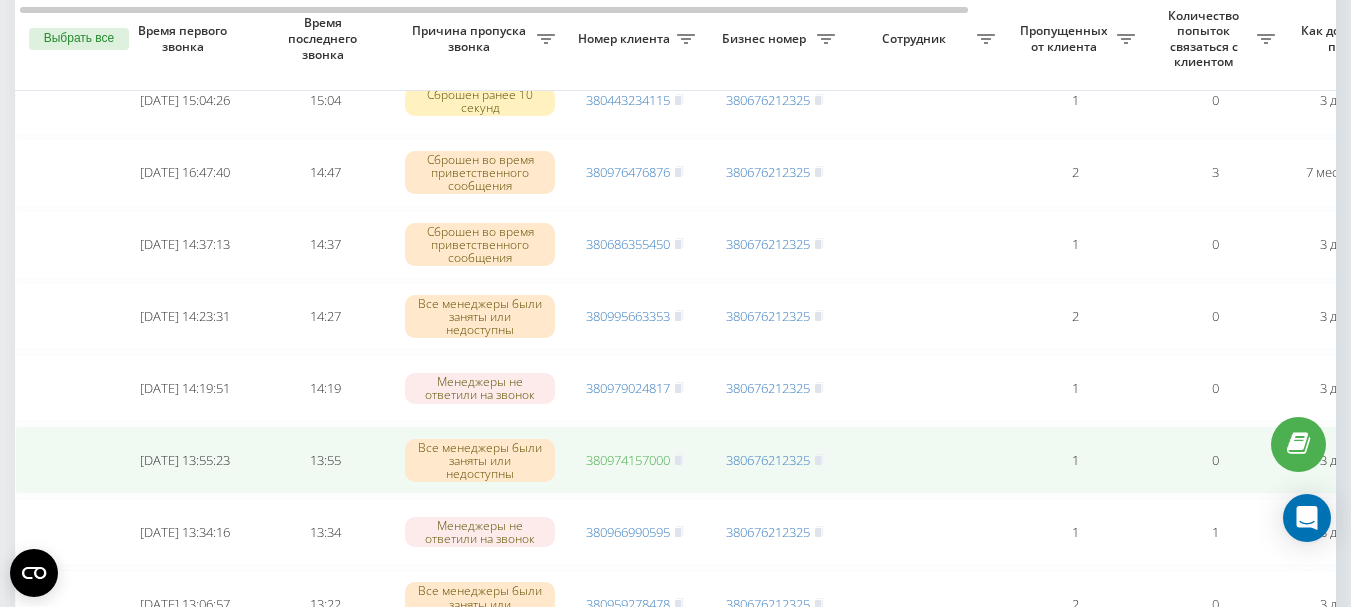 click on "380974157000" at bounding box center [628, 460] 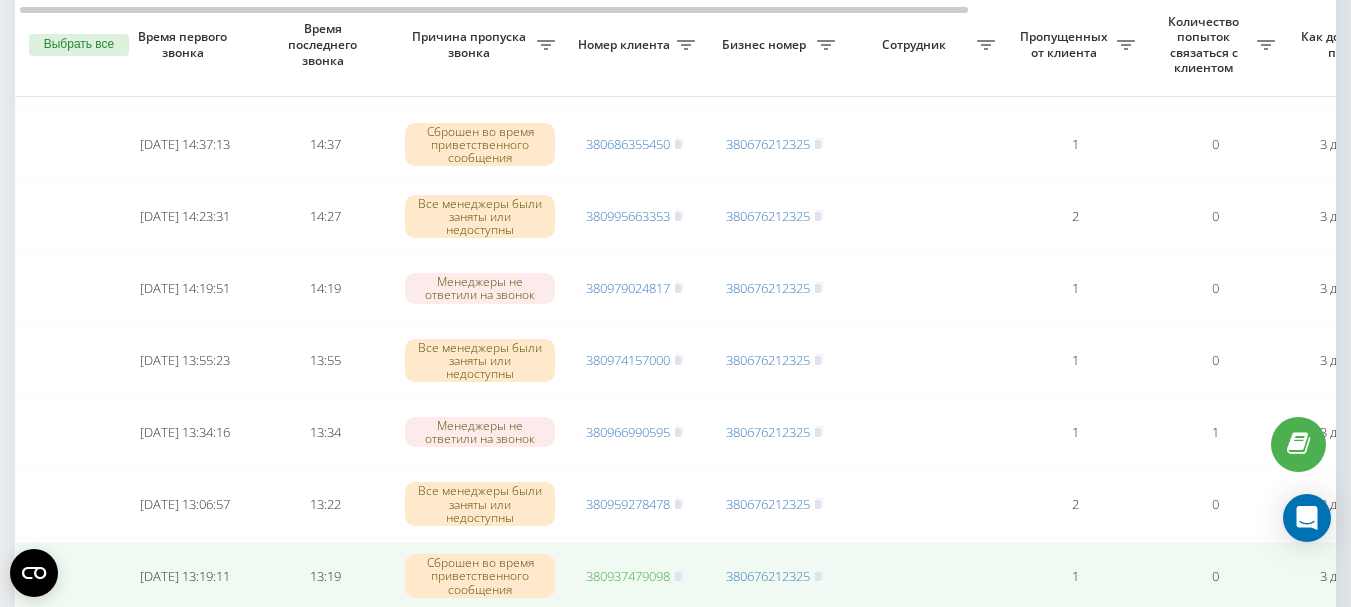 scroll, scrollTop: 5402, scrollLeft: 0, axis: vertical 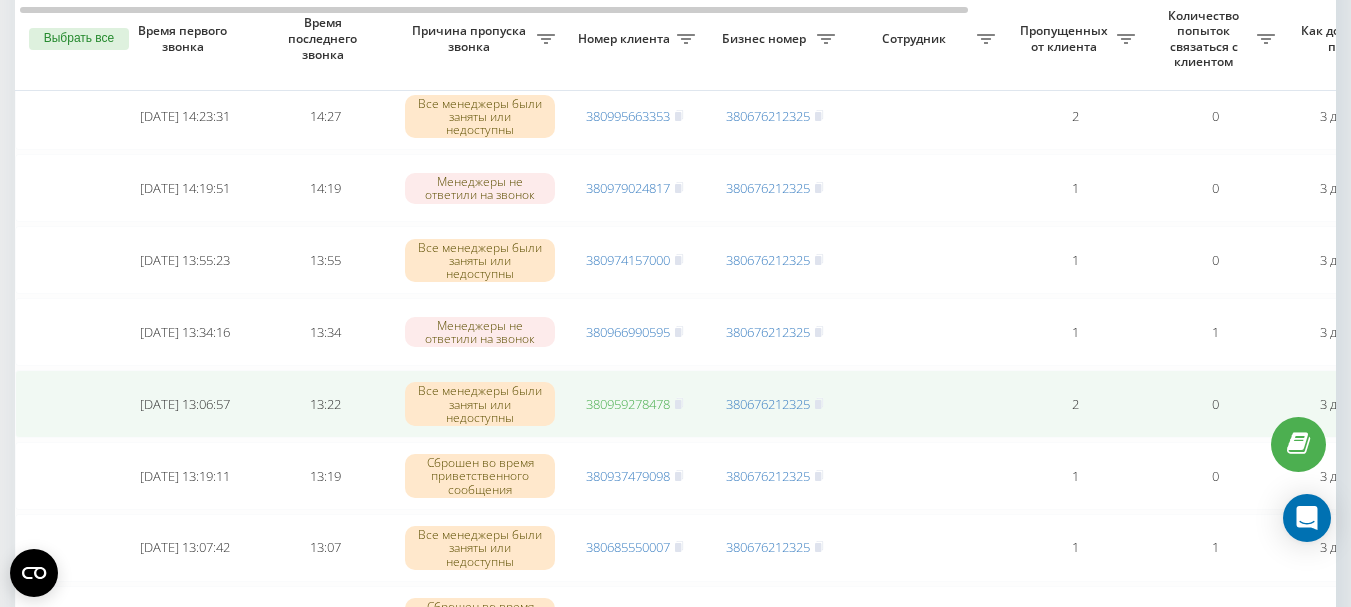 click on "380959278478" at bounding box center [628, 404] 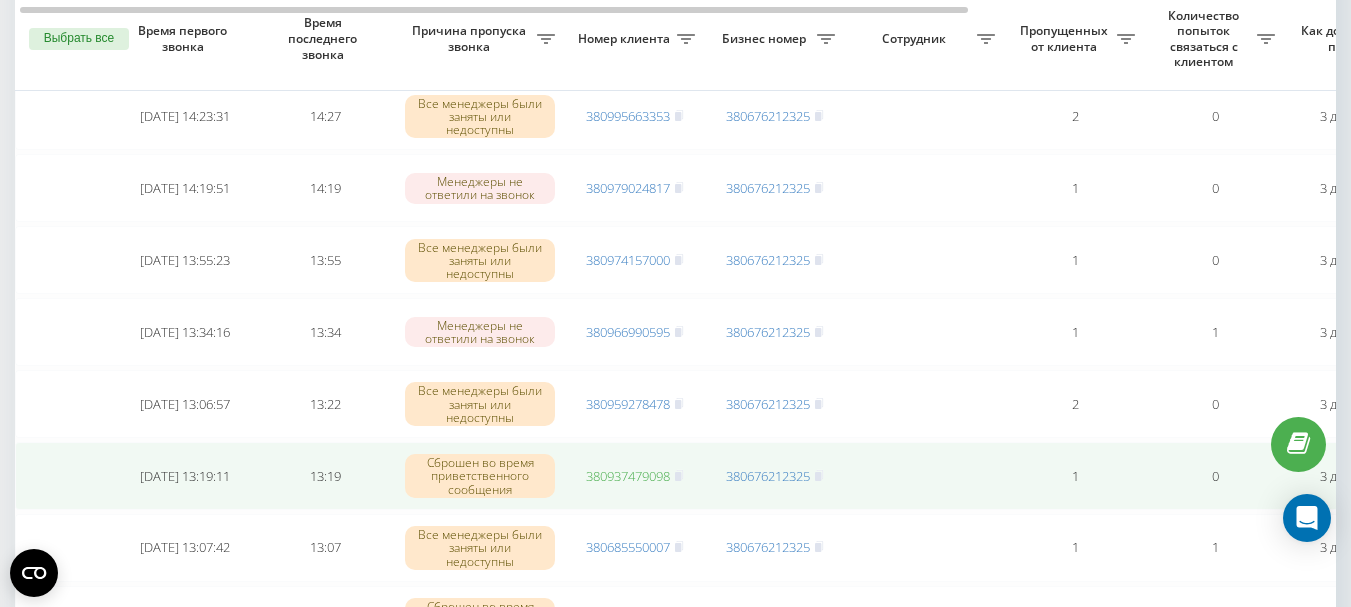 click on "380937479098" at bounding box center [628, 476] 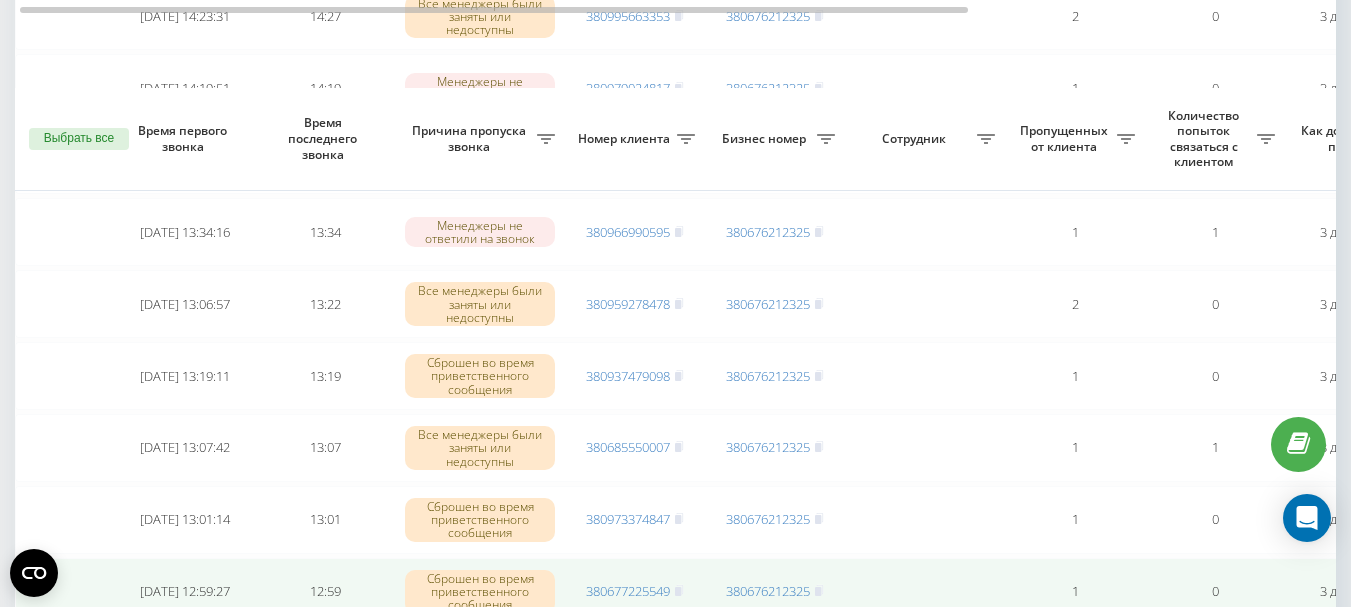 scroll, scrollTop: 5602, scrollLeft: 0, axis: vertical 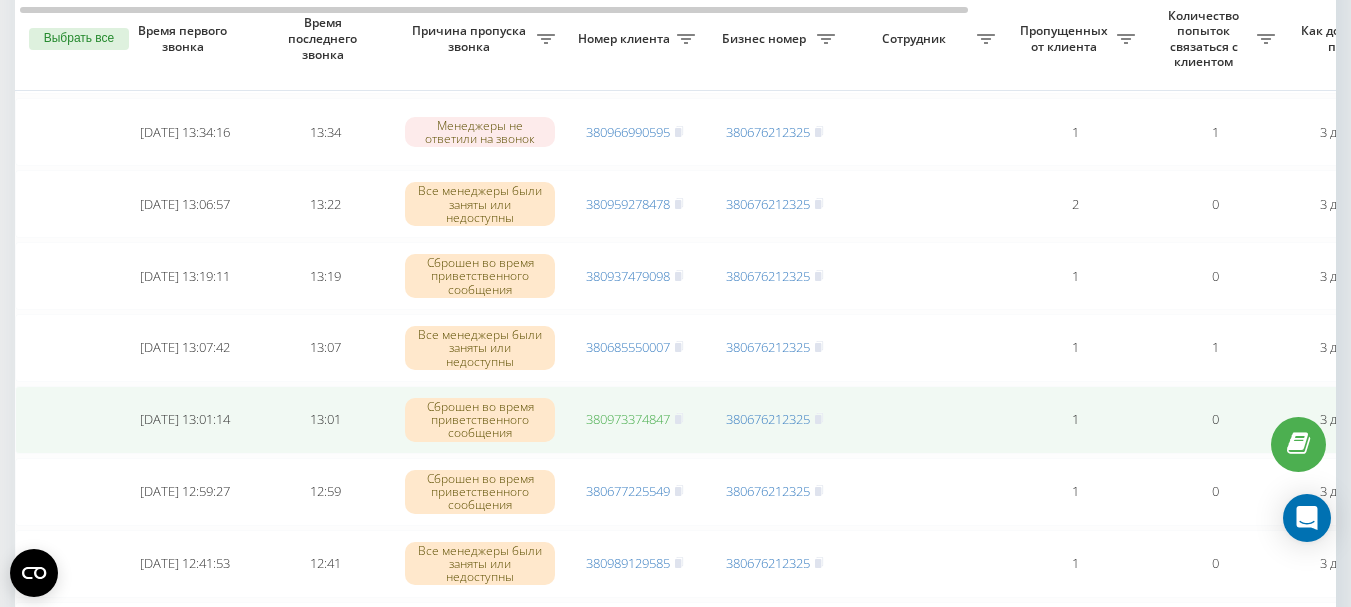 click on "380973374847" at bounding box center (628, 419) 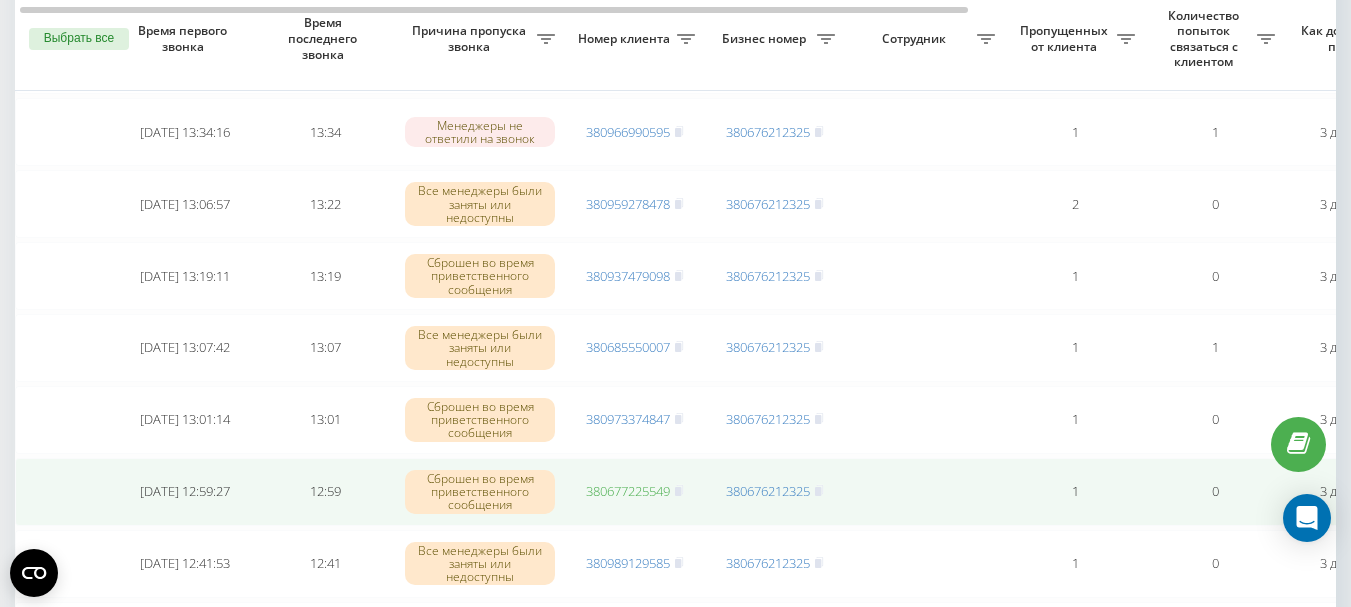 click on "380677225549" at bounding box center [628, 491] 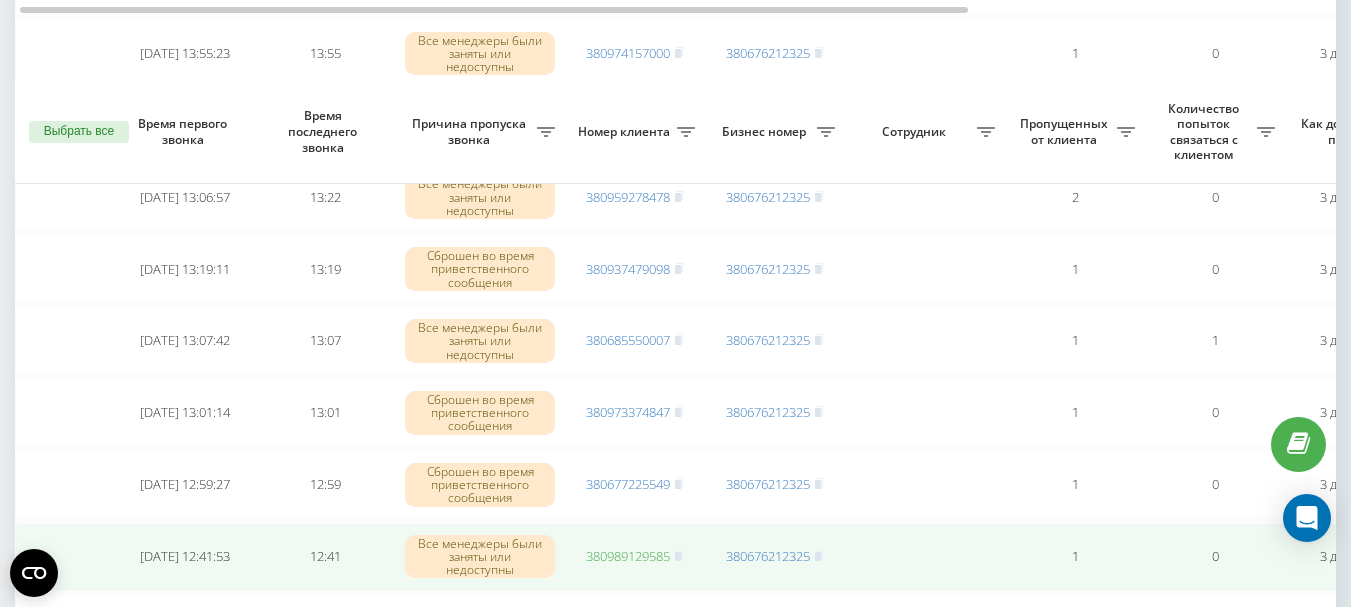 scroll, scrollTop: 5702, scrollLeft: 0, axis: vertical 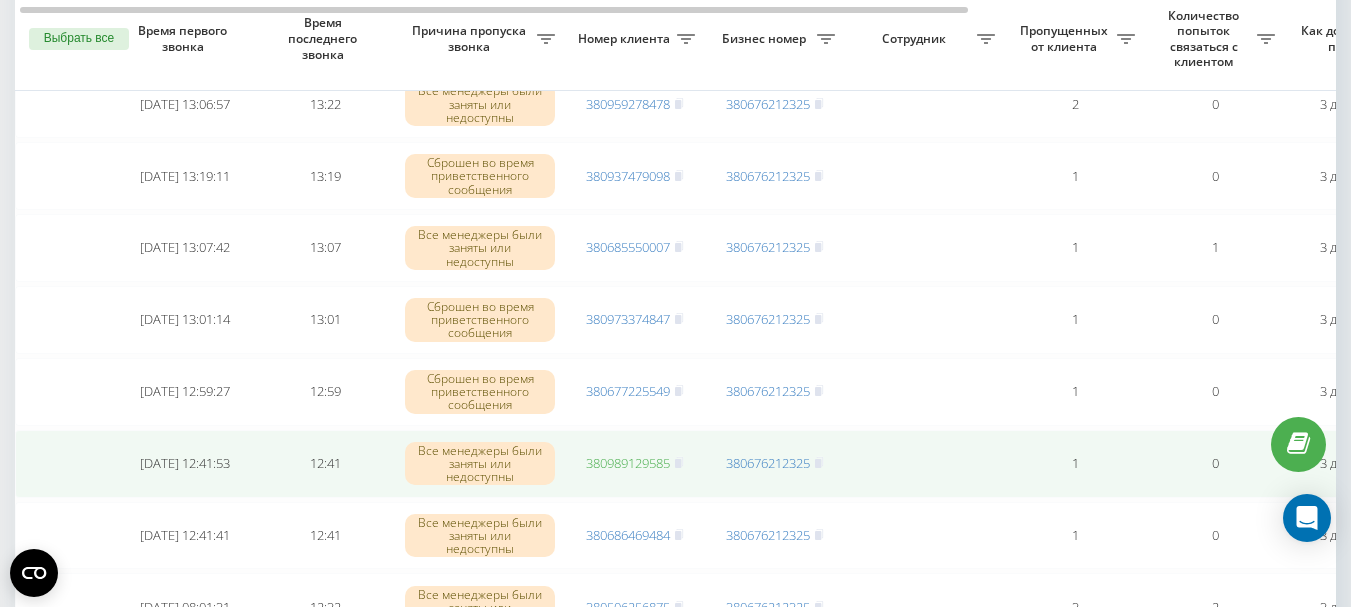 click on "380989129585" at bounding box center (628, 463) 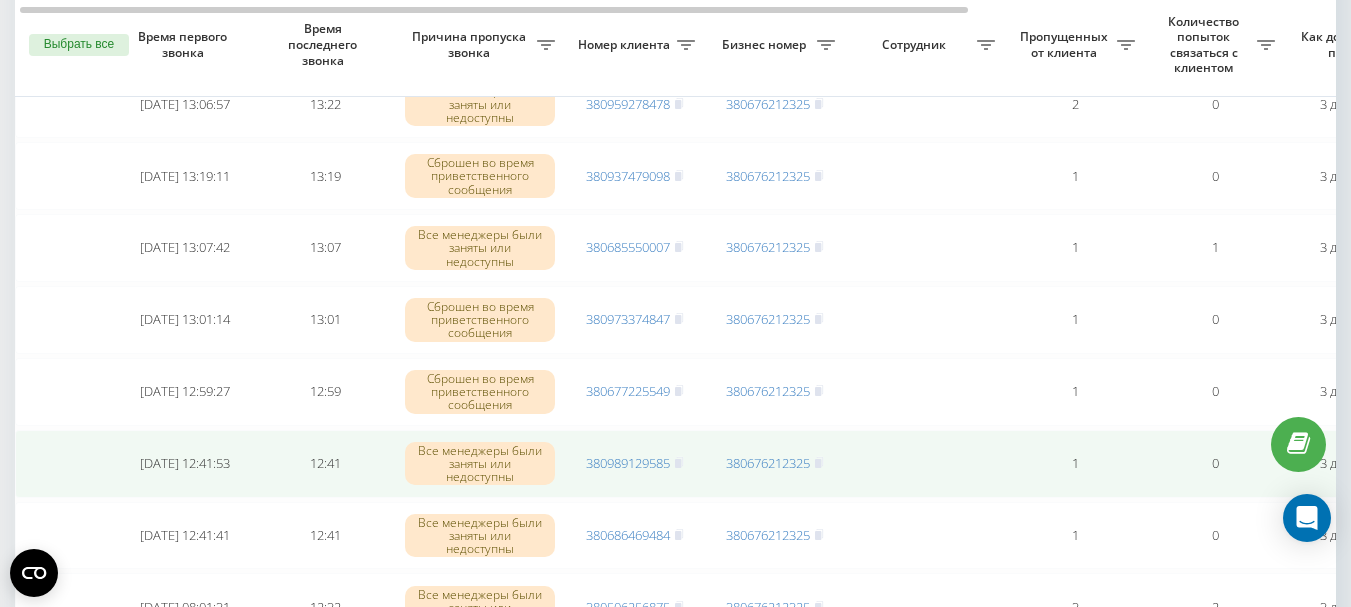 scroll, scrollTop: 5802, scrollLeft: 0, axis: vertical 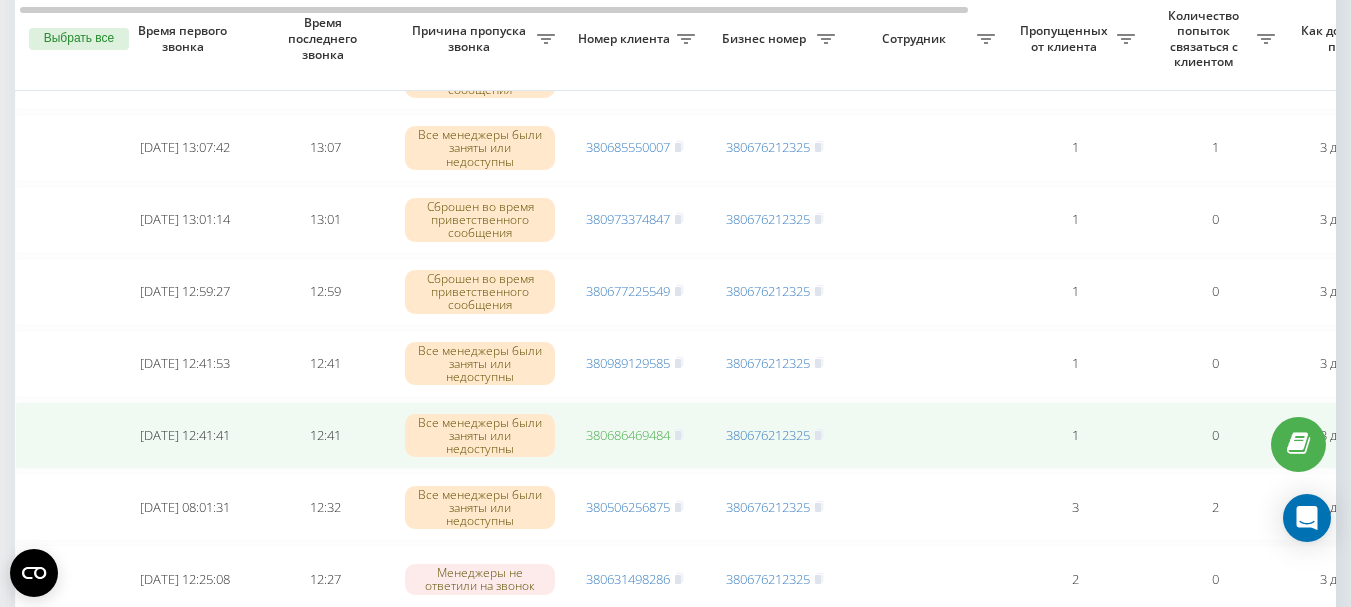 click on "380686469484" at bounding box center (628, 435) 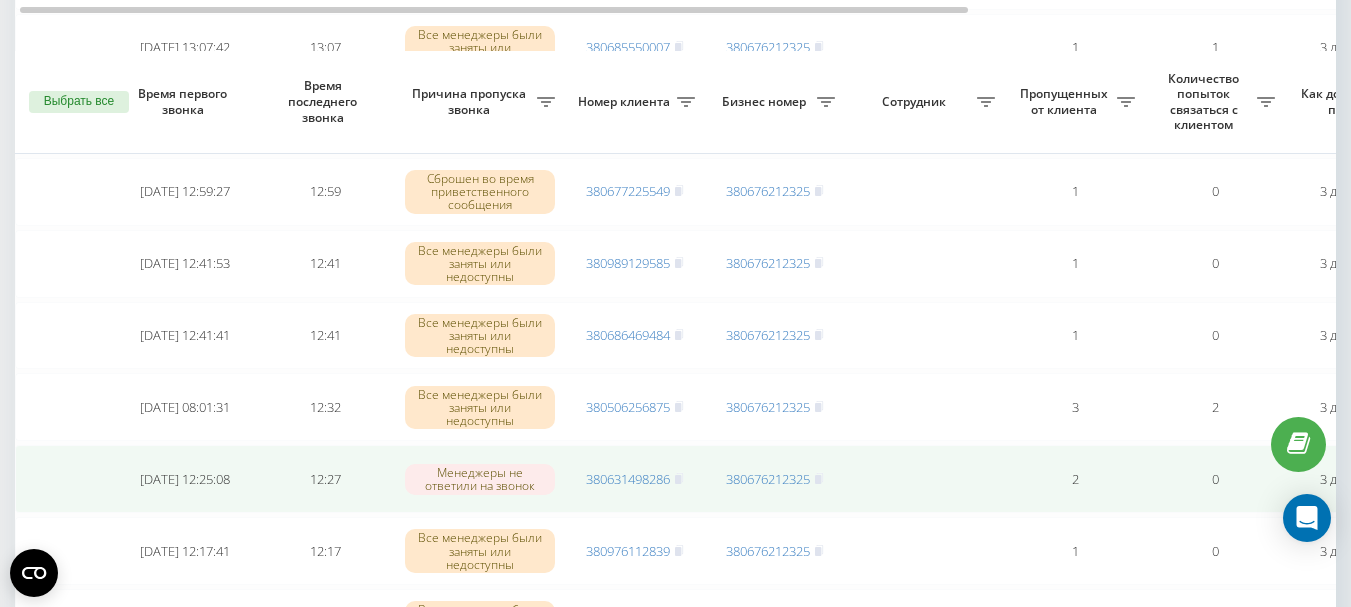 scroll, scrollTop: 6002, scrollLeft: 0, axis: vertical 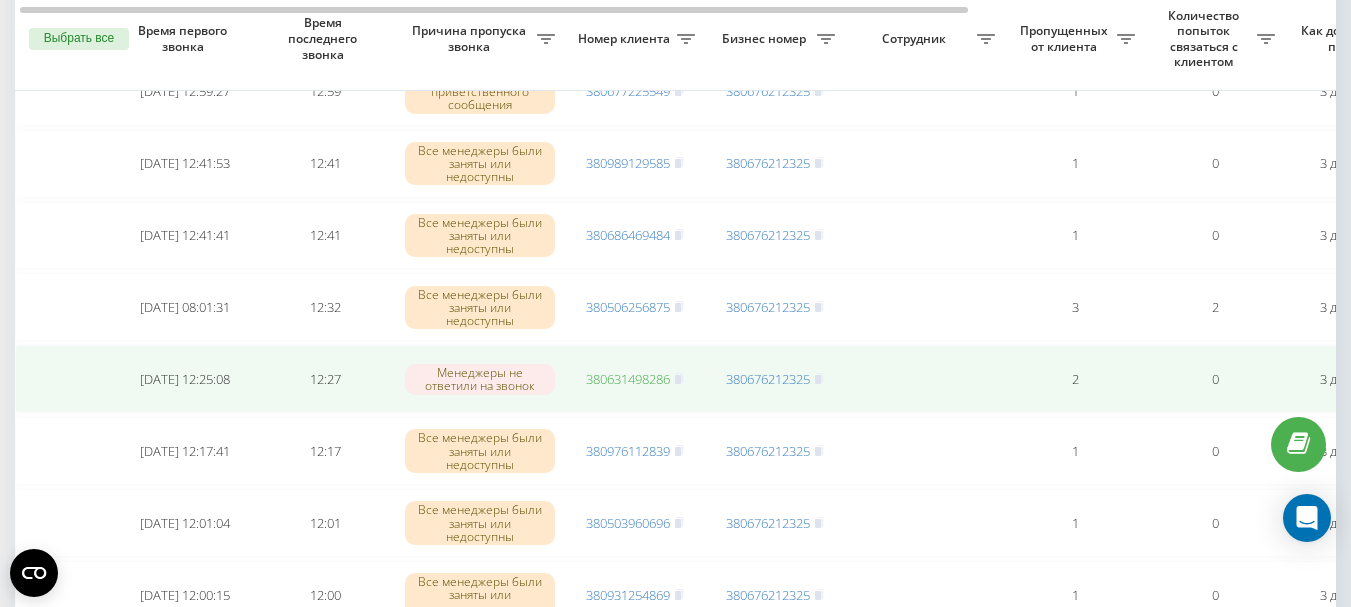 click on "380631498286" at bounding box center (628, 379) 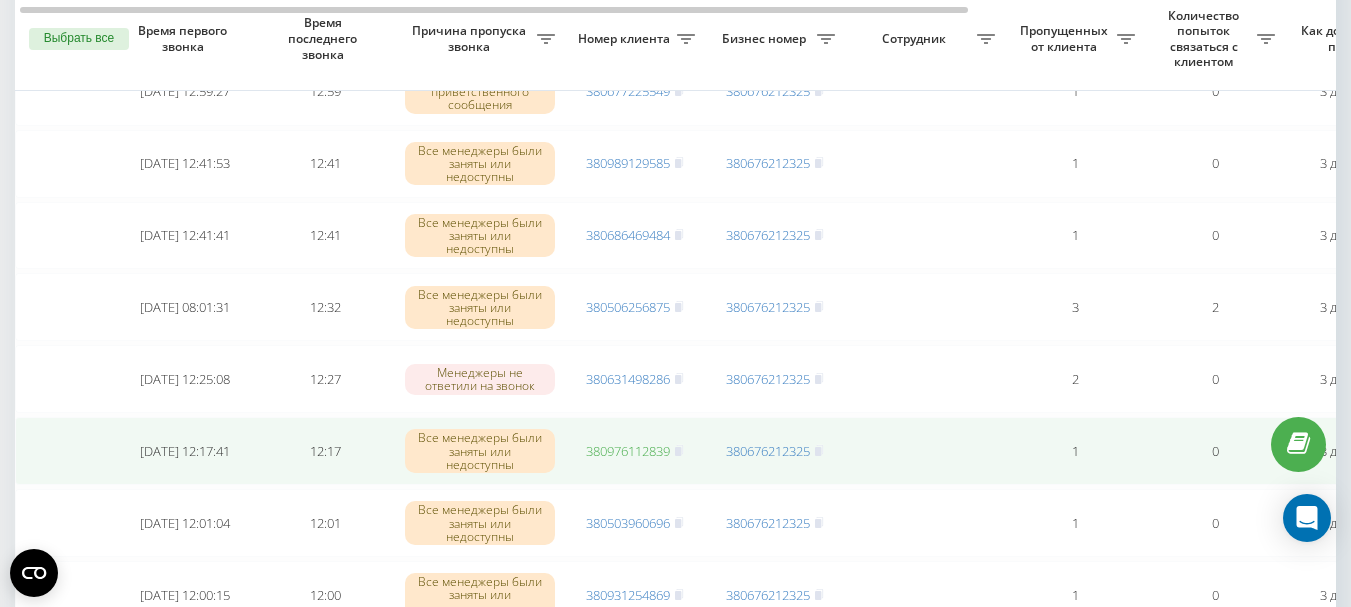 click on "380976112839" at bounding box center [628, 451] 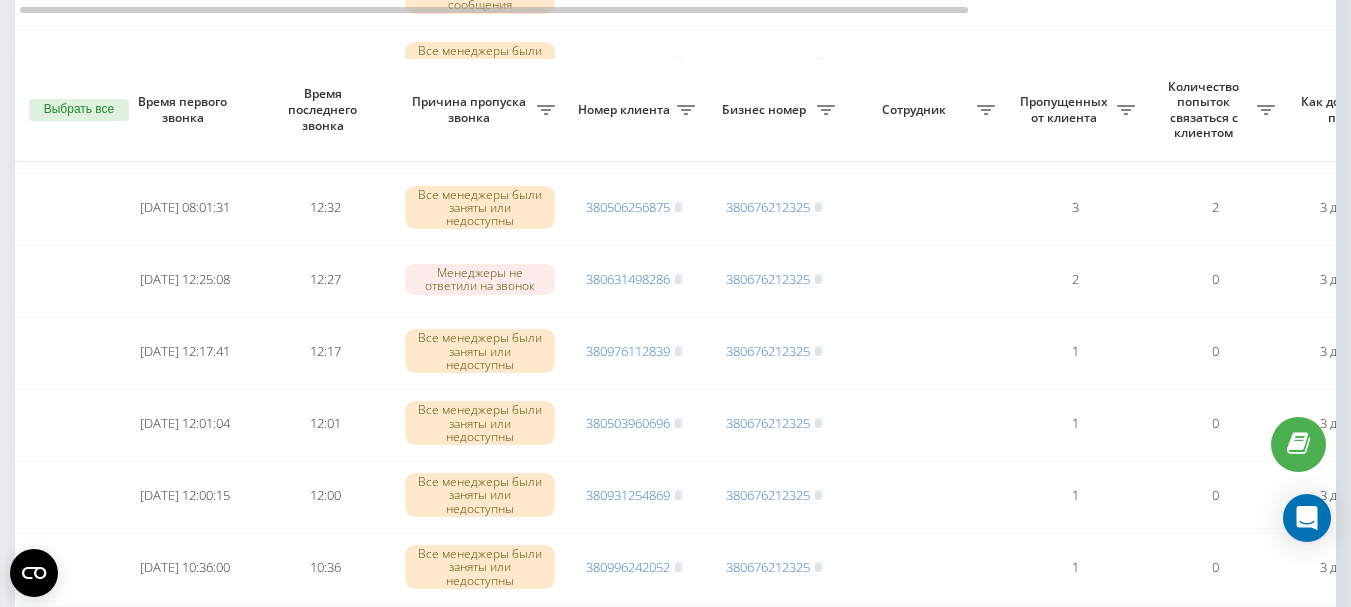 scroll, scrollTop: 6202, scrollLeft: 0, axis: vertical 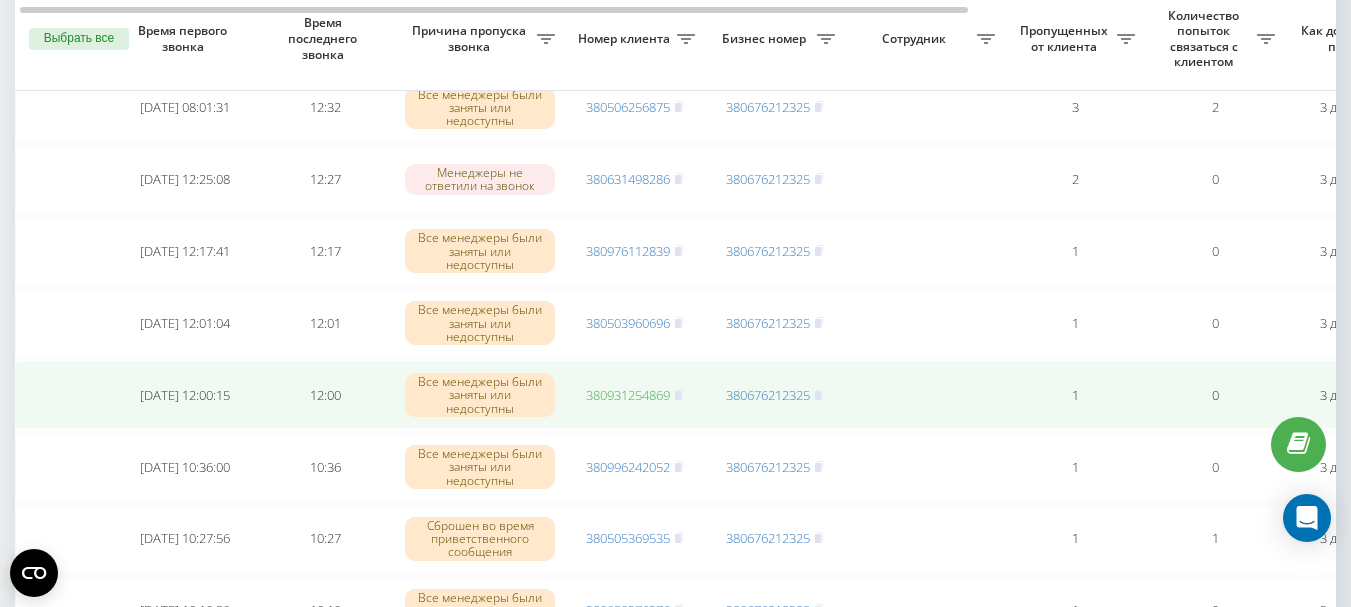 click on "380931254869" at bounding box center (628, 395) 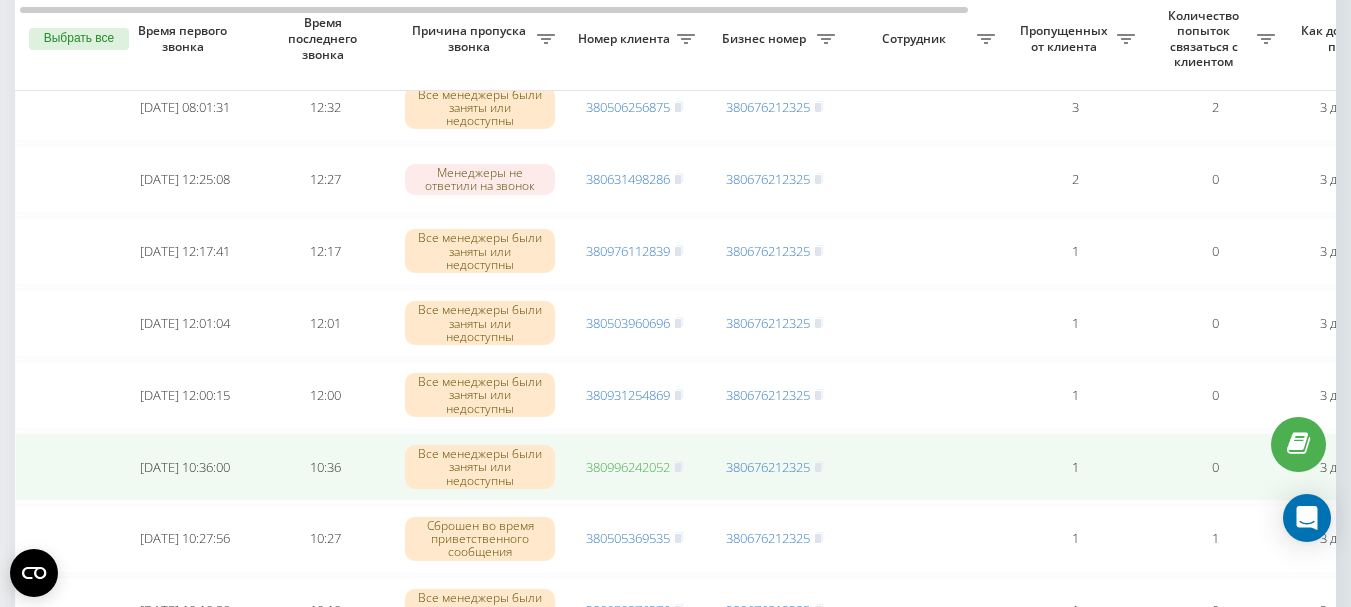 click on "380996242052" at bounding box center (628, 467) 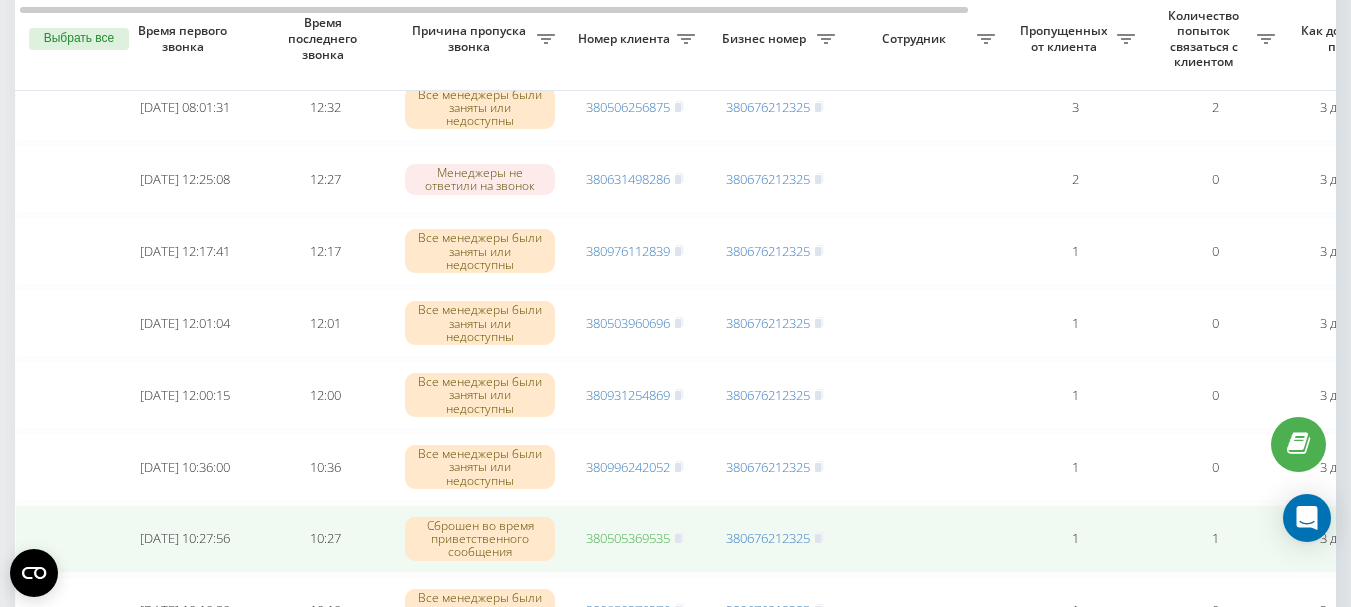click on "380505369535" at bounding box center [628, 538] 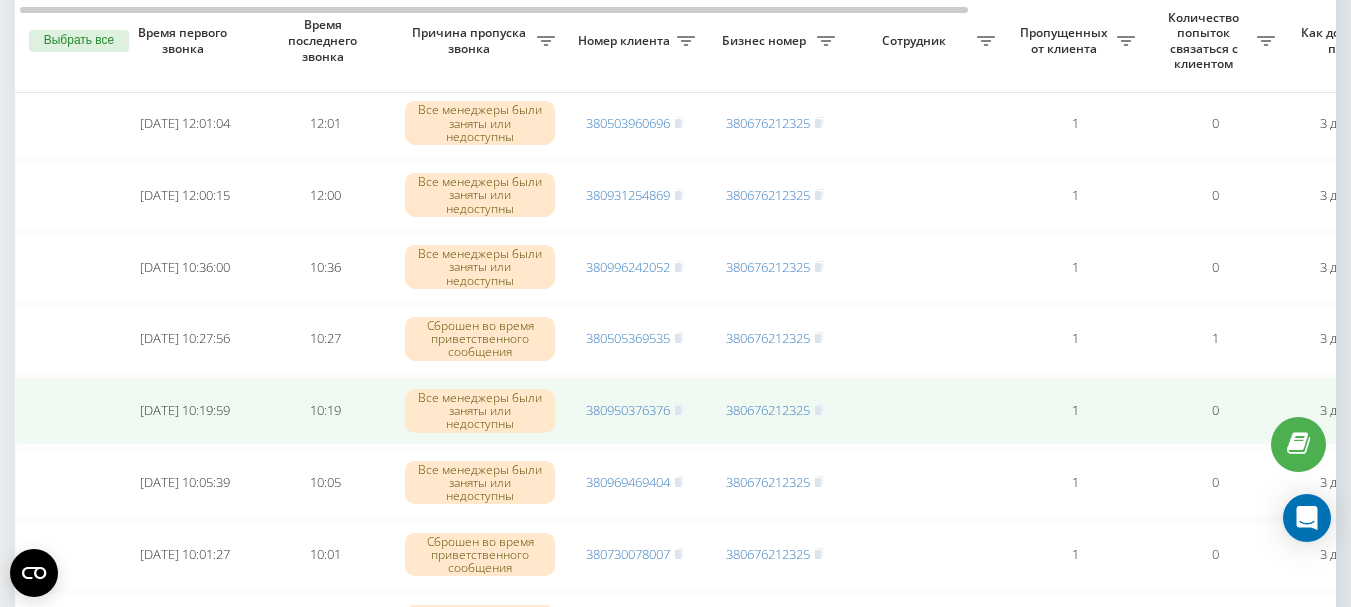 scroll, scrollTop: 6502, scrollLeft: 0, axis: vertical 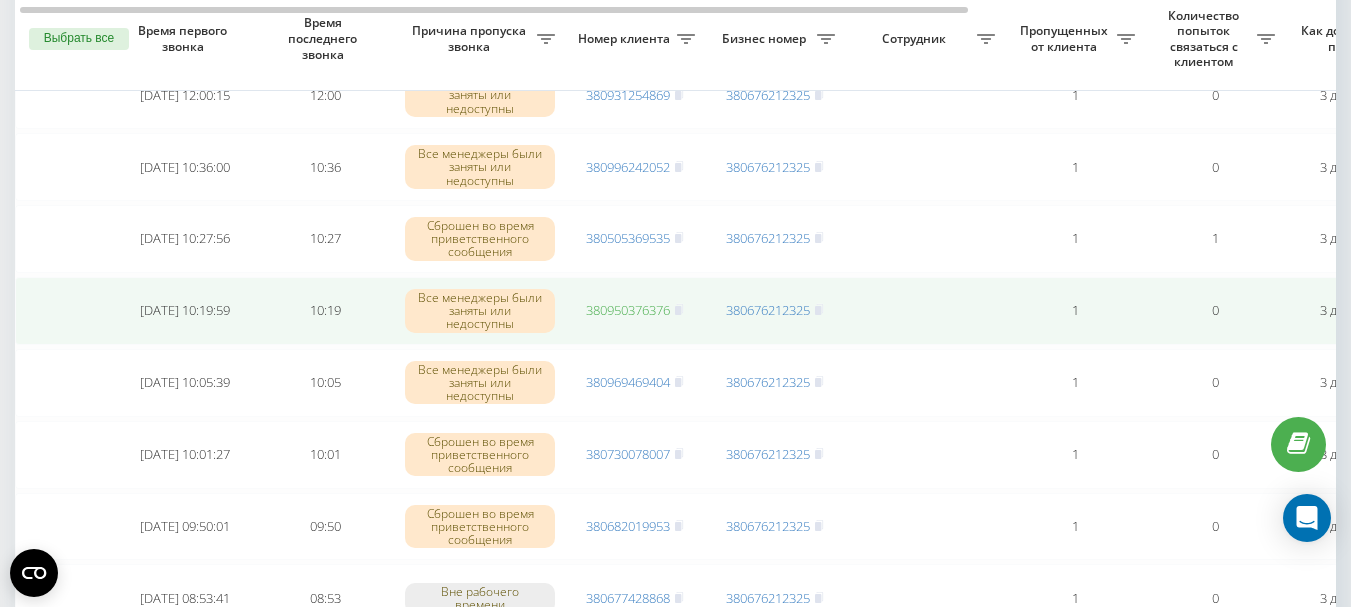 click on "380950376376" at bounding box center (628, 310) 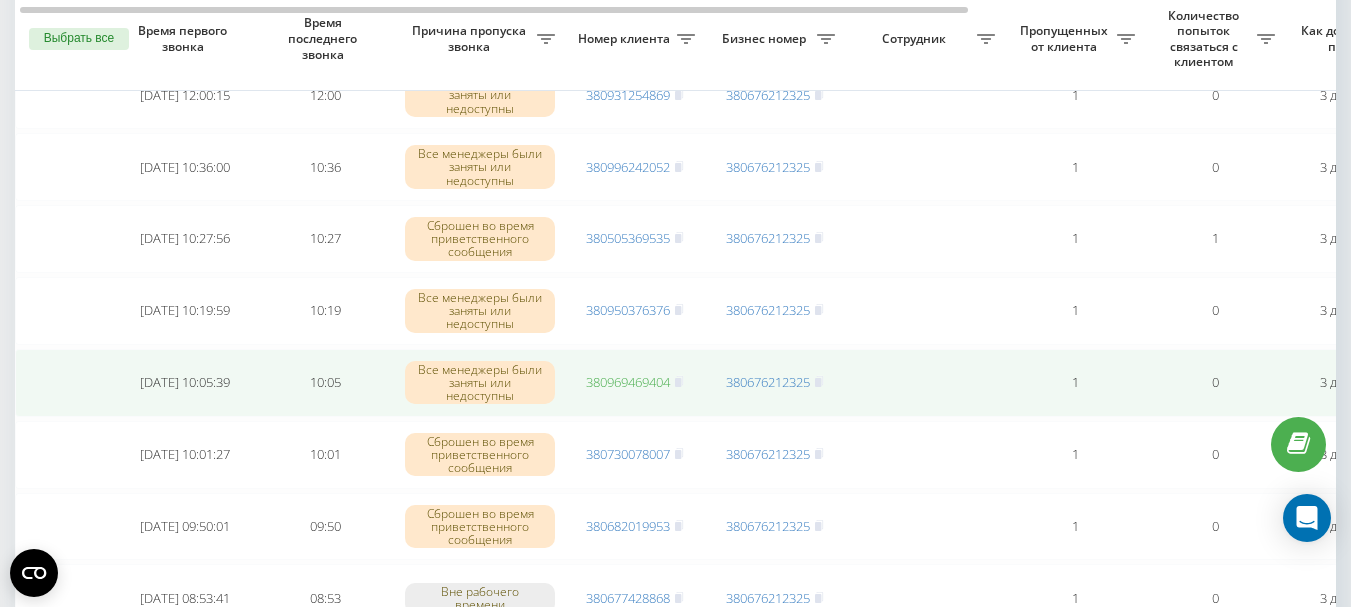 click on "380969469404" at bounding box center [628, 382] 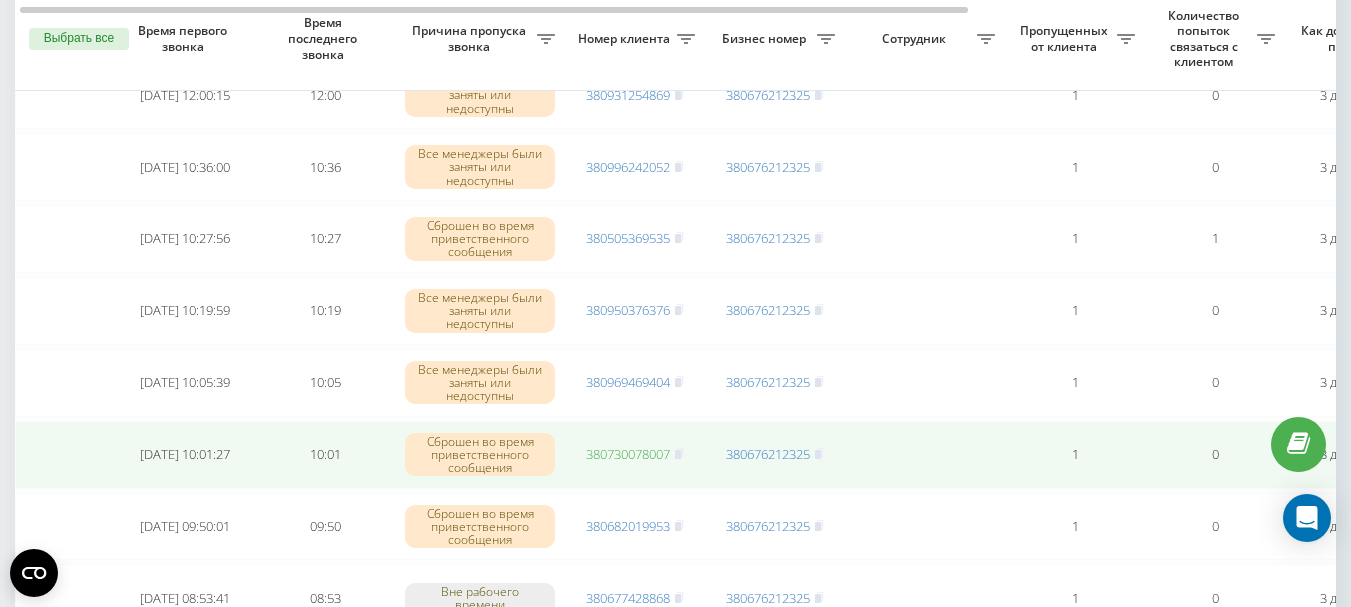 click on "380730078007" at bounding box center (628, 454) 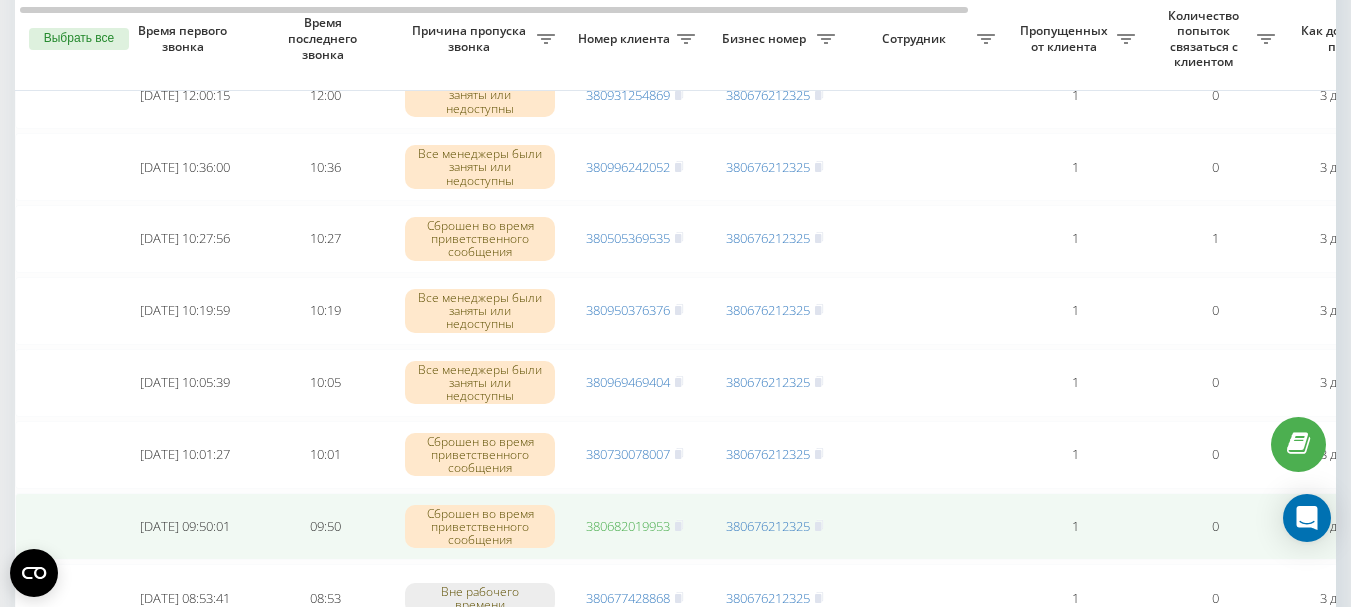 click on "380682019953" at bounding box center (628, 526) 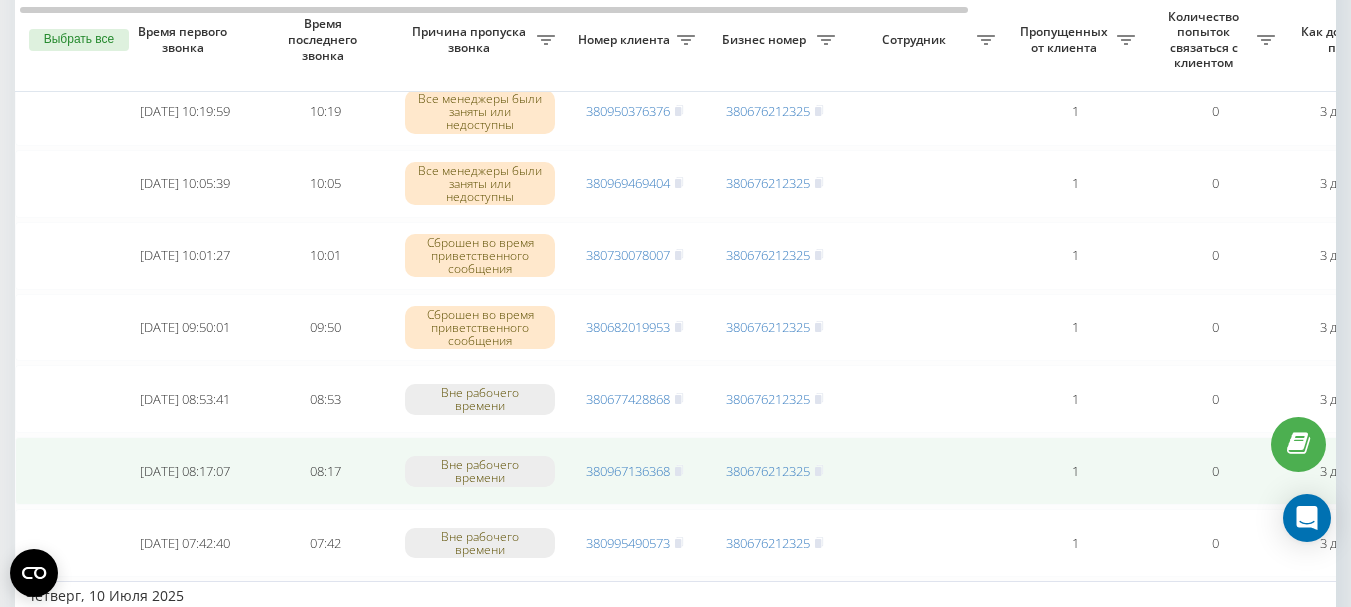 scroll, scrollTop: 6702, scrollLeft: 0, axis: vertical 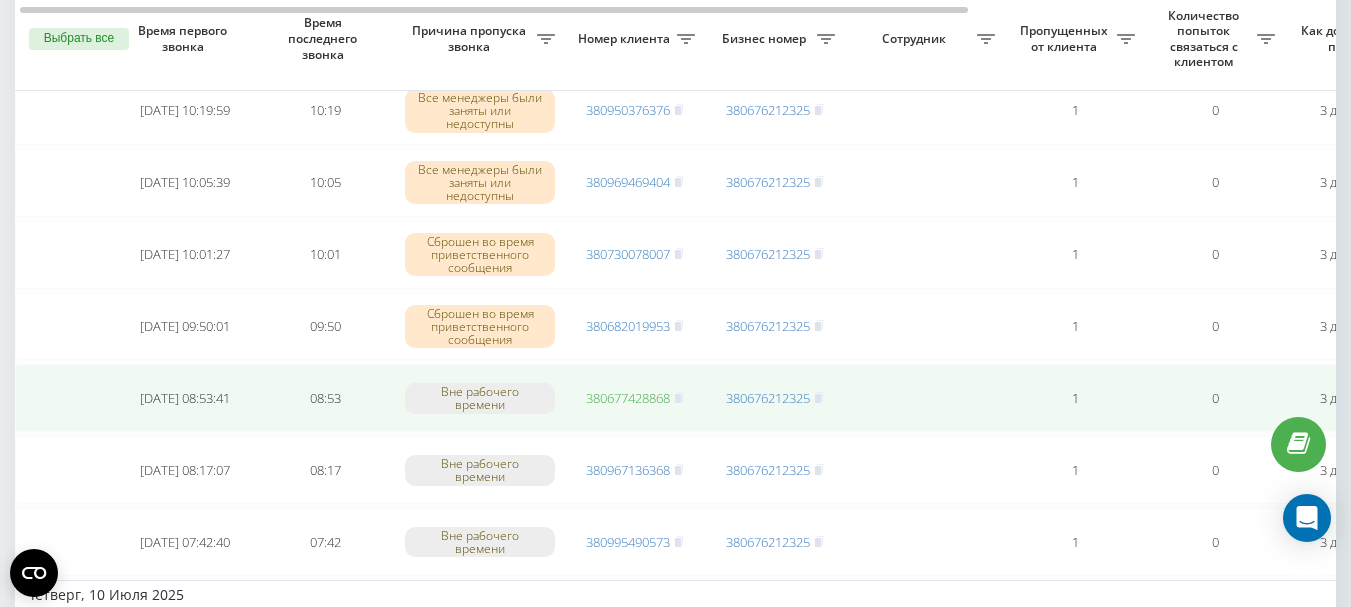 click on "380677428868" at bounding box center [628, 398] 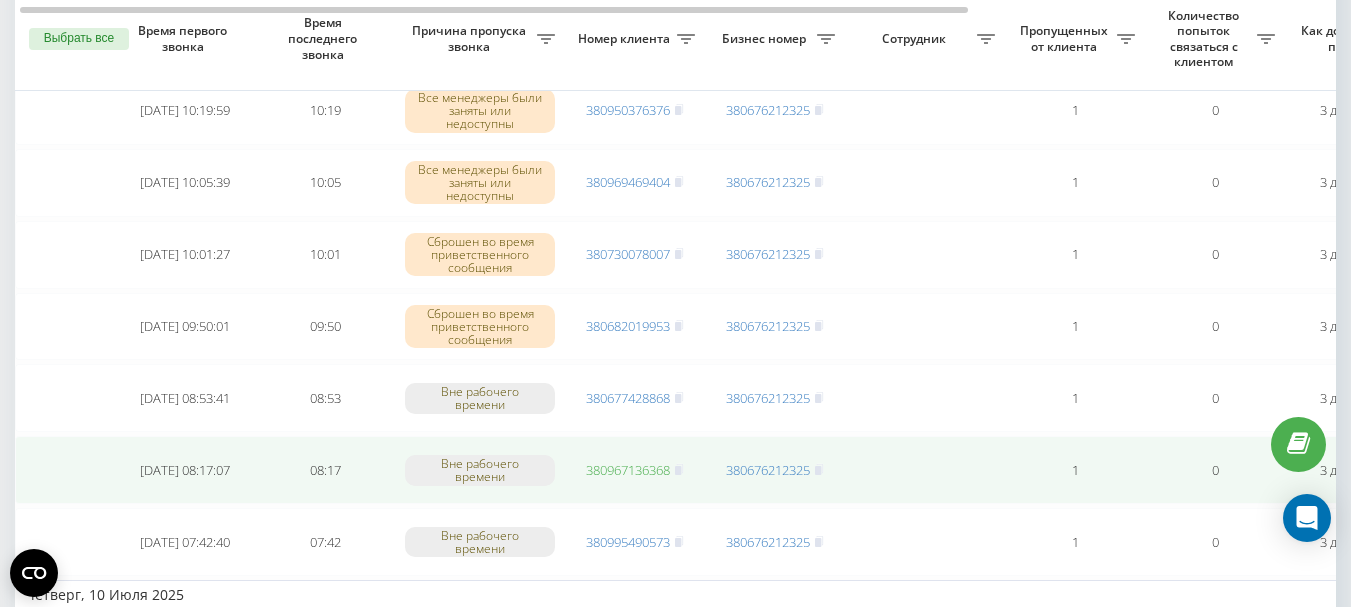 click on "380967136368" at bounding box center [628, 470] 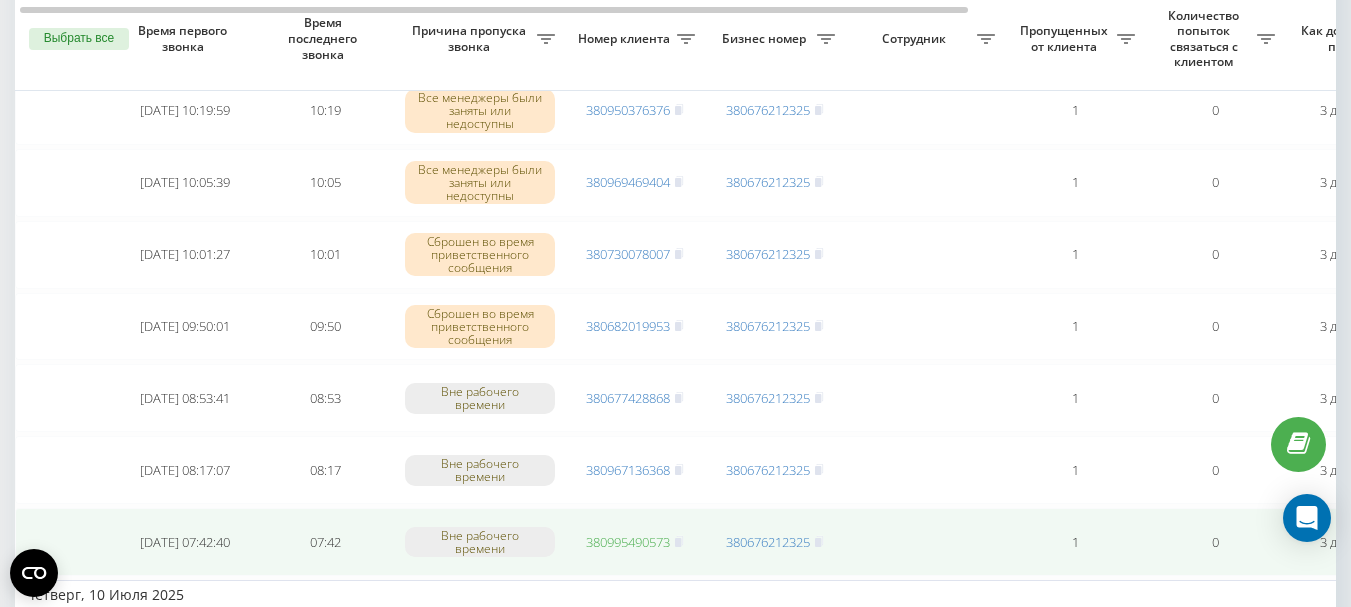click on "380995490573" at bounding box center [628, 542] 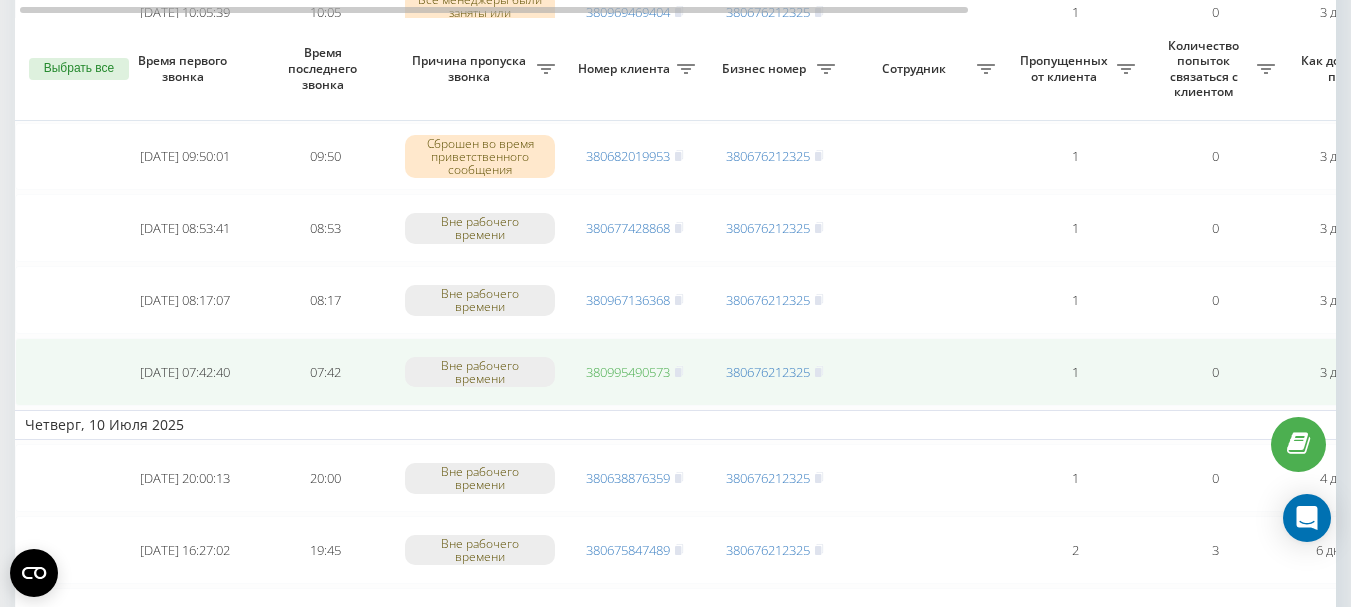 scroll, scrollTop: 6902, scrollLeft: 0, axis: vertical 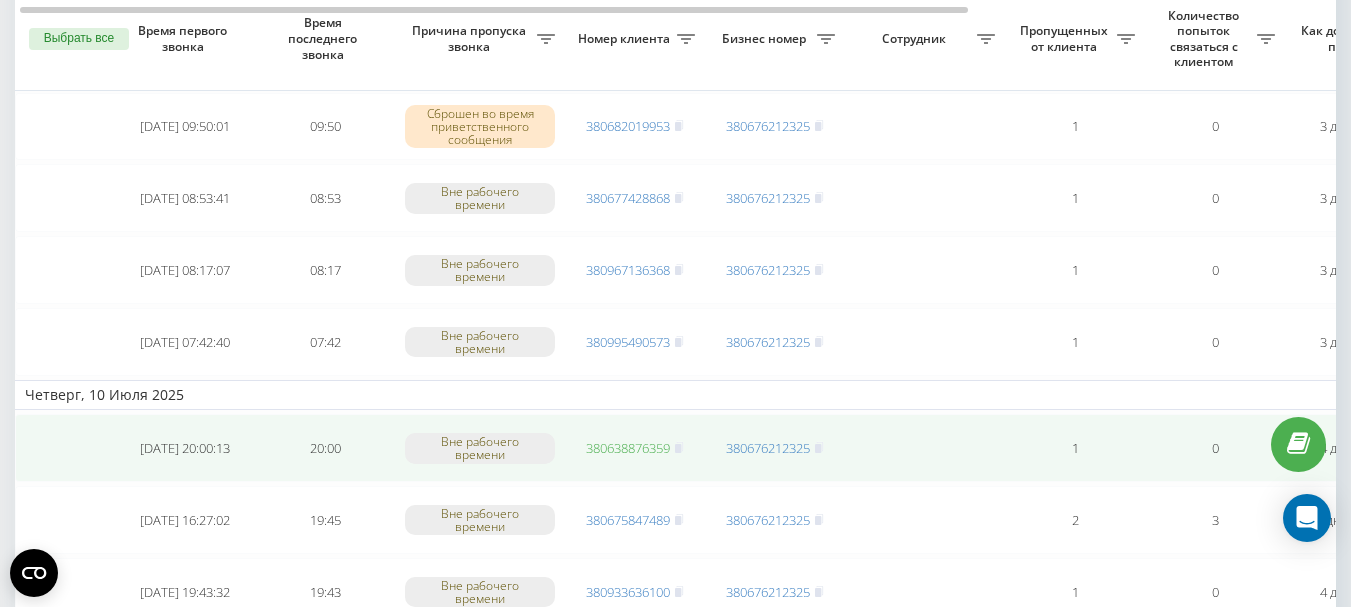 click on "380638876359" at bounding box center [628, 448] 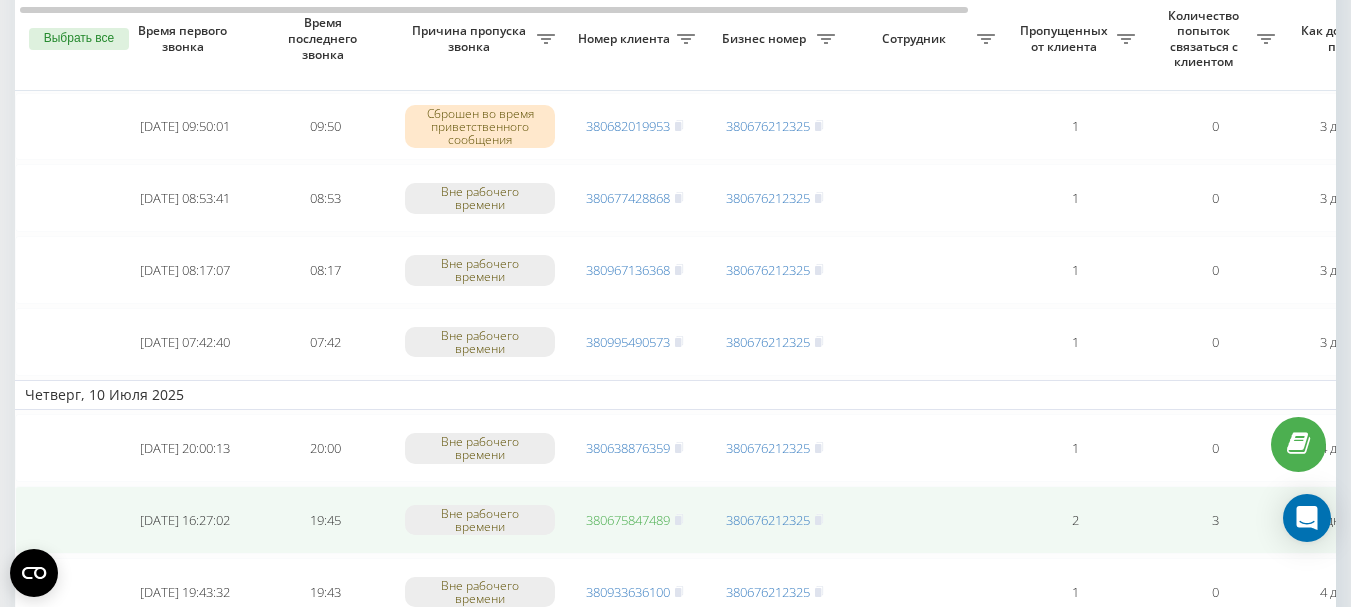 click on "380675847489" at bounding box center [628, 520] 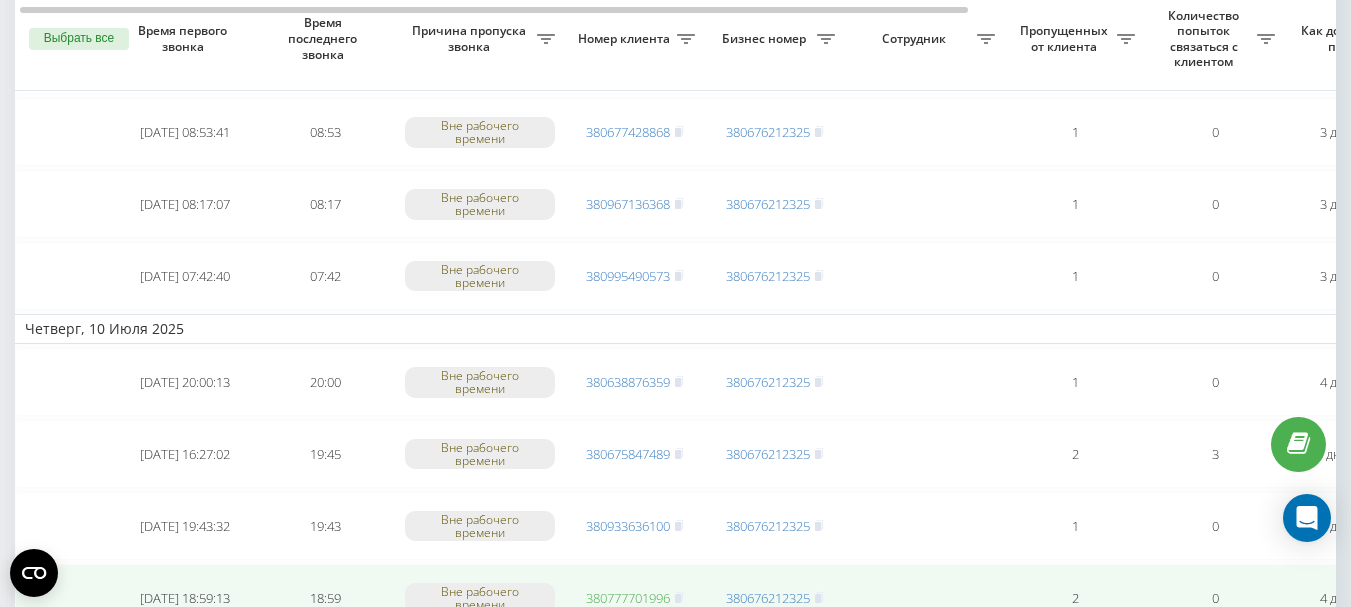 scroll, scrollTop: 7102, scrollLeft: 0, axis: vertical 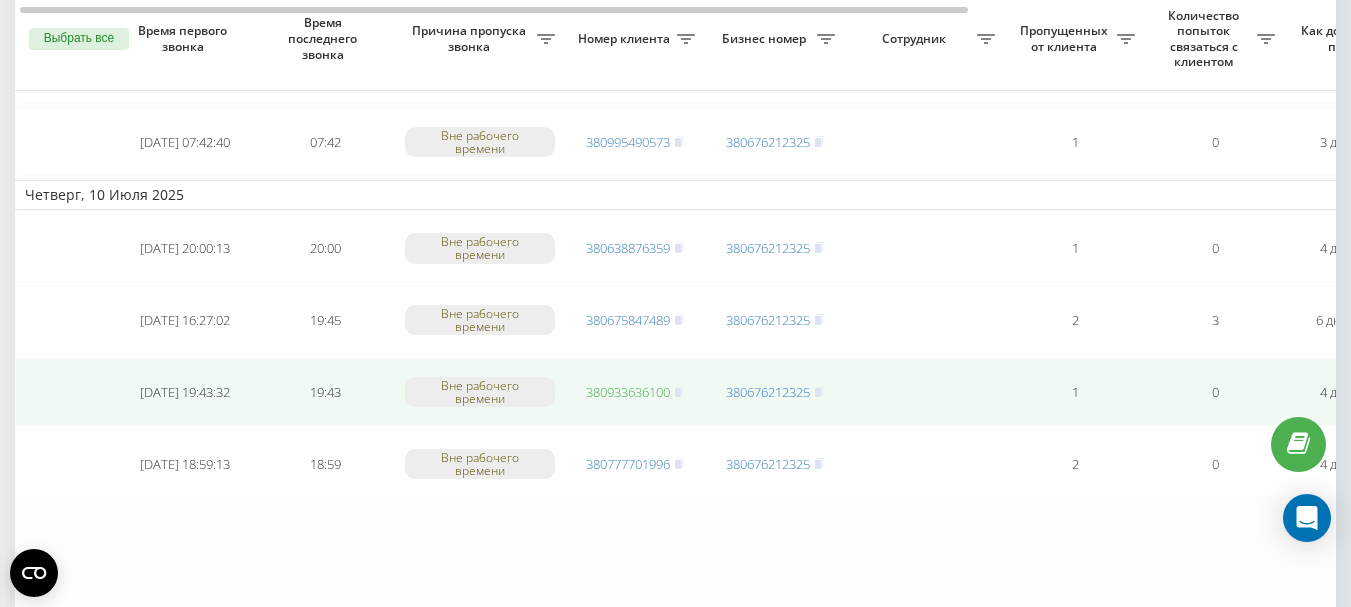 click on "380933636100" at bounding box center (628, 392) 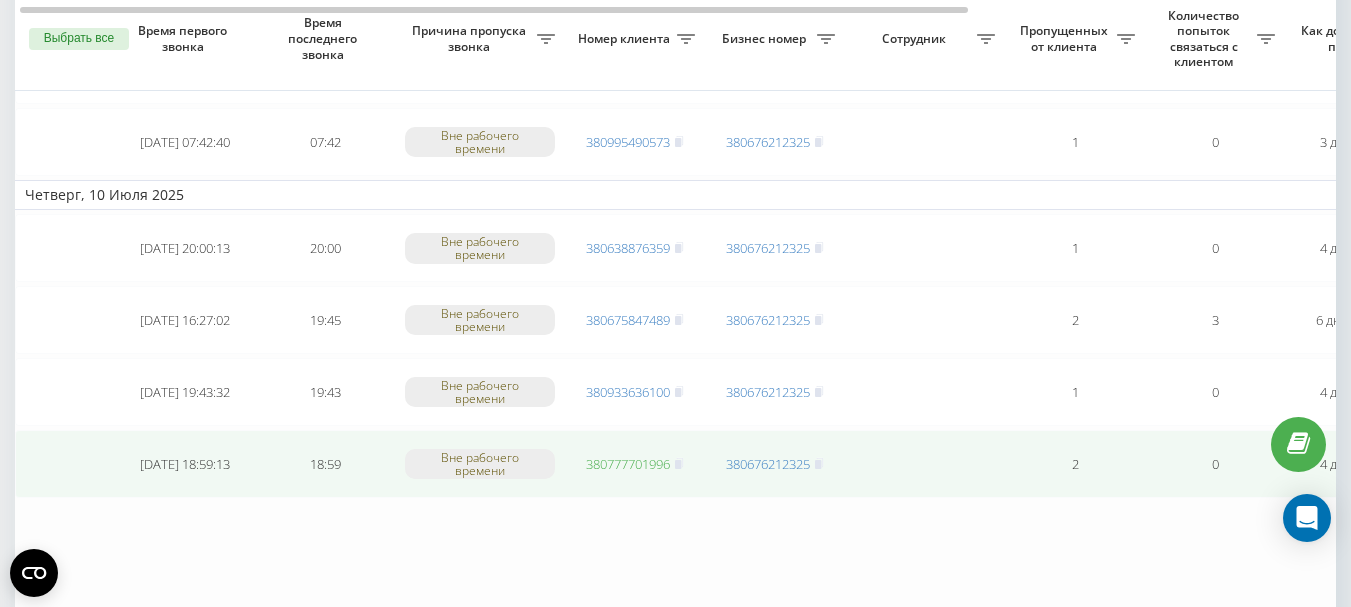 click on "380777701996" at bounding box center [628, 464] 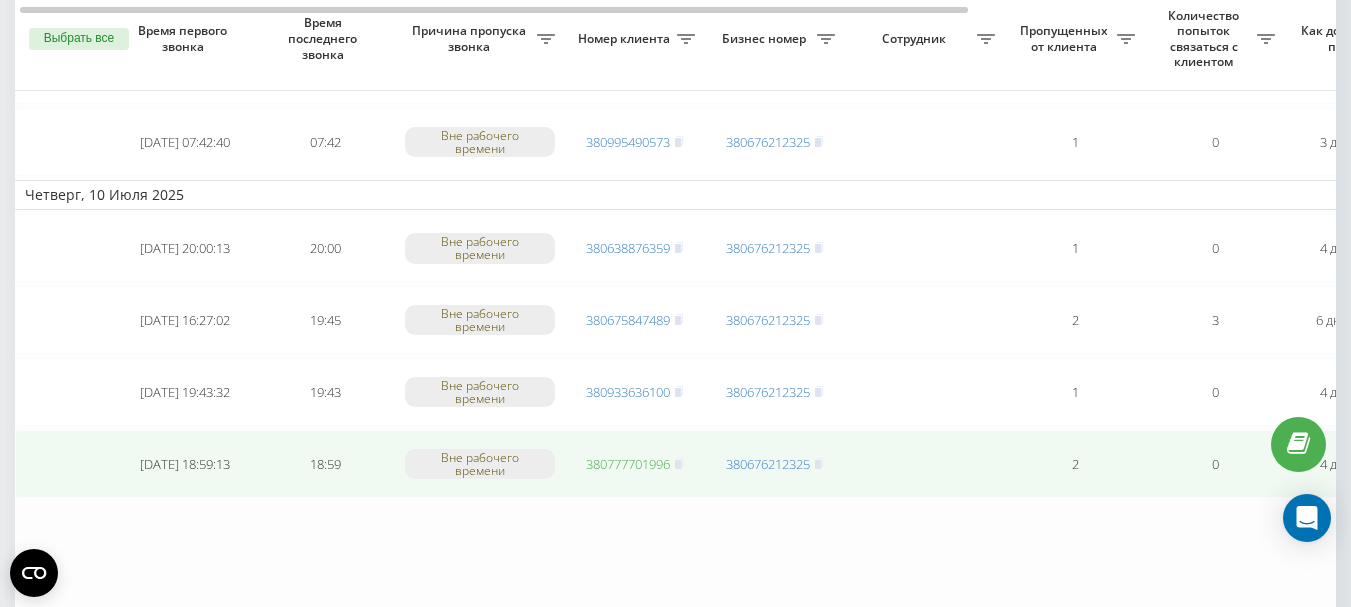 click on "380777701996" at bounding box center [628, 464] 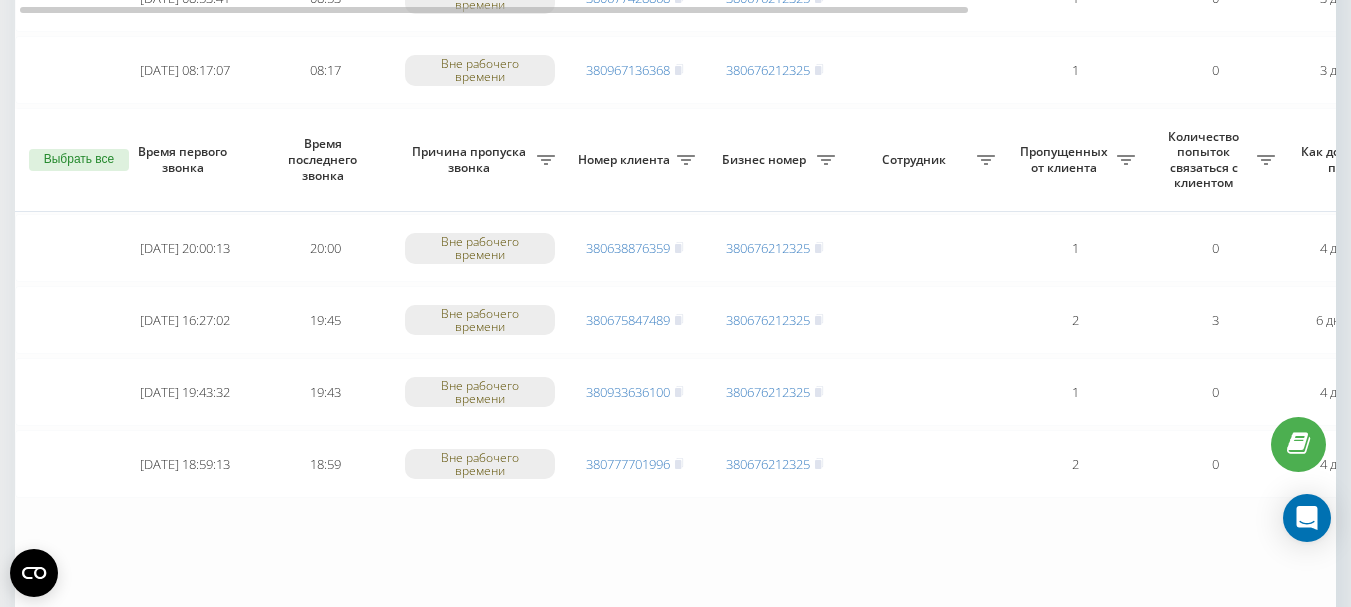 scroll, scrollTop: 7310, scrollLeft: 0, axis: vertical 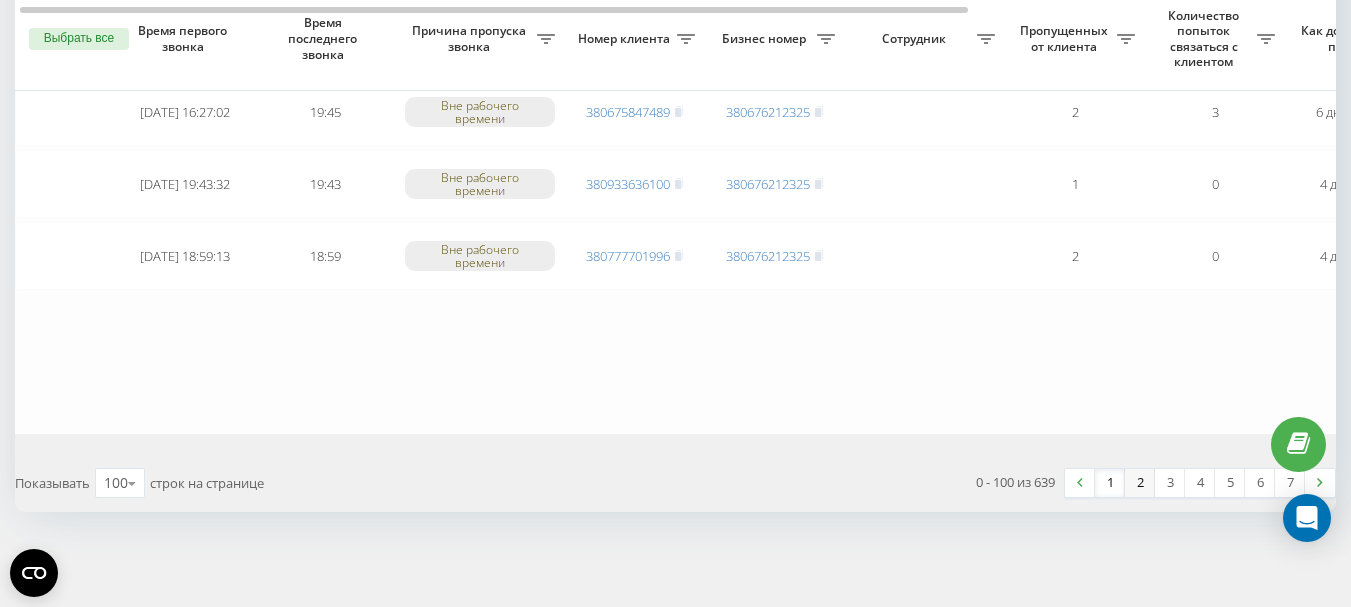 click on "2" at bounding box center [1140, 483] 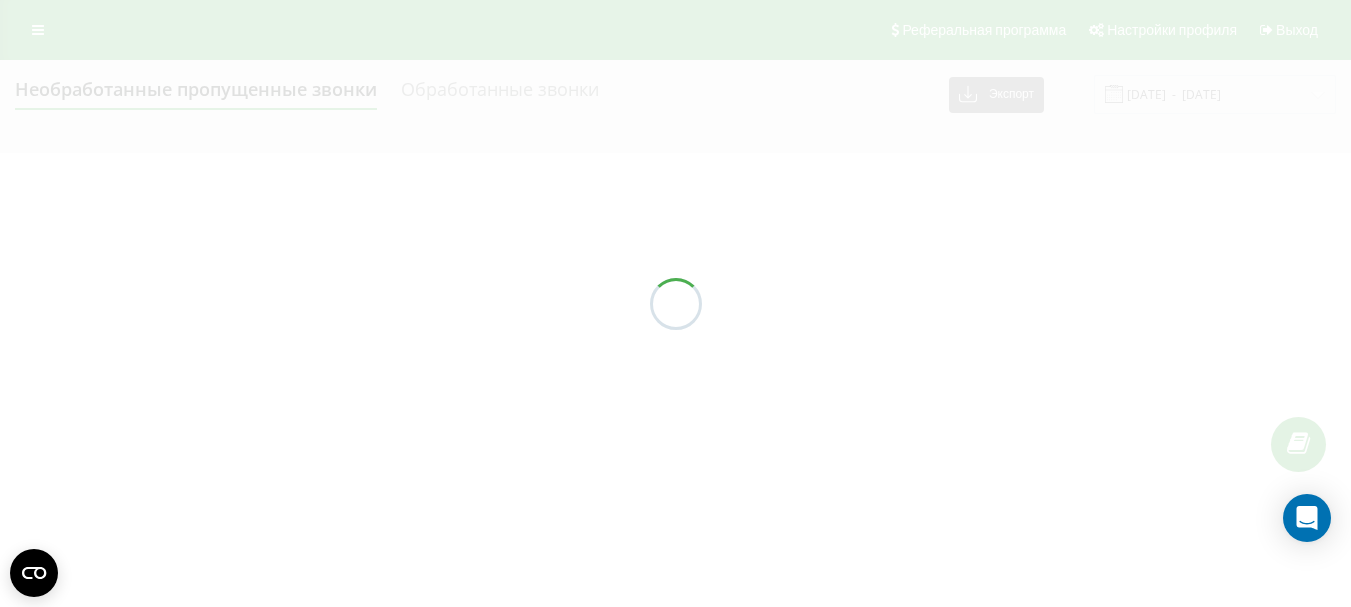 scroll, scrollTop: 0, scrollLeft: 0, axis: both 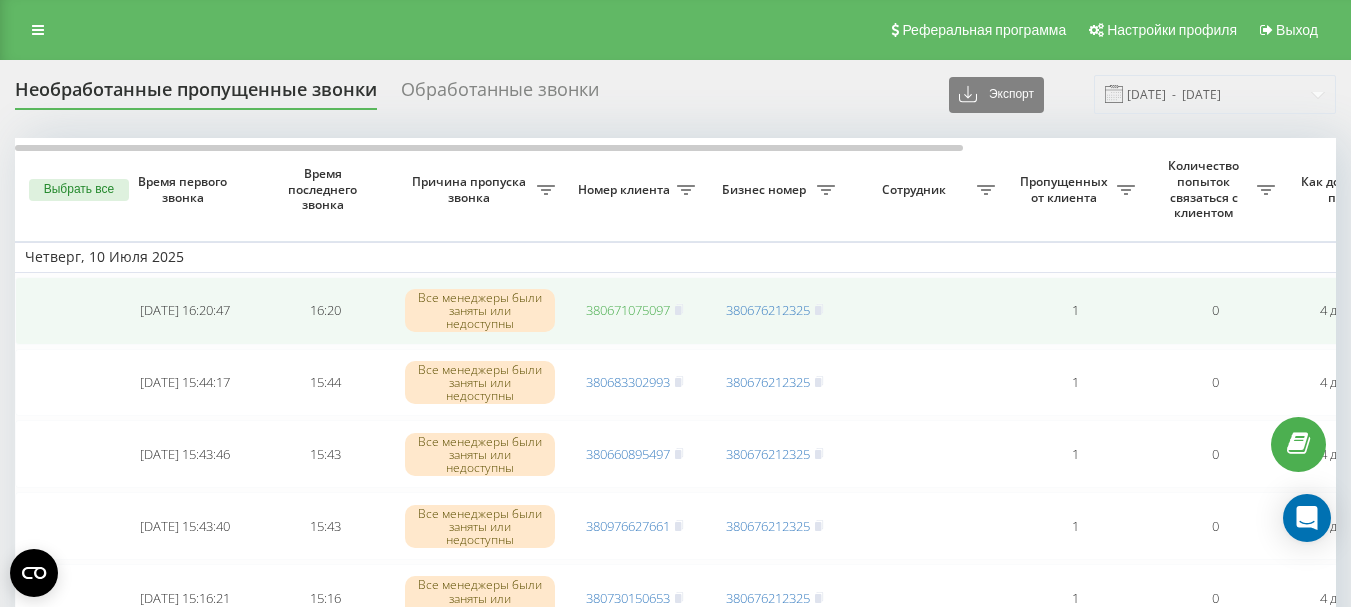 click on "380671075097" at bounding box center (628, 310) 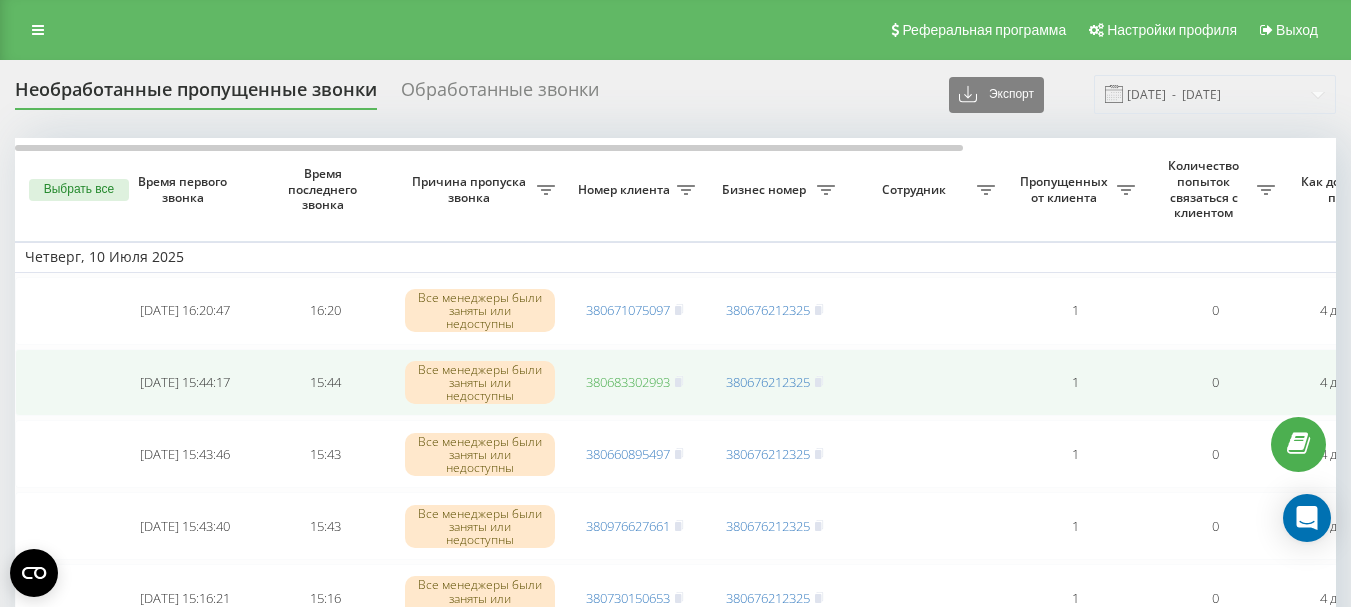 click on "380683302993" at bounding box center [628, 382] 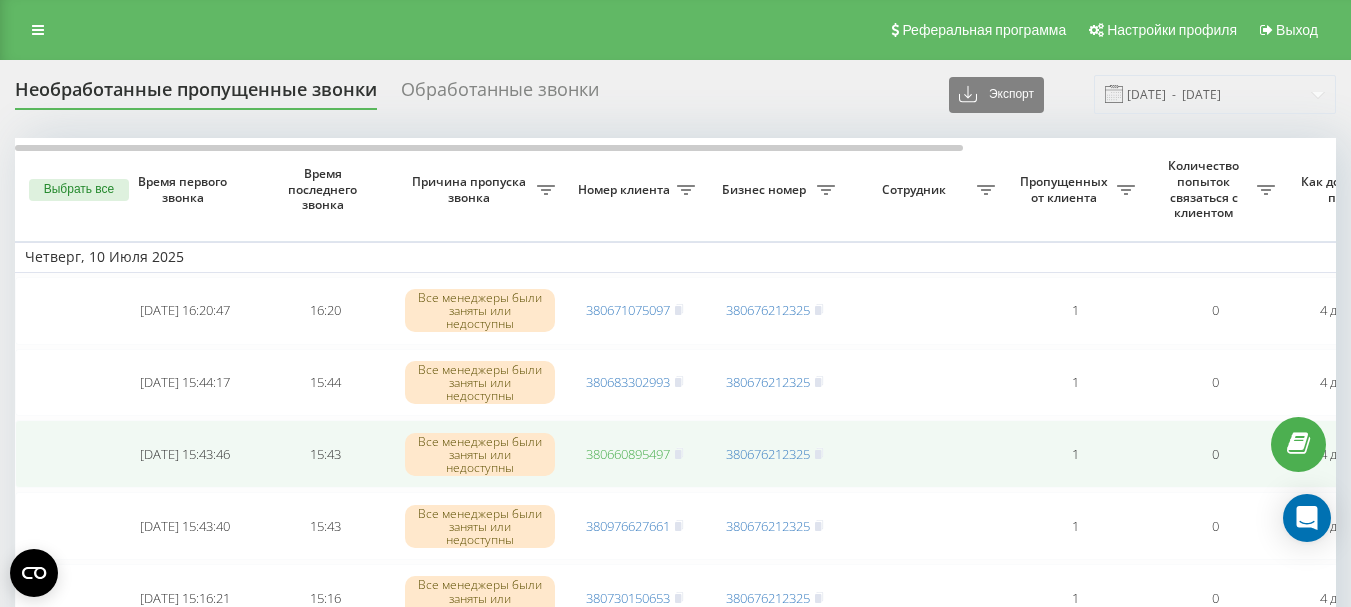 click on "380660895497" at bounding box center (628, 454) 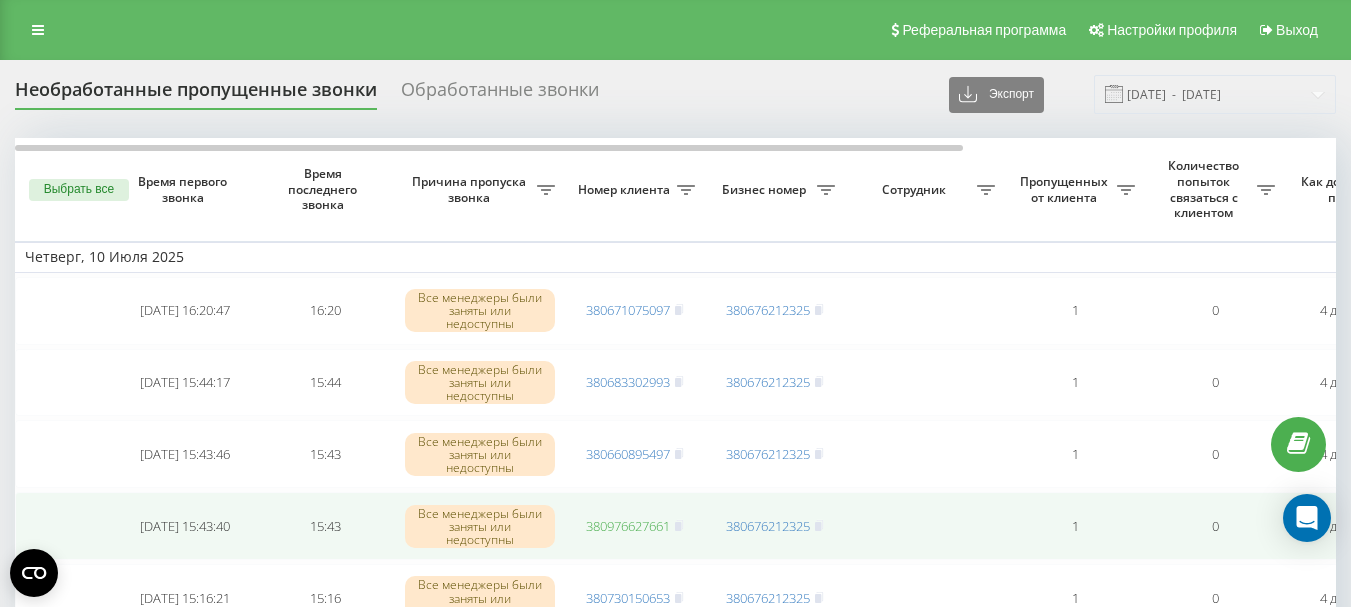 click on "380976627661" at bounding box center (628, 526) 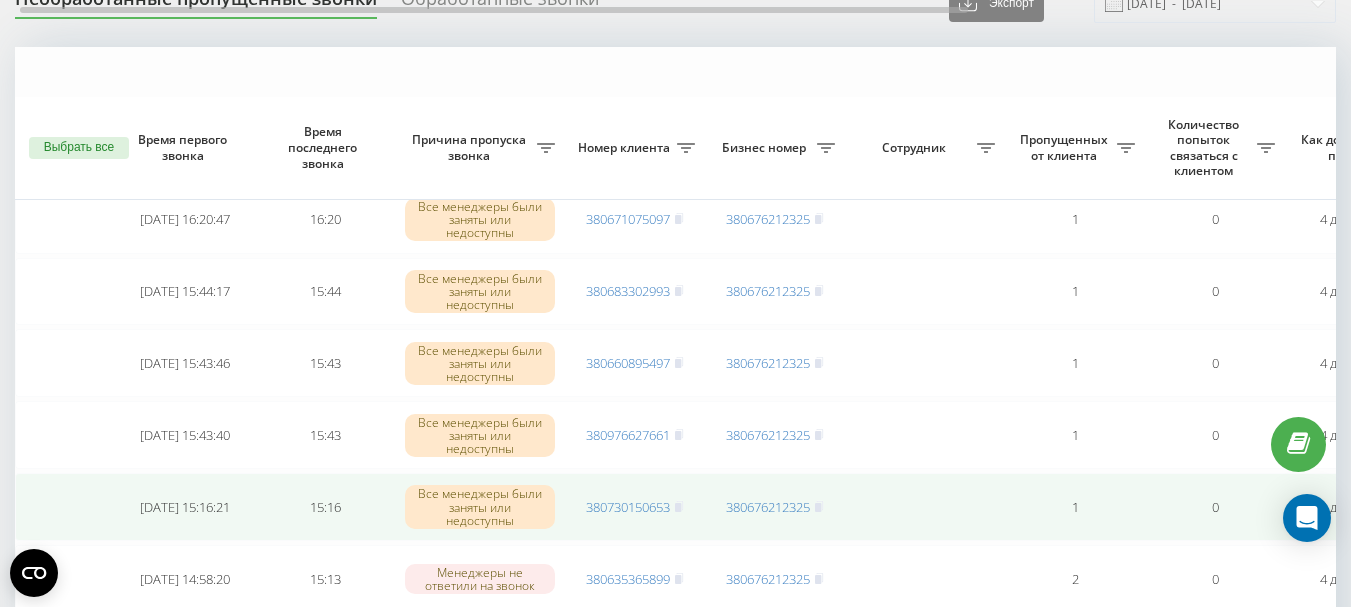 scroll, scrollTop: 200, scrollLeft: 0, axis: vertical 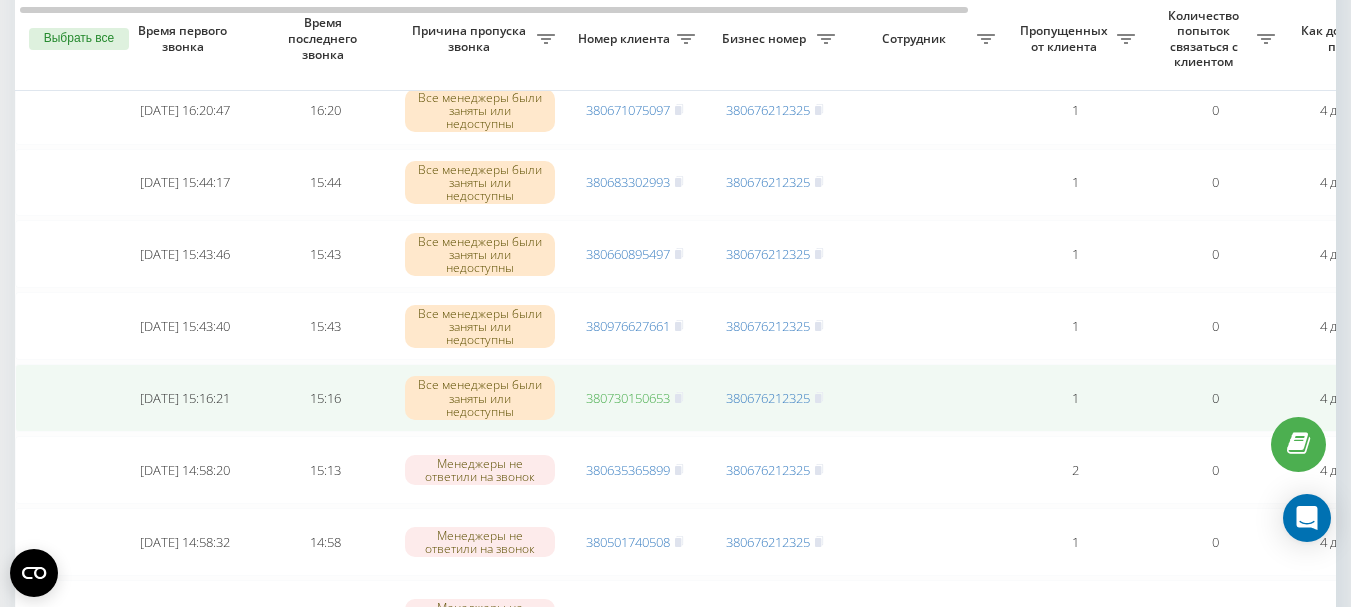 click on "380730150653" at bounding box center (628, 398) 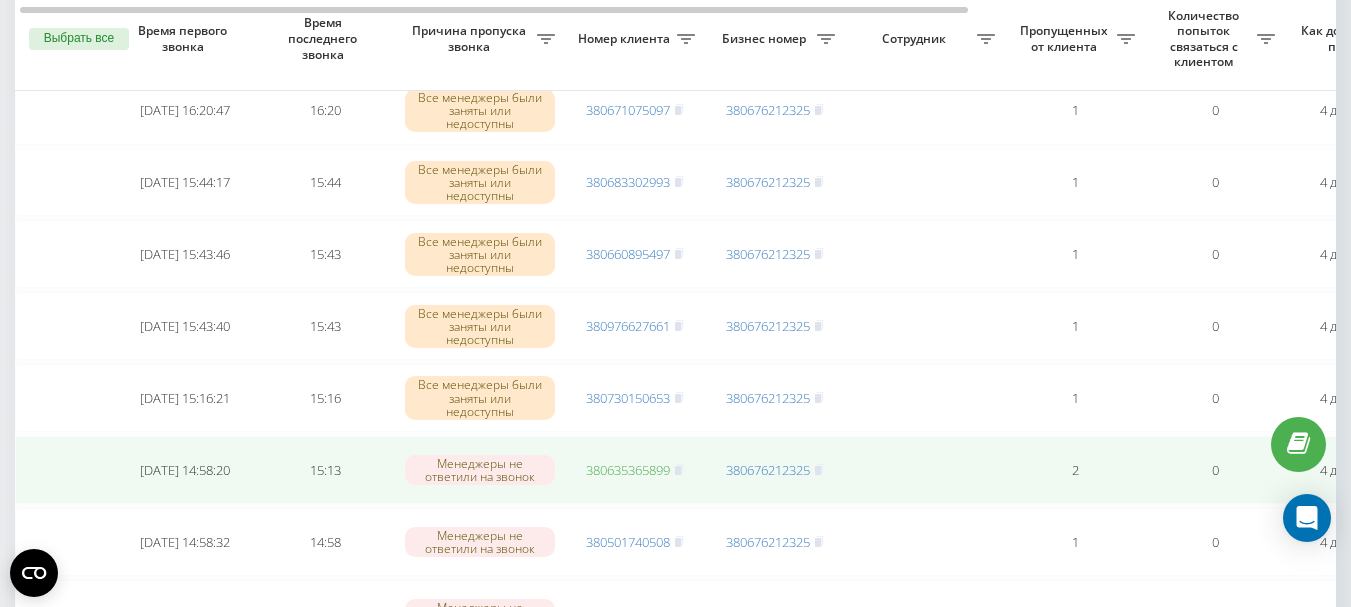 click on "380635365899" at bounding box center (628, 470) 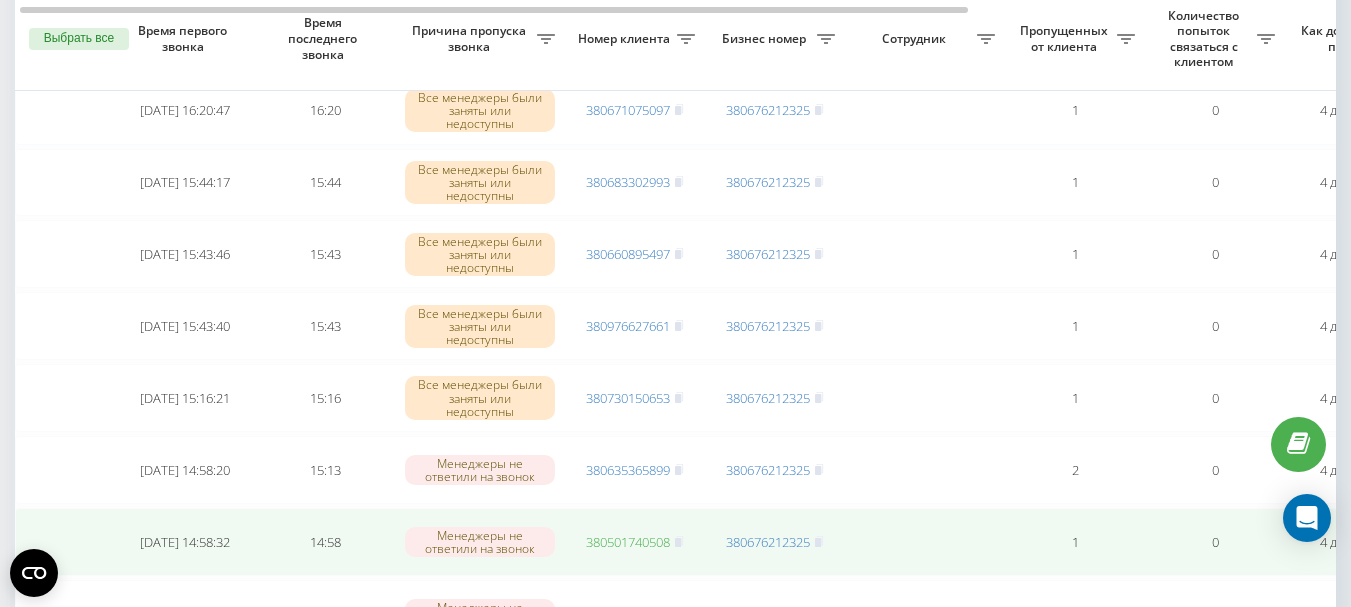 click on "380501740508" at bounding box center (628, 542) 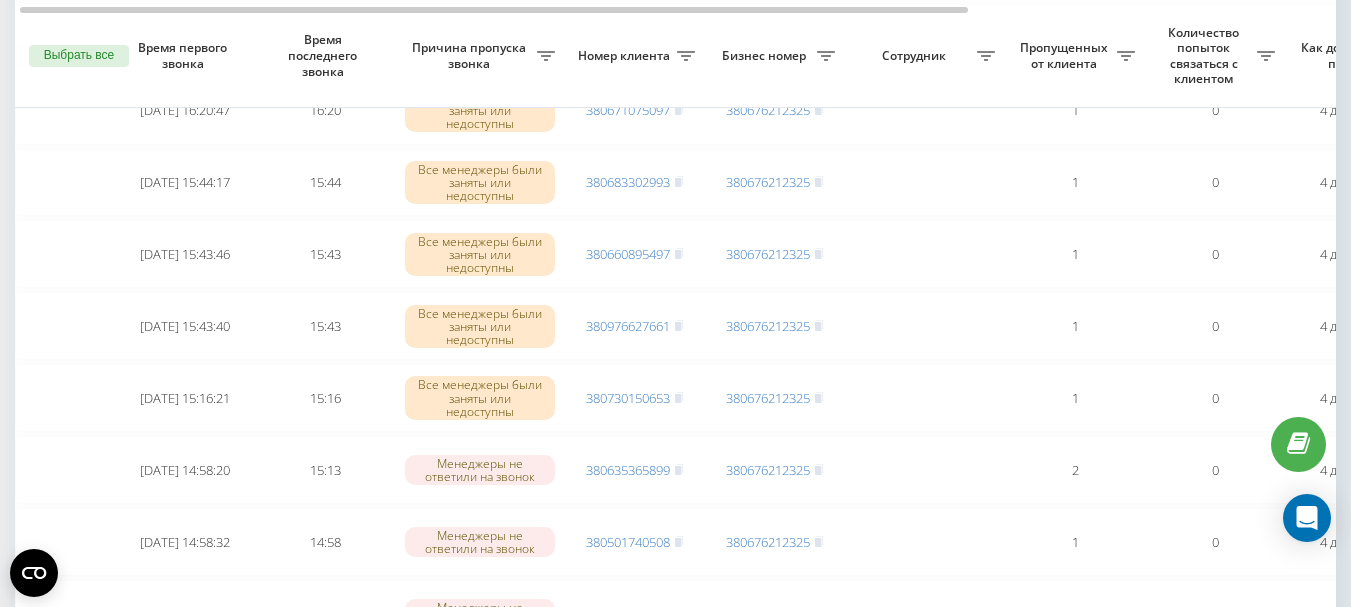 scroll, scrollTop: 400, scrollLeft: 0, axis: vertical 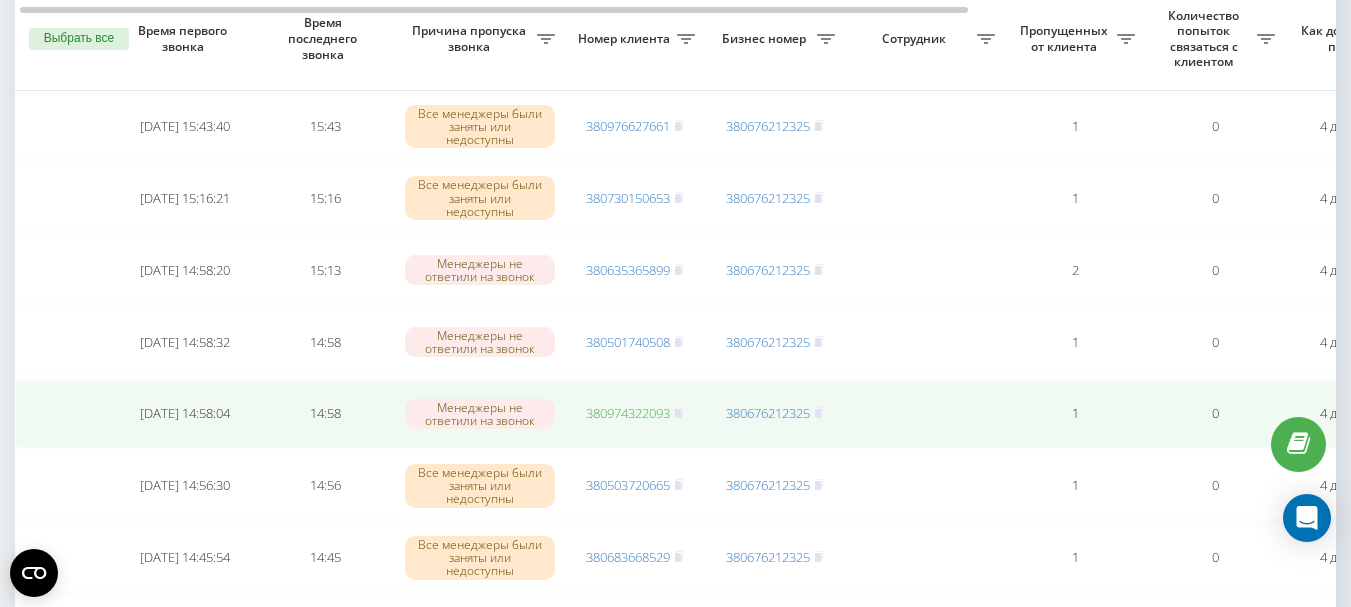 click on "380974322093" at bounding box center [628, 413] 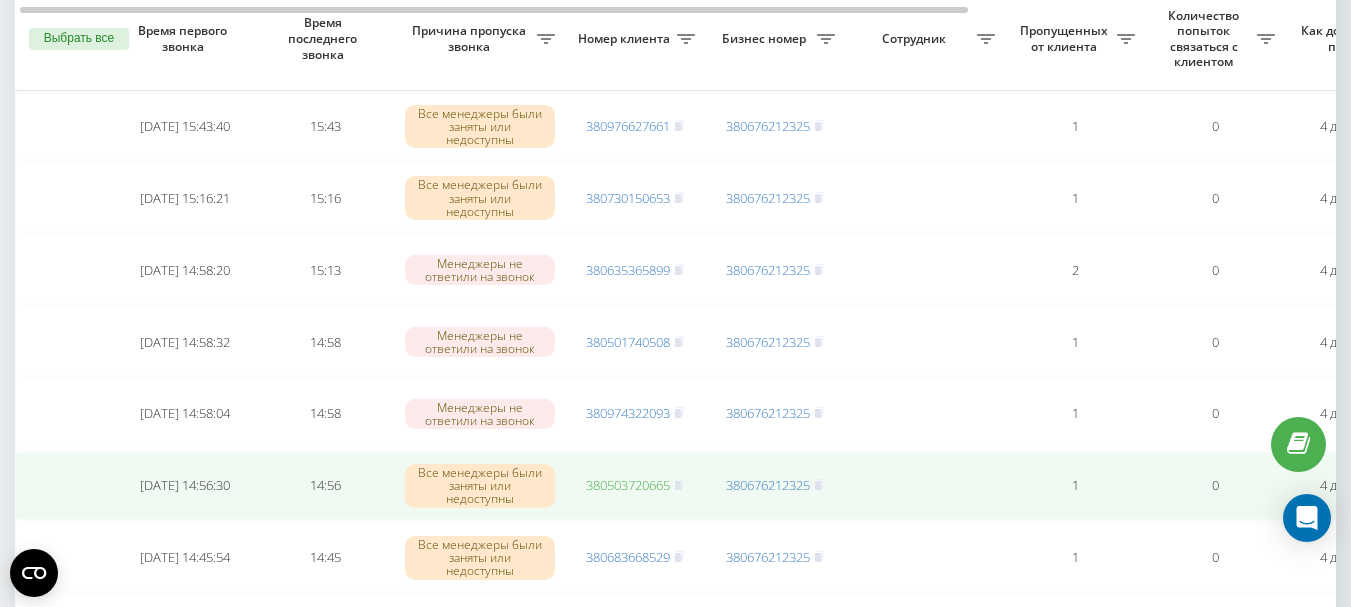 click on "380503720665" at bounding box center (628, 485) 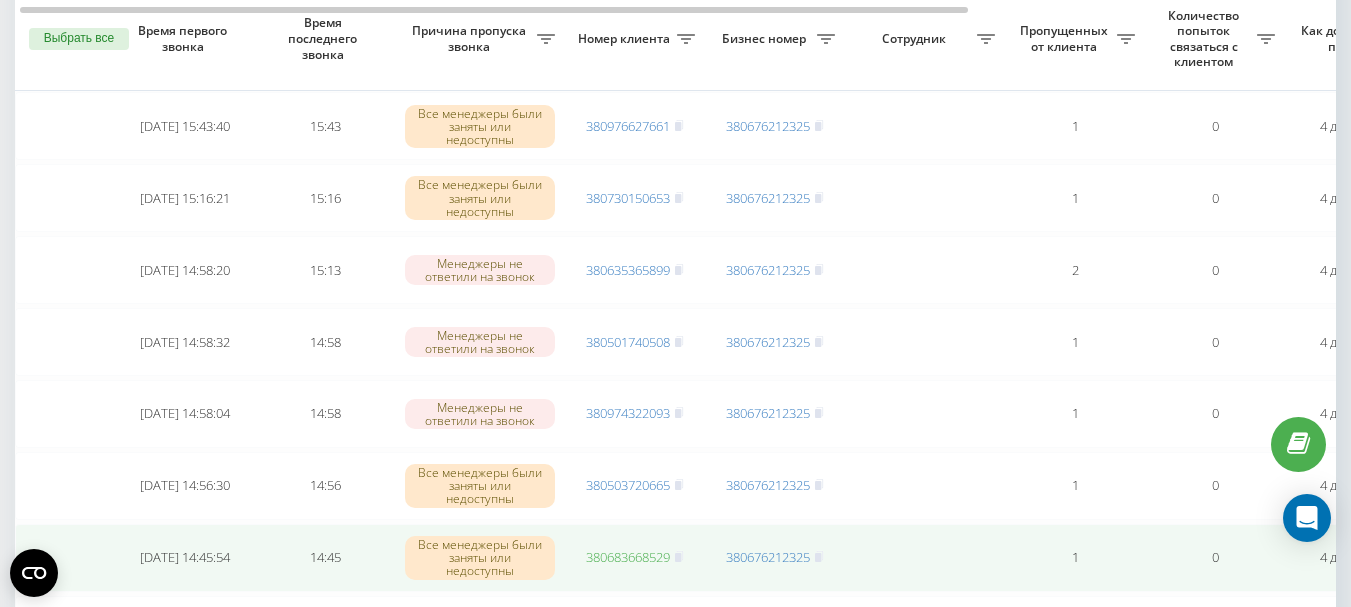 click on "380683668529" at bounding box center [628, 557] 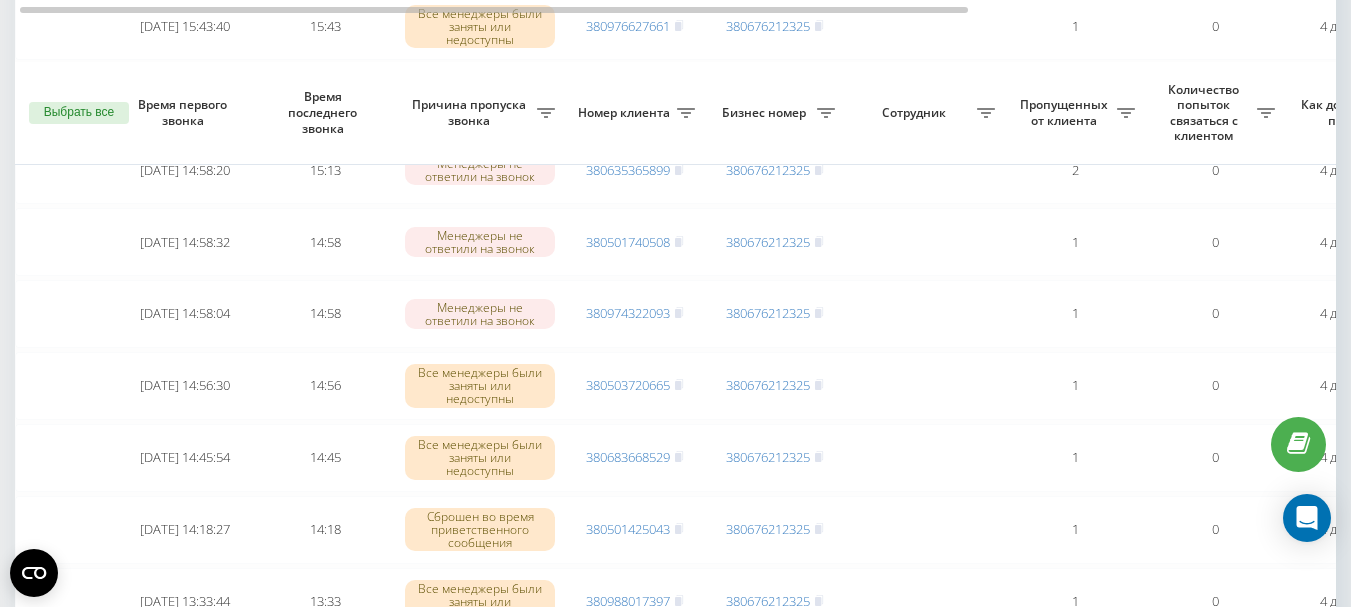 scroll, scrollTop: 600, scrollLeft: 0, axis: vertical 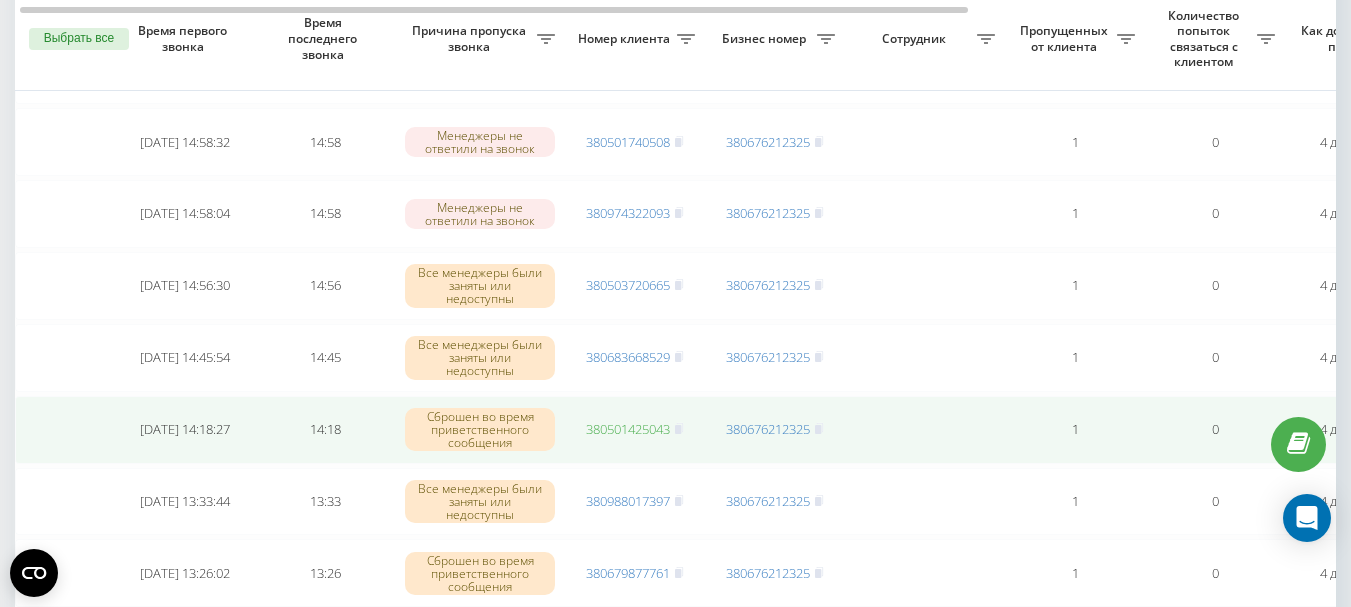 click on "380501425043" at bounding box center (628, 429) 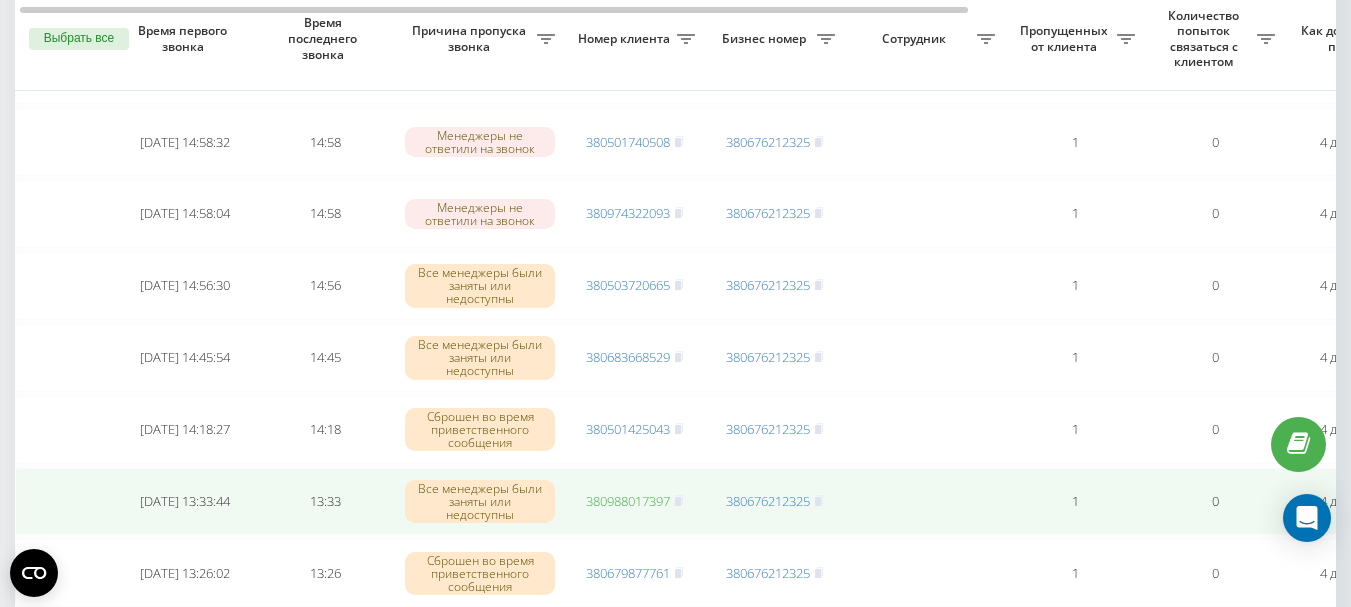 click on "380988017397" at bounding box center [628, 501] 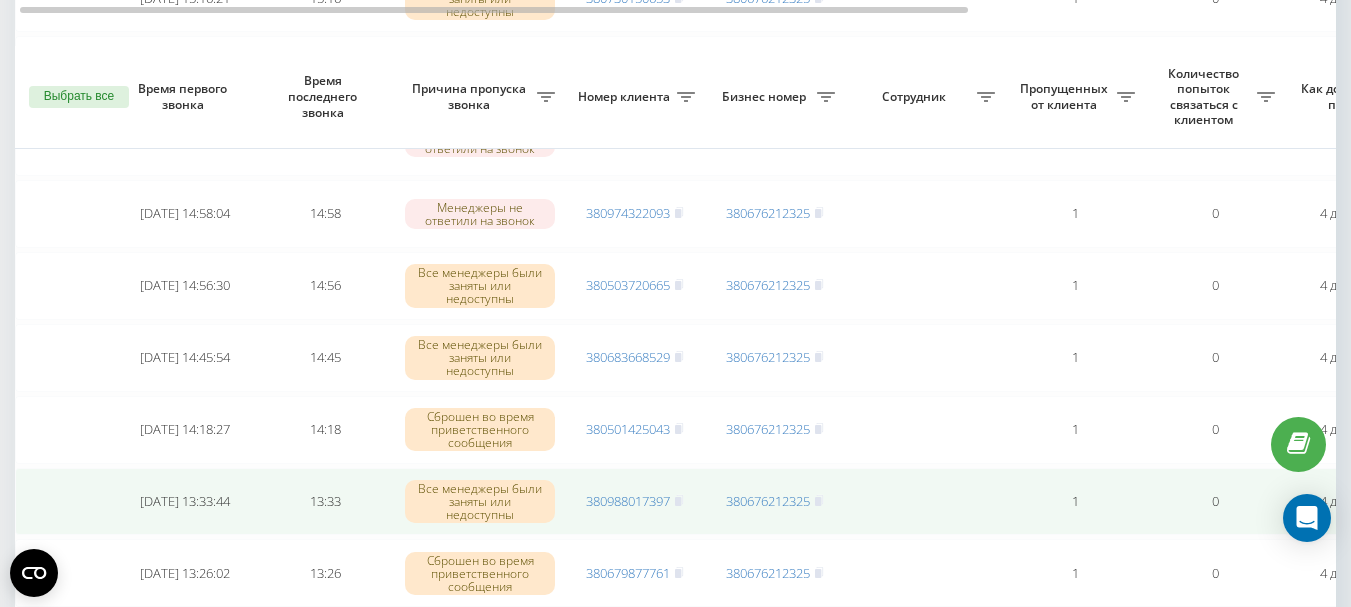 scroll, scrollTop: 700, scrollLeft: 0, axis: vertical 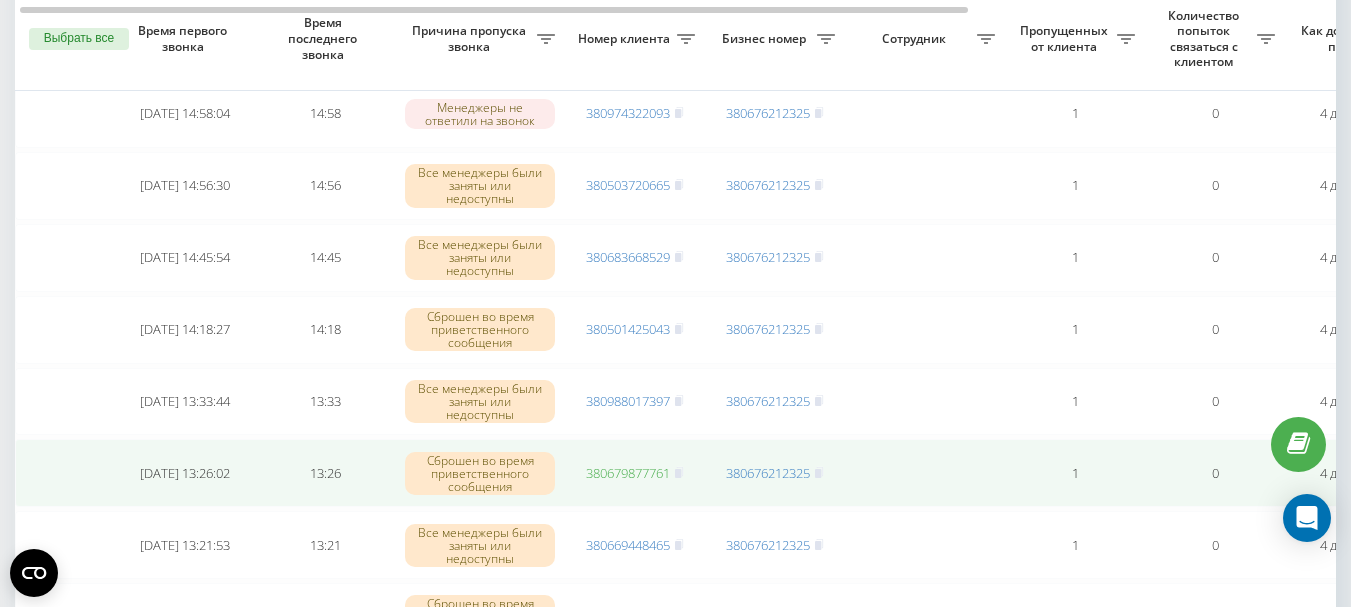 click on "380679877761" at bounding box center (628, 473) 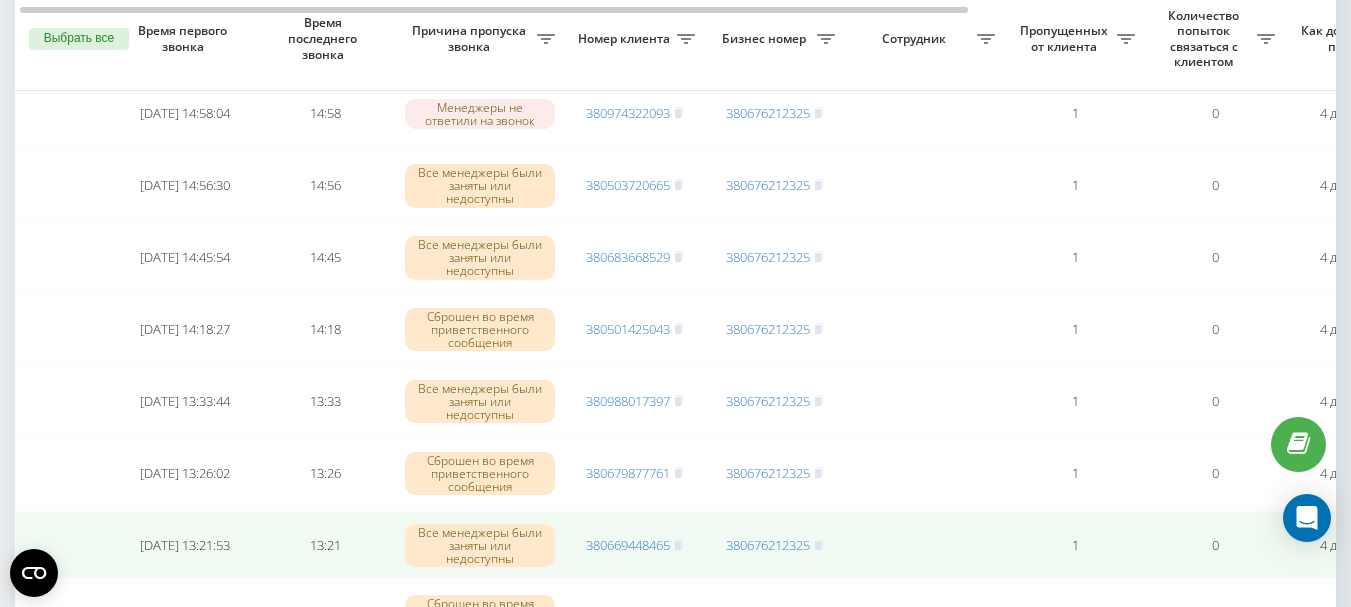 scroll, scrollTop: 800, scrollLeft: 0, axis: vertical 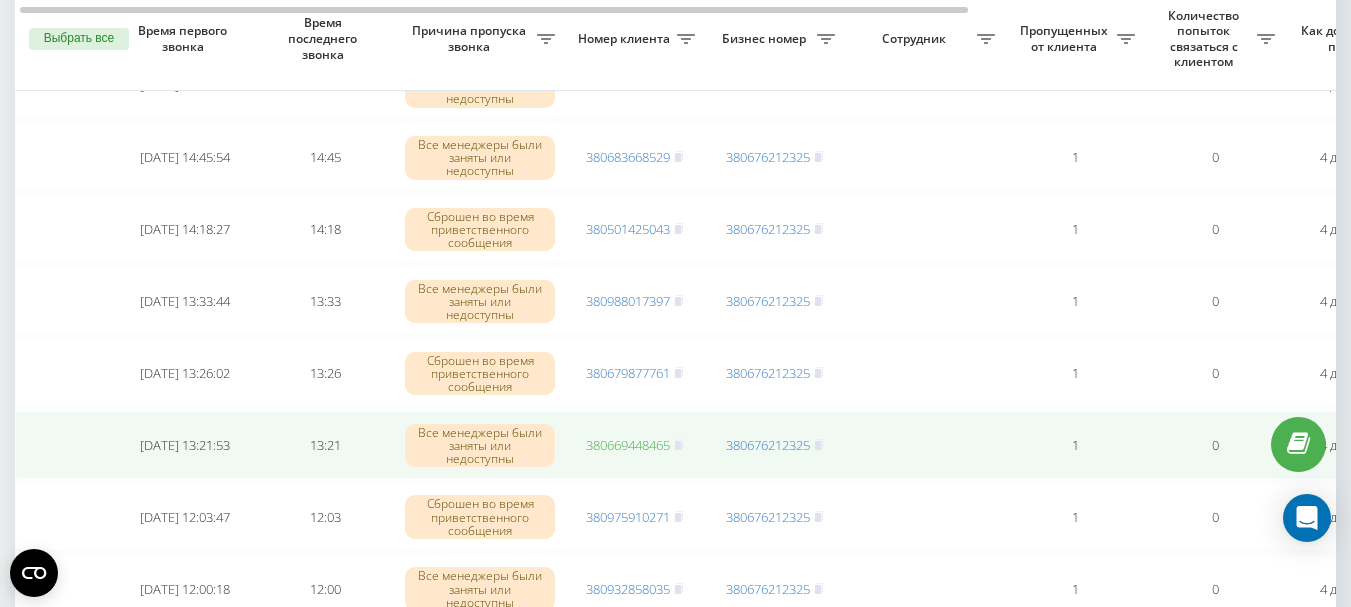 click on "380669448465" at bounding box center (628, 445) 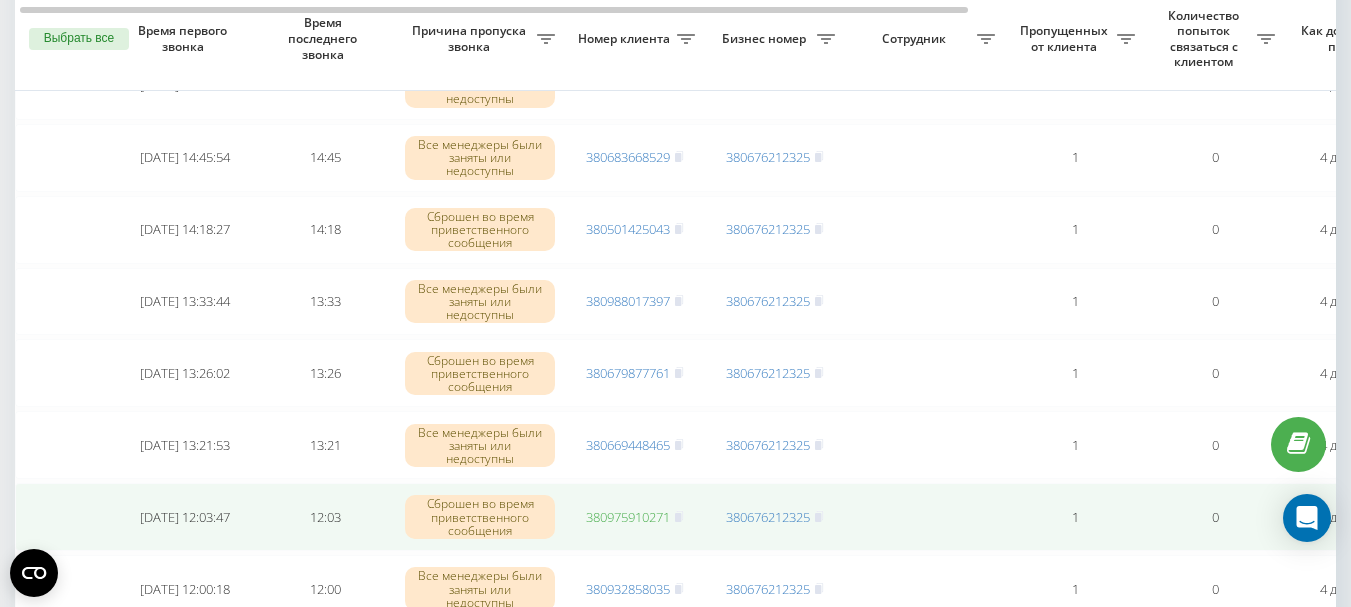 click on "380975910271" at bounding box center [628, 517] 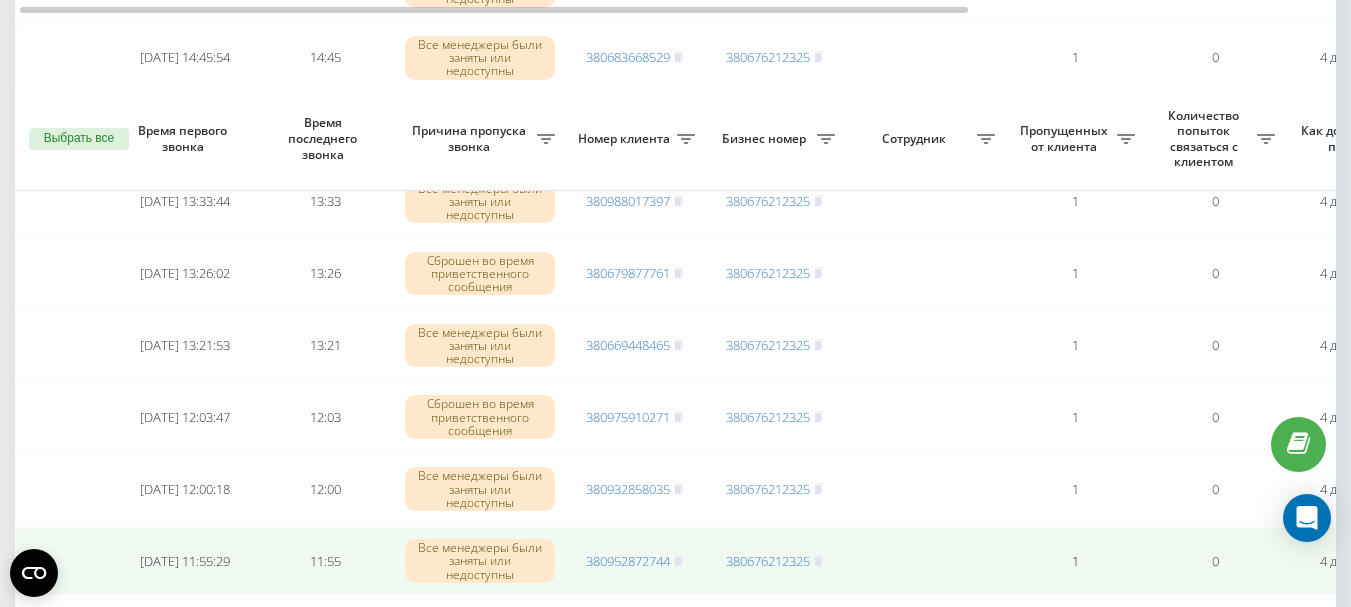 scroll, scrollTop: 1000, scrollLeft: 0, axis: vertical 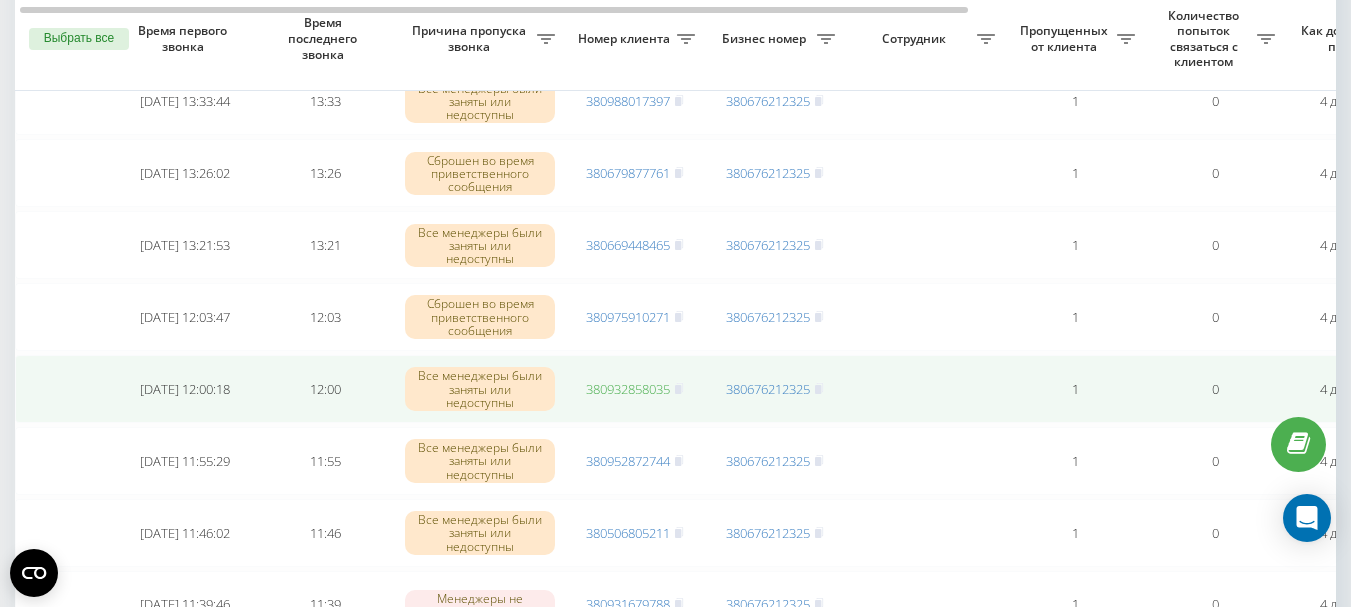 click on "380932858035" at bounding box center [628, 389] 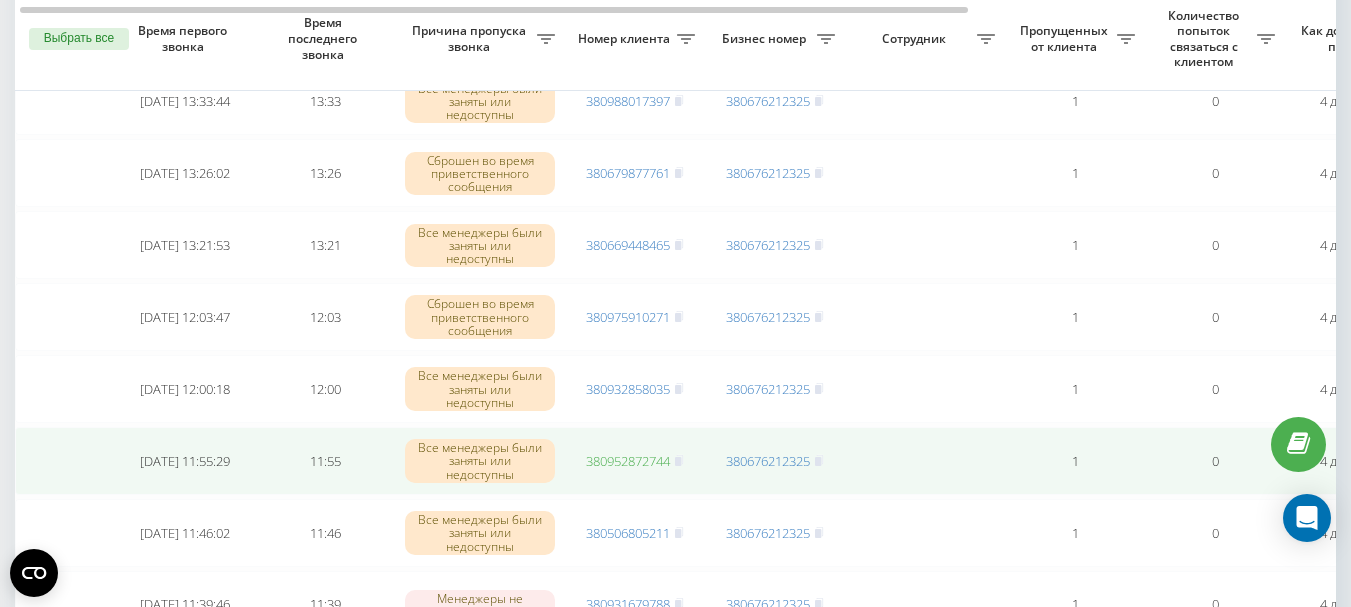click on "380952872744" at bounding box center [628, 461] 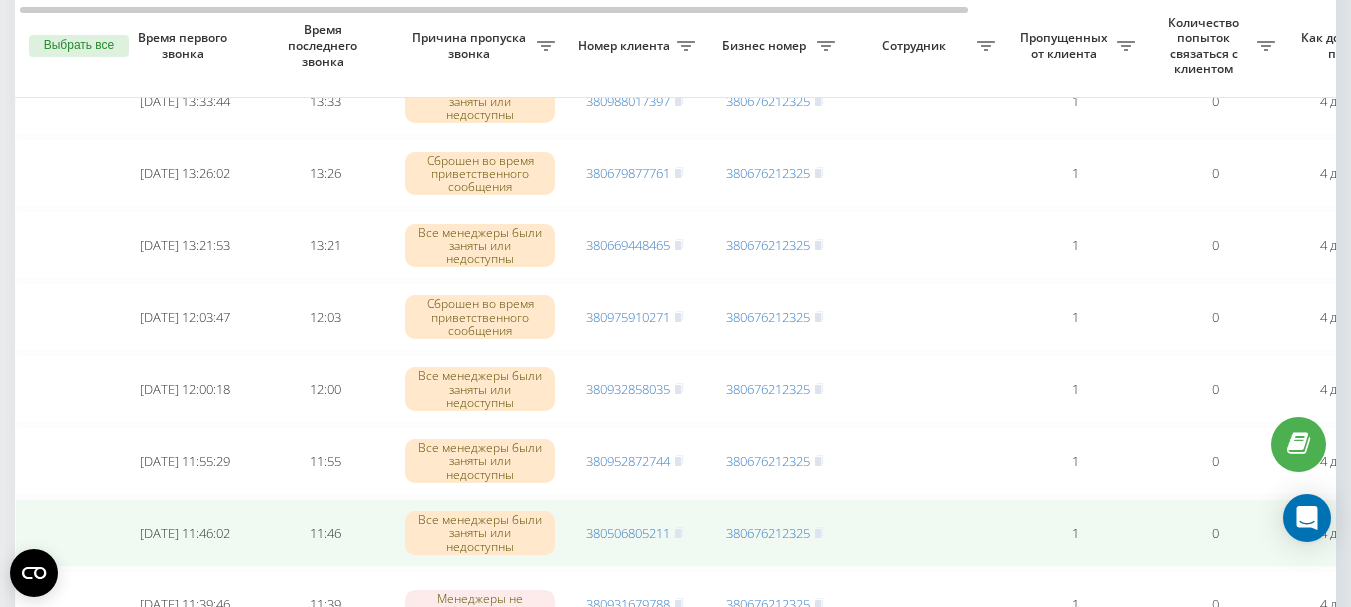 scroll, scrollTop: 1100, scrollLeft: 0, axis: vertical 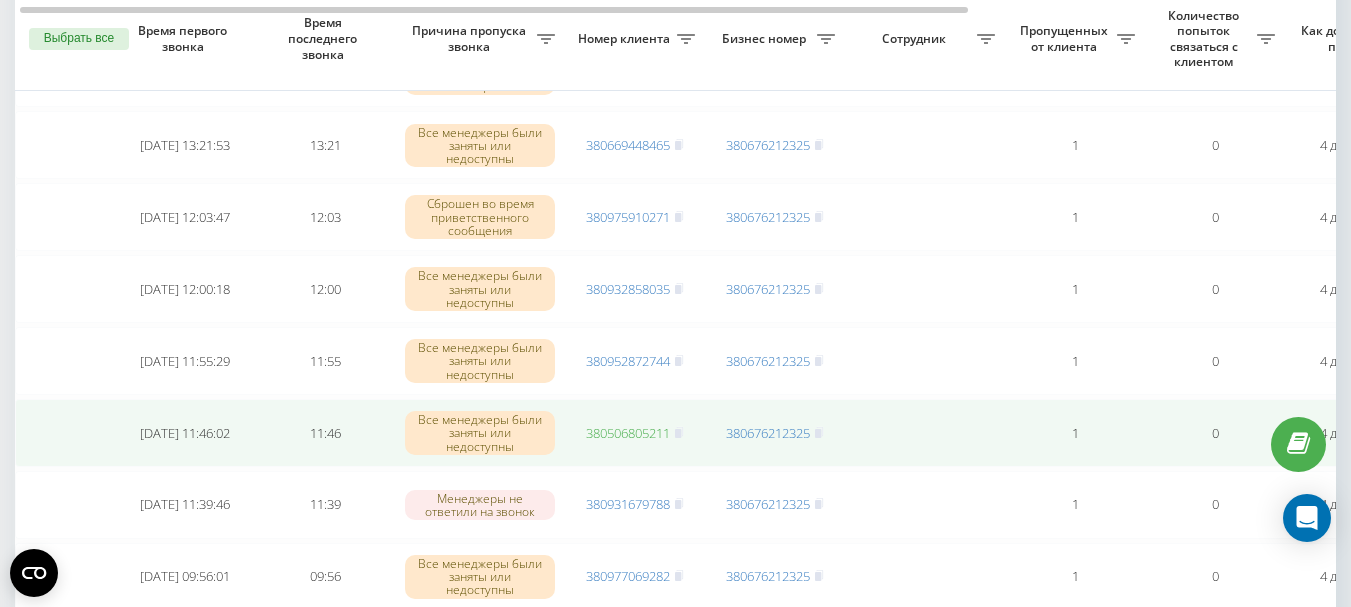 click on "380506805211" at bounding box center (628, 433) 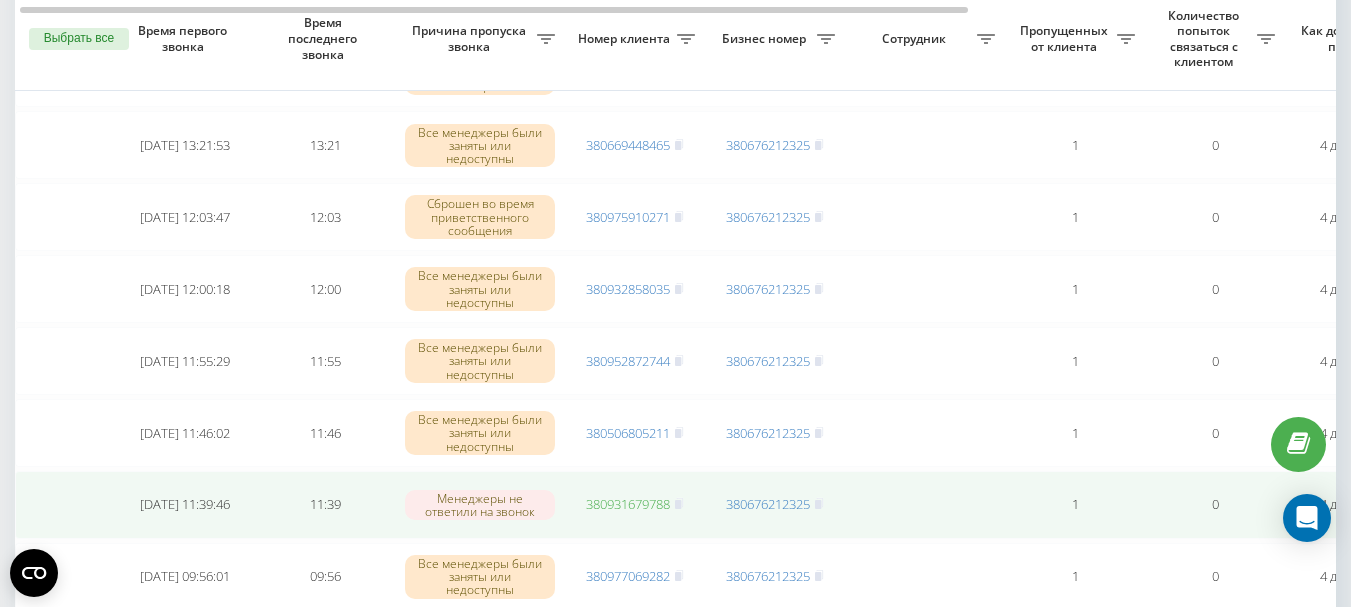 click on "380931679788" at bounding box center (628, 504) 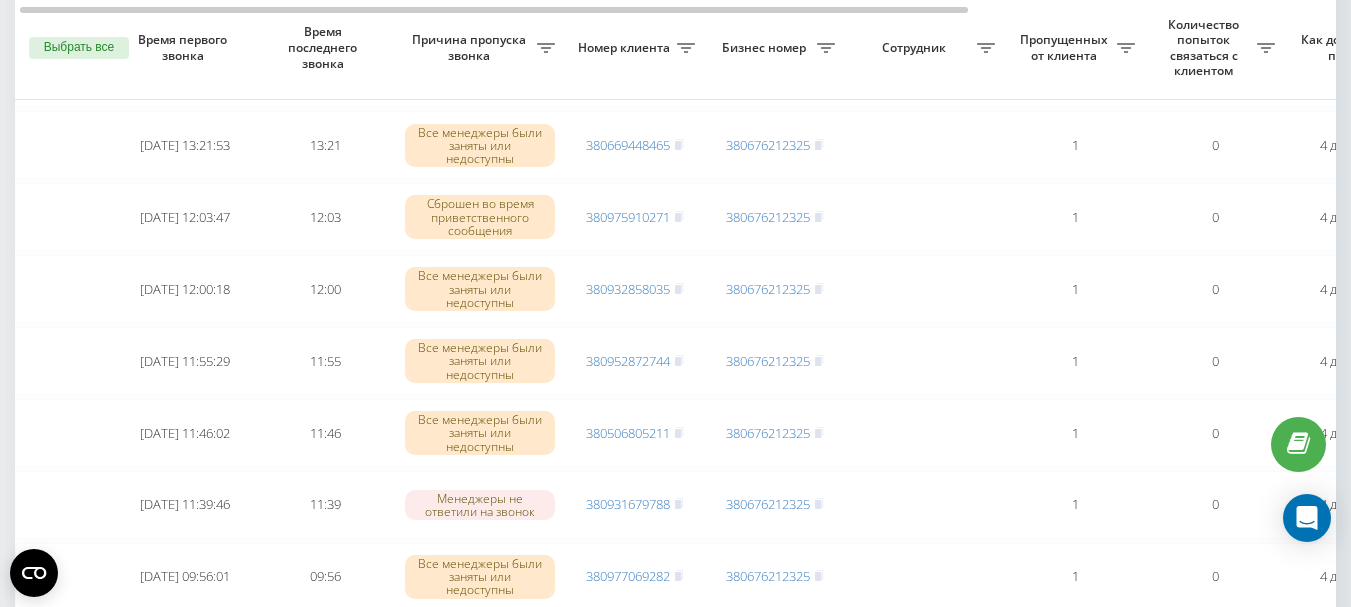 scroll, scrollTop: 1200, scrollLeft: 0, axis: vertical 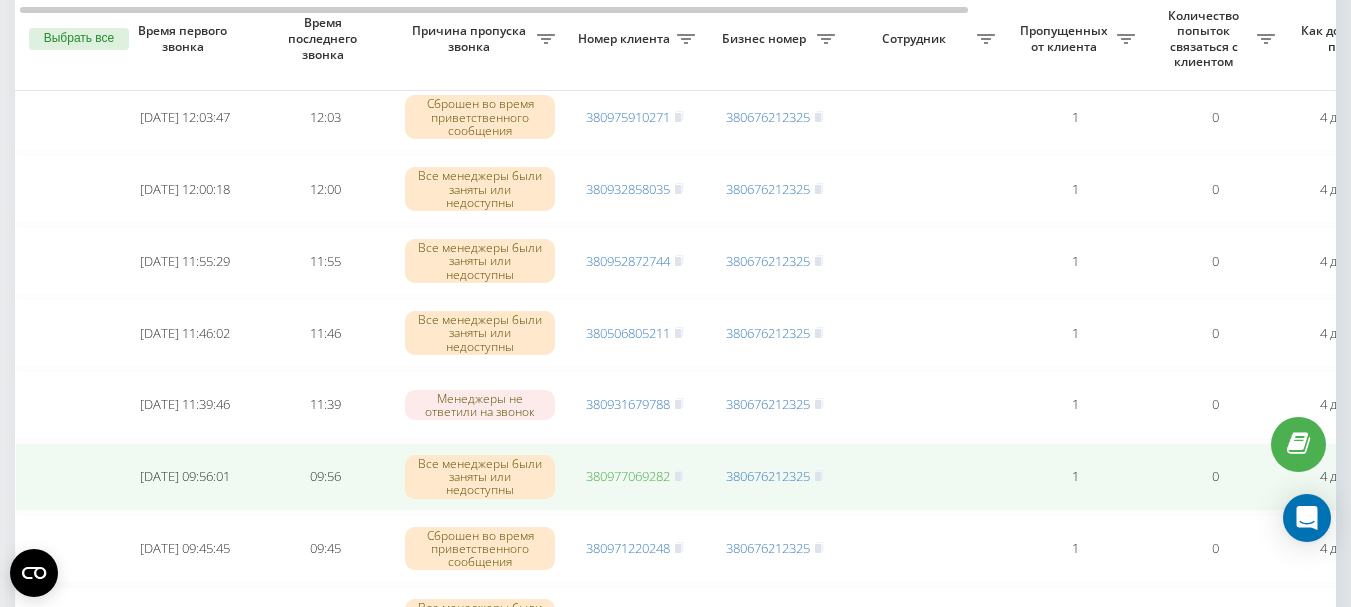 click on "380977069282" at bounding box center [628, 476] 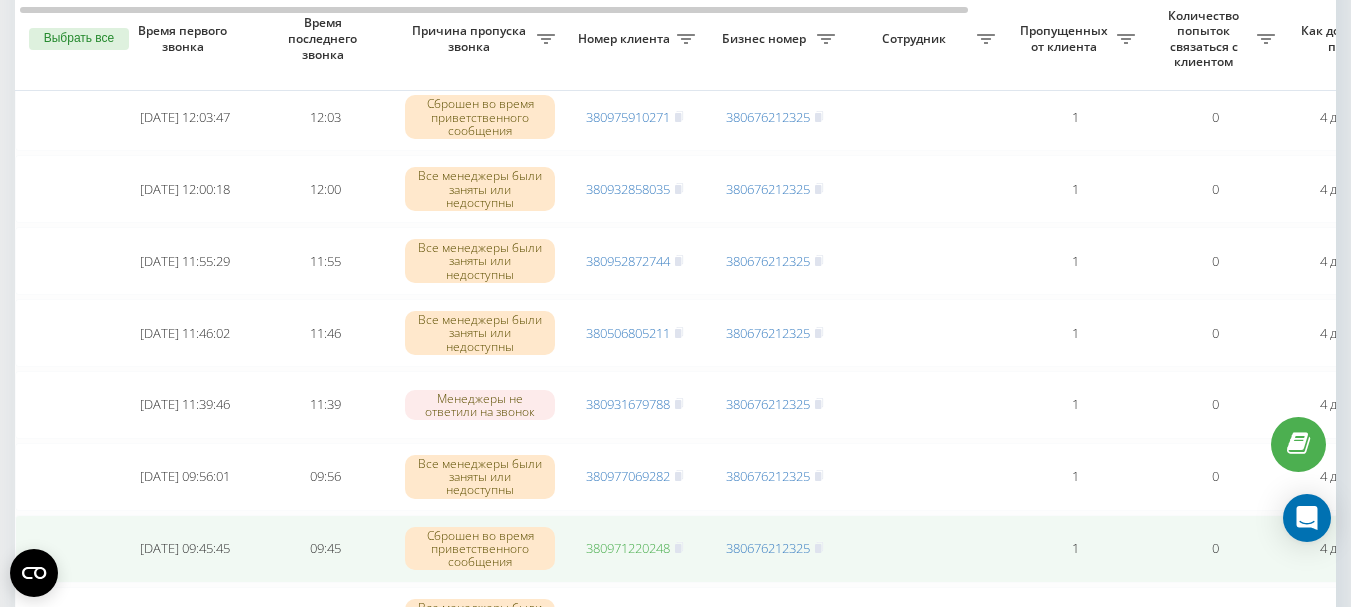 click on "380971220248" at bounding box center (628, 548) 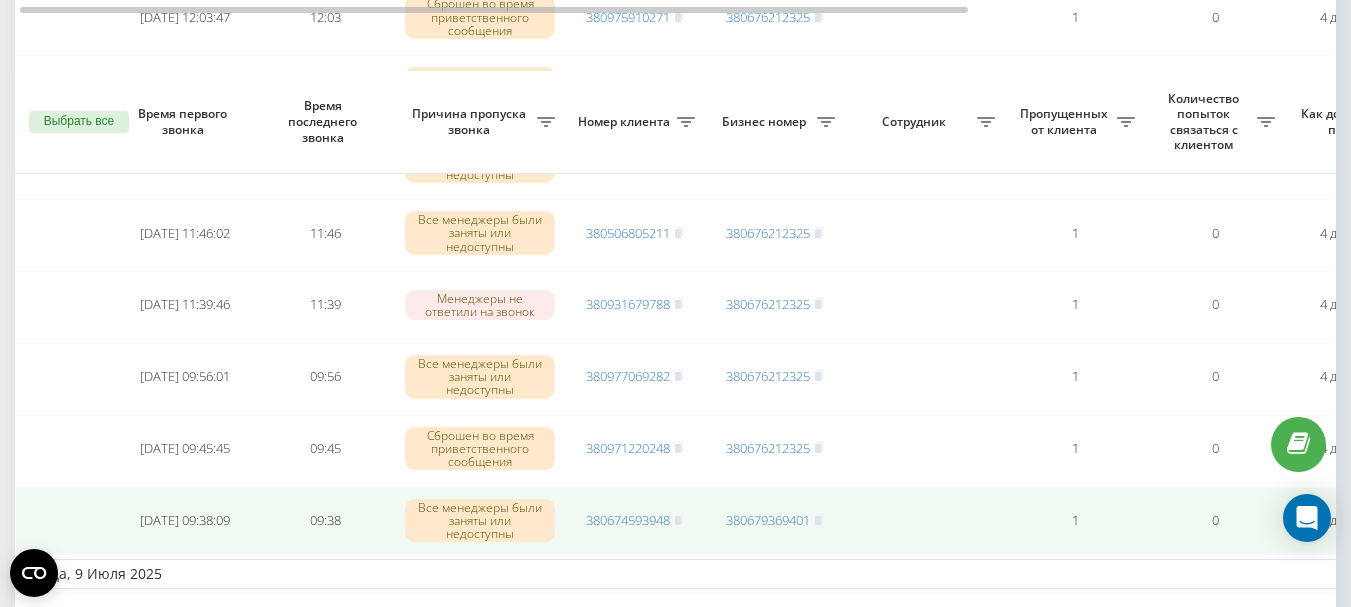 scroll, scrollTop: 1400, scrollLeft: 0, axis: vertical 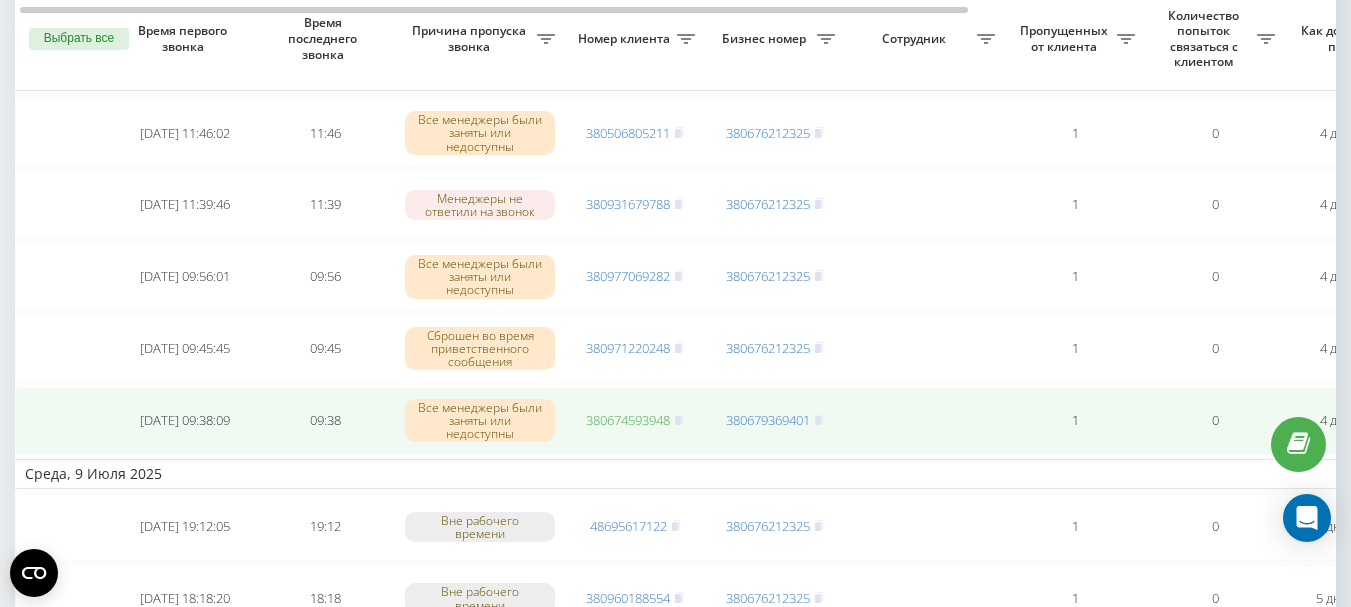click on "380674593948" at bounding box center (628, 420) 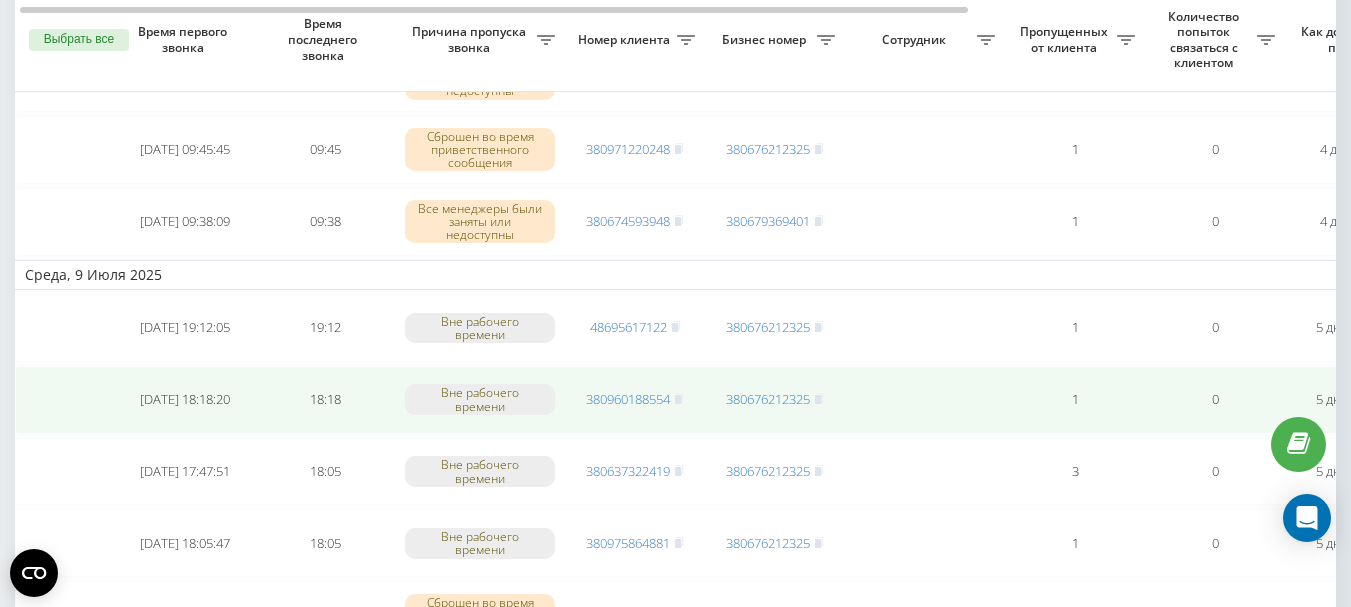 scroll, scrollTop: 1600, scrollLeft: 0, axis: vertical 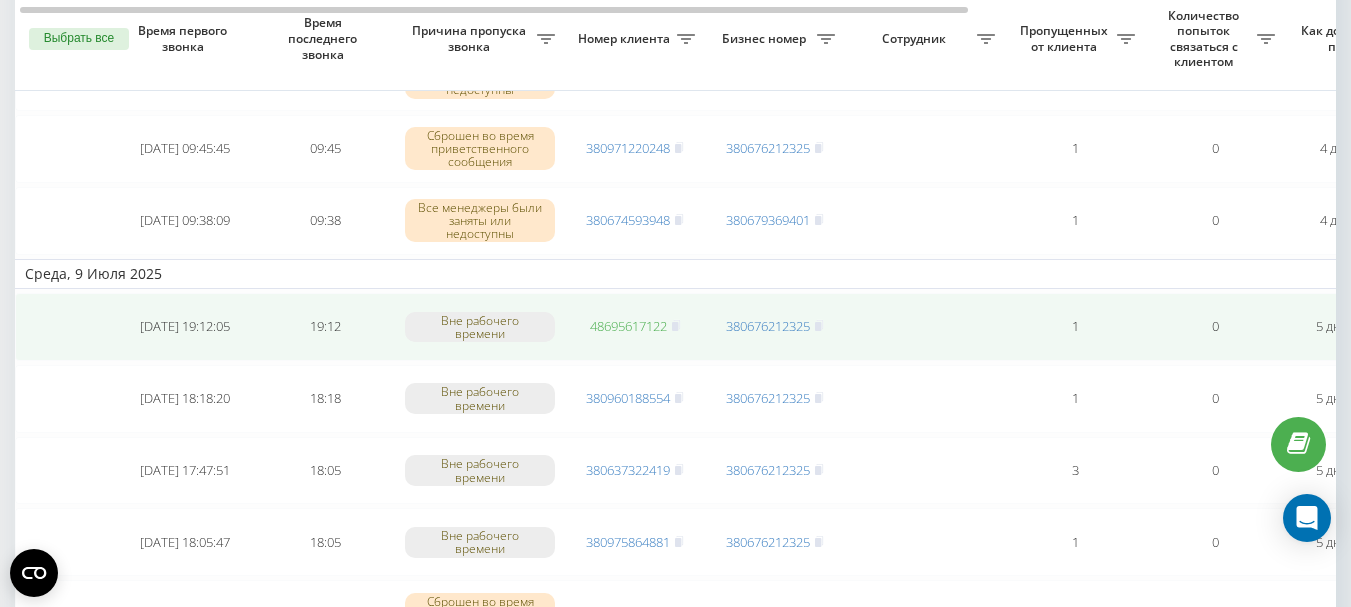 click on "48695617122" at bounding box center (628, 326) 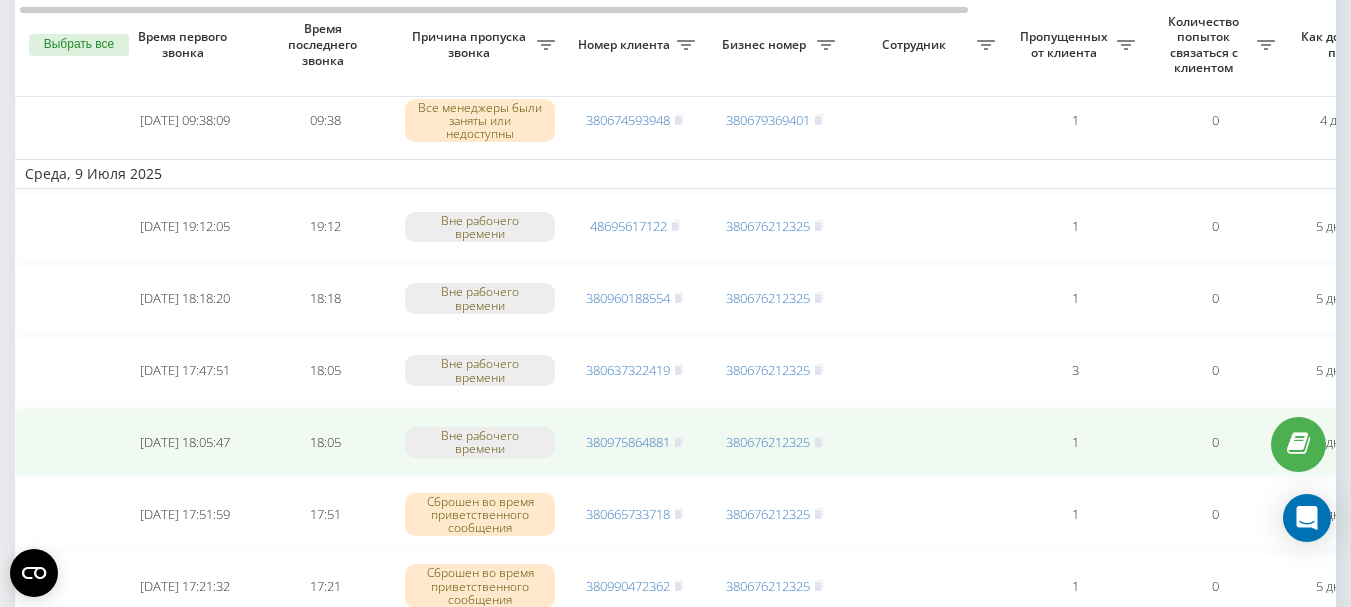 scroll, scrollTop: 1800, scrollLeft: 0, axis: vertical 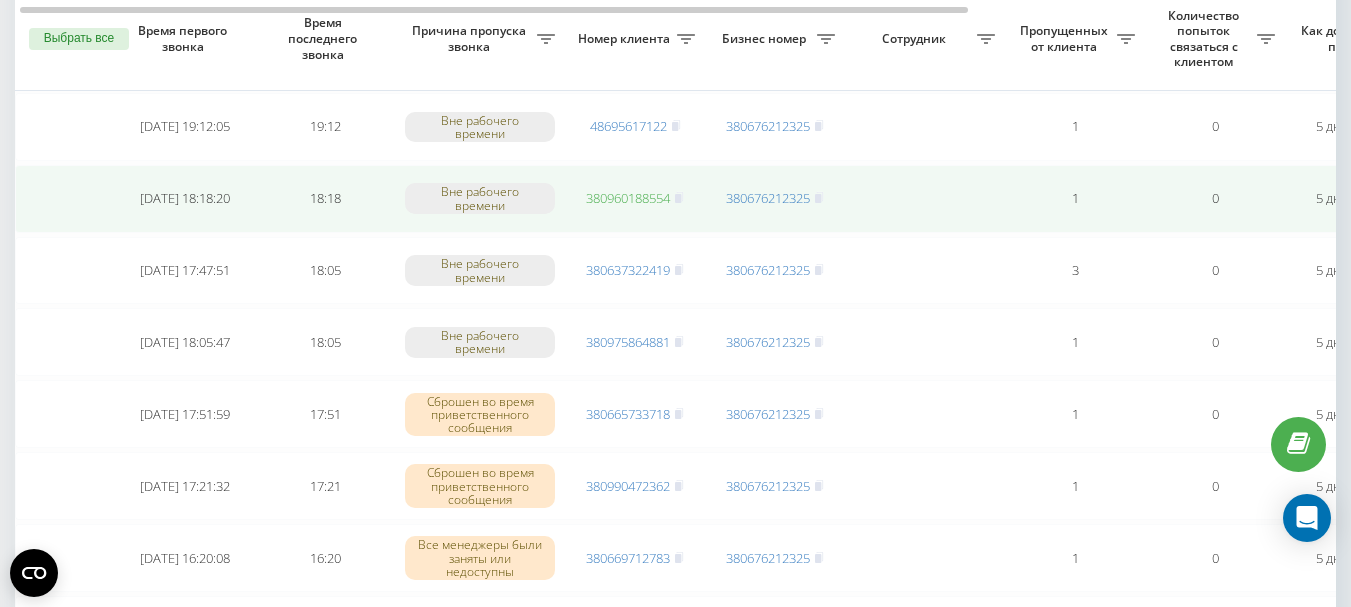 click on "380960188554" at bounding box center (628, 198) 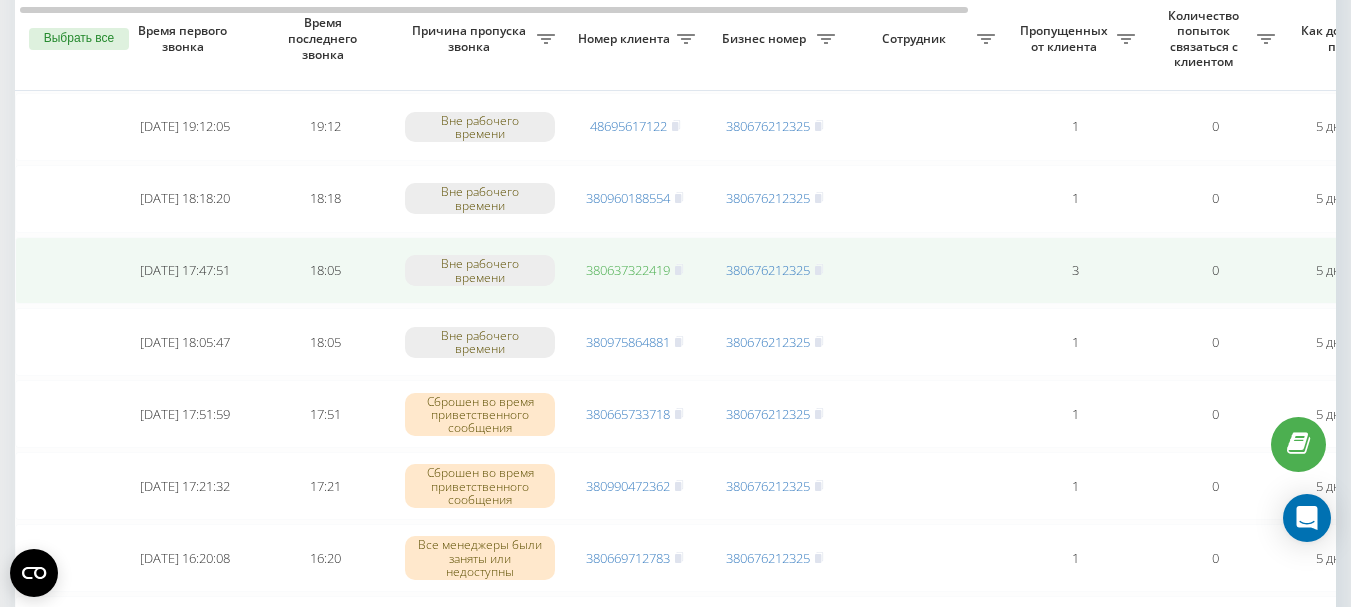 click on "380637322419" at bounding box center [628, 270] 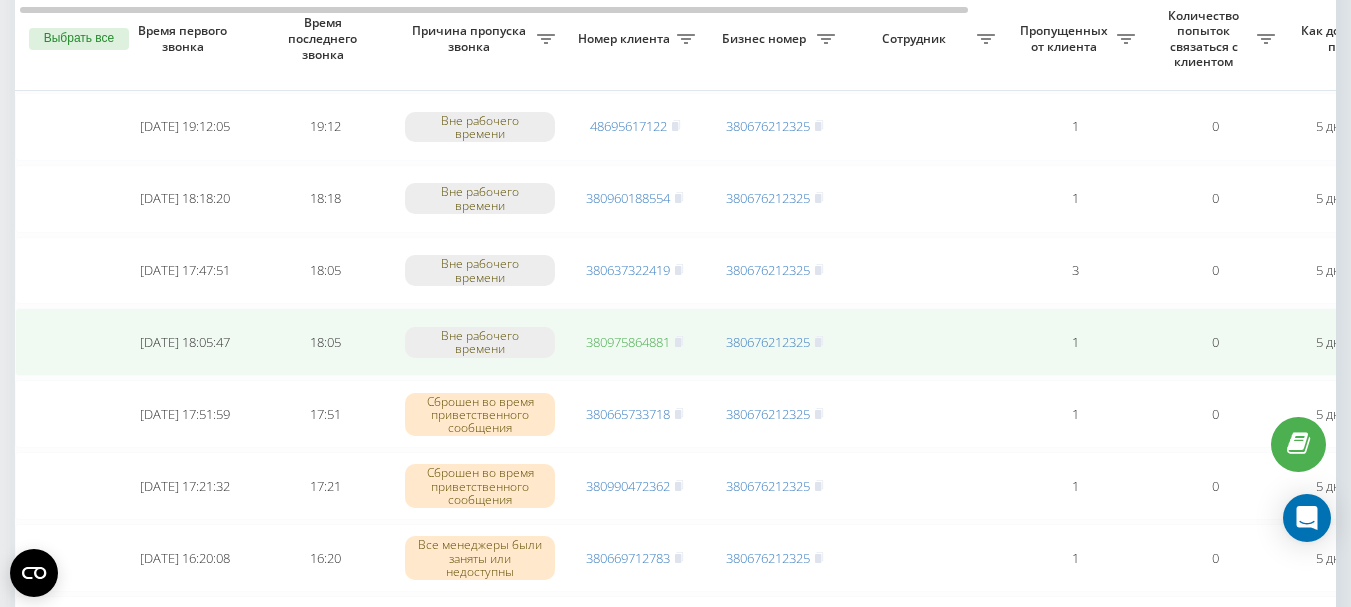 click on "380975864881" at bounding box center (628, 342) 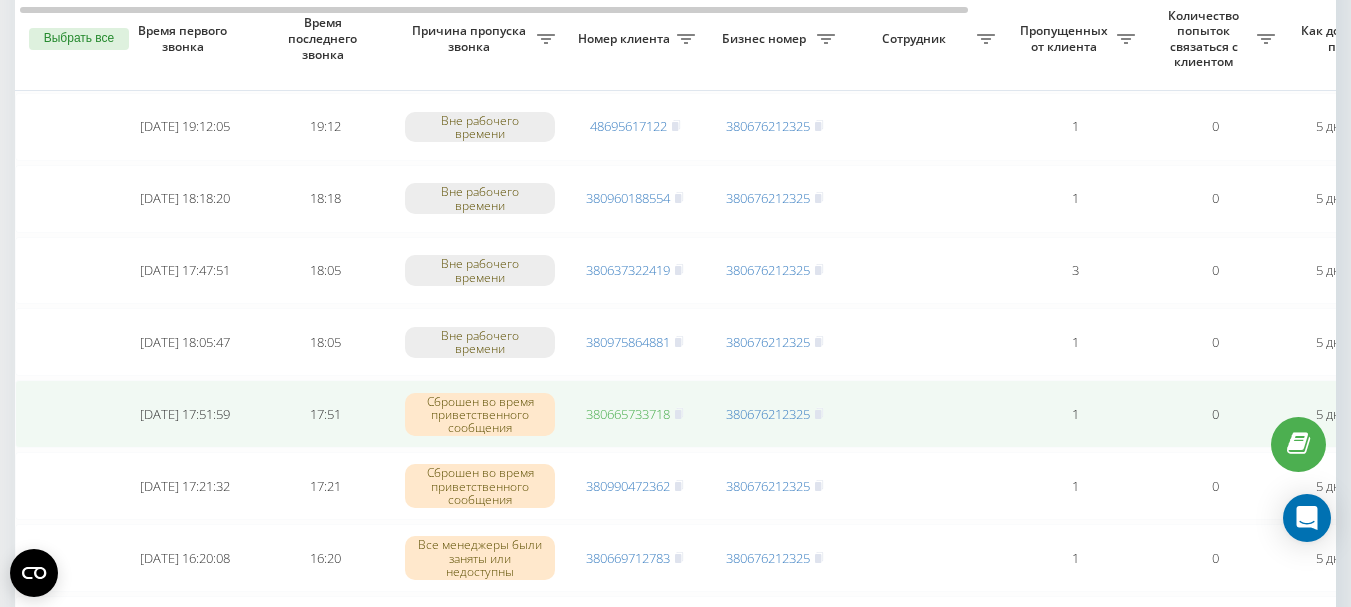 click on "380665733718" at bounding box center [628, 414] 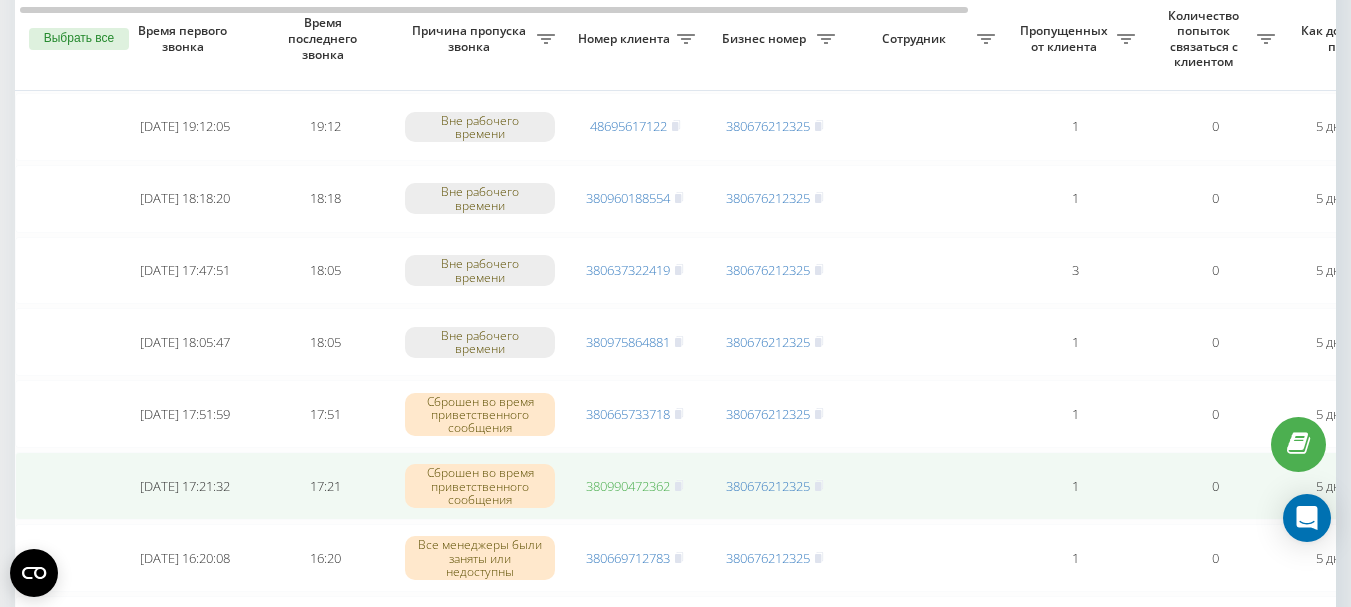 click on "380990472362" at bounding box center (628, 486) 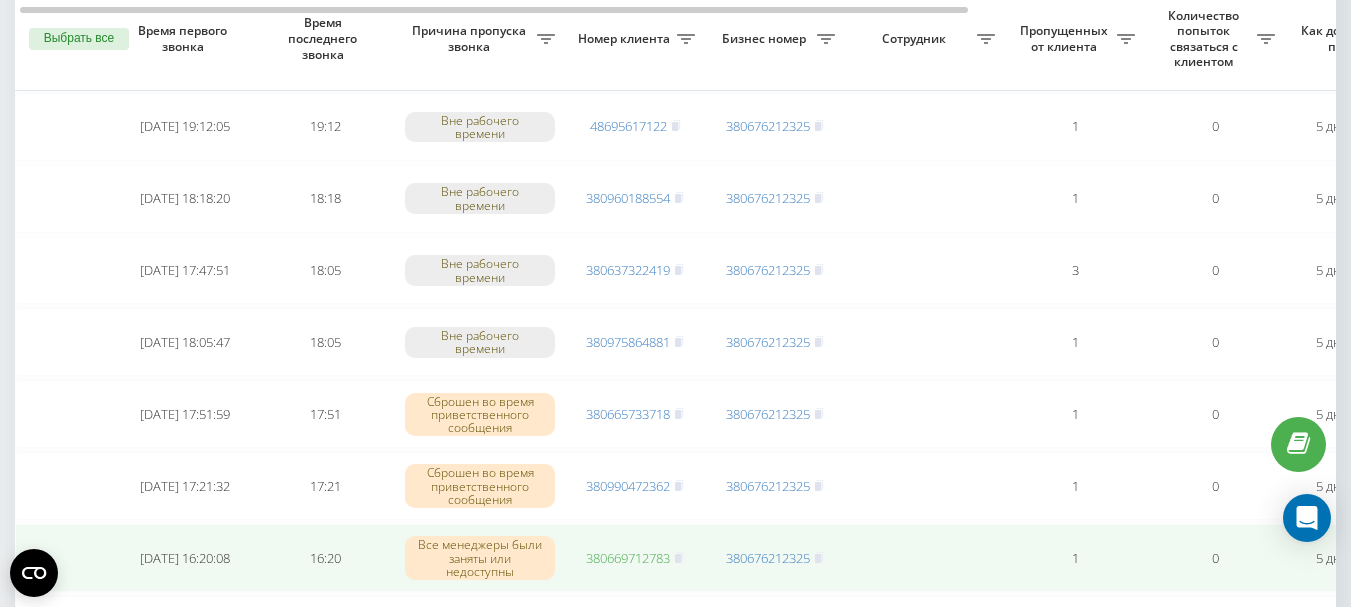 click on "380669712783" at bounding box center (628, 558) 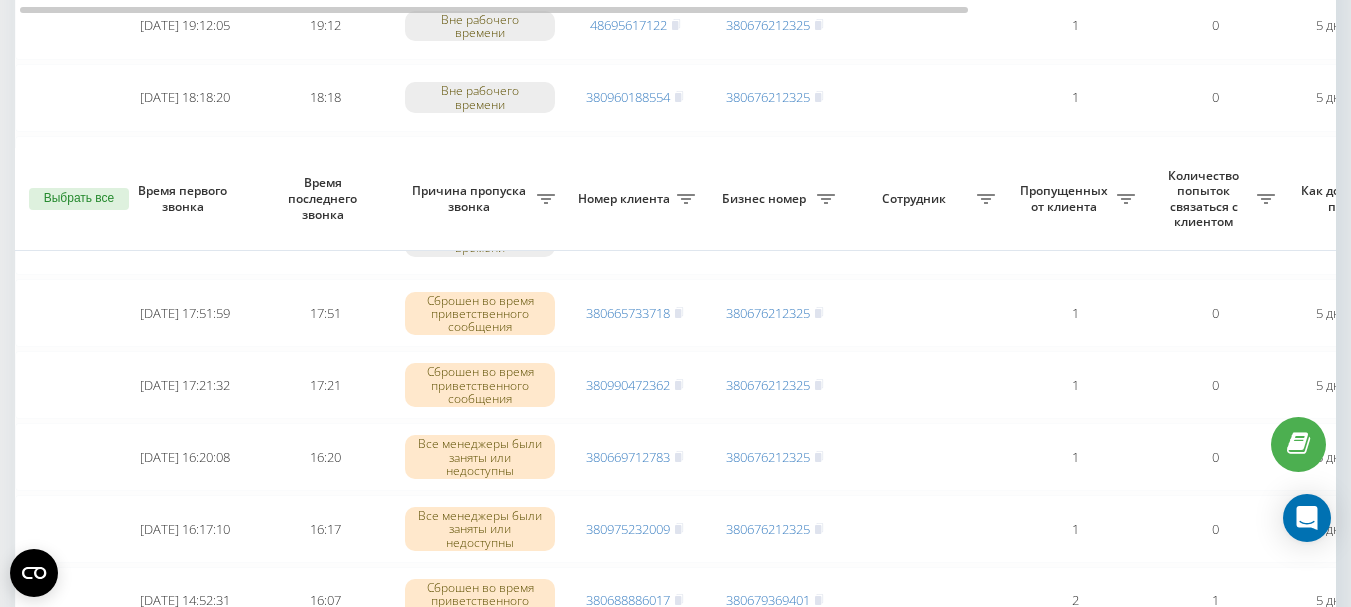 scroll, scrollTop: 2100, scrollLeft: 0, axis: vertical 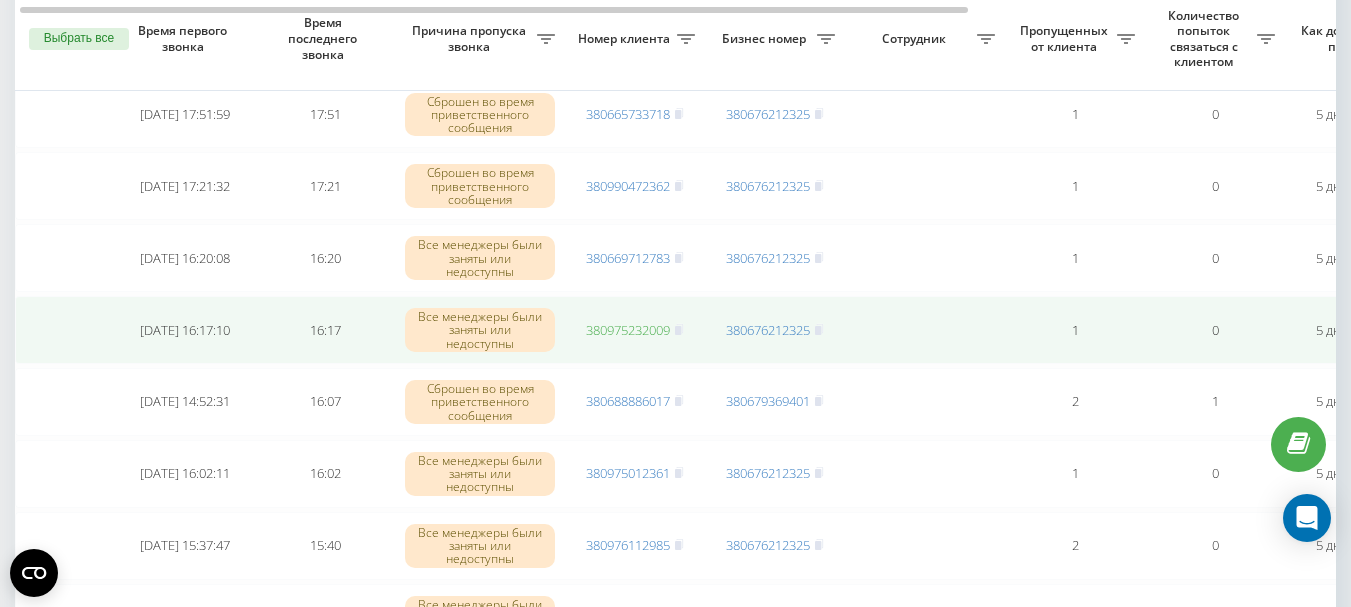 click on "380975232009" at bounding box center (628, 330) 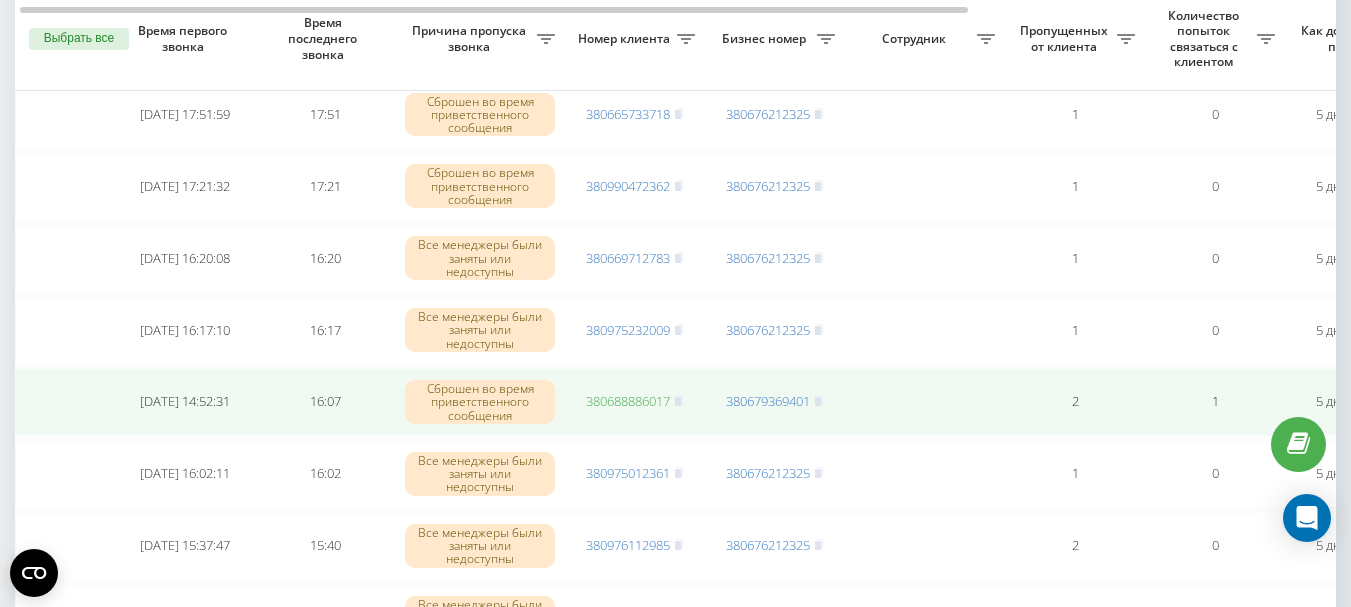 click on "380688886017" at bounding box center [628, 401] 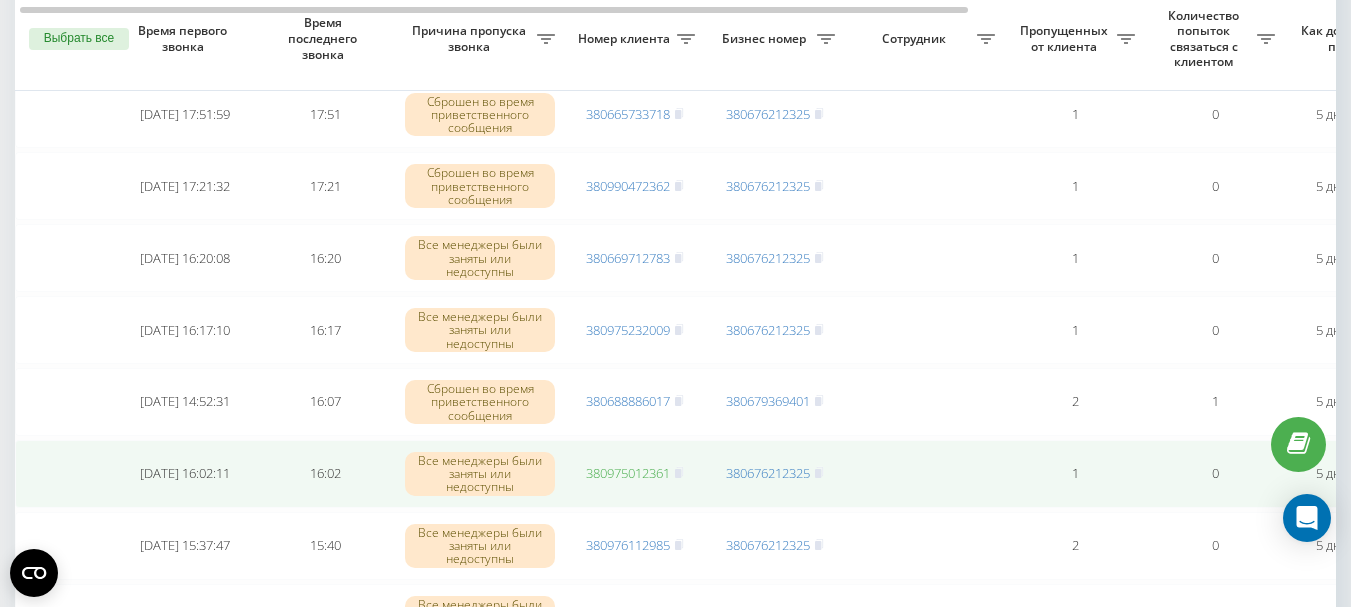 click on "380975012361" at bounding box center [628, 473] 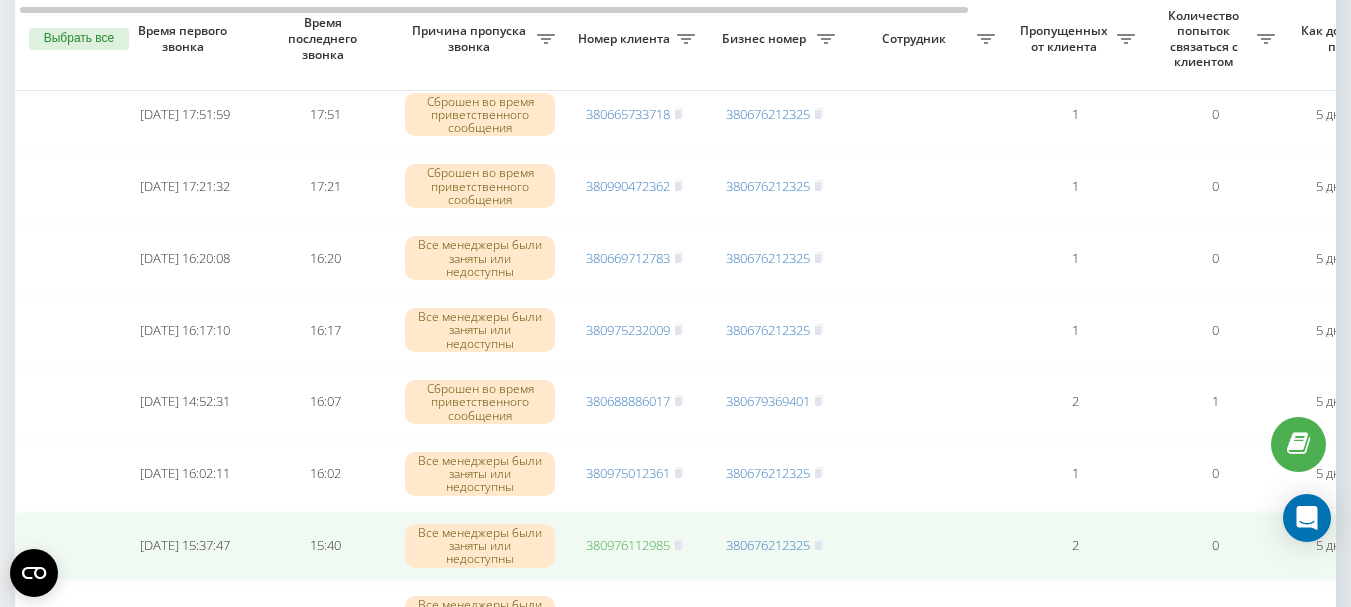 click on "380976112985" at bounding box center [628, 545] 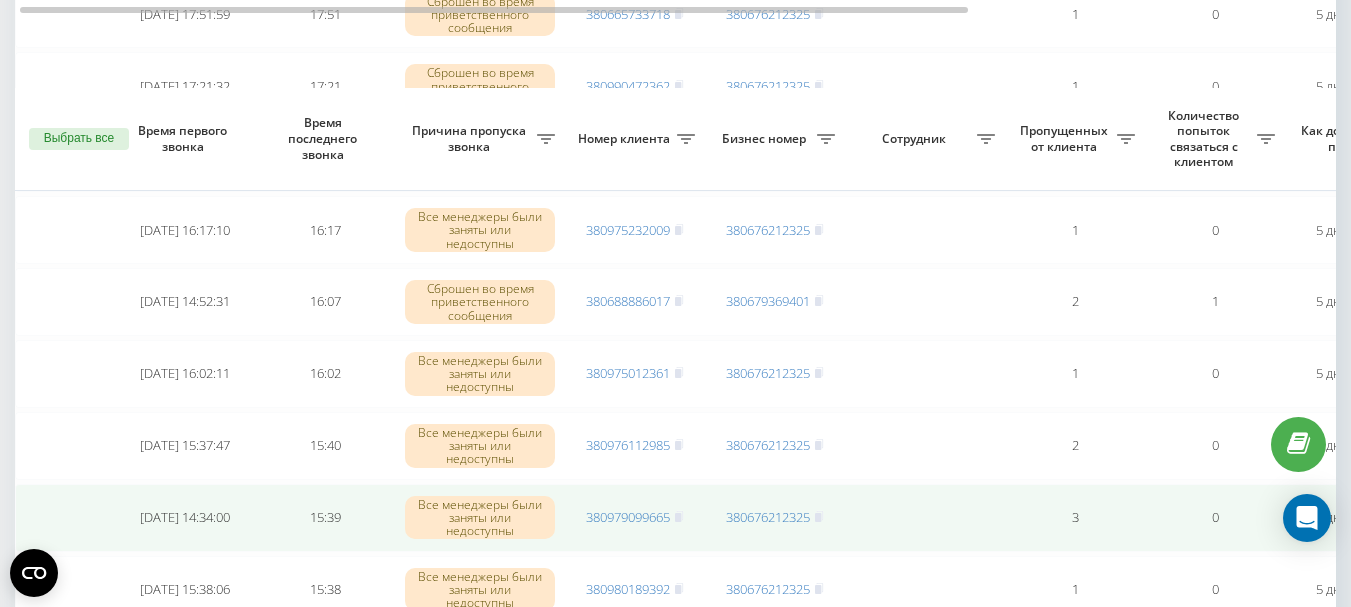 scroll, scrollTop: 2300, scrollLeft: 0, axis: vertical 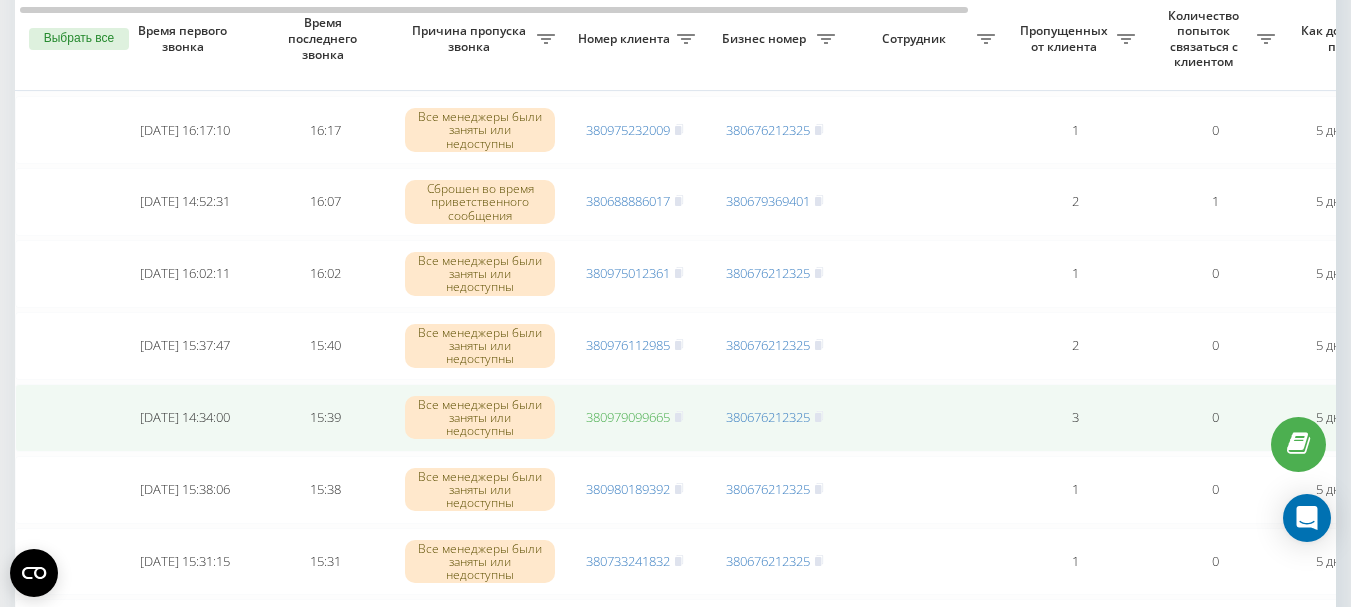 click on "380979099665" at bounding box center (628, 417) 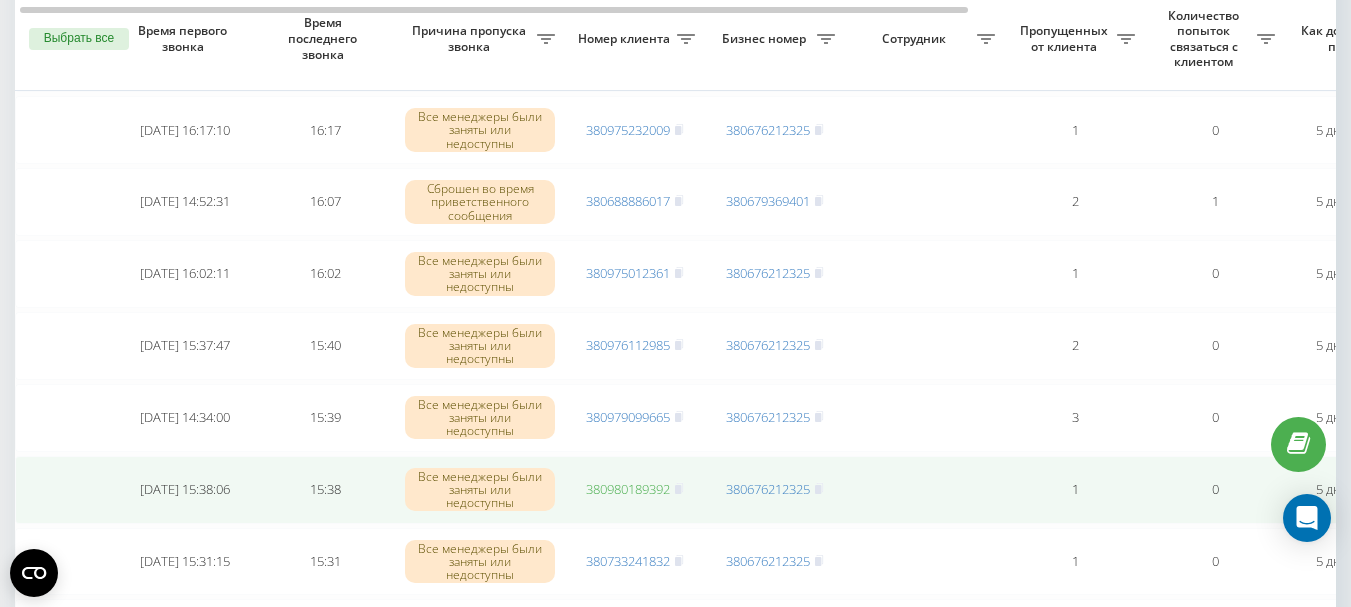 click on "380980189392" at bounding box center (628, 489) 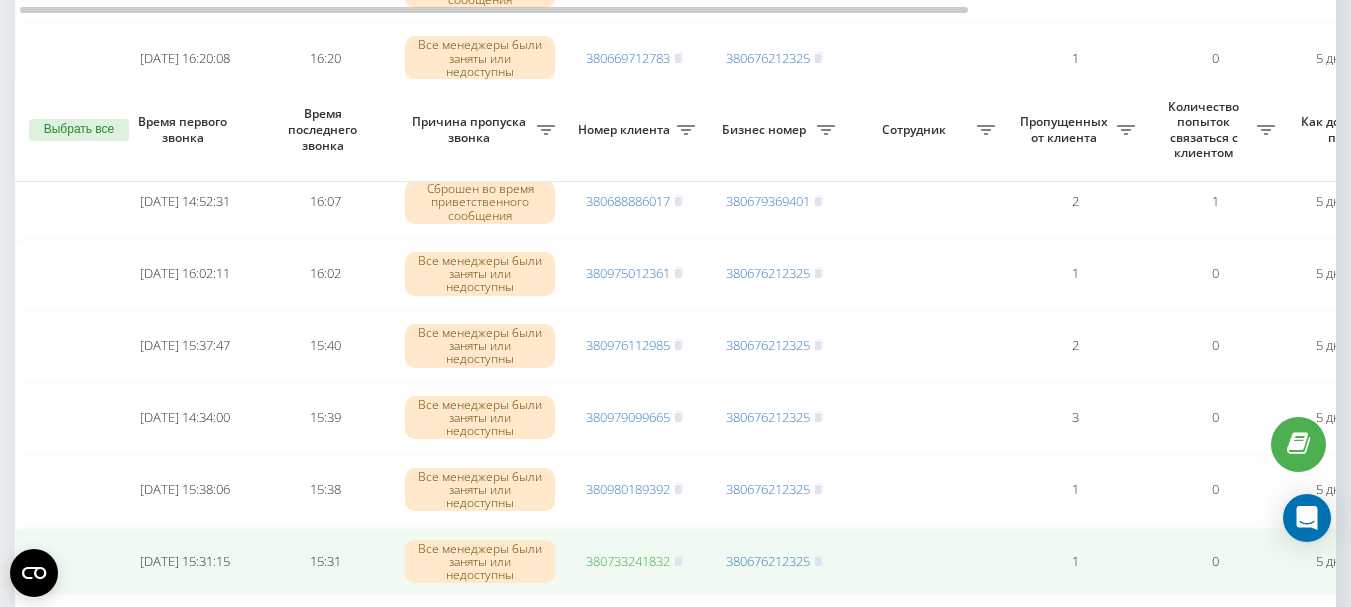 scroll, scrollTop: 2400, scrollLeft: 0, axis: vertical 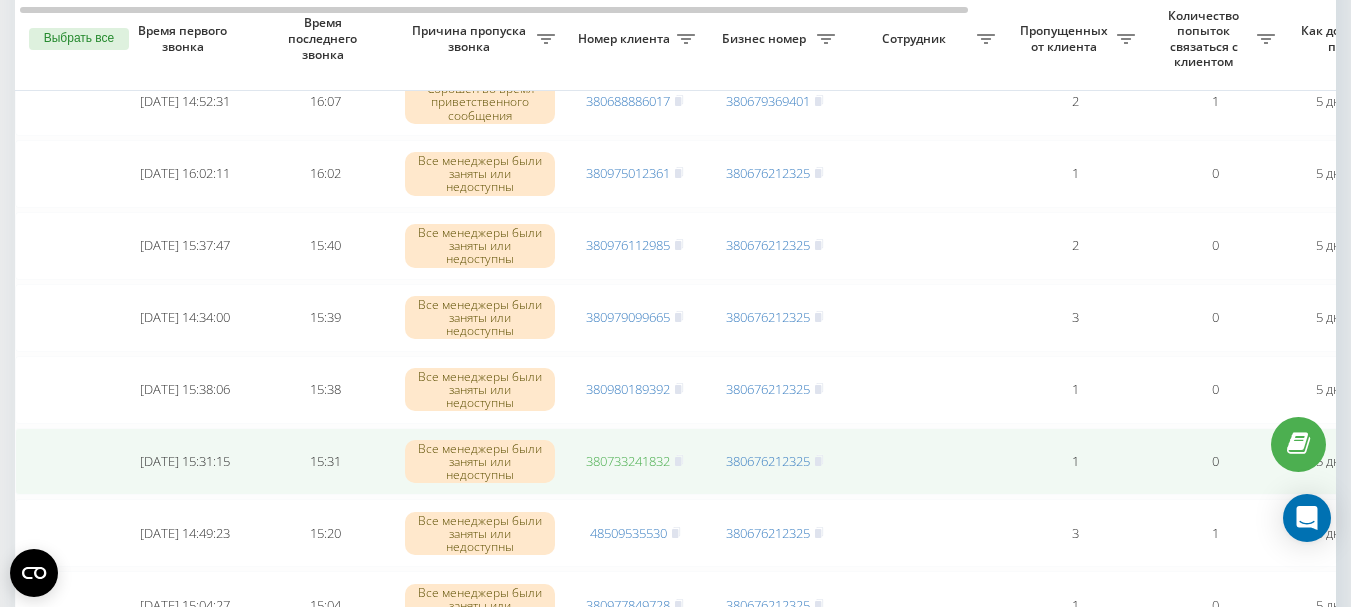 click on "380733241832" at bounding box center (628, 461) 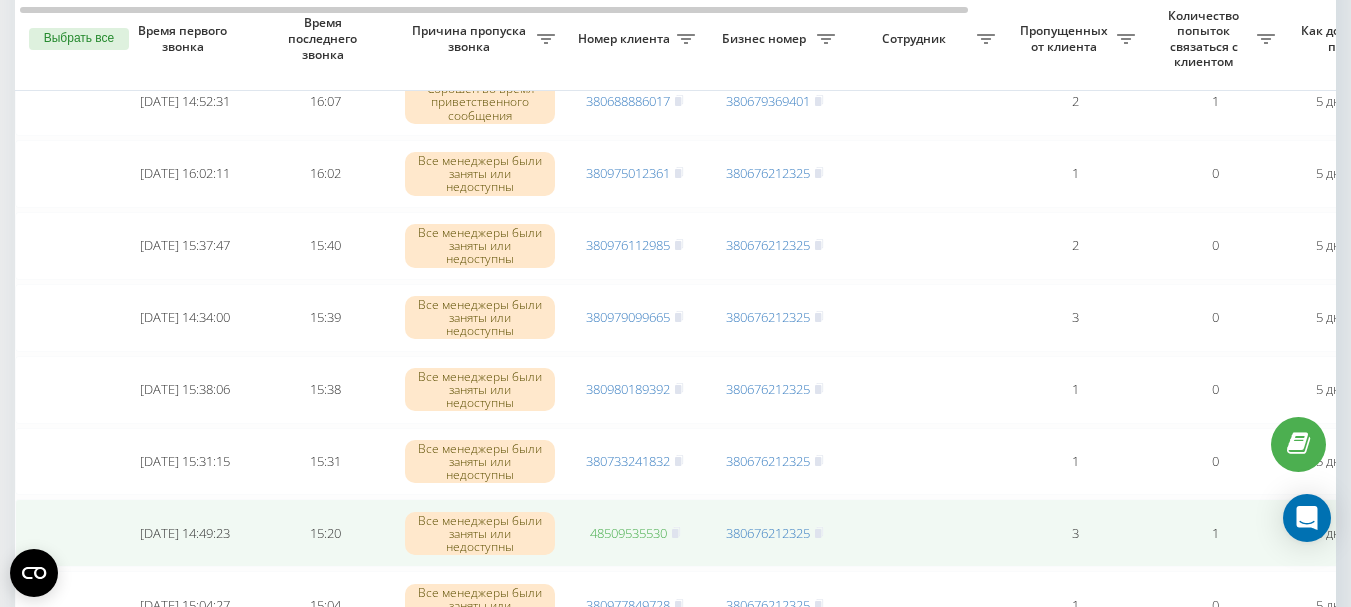click on "48509535530" at bounding box center [628, 533] 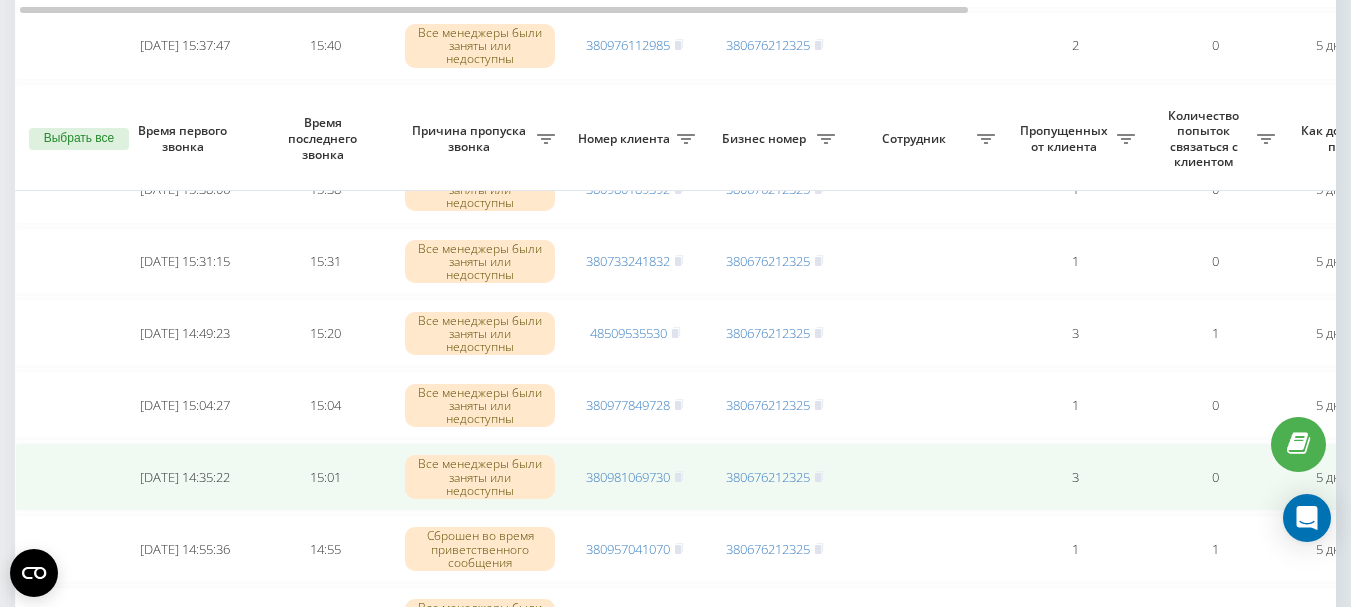 scroll, scrollTop: 2700, scrollLeft: 0, axis: vertical 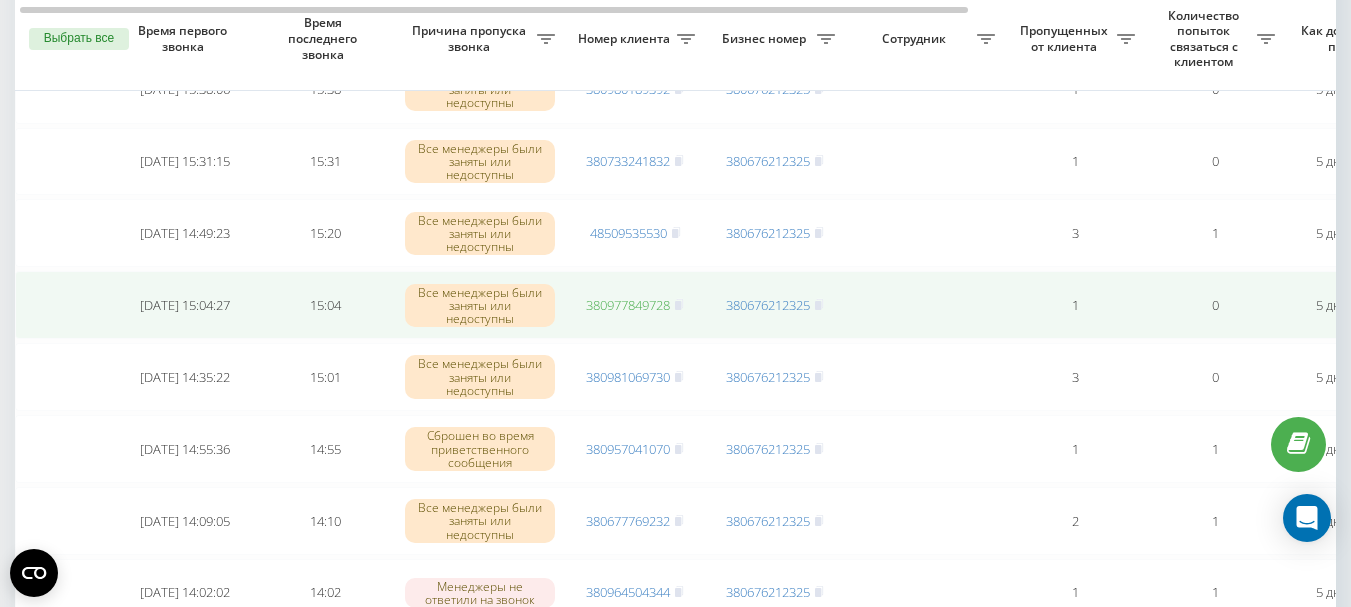 click on "380977849728" at bounding box center (628, 305) 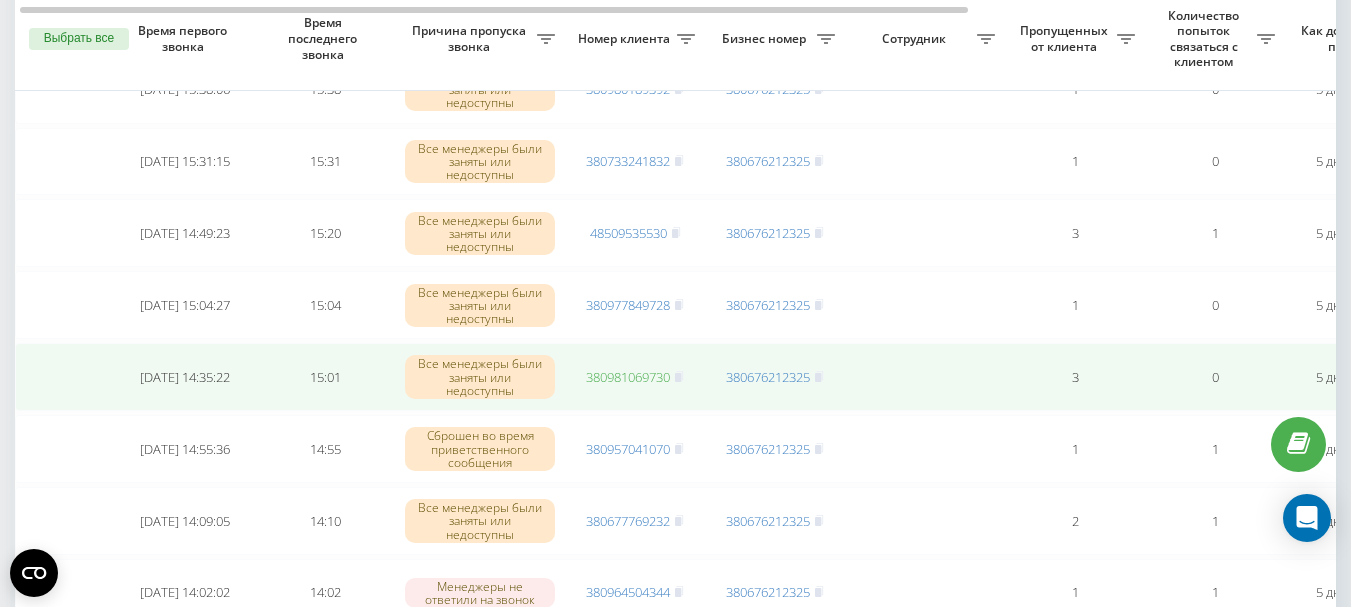 click on "380981069730" at bounding box center [628, 377] 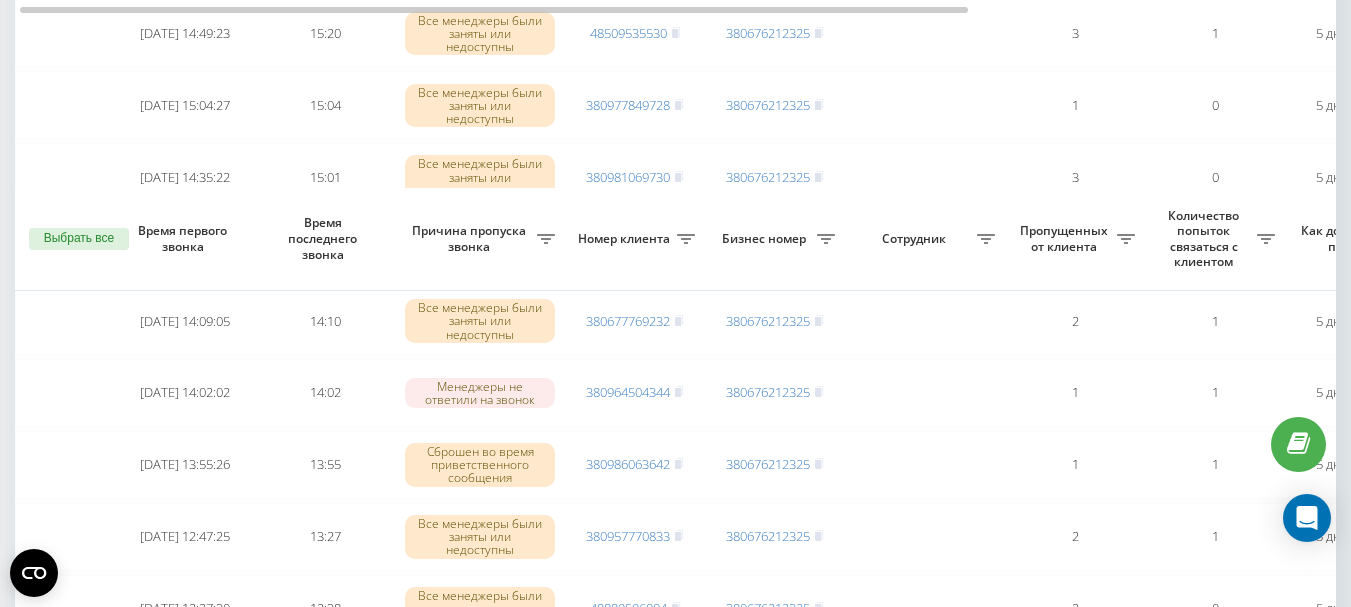 scroll, scrollTop: 3100, scrollLeft: 0, axis: vertical 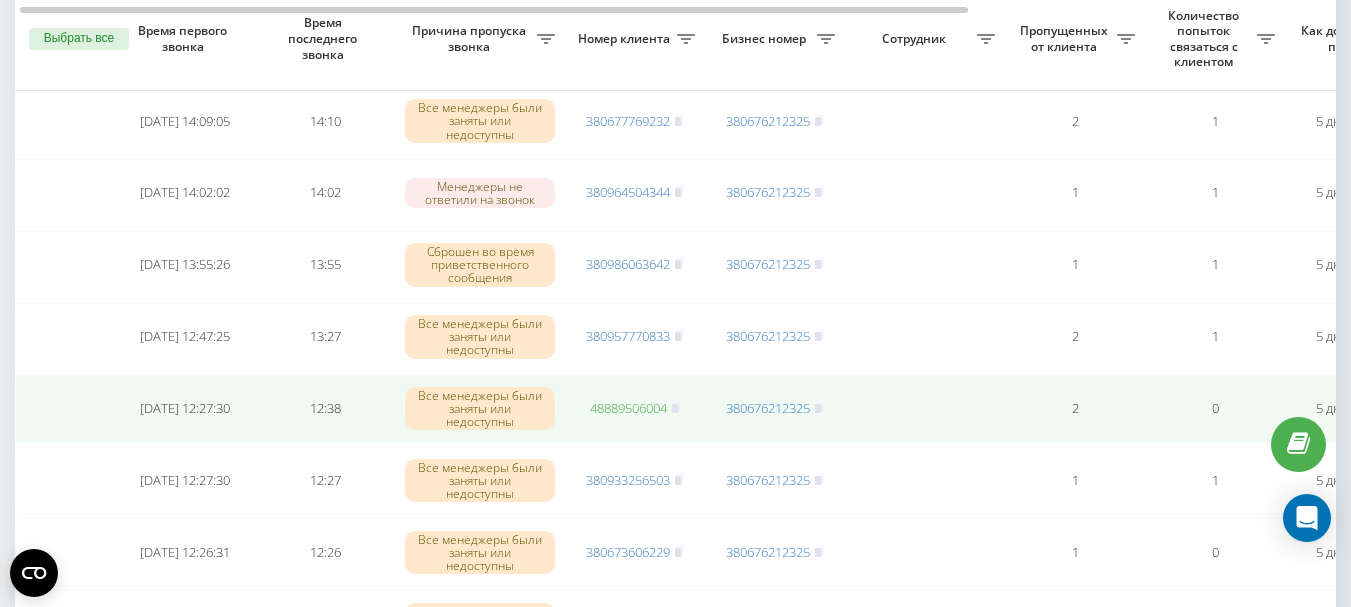 click on "48889506004" at bounding box center (628, 408) 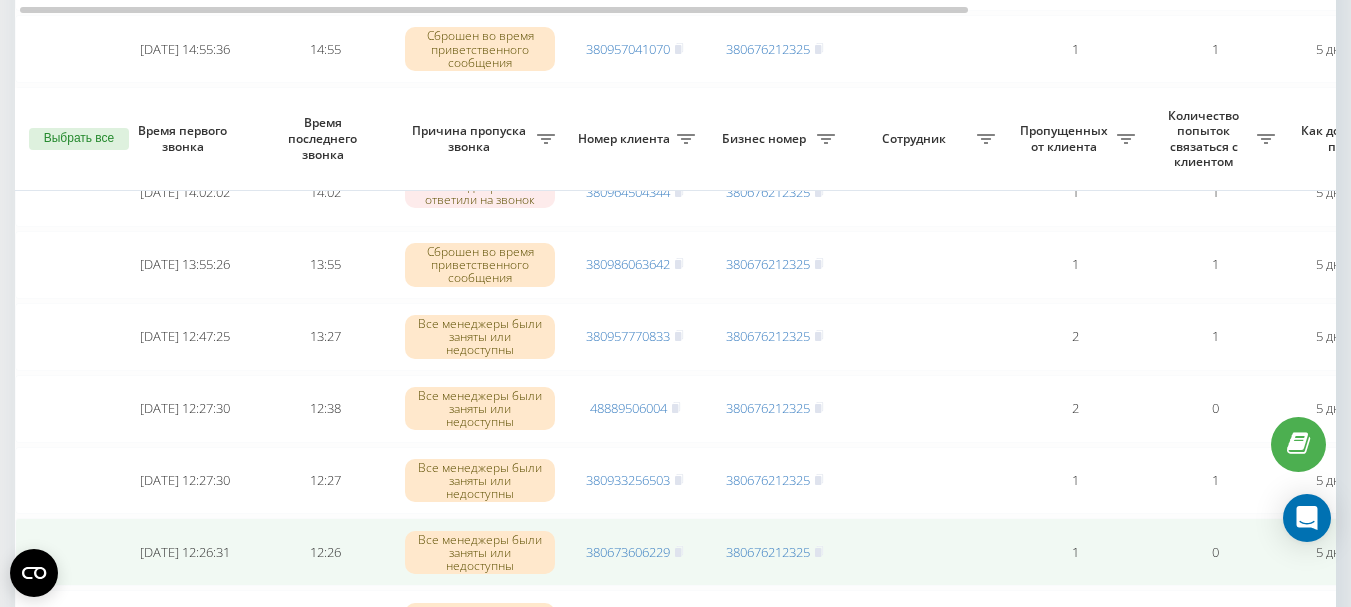 scroll, scrollTop: 3200, scrollLeft: 0, axis: vertical 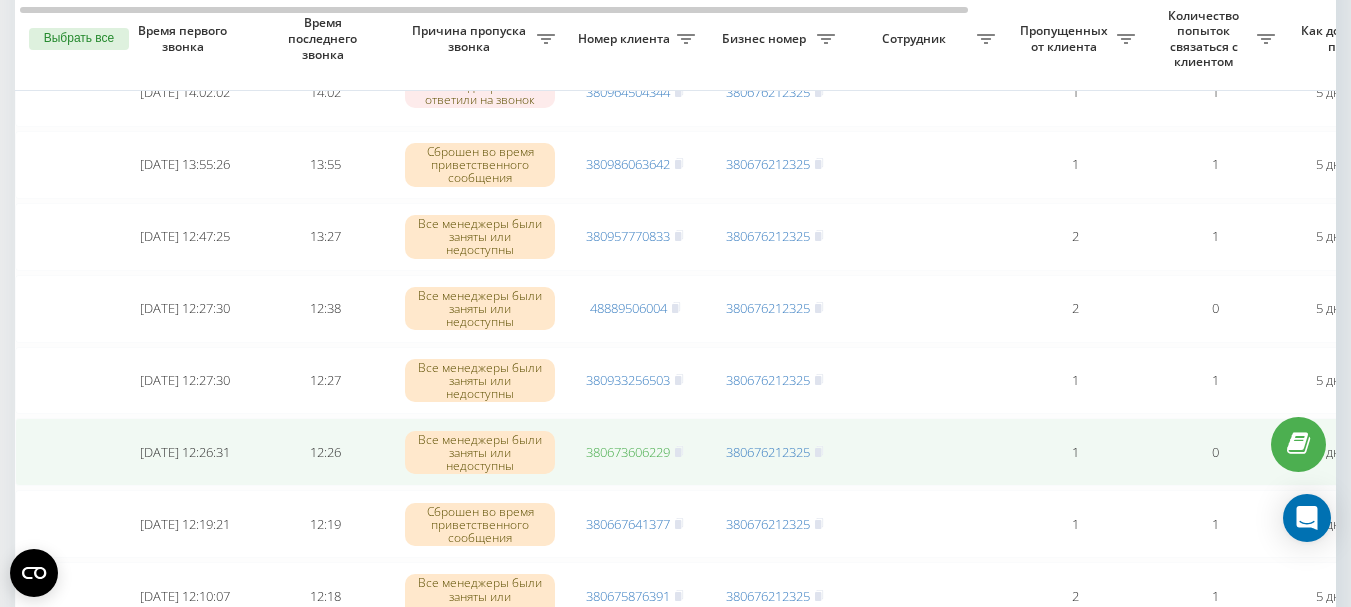 click on "380673606229" at bounding box center (628, 452) 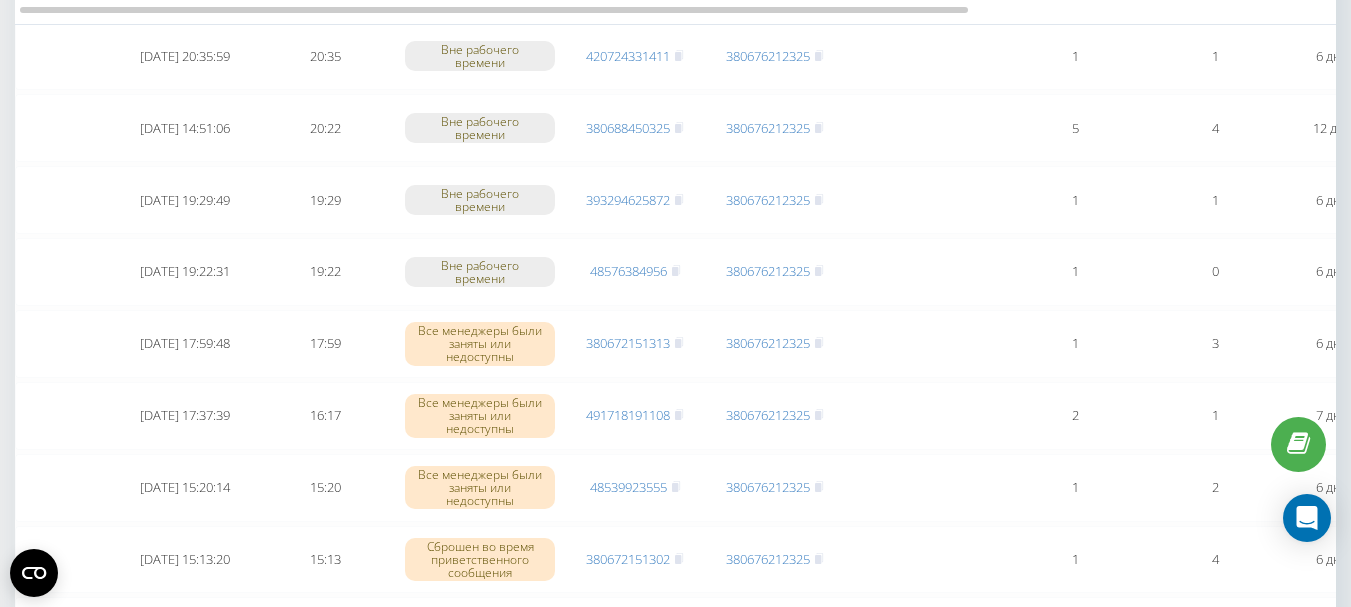 scroll, scrollTop: 5400, scrollLeft: 0, axis: vertical 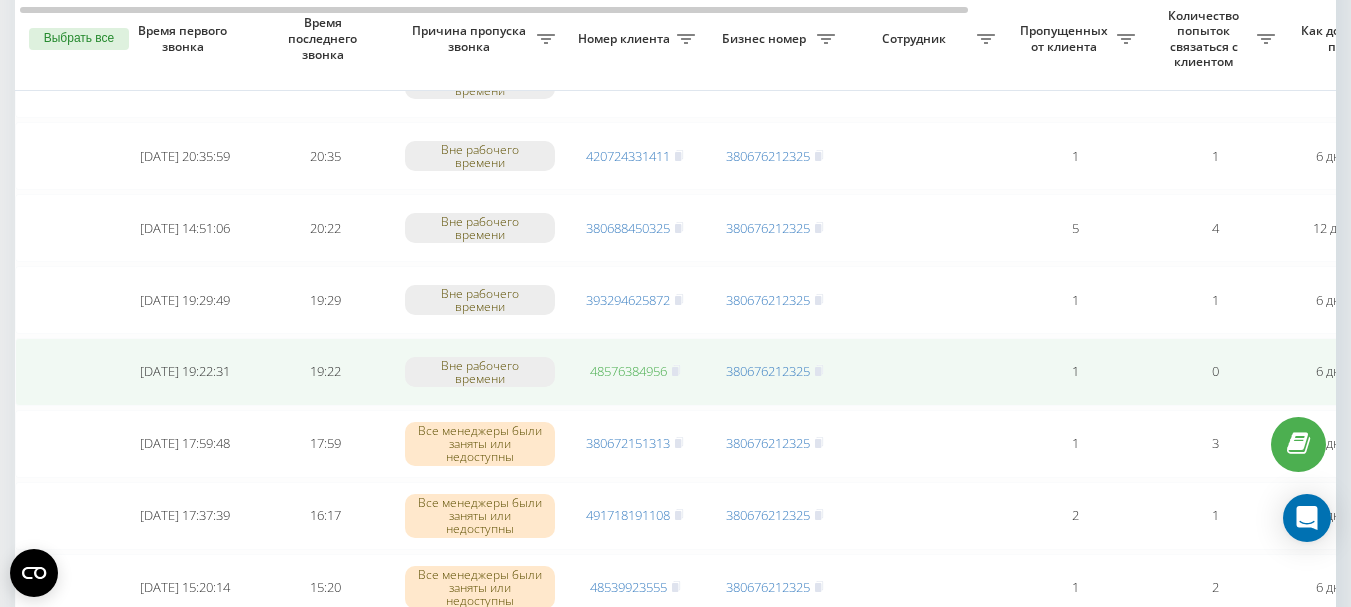 click on "48576384956" at bounding box center (628, 371) 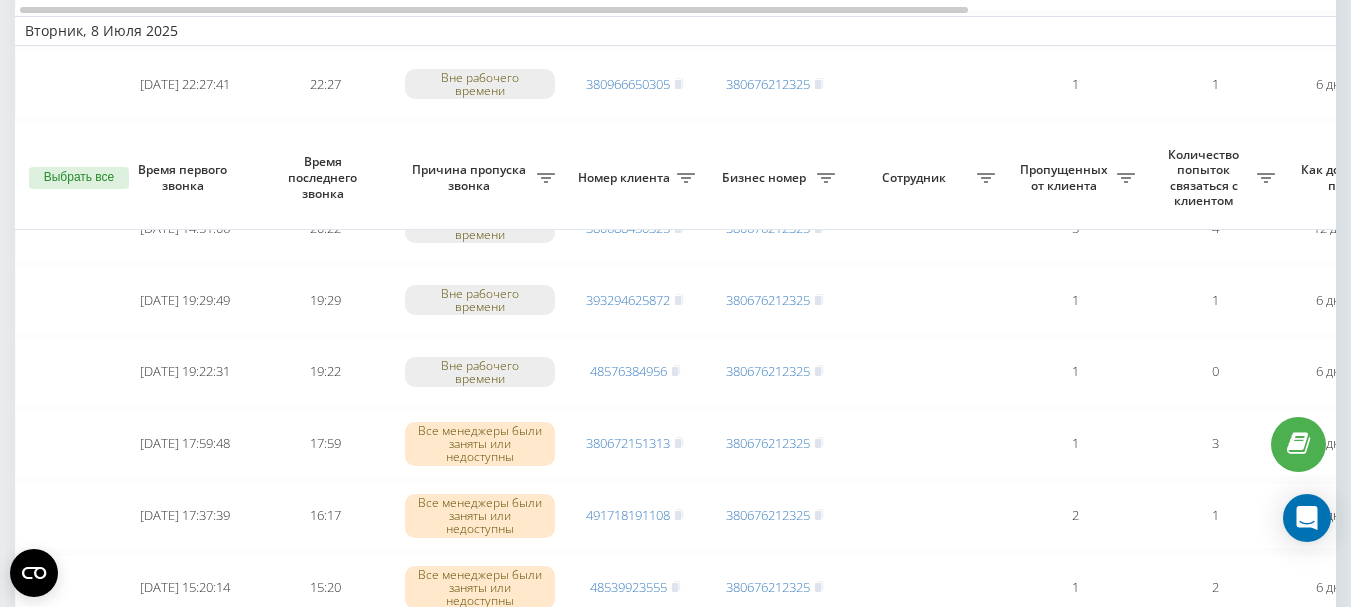 scroll, scrollTop: 5800, scrollLeft: 0, axis: vertical 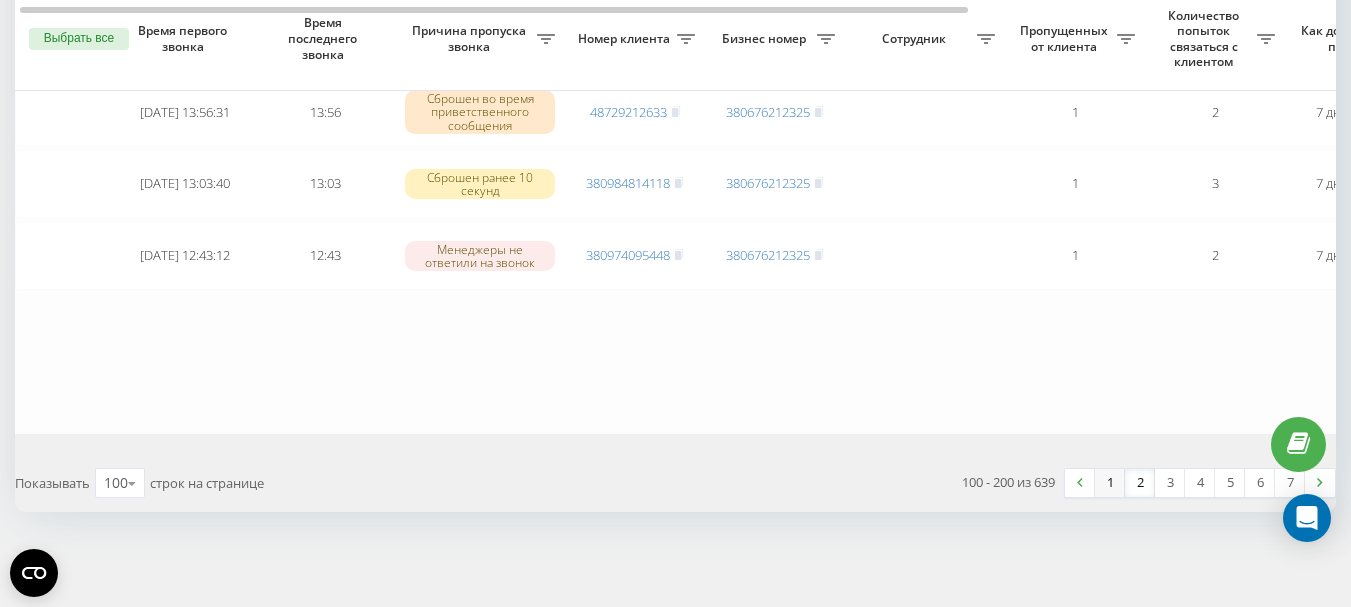 click on "1" at bounding box center [1110, 483] 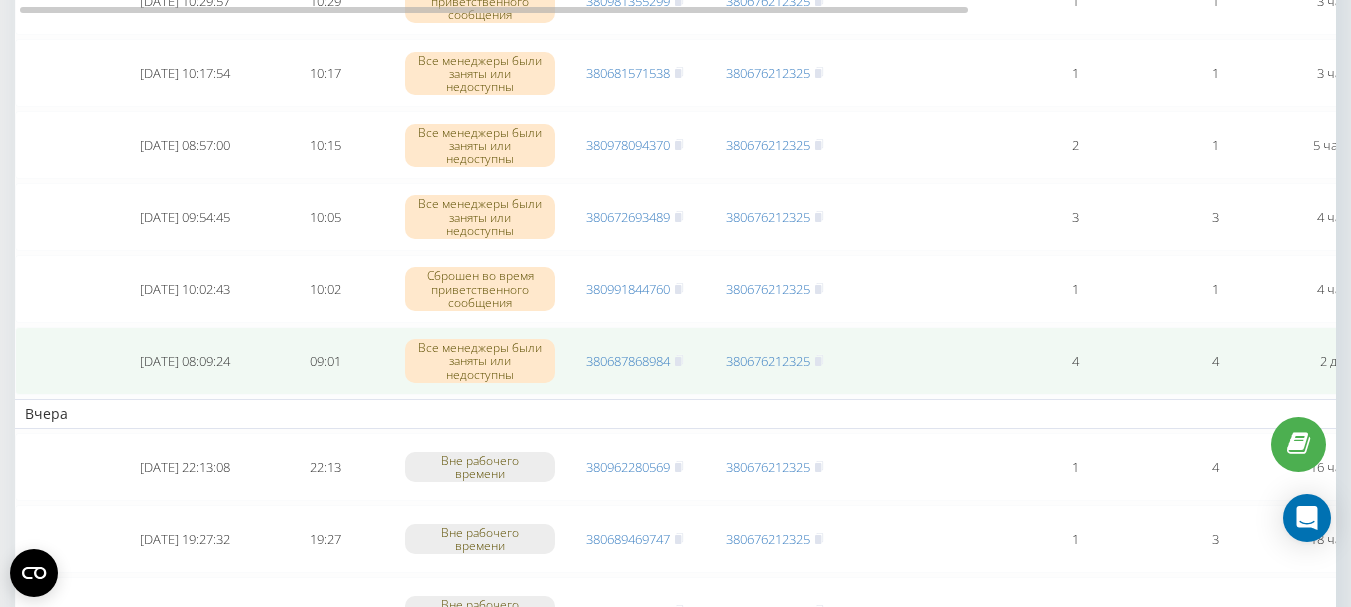 scroll, scrollTop: 900, scrollLeft: 0, axis: vertical 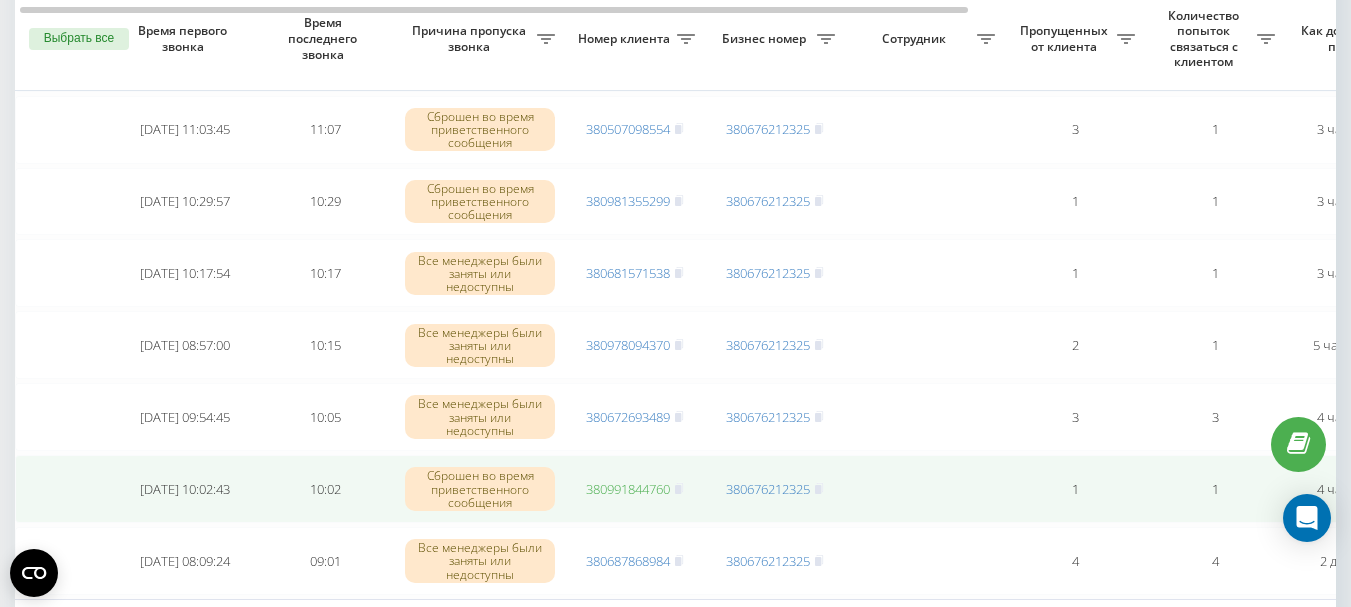 click on "380991844760" at bounding box center [628, 489] 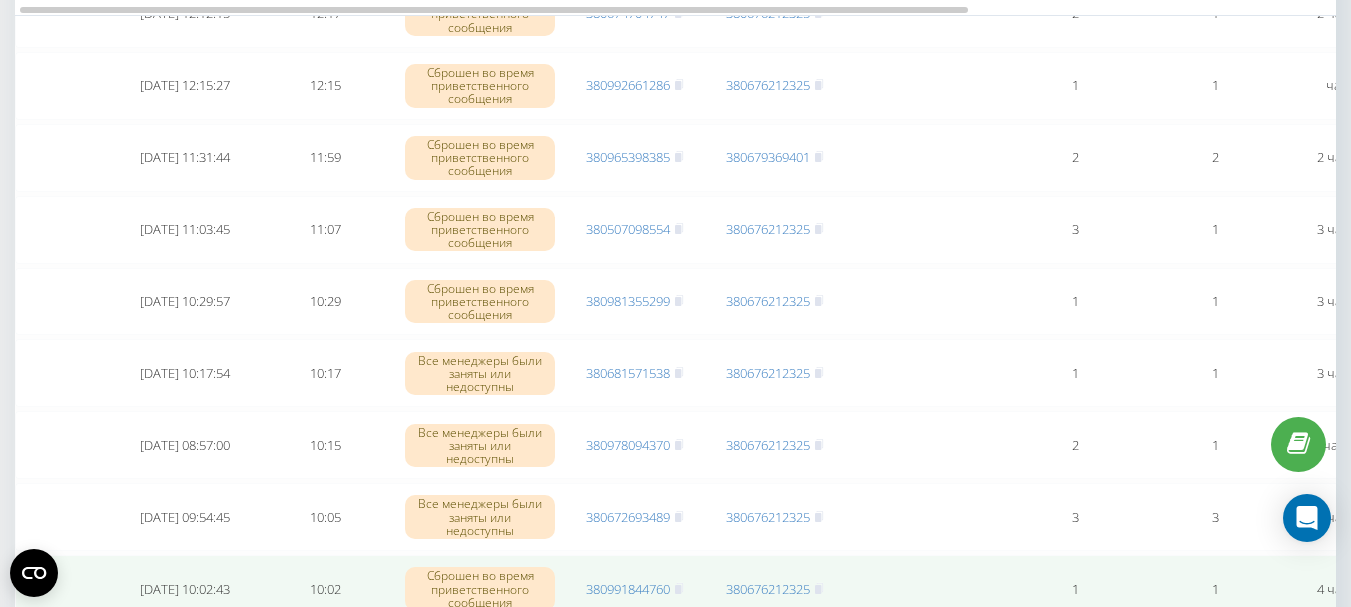 scroll, scrollTop: 700, scrollLeft: 0, axis: vertical 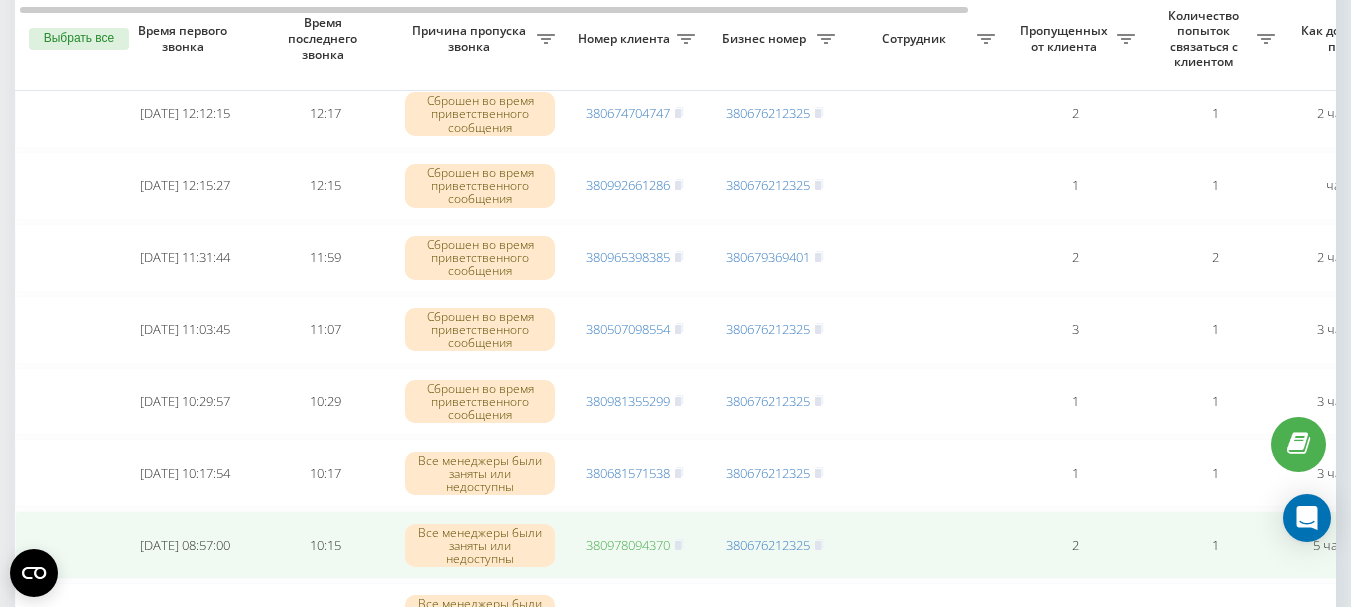 click on "380978094370" at bounding box center [628, 545] 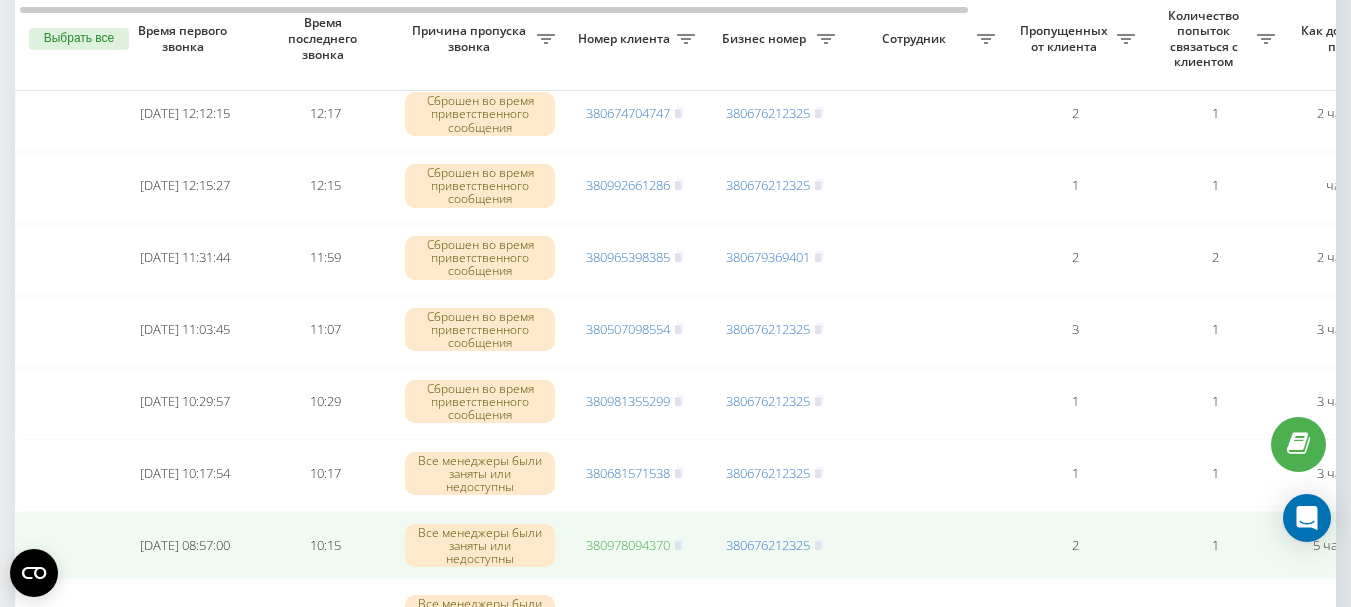 click on "380978094370" at bounding box center (635, 545) 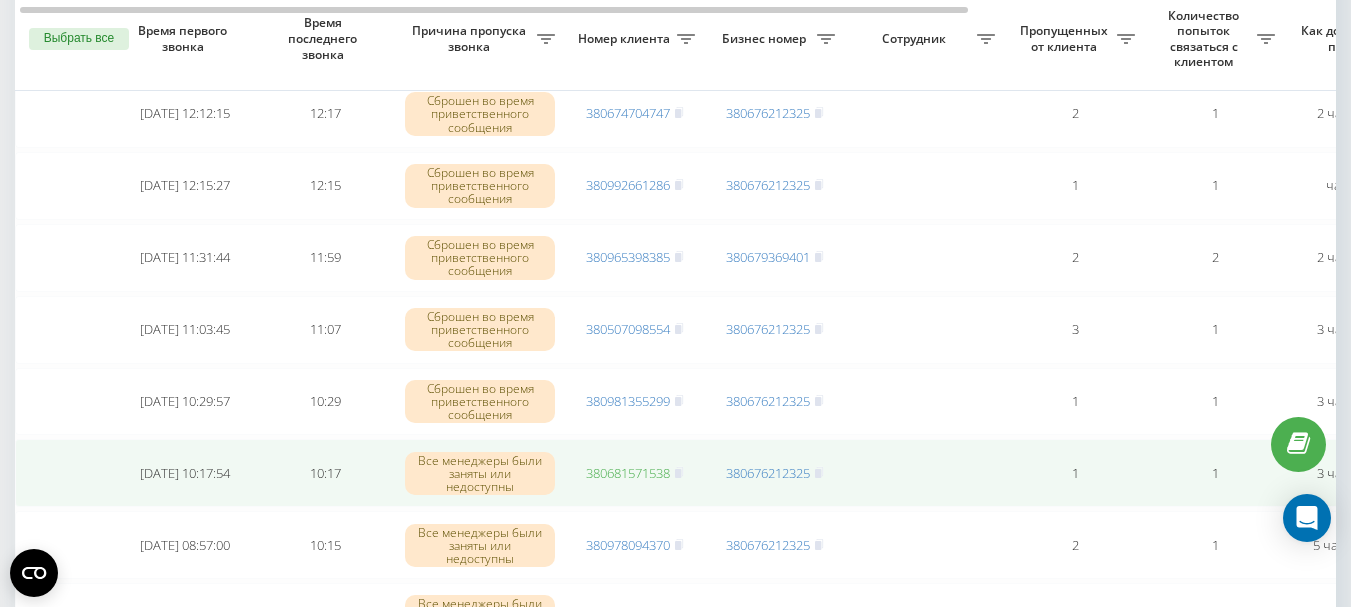 drag, startPoint x: 651, startPoint y: 477, endPoint x: 640, endPoint y: 481, distance: 11.7046995 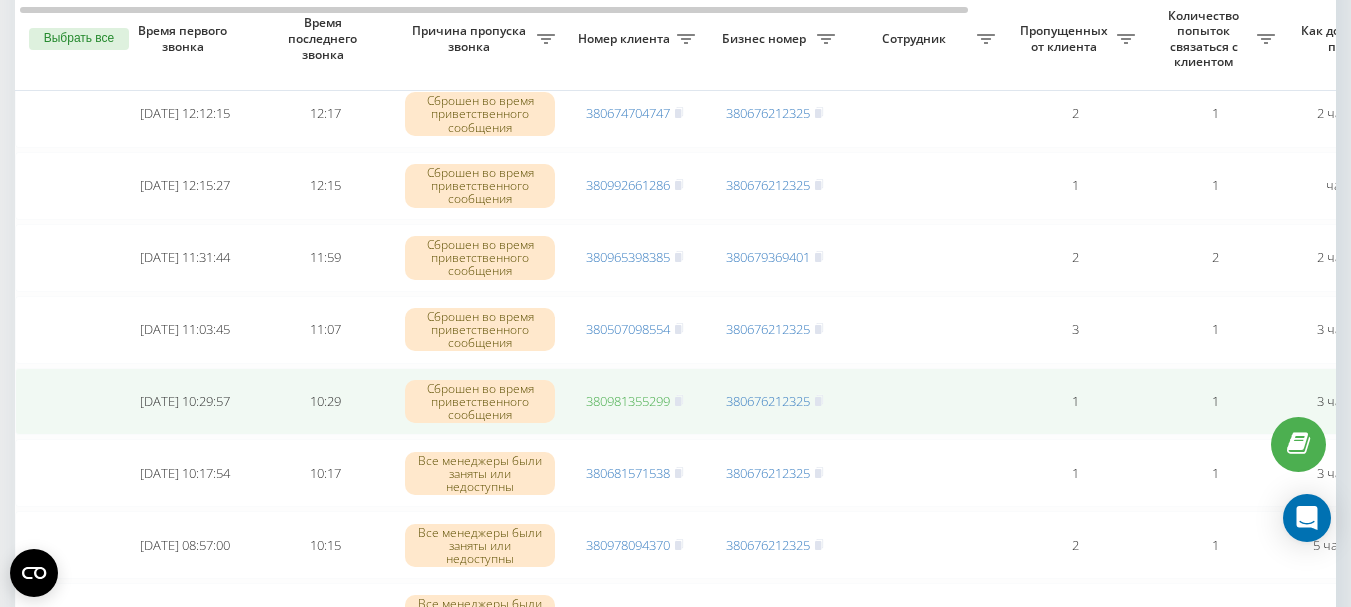click on "380981355299" at bounding box center (628, 401) 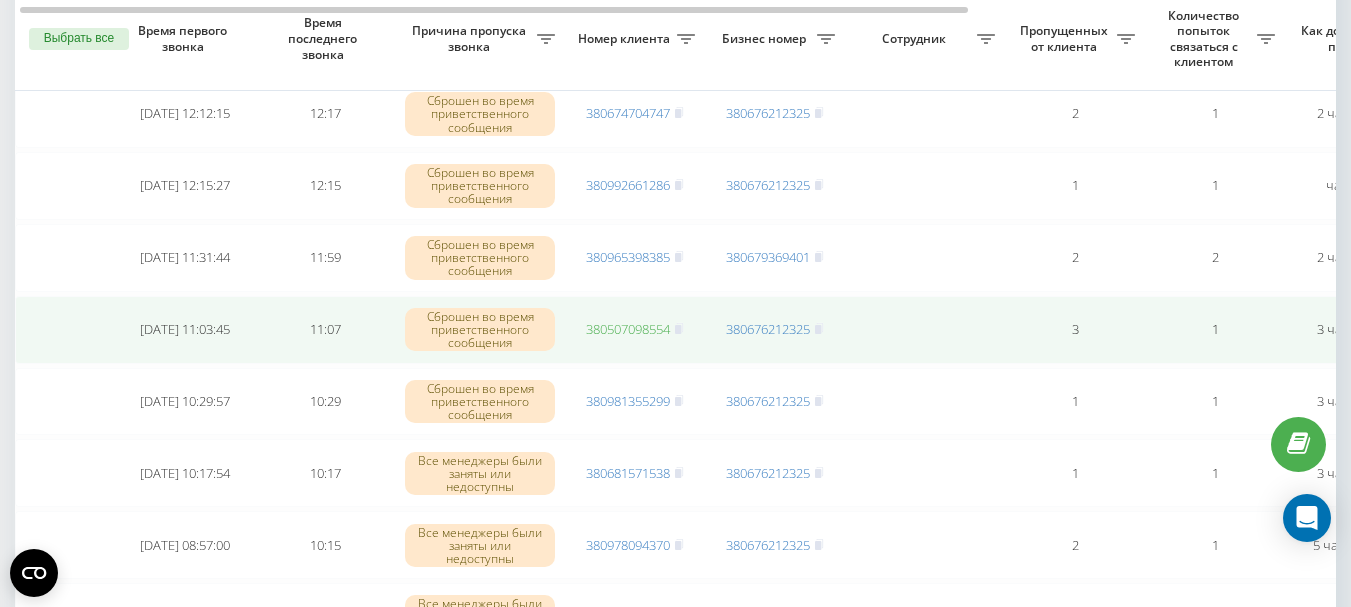 click on "380507098554" at bounding box center [628, 329] 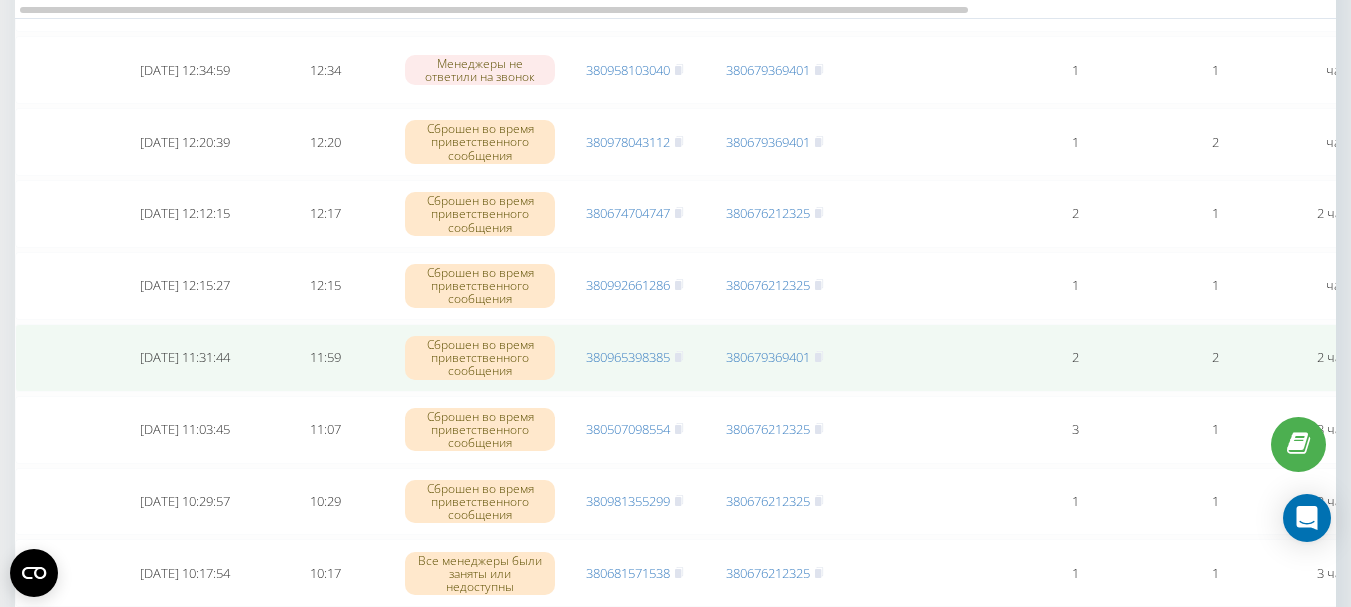 scroll, scrollTop: 500, scrollLeft: 0, axis: vertical 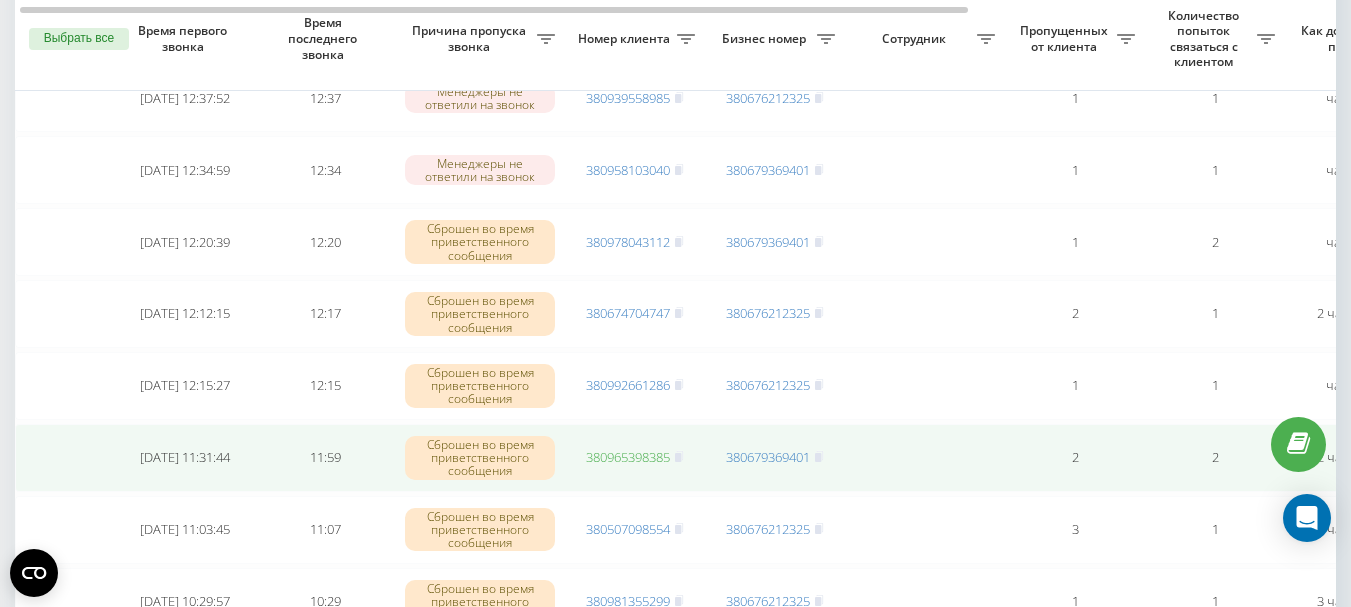 click on "380965398385" at bounding box center [628, 457] 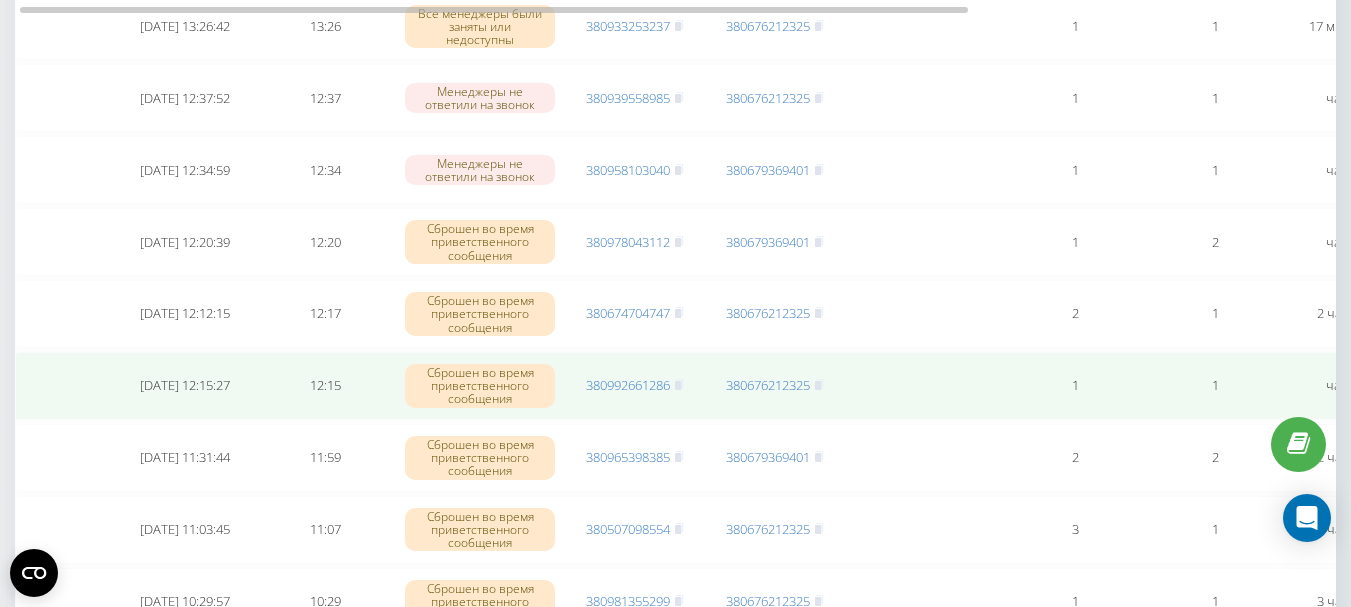 scroll, scrollTop: 400, scrollLeft: 0, axis: vertical 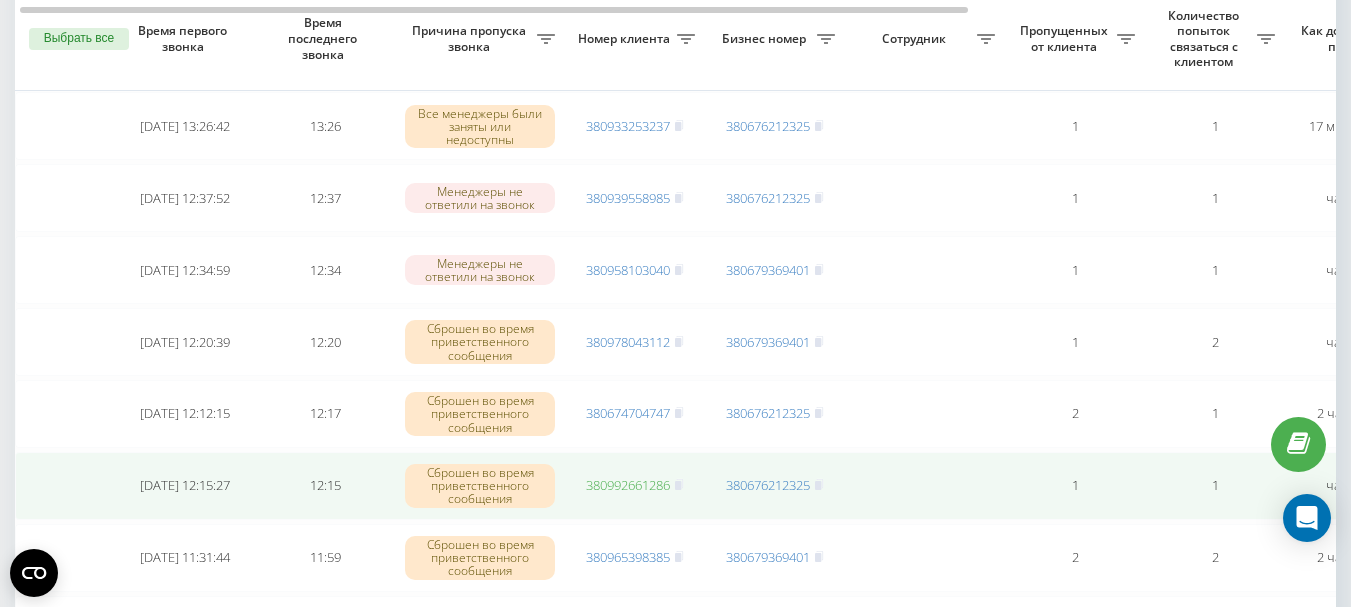 click on "380992661286" at bounding box center (628, 485) 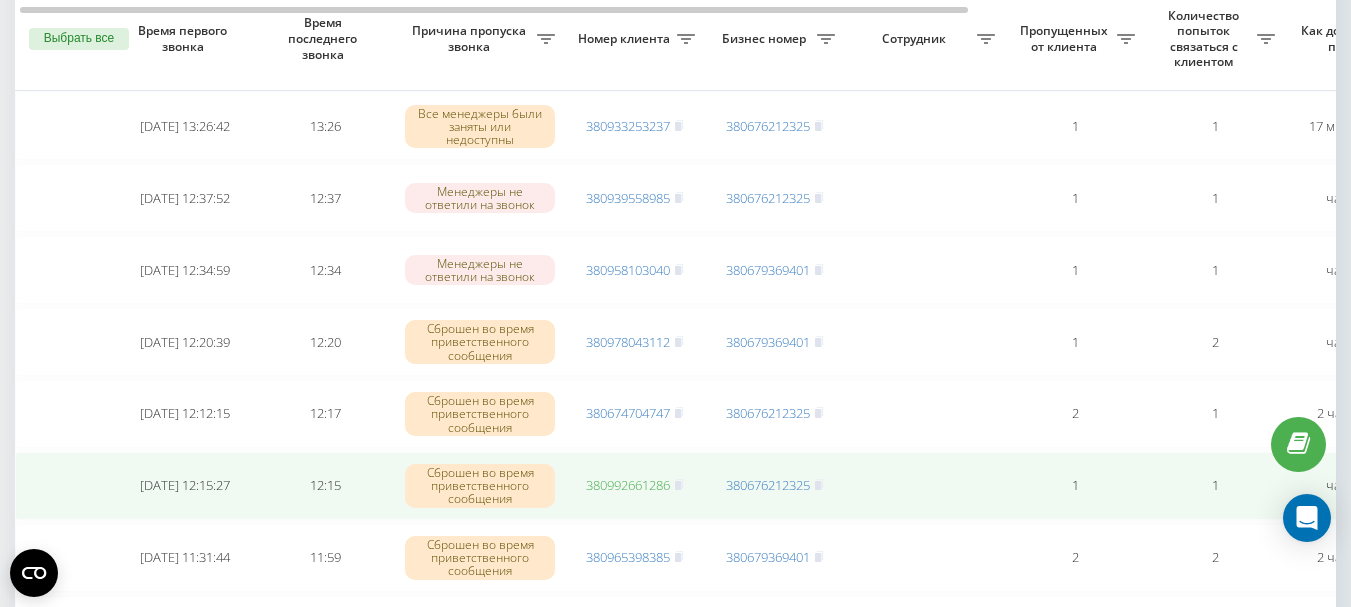 click on "380992661286" at bounding box center [628, 485] 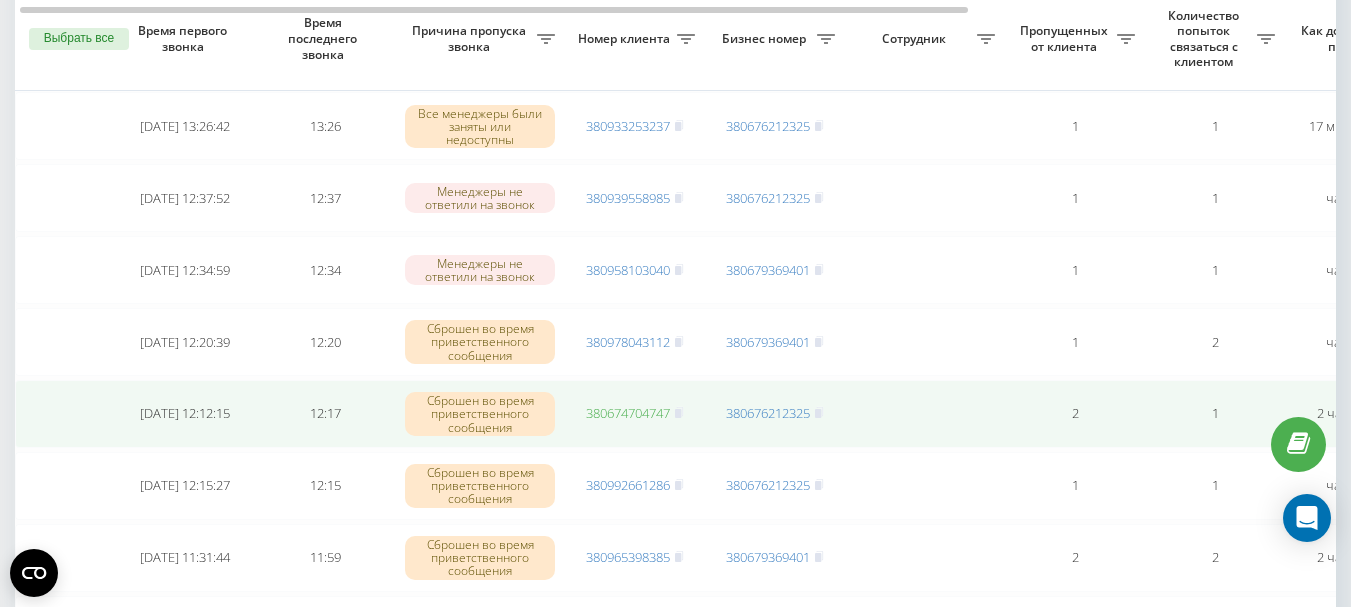 click on "380674704747" at bounding box center (628, 413) 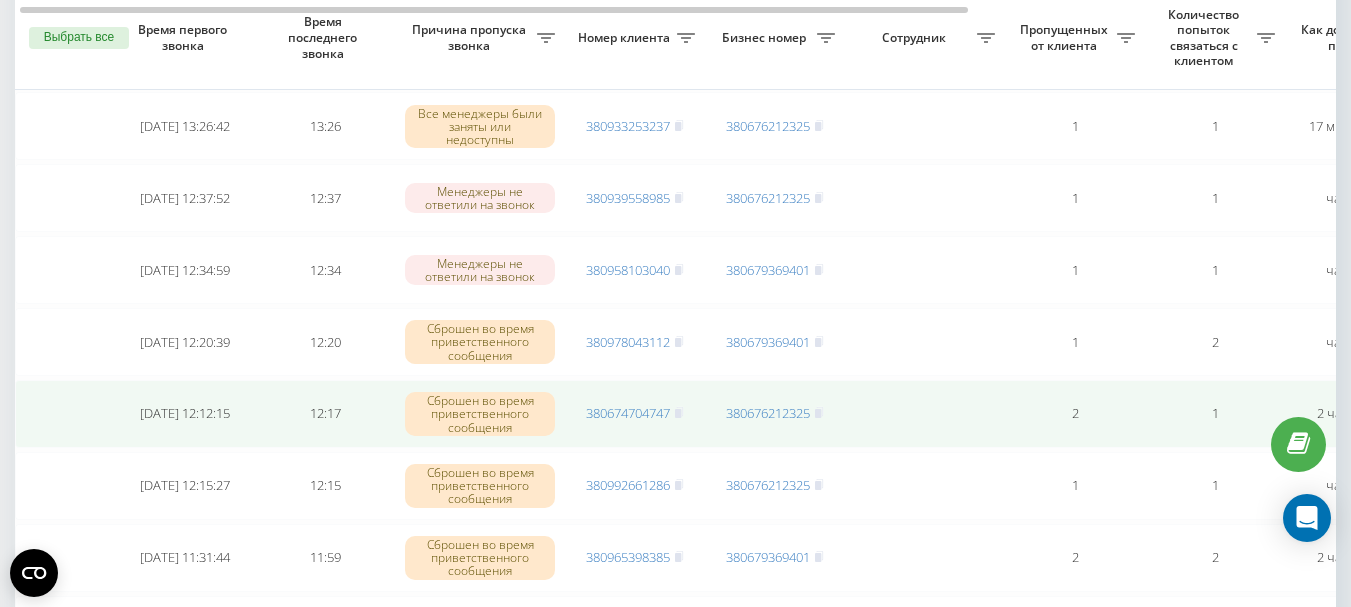scroll, scrollTop: 300, scrollLeft: 0, axis: vertical 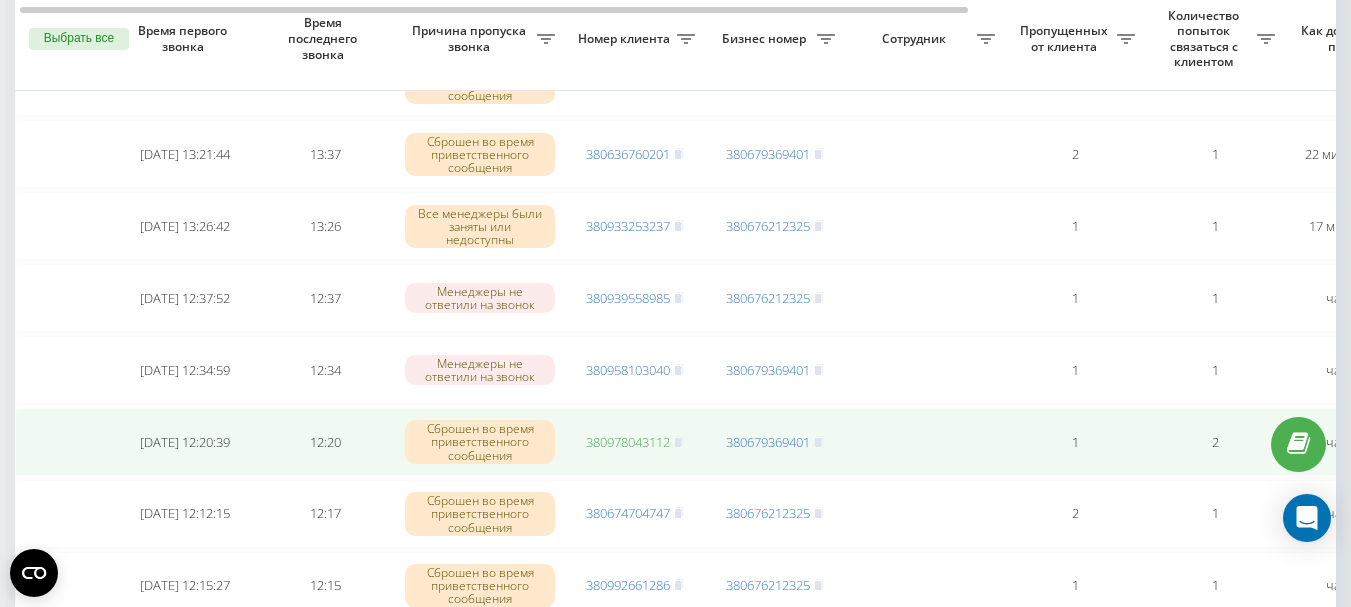 click on "380978043112" at bounding box center [628, 442] 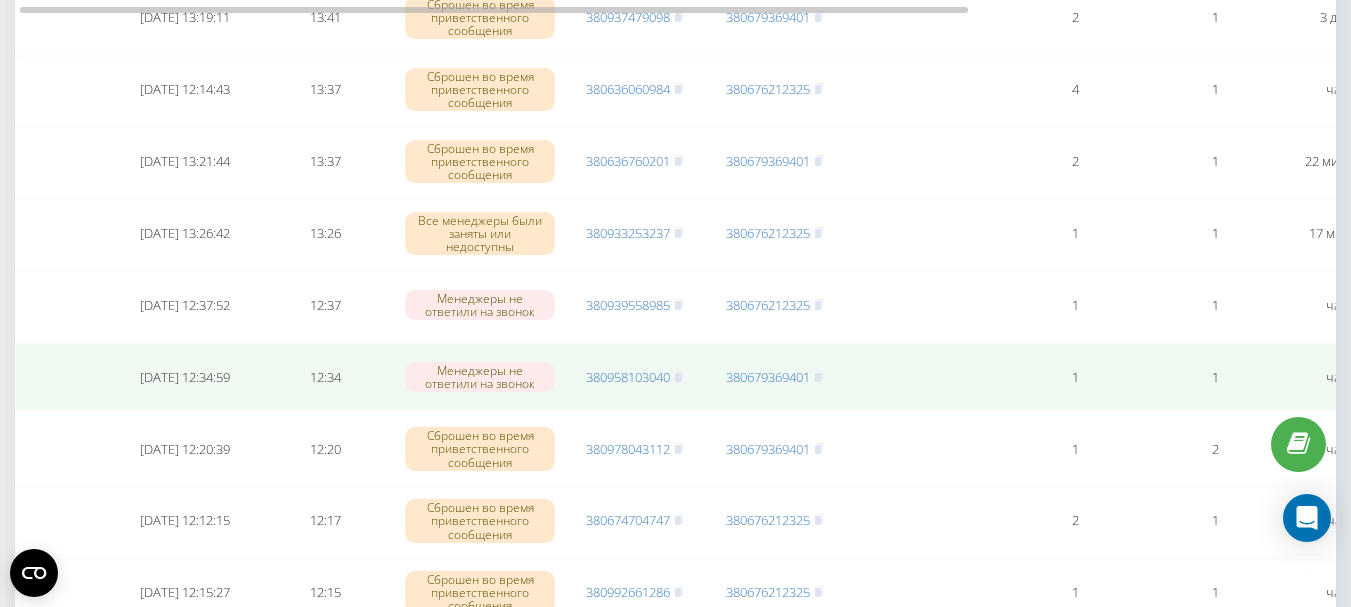 scroll, scrollTop: 200, scrollLeft: 0, axis: vertical 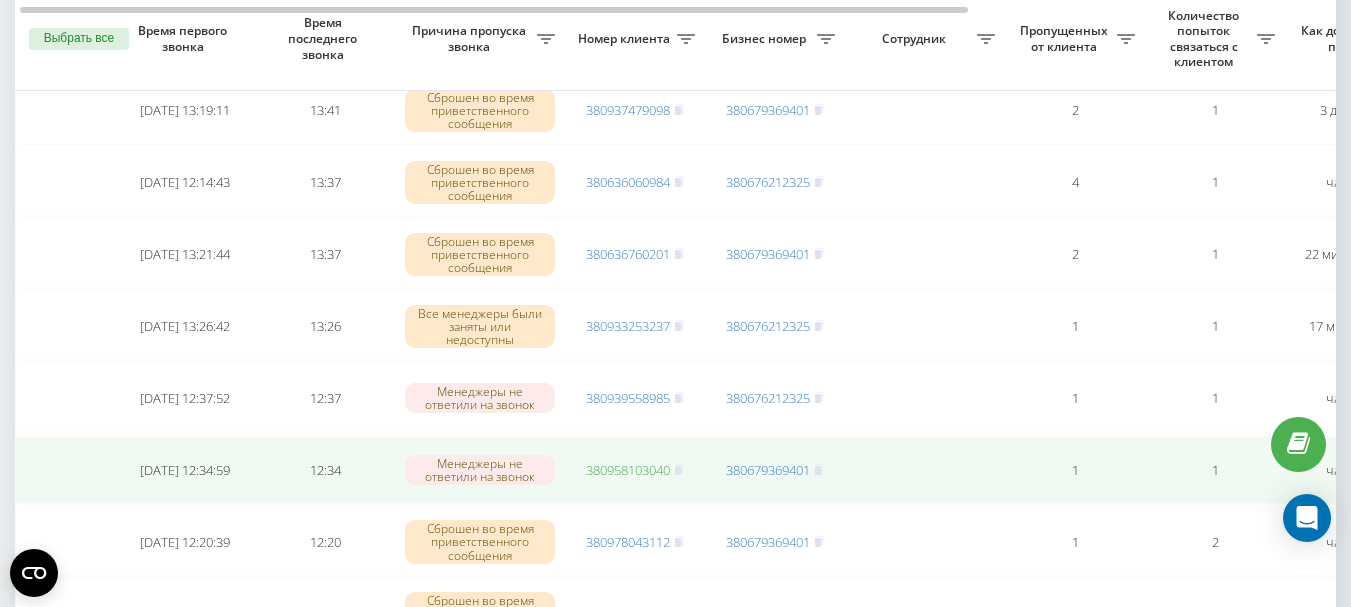 click on "380958103040" at bounding box center (628, 470) 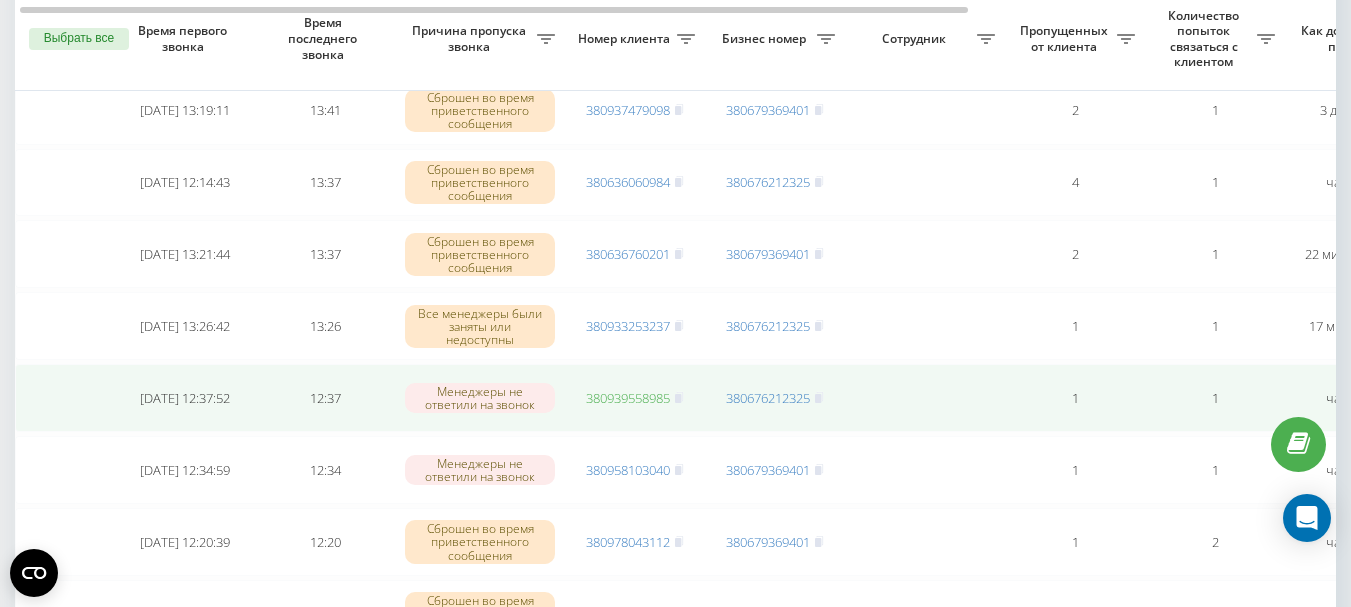 click on "380939558985" at bounding box center (628, 398) 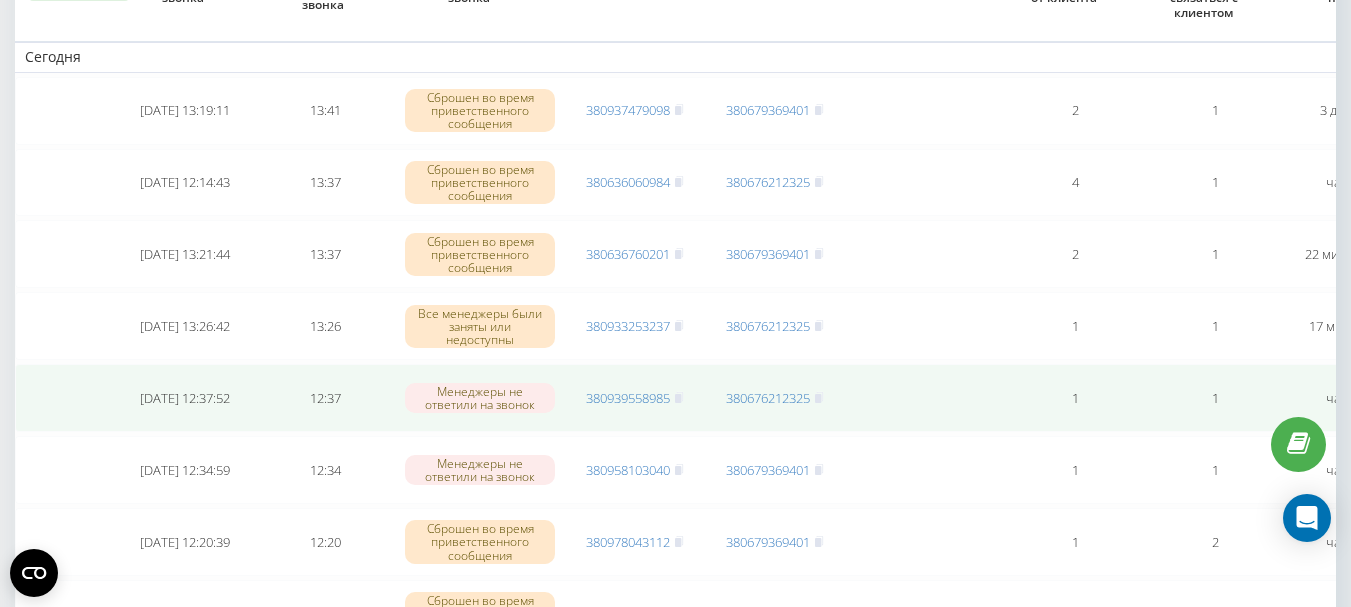 scroll, scrollTop: 100, scrollLeft: 0, axis: vertical 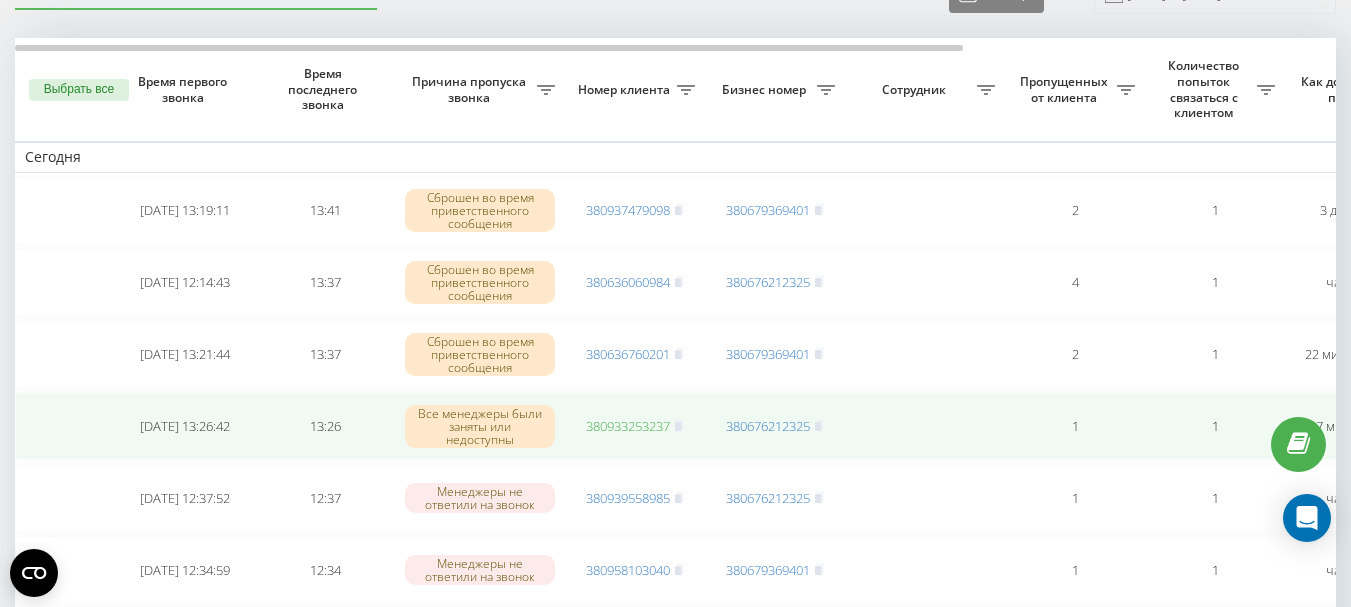 click on "380933253237" at bounding box center (628, 426) 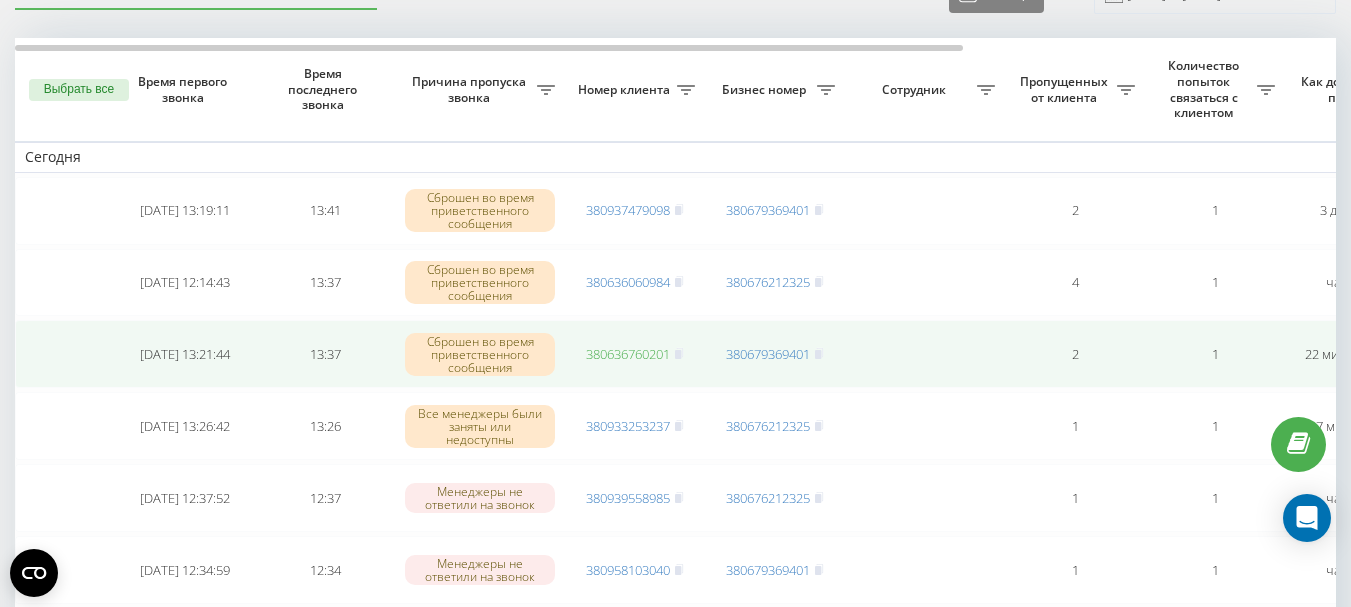 click on "380636760201" at bounding box center (628, 354) 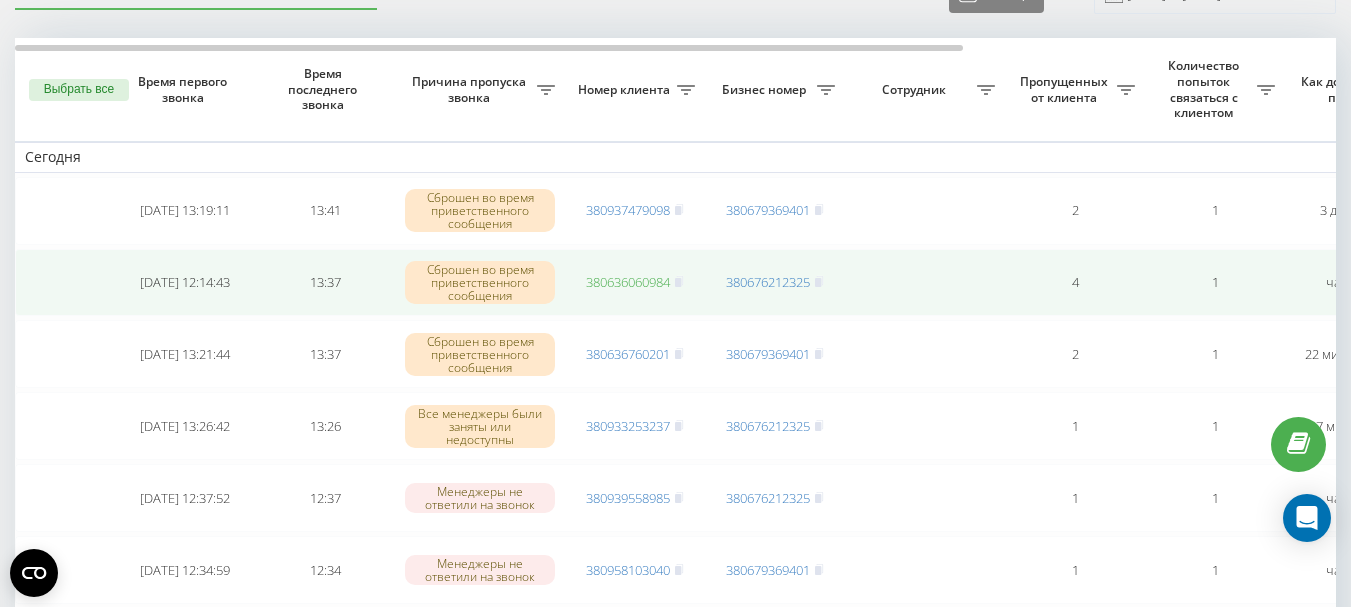click on "380636060984" at bounding box center (628, 282) 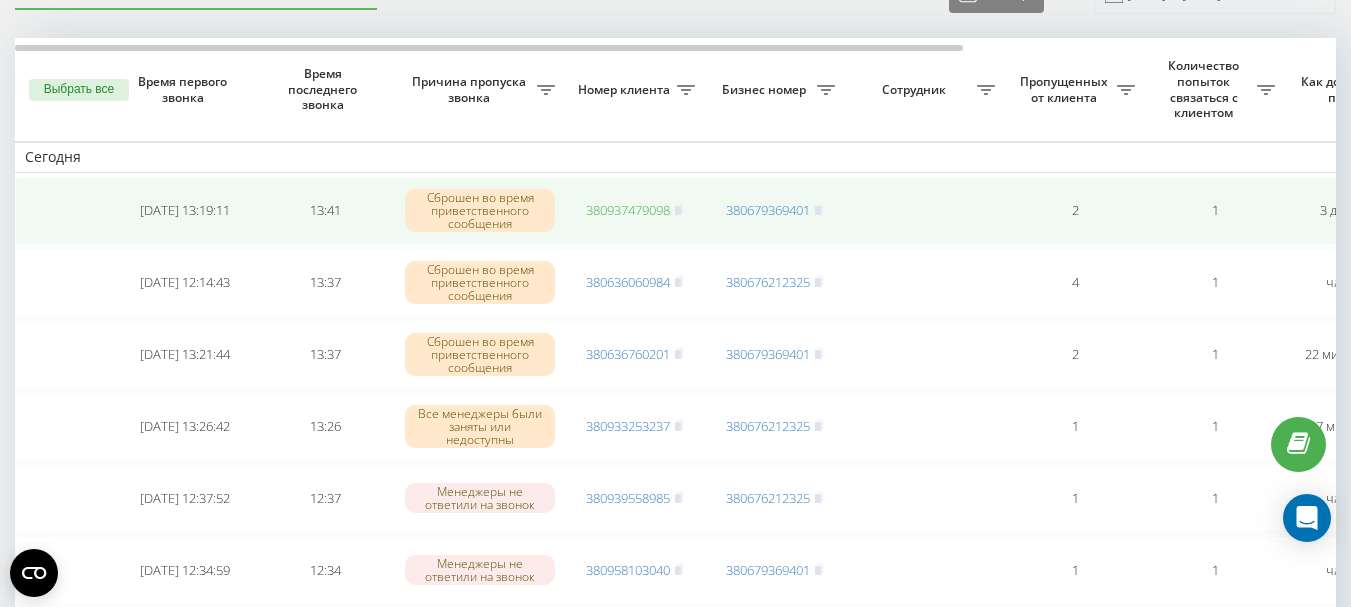 click on "380937479098" at bounding box center (628, 210) 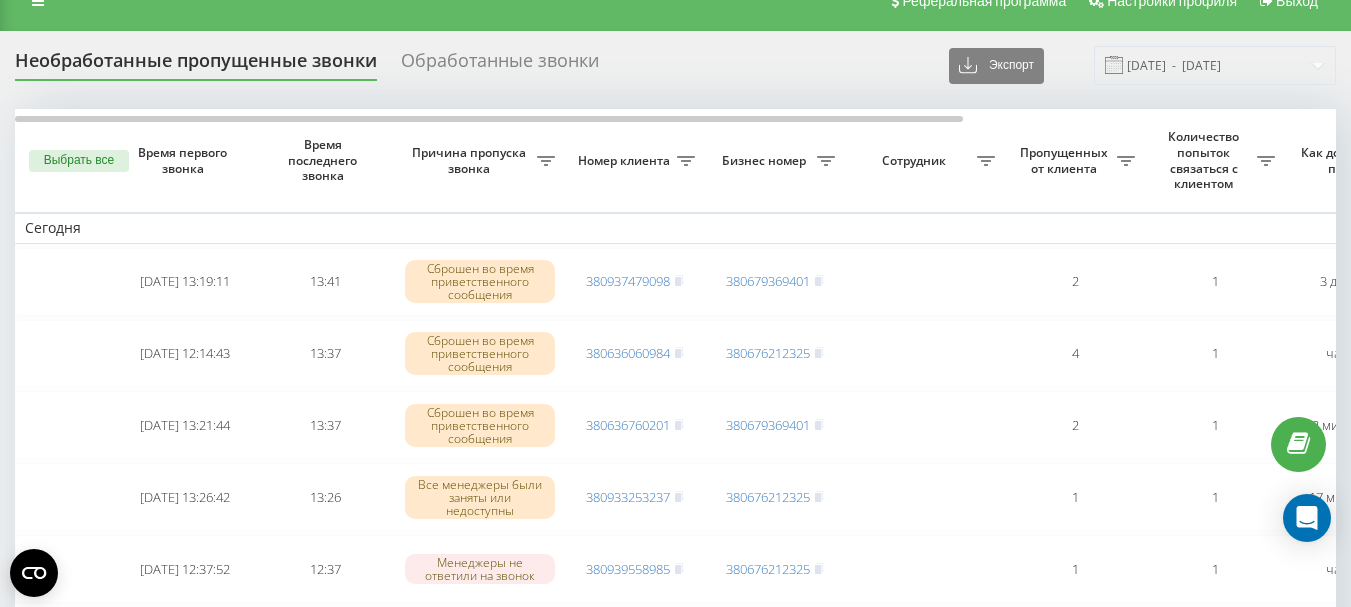 scroll, scrollTop: 0, scrollLeft: 0, axis: both 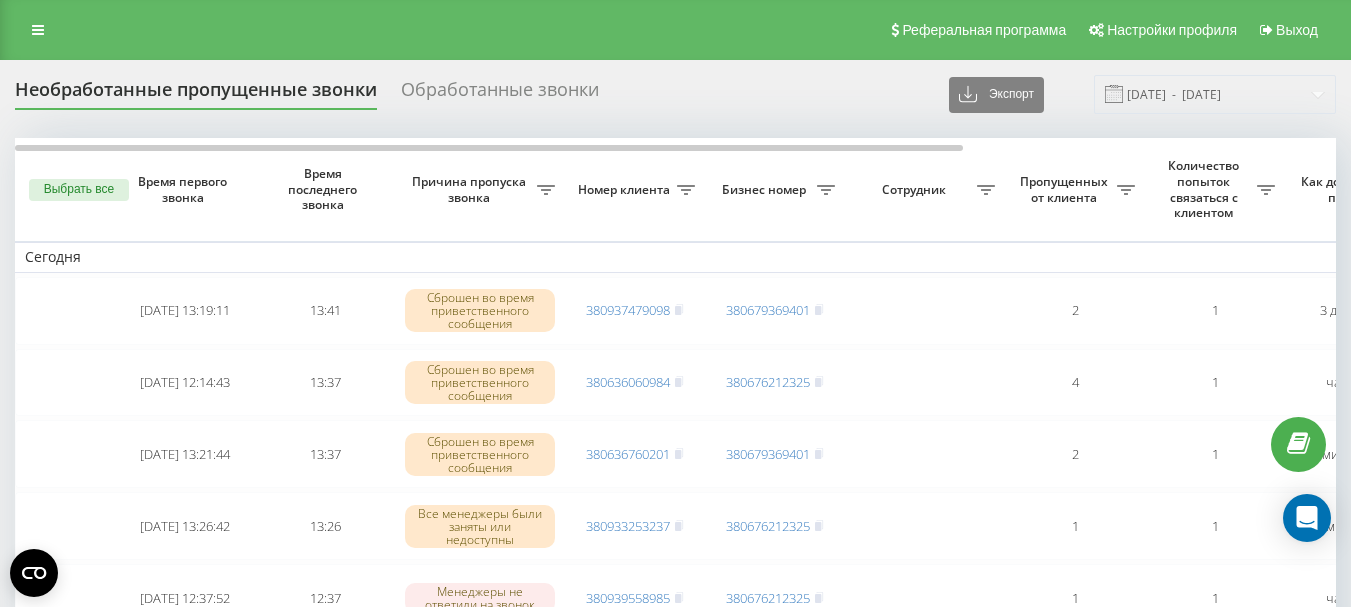 click at bounding box center [38, 30] 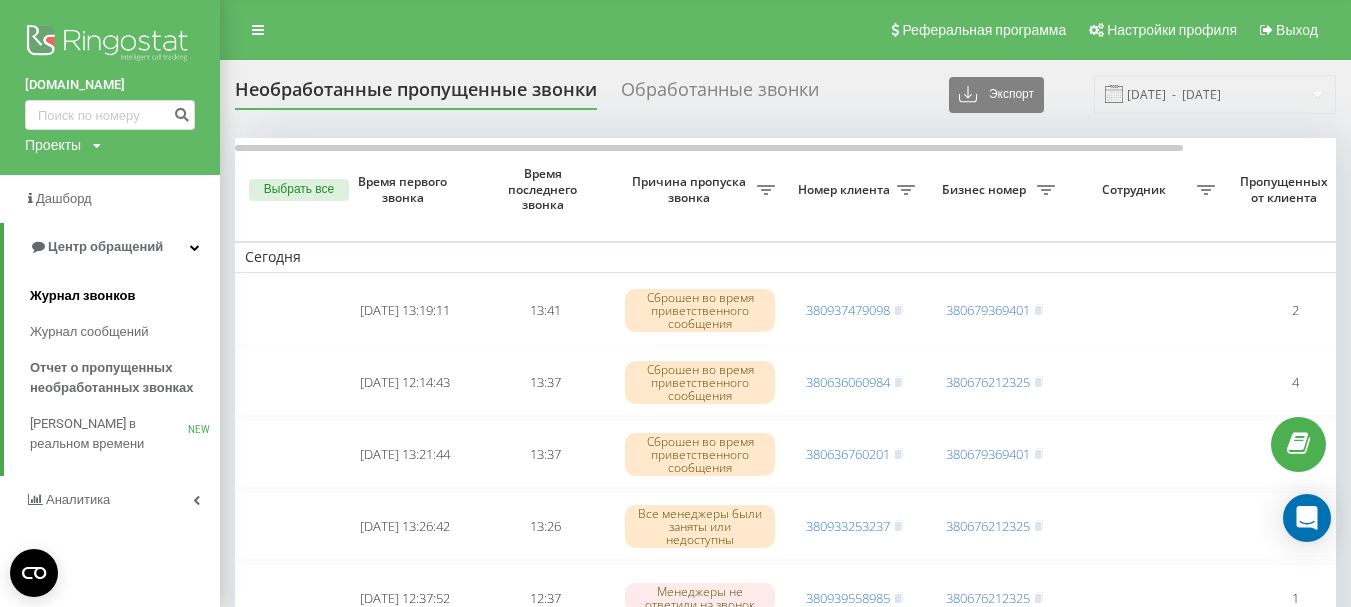 click on "Журнал звонков" at bounding box center [82, 296] 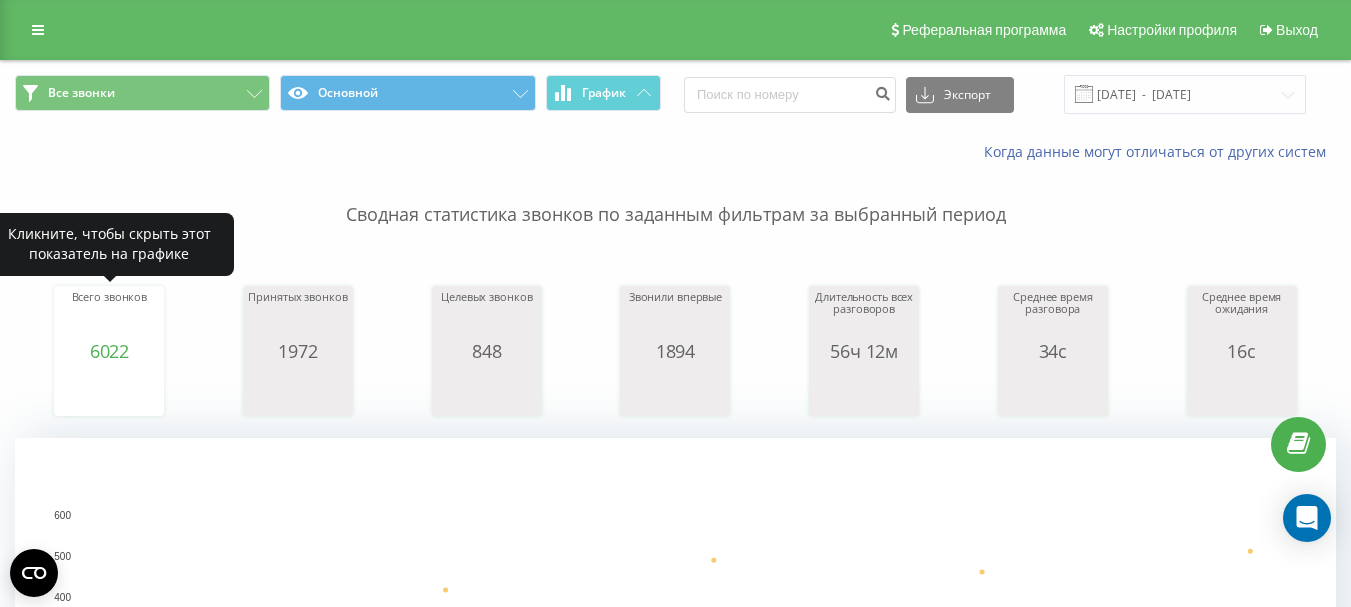 scroll, scrollTop: 0, scrollLeft: 0, axis: both 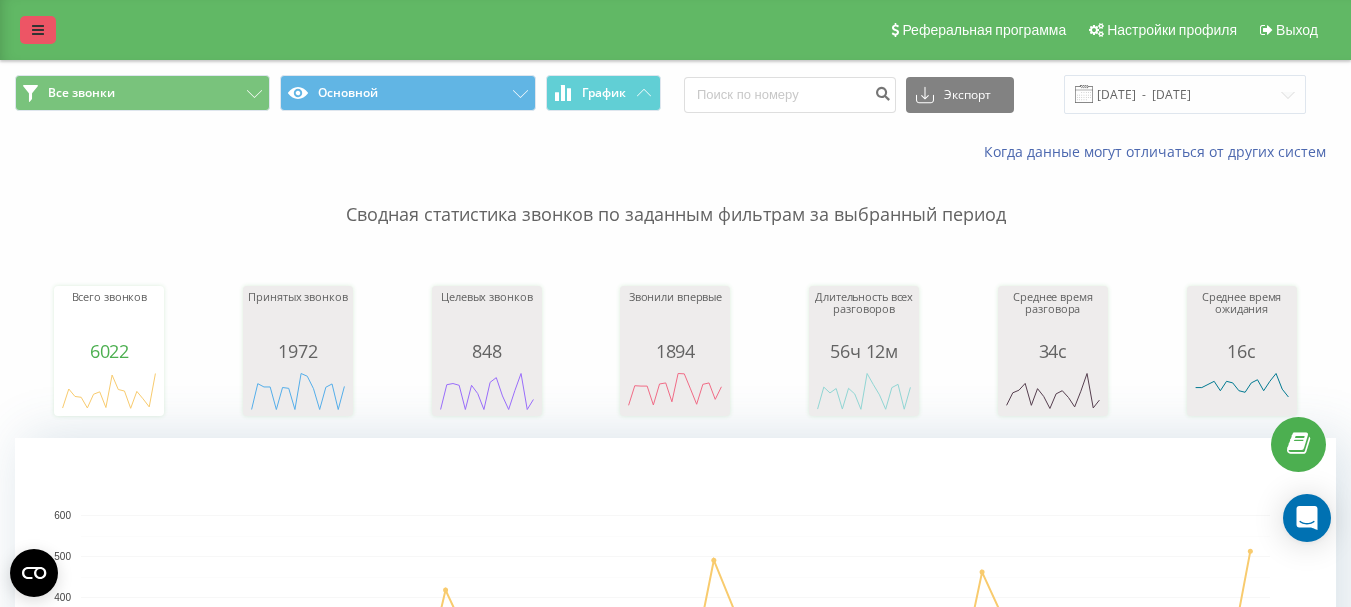 click at bounding box center (38, 30) 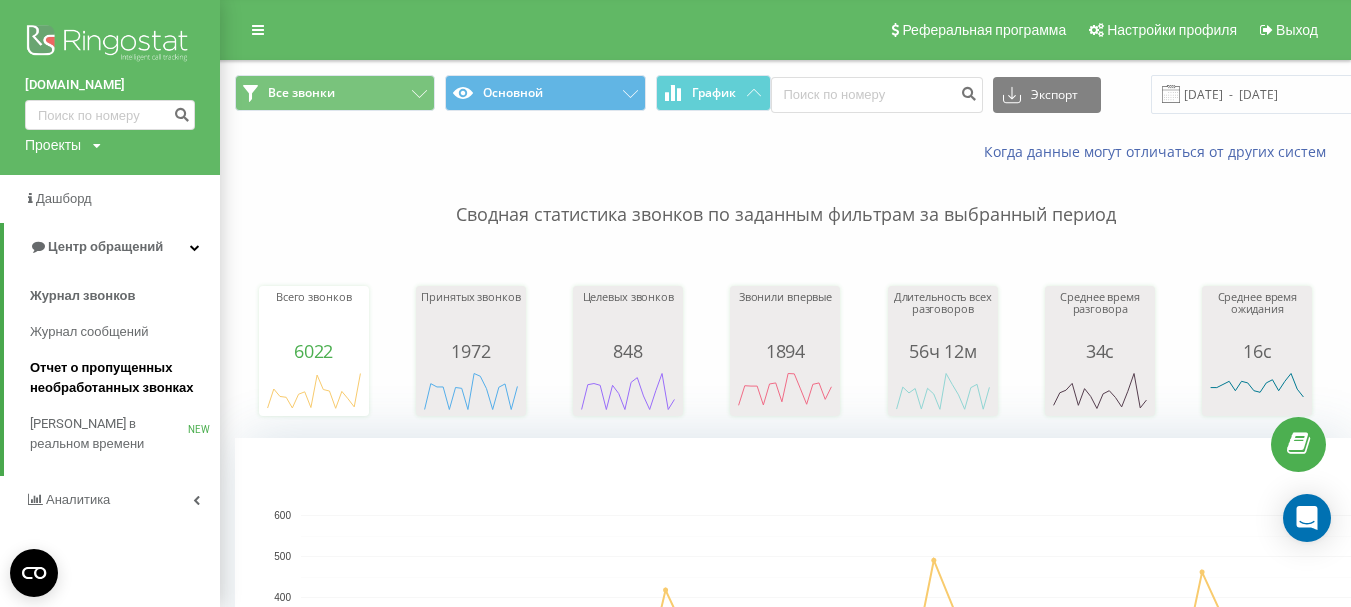 click on "Отчет о пропущенных необработанных звонках" at bounding box center (120, 378) 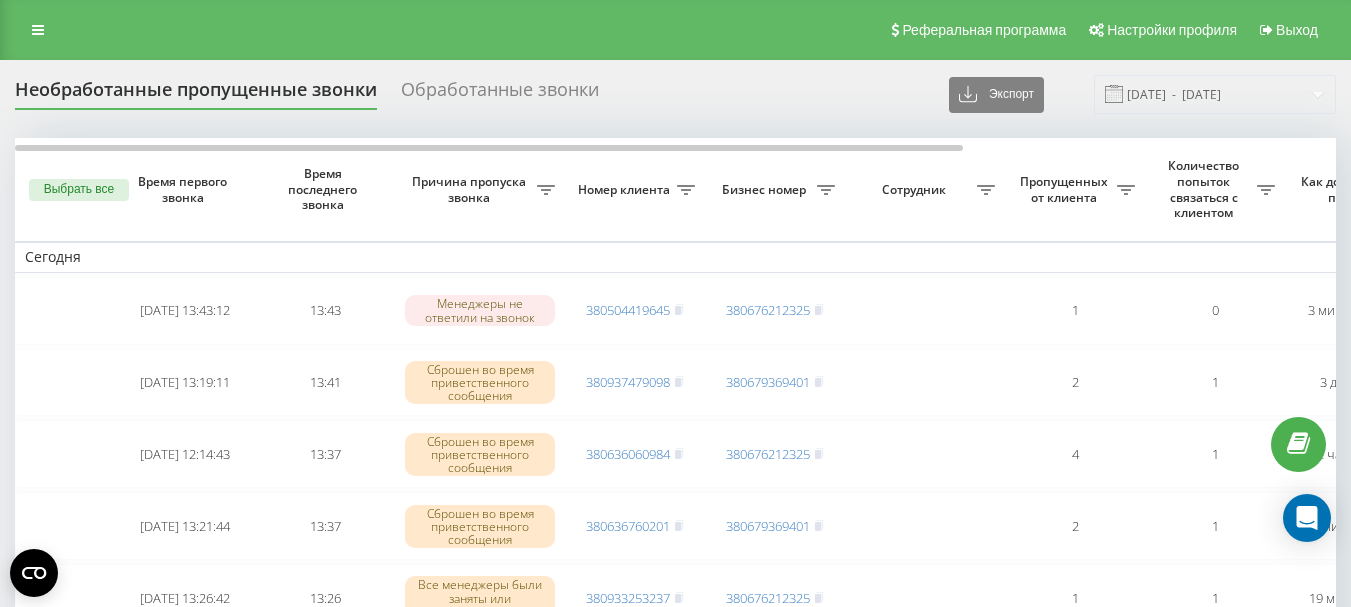 scroll, scrollTop: 0, scrollLeft: 0, axis: both 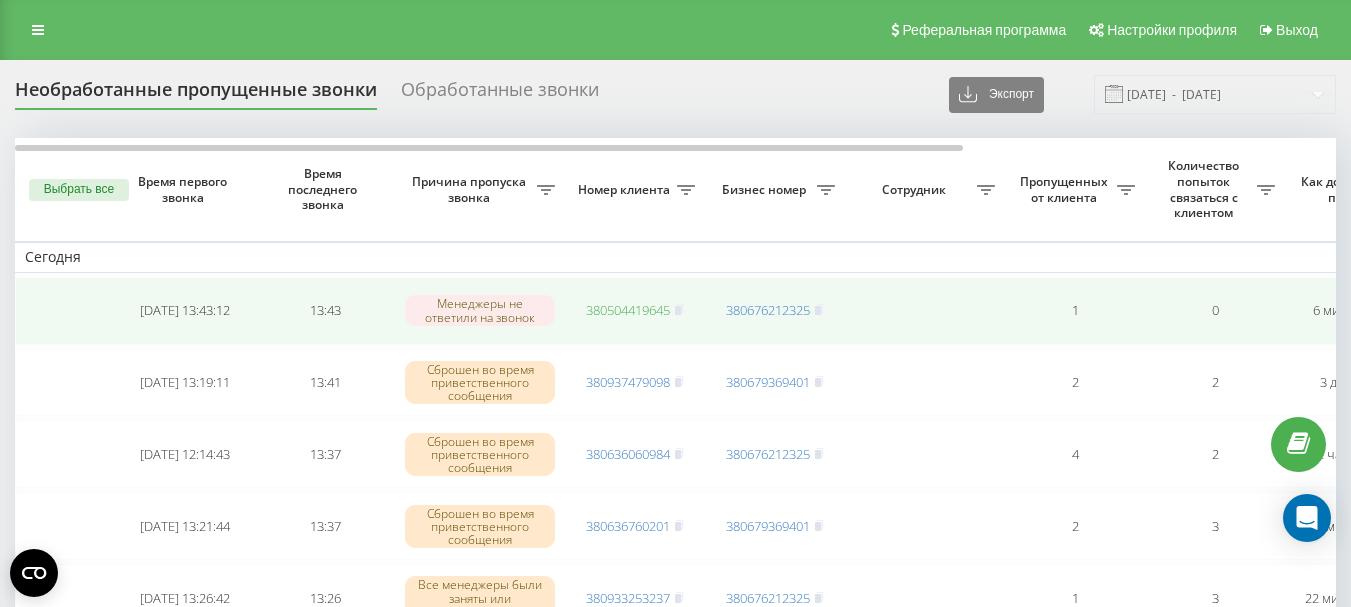 click on "380504419645" at bounding box center (628, 310) 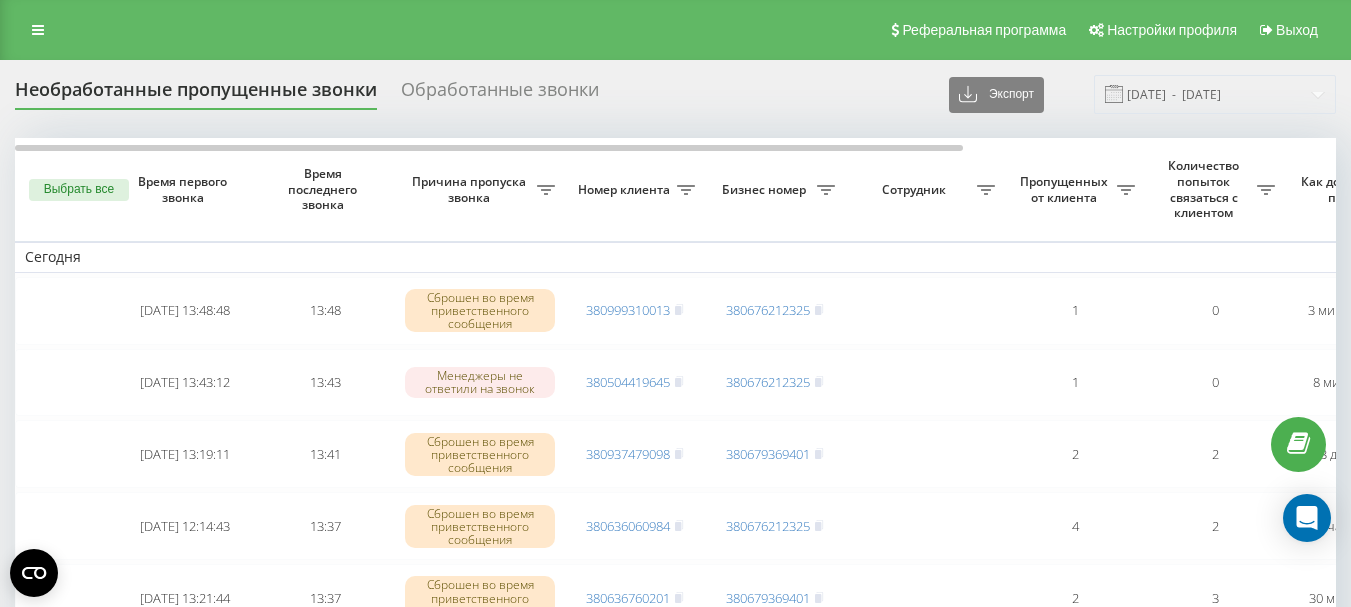 scroll, scrollTop: 0, scrollLeft: 0, axis: both 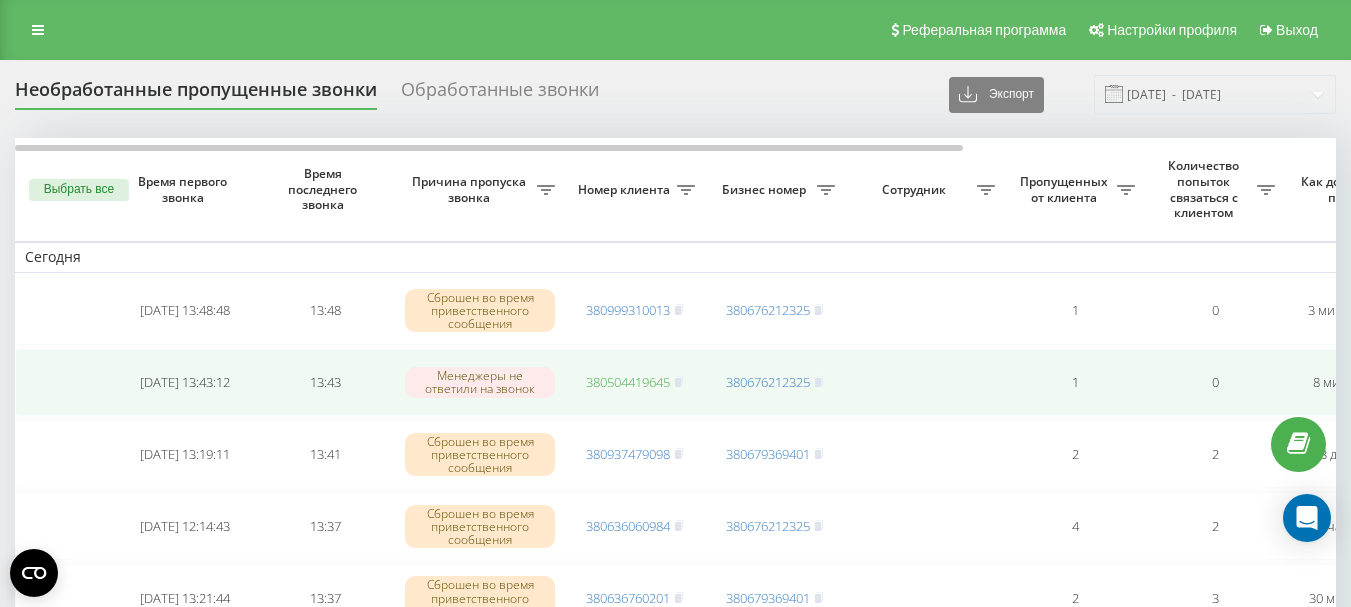 click on "380504419645" at bounding box center [628, 382] 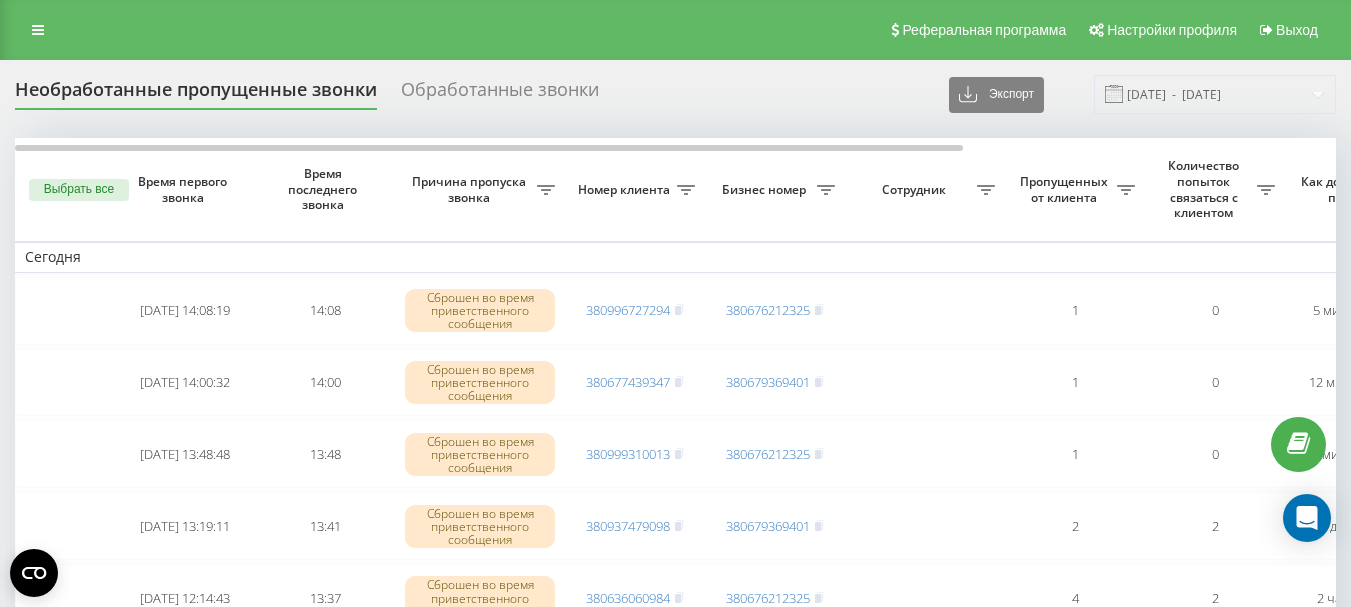 scroll, scrollTop: 0, scrollLeft: 0, axis: both 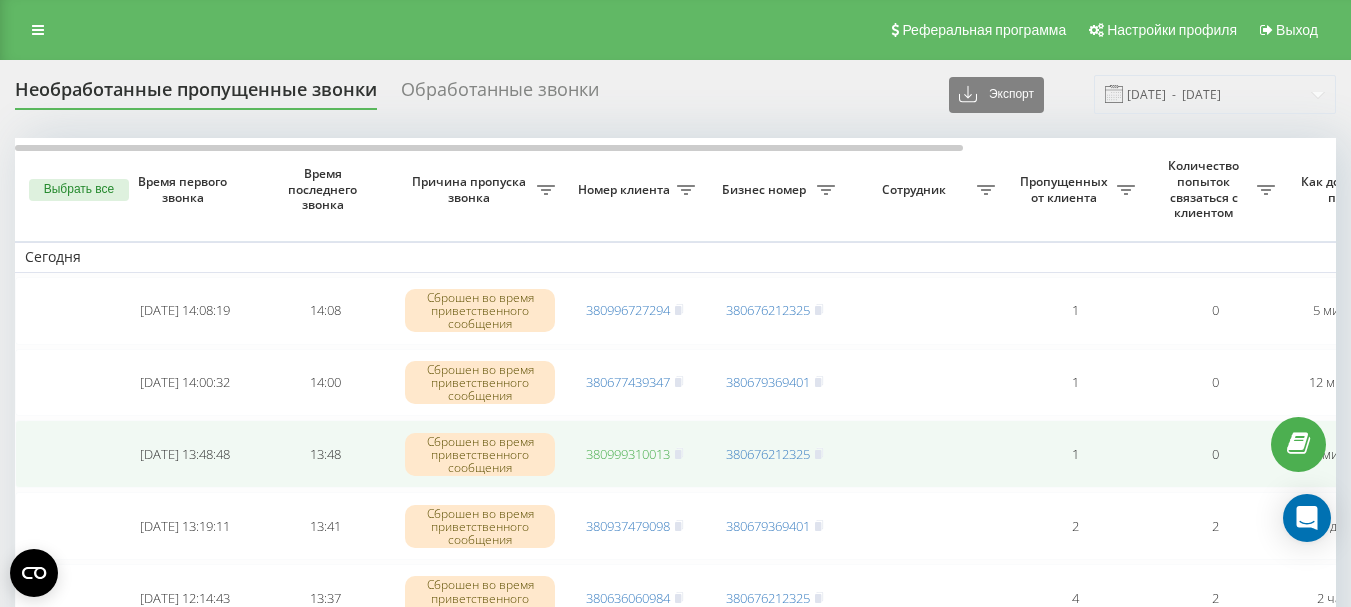 click on "380999310013" at bounding box center (628, 454) 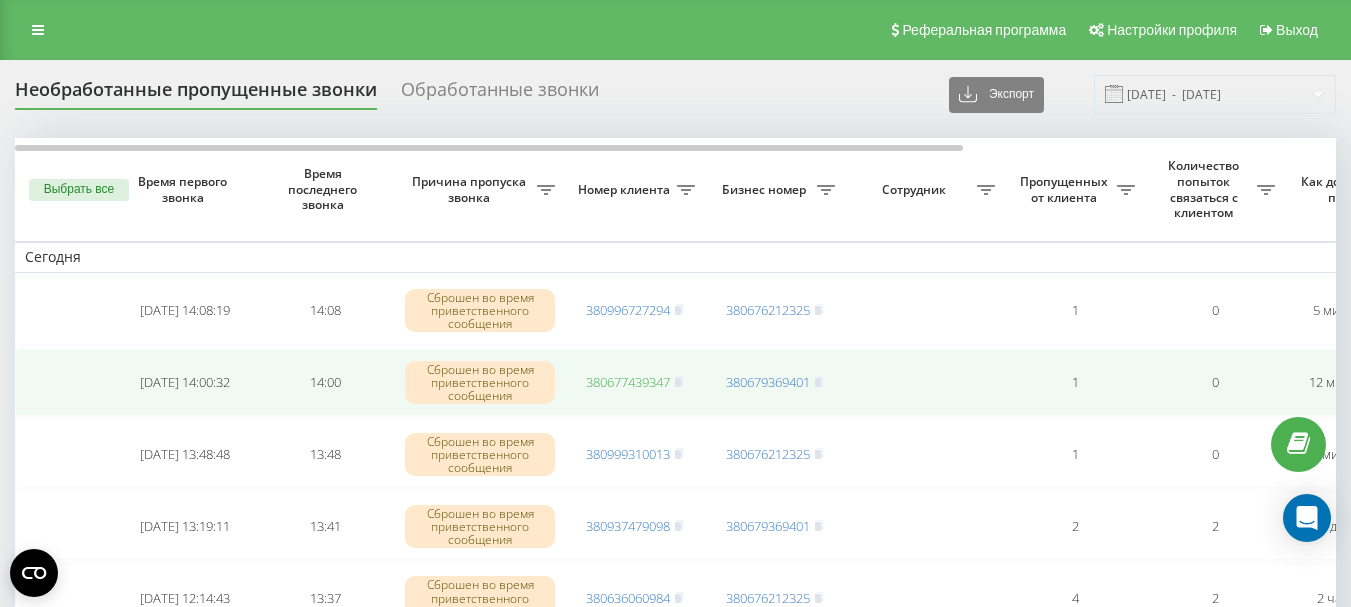 click on "380677439347" at bounding box center (628, 382) 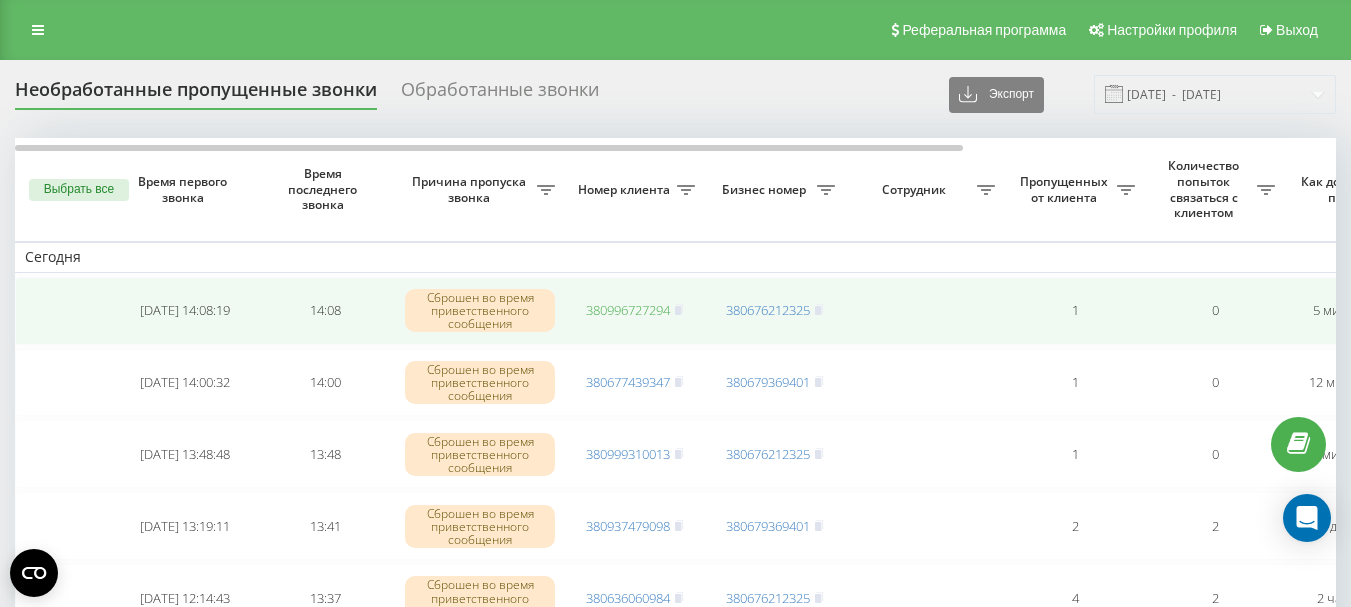 click on "380996727294" at bounding box center (628, 310) 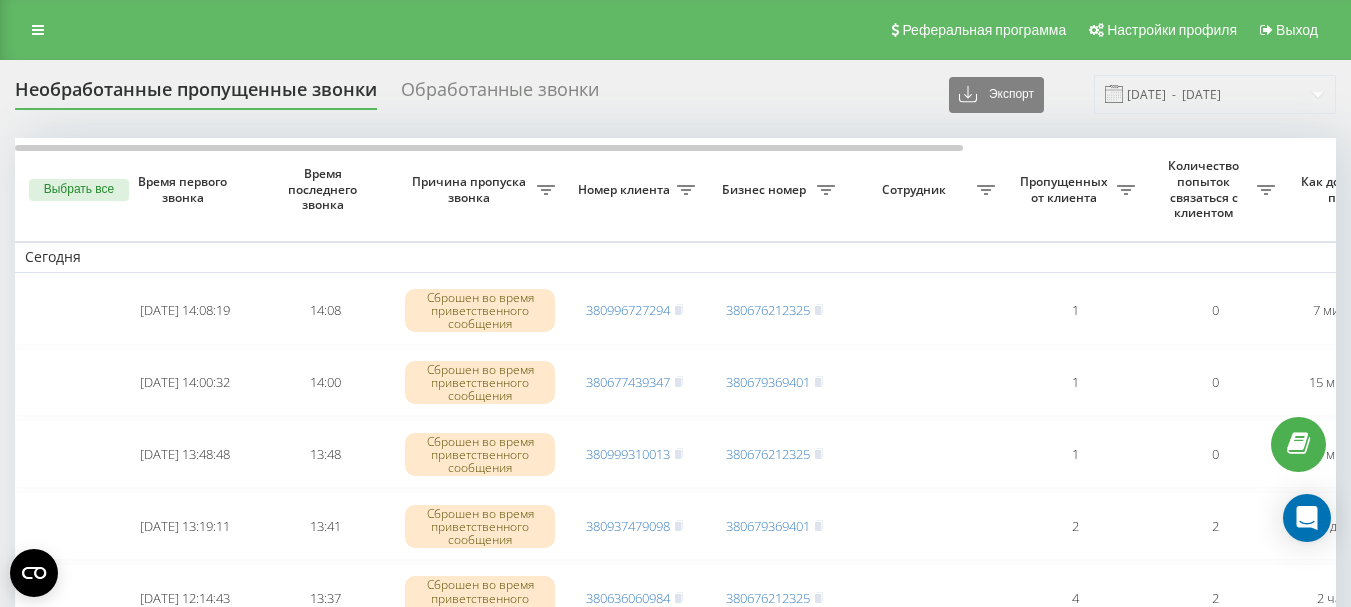 scroll, scrollTop: 0, scrollLeft: 0, axis: both 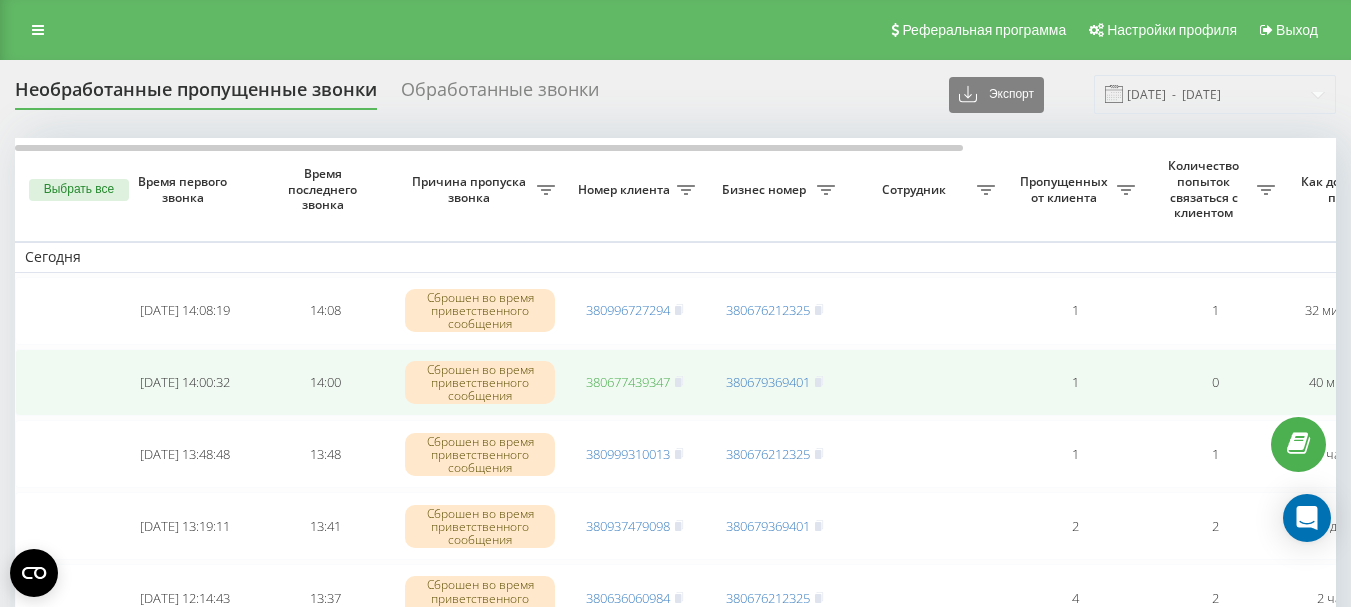 click on "380677439347" at bounding box center [628, 382] 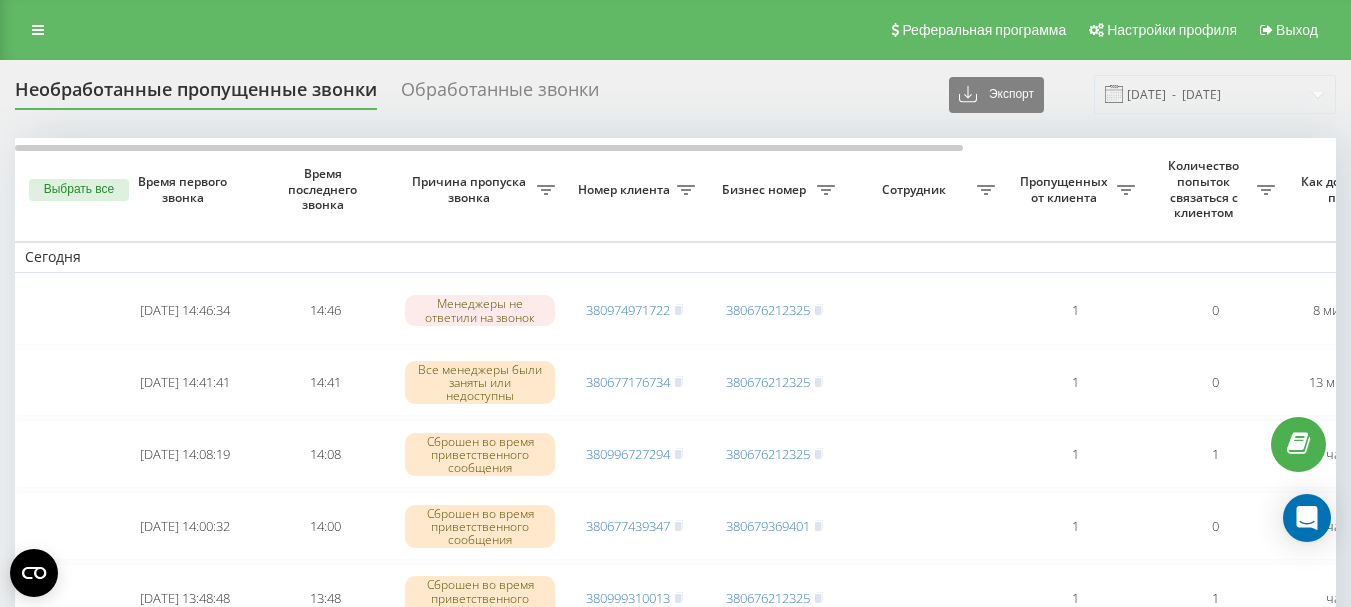 scroll, scrollTop: 0, scrollLeft: 0, axis: both 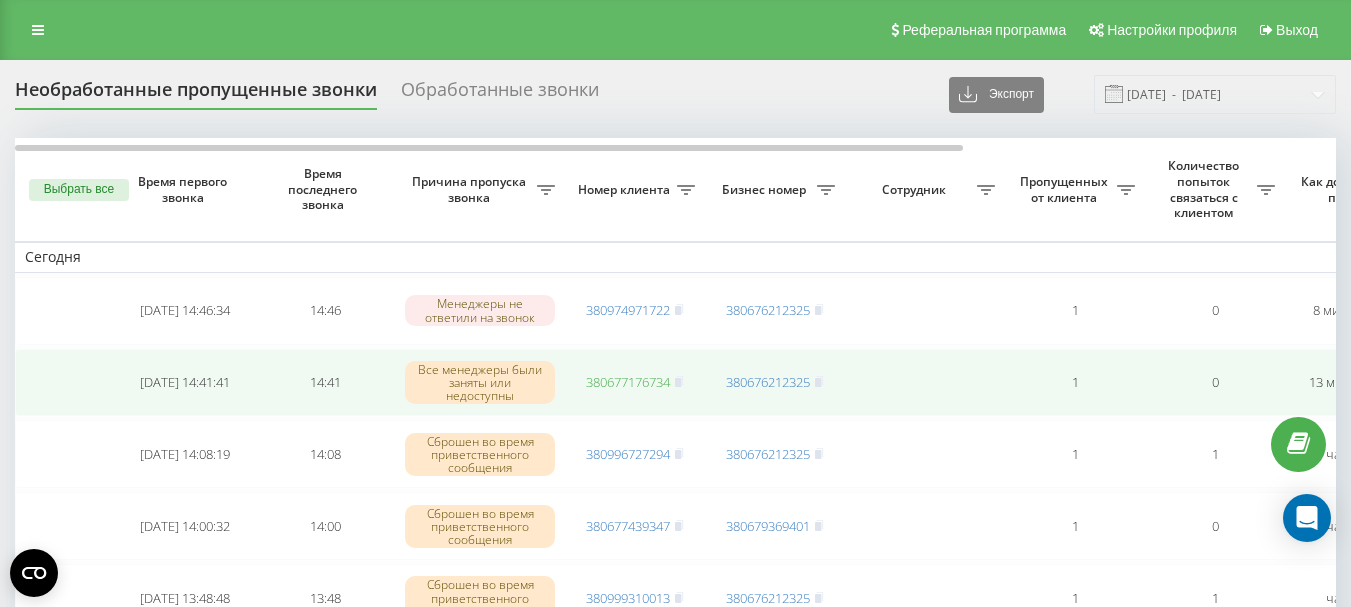 click on "380677176734" at bounding box center (628, 382) 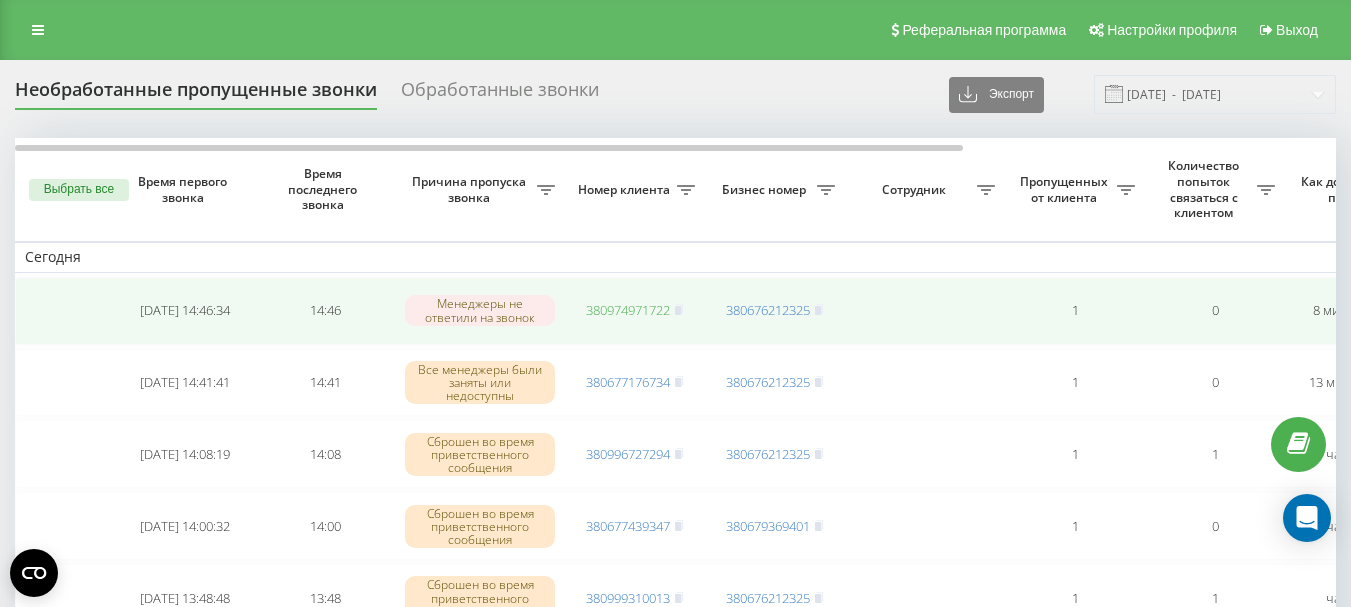 click on "380974971722" at bounding box center (628, 310) 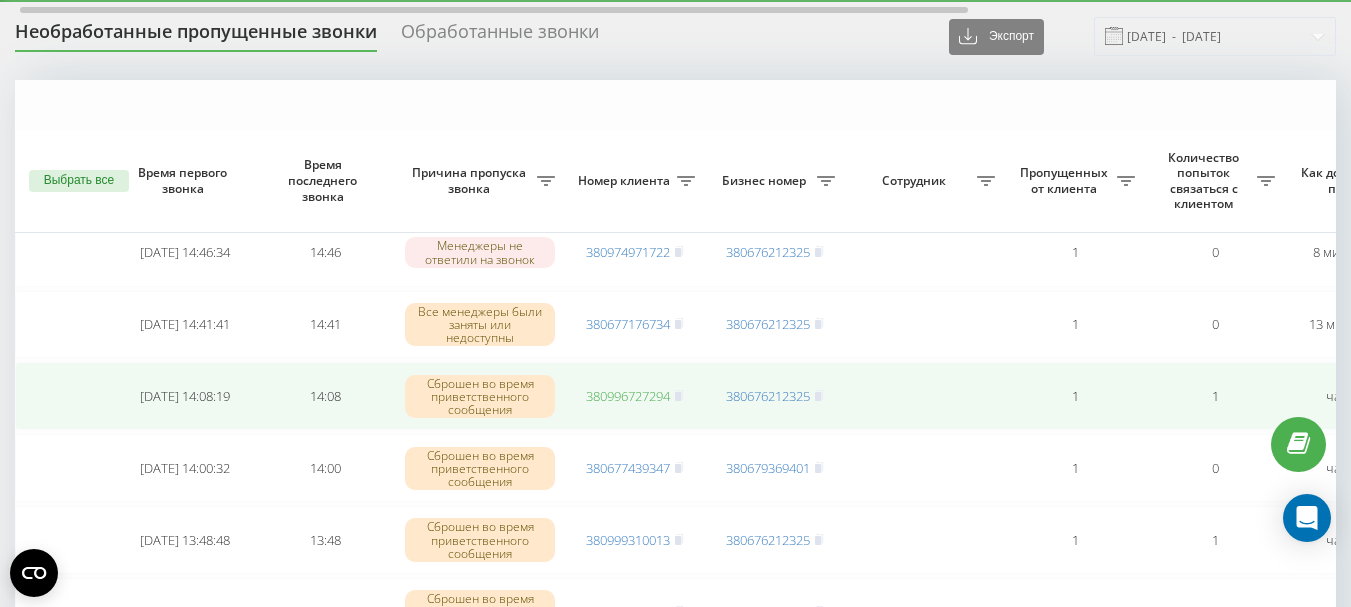 scroll, scrollTop: 200, scrollLeft: 0, axis: vertical 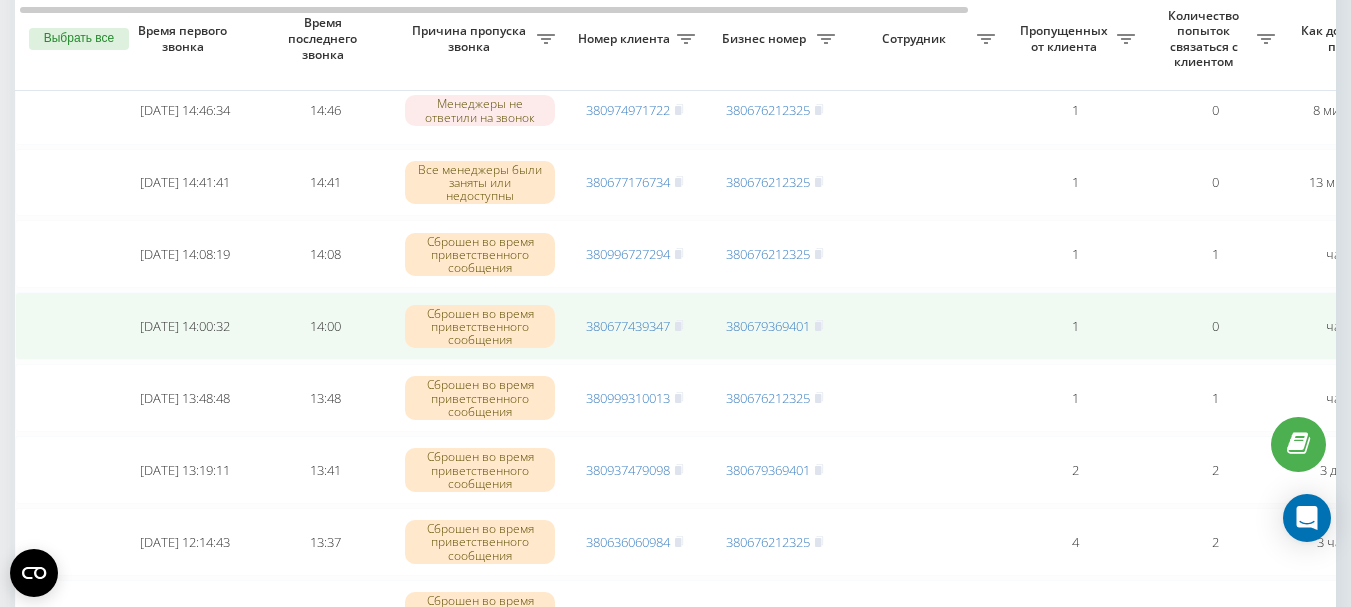 click on "380677439347" at bounding box center [635, 326] 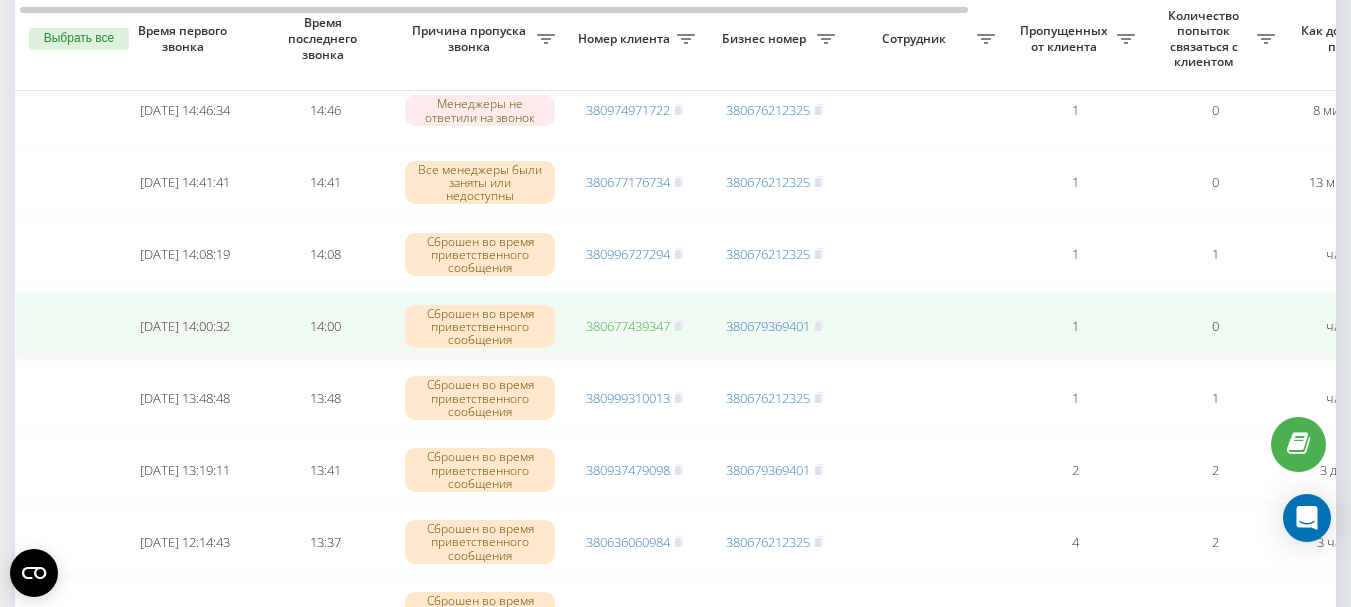 click on "380677439347" at bounding box center (628, 326) 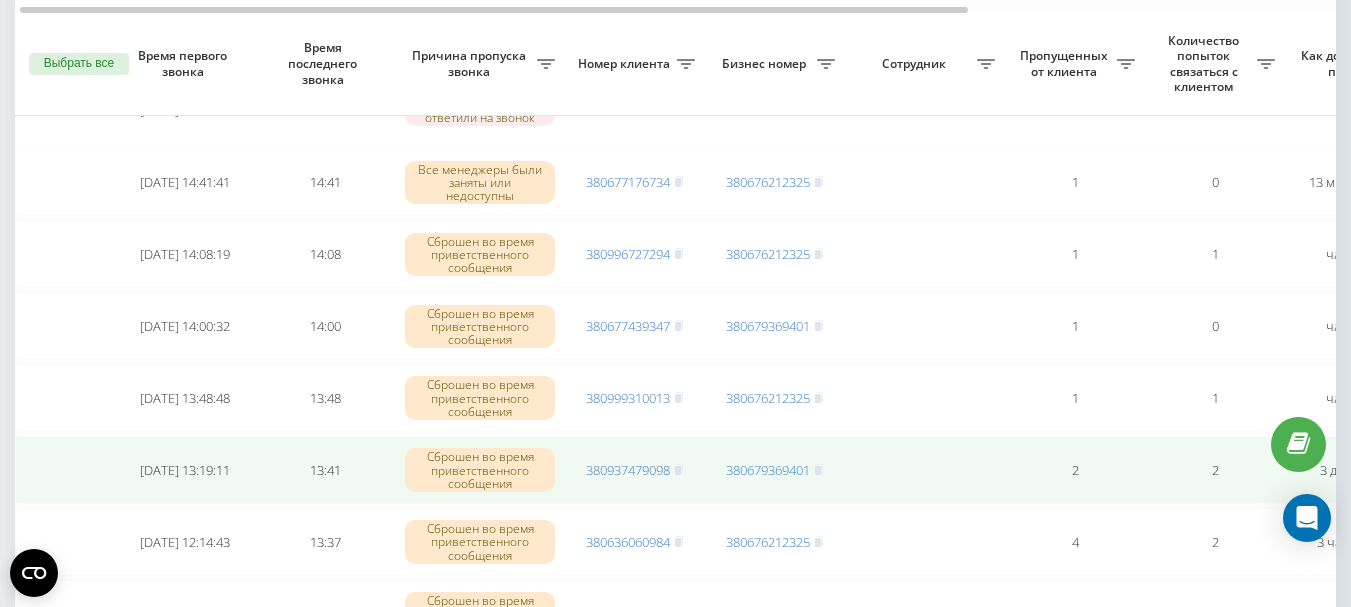scroll, scrollTop: 400, scrollLeft: 0, axis: vertical 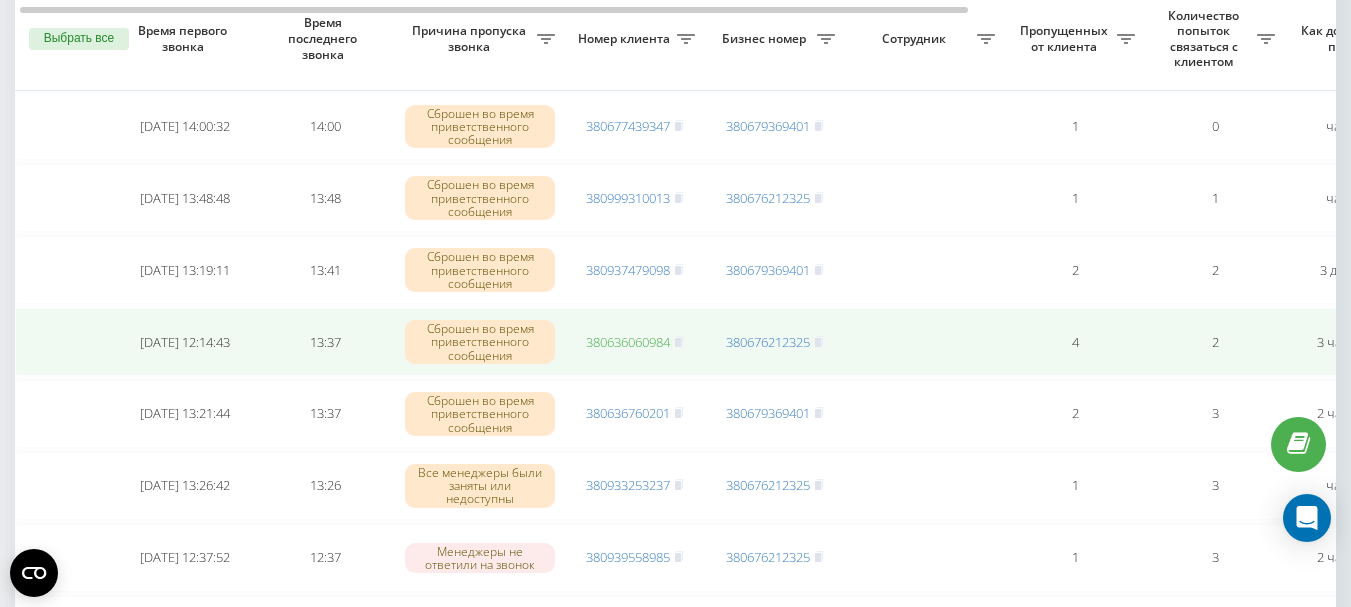 click on "380636060984" at bounding box center (628, 342) 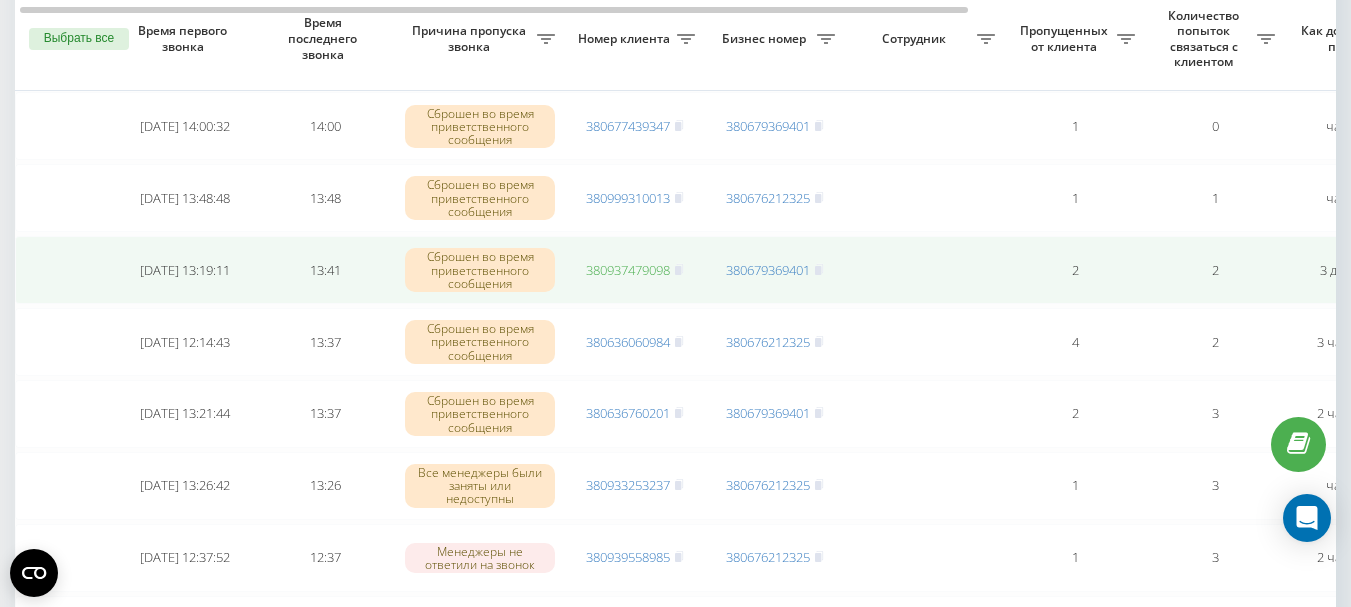 click on "380937479098" at bounding box center [628, 270] 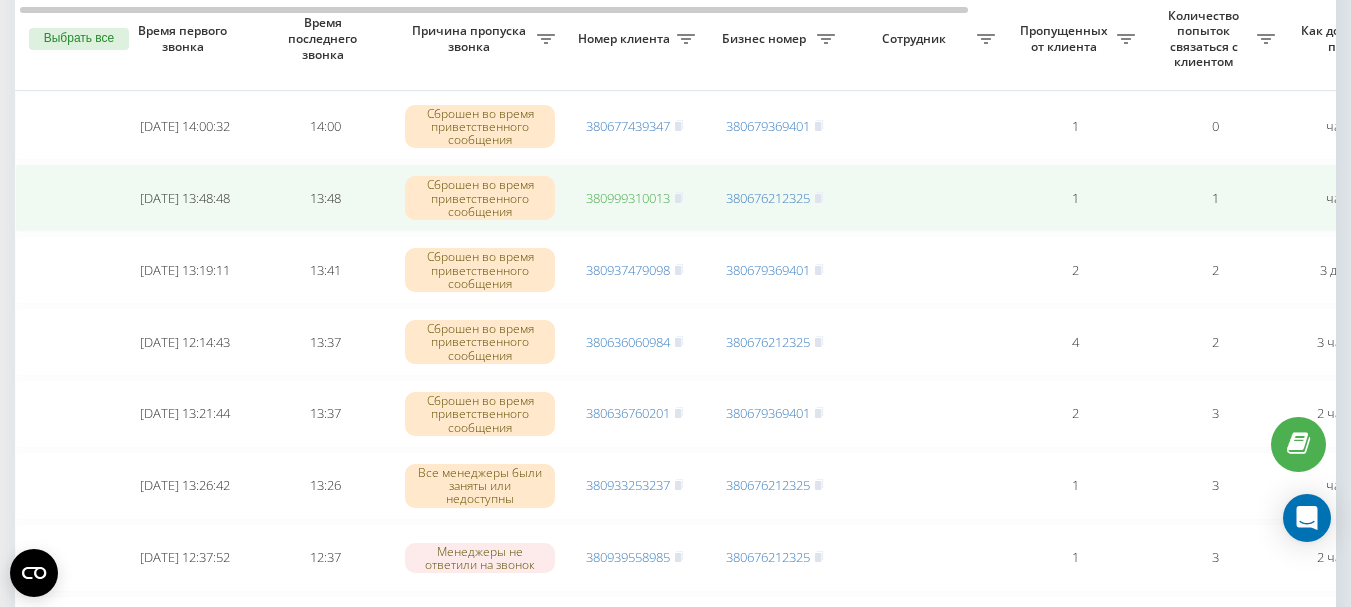 click on "380999310013" at bounding box center [628, 198] 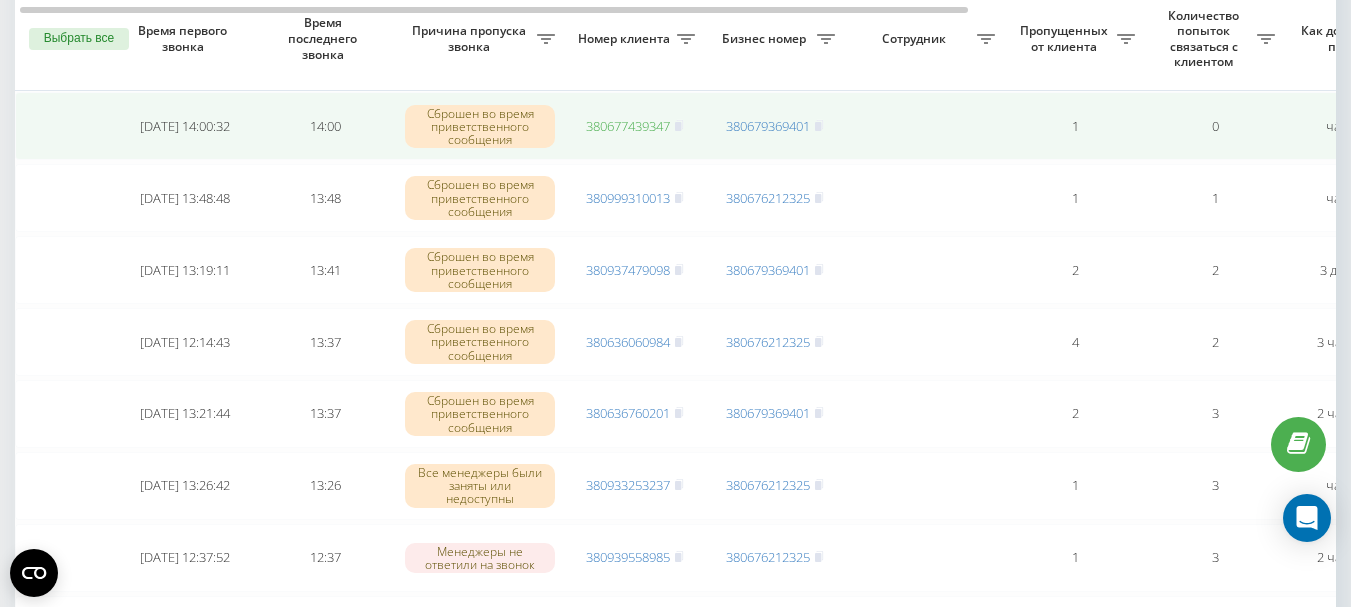 click on "380677439347" at bounding box center (628, 126) 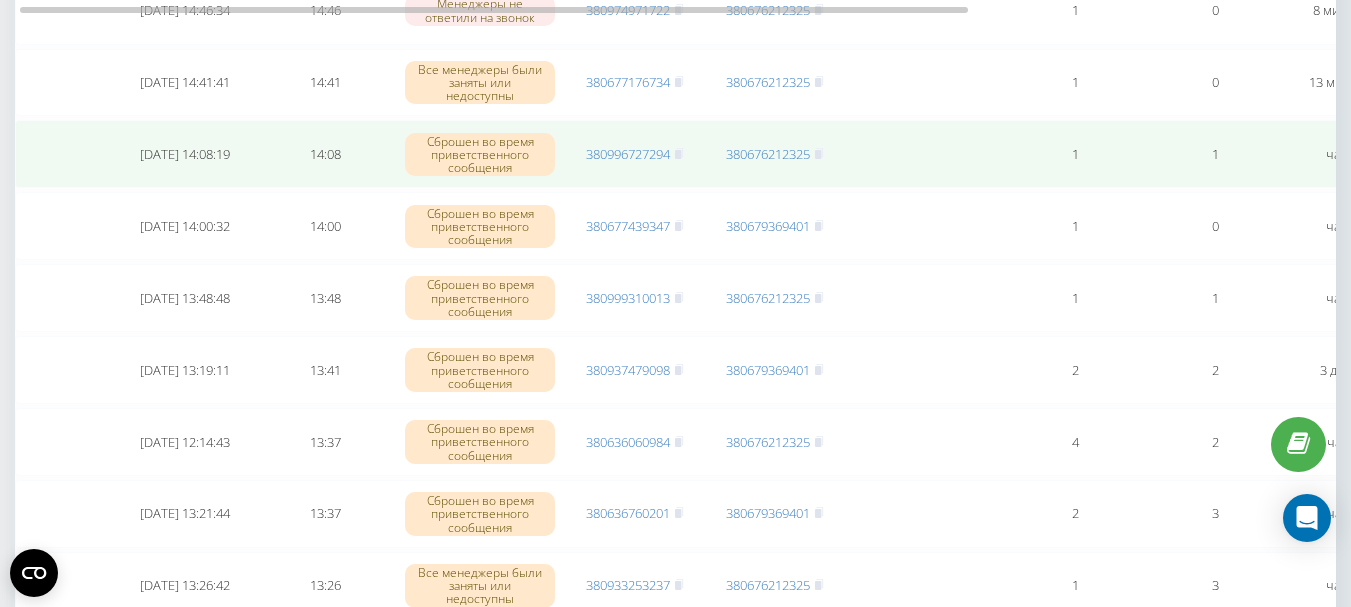 scroll, scrollTop: 100, scrollLeft: 0, axis: vertical 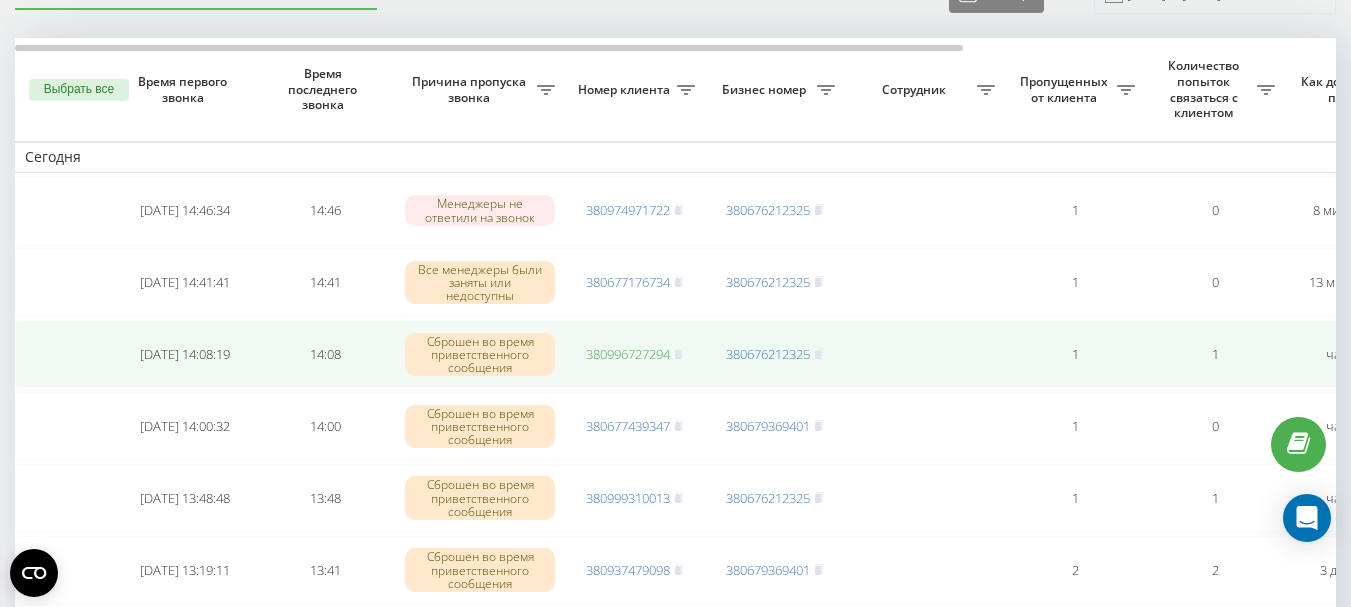 click on "380996727294" at bounding box center [628, 354] 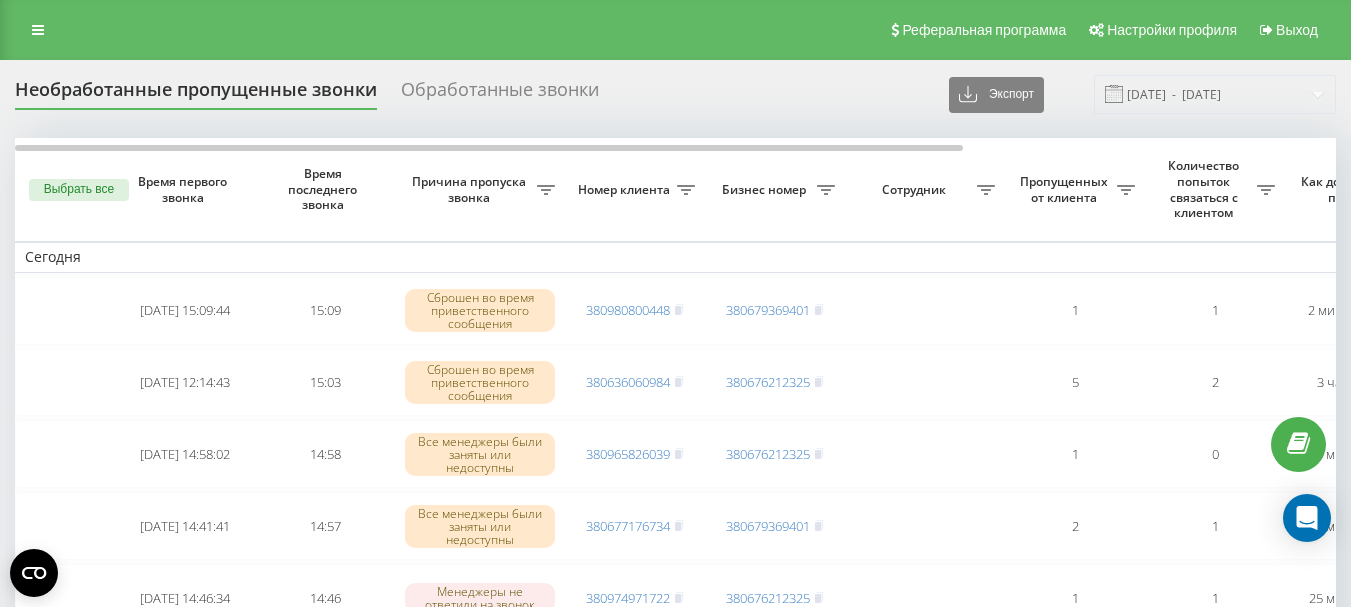 scroll, scrollTop: 102, scrollLeft: 0, axis: vertical 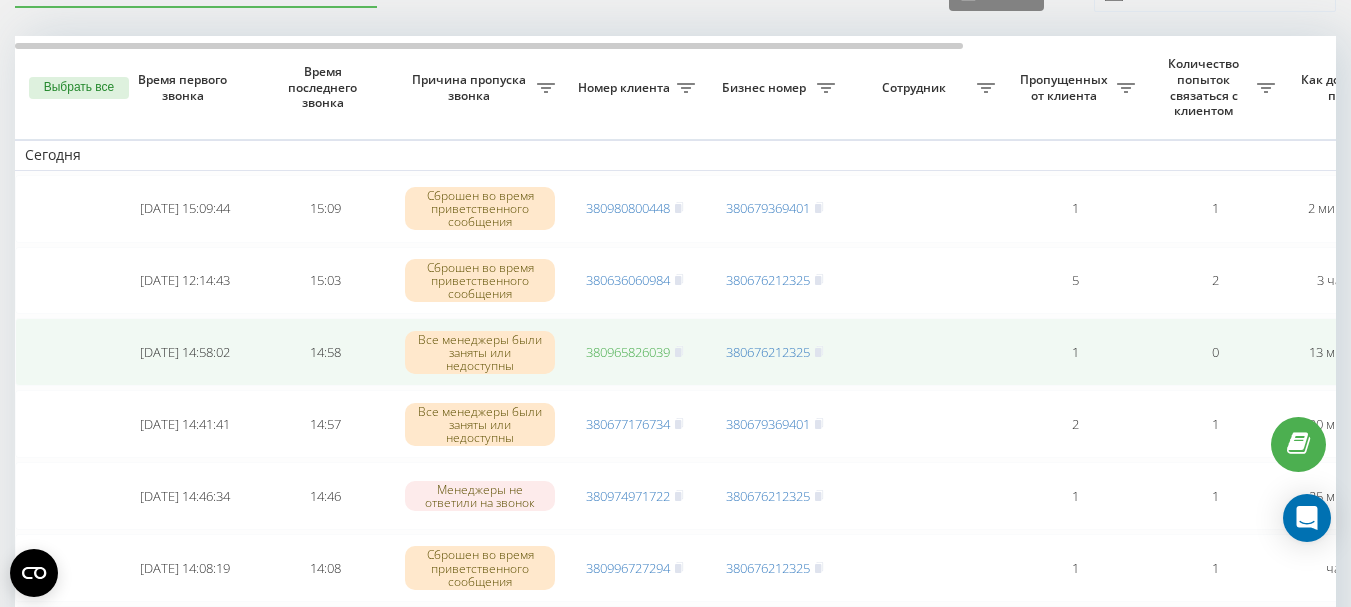 click on "380965826039" at bounding box center [628, 352] 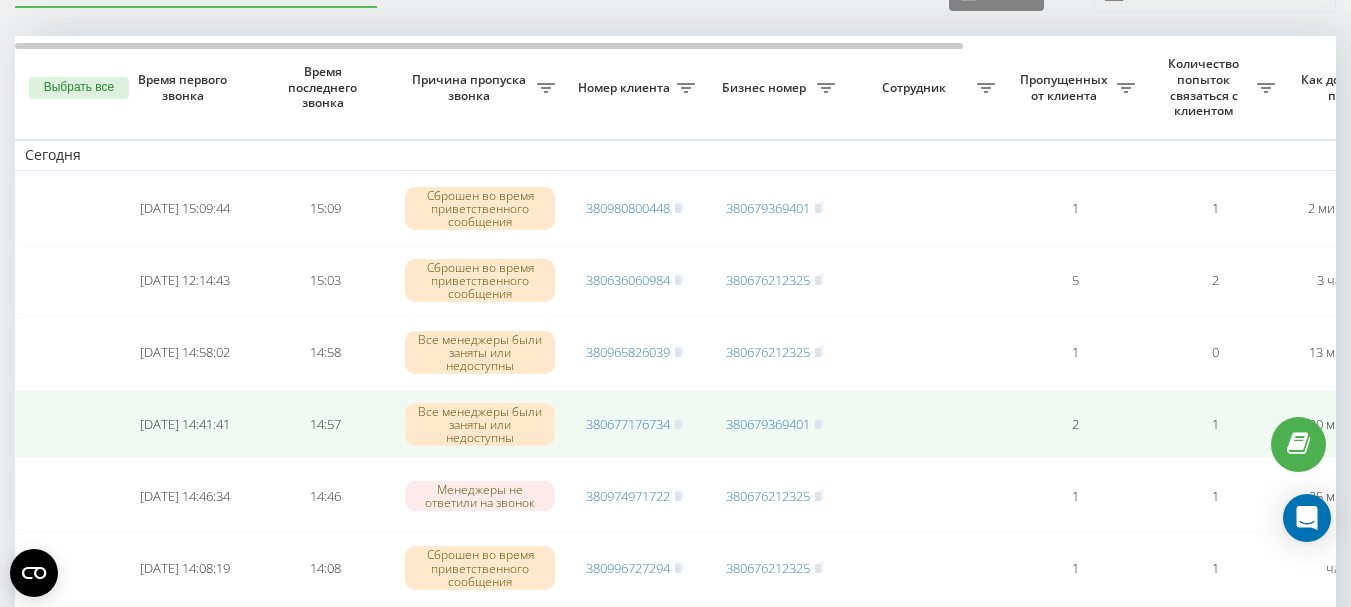 scroll, scrollTop: 2, scrollLeft: 0, axis: vertical 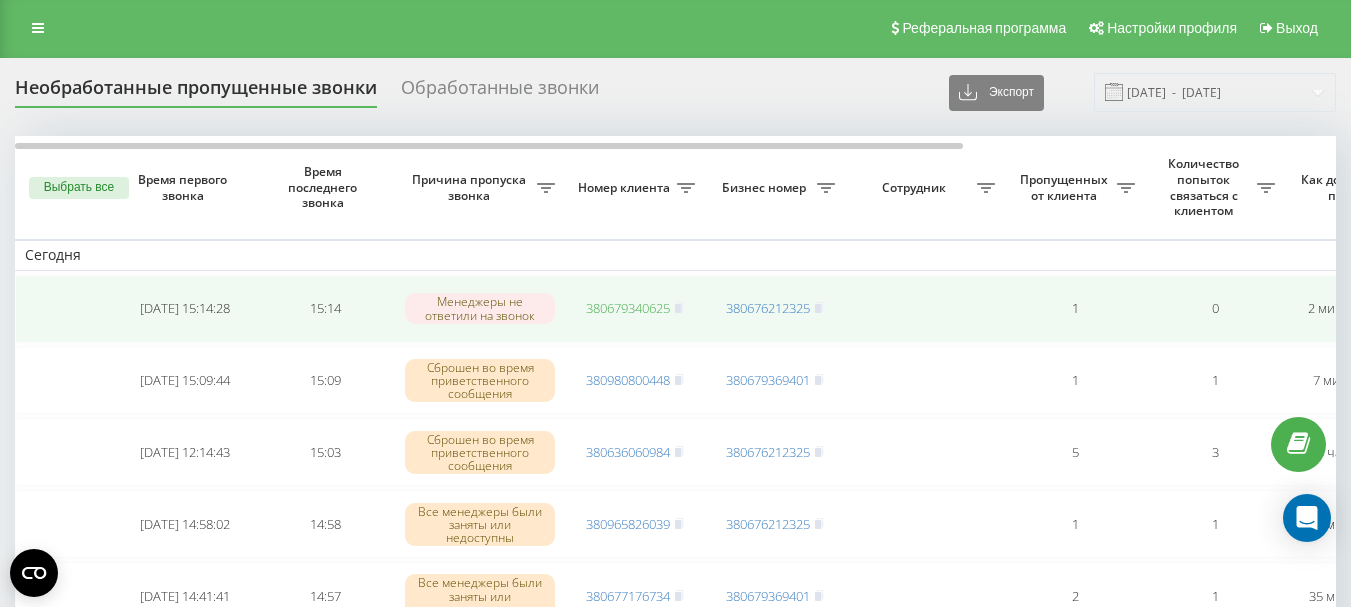 click on "380679340625" at bounding box center [628, 308] 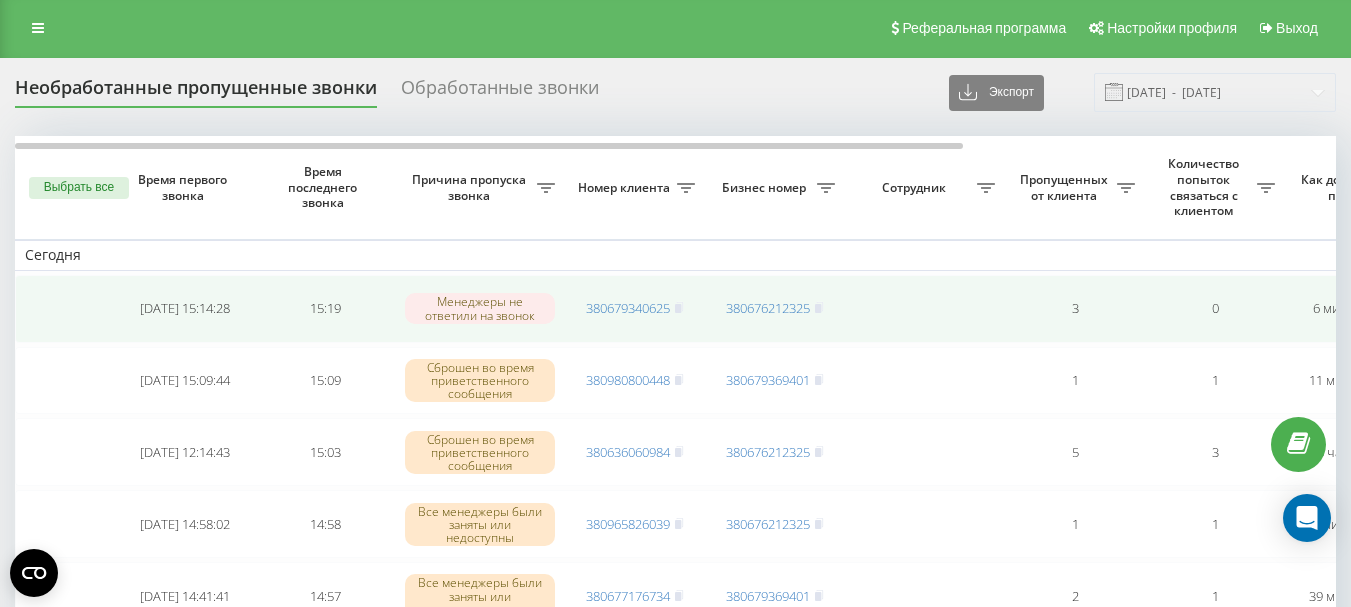 scroll, scrollTop: 2, scrollLeft: 0, axis: vertical 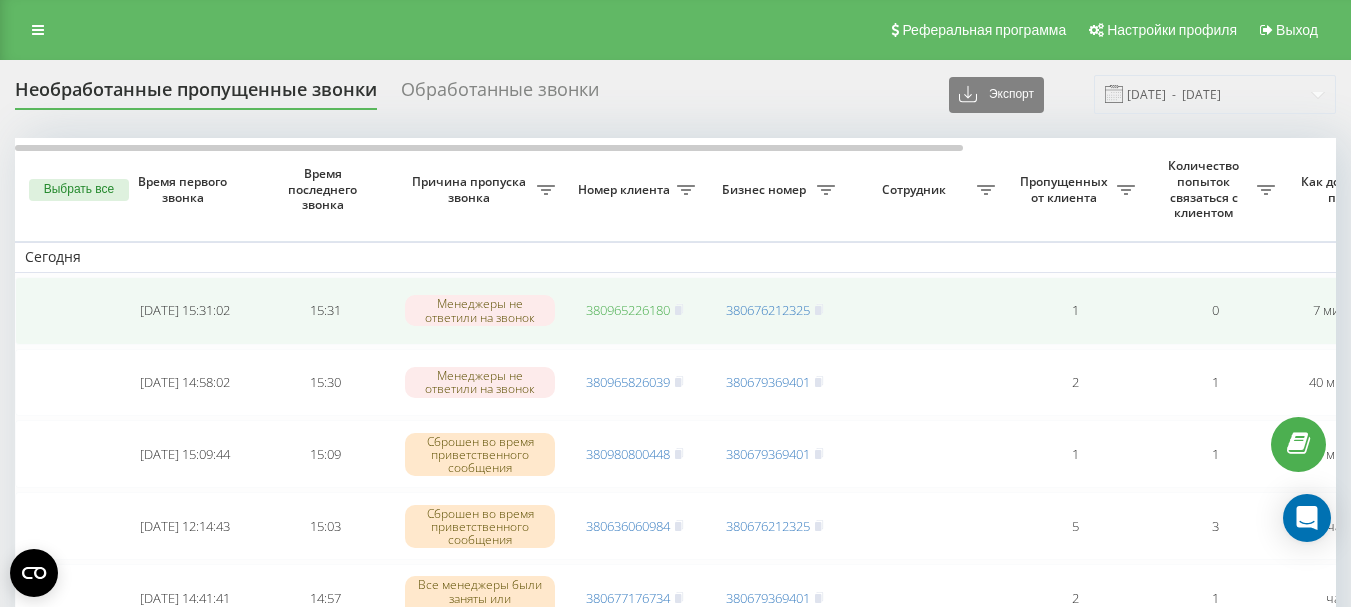 click on "380965226180" at bounding box center [628, 310] 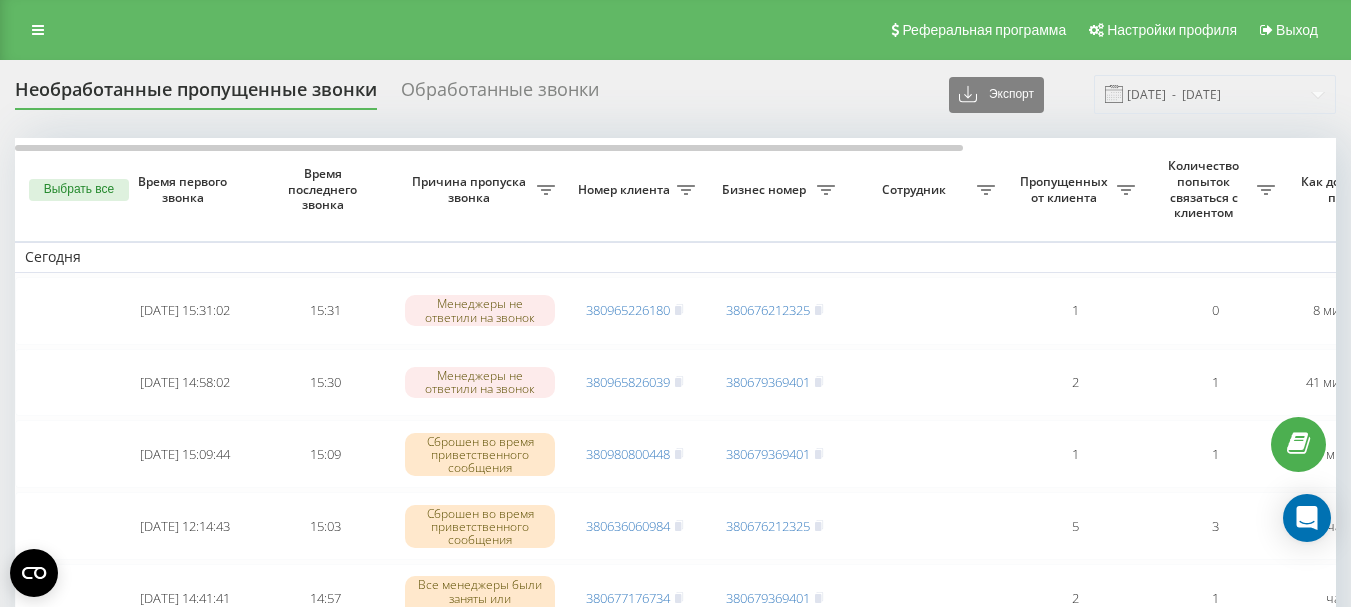 scroll, scrollTop: 0, scrollLeft: 0, axis: both 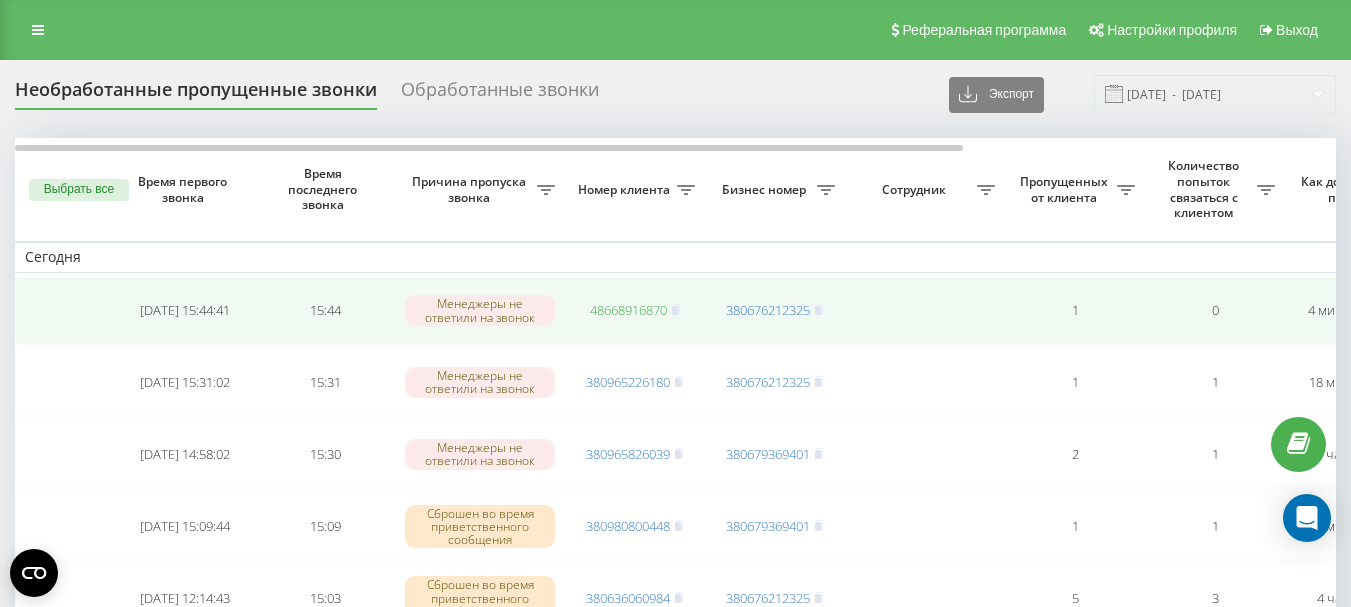 click on "48668916870" at bounding box center (628, 310) 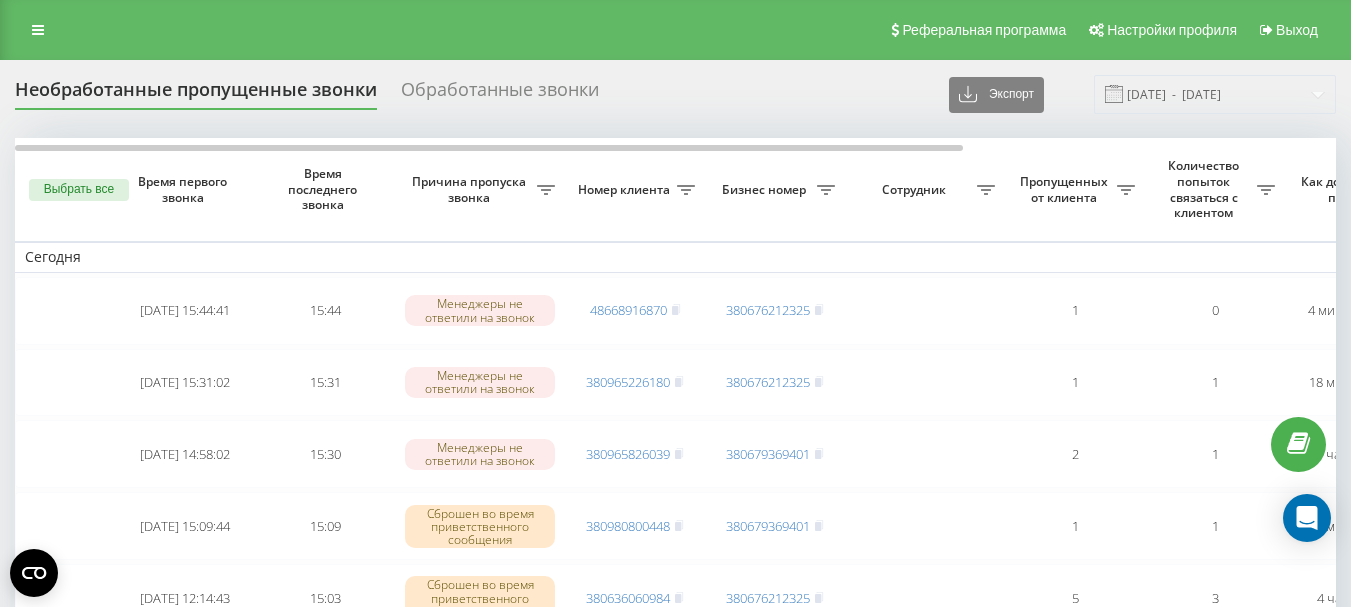 scroll, scrollTop: 0, scrollLeft: 0, axis: both 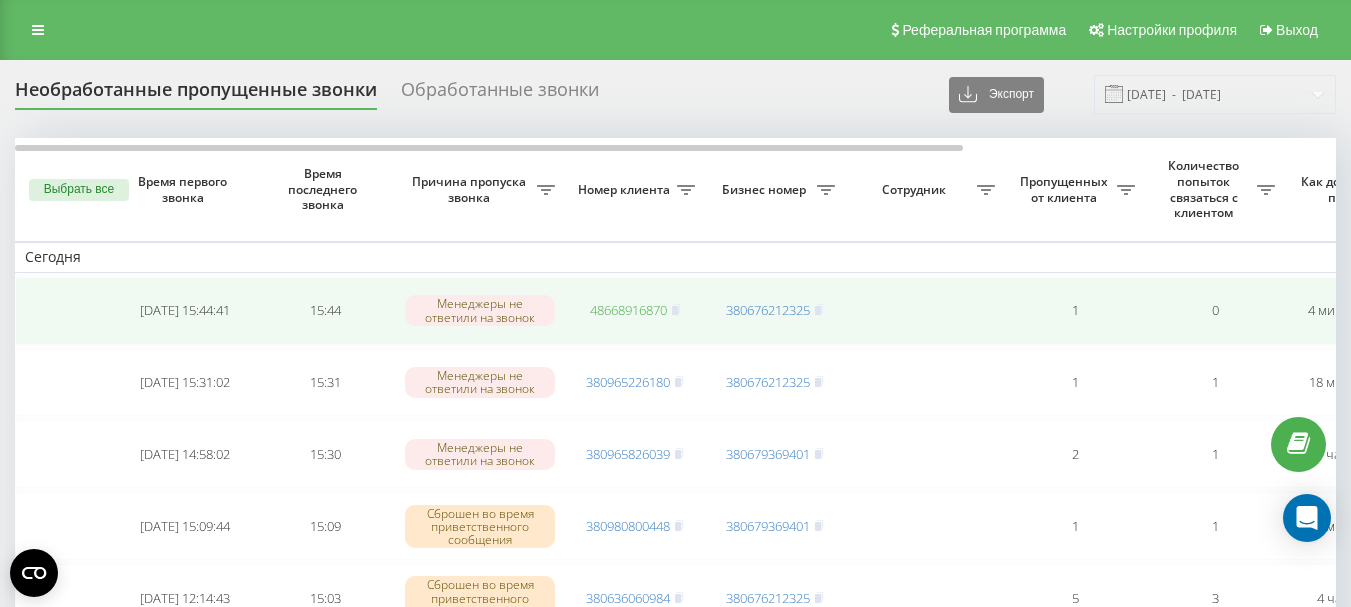 click on "48668916870" at bounding box center [628, 310] 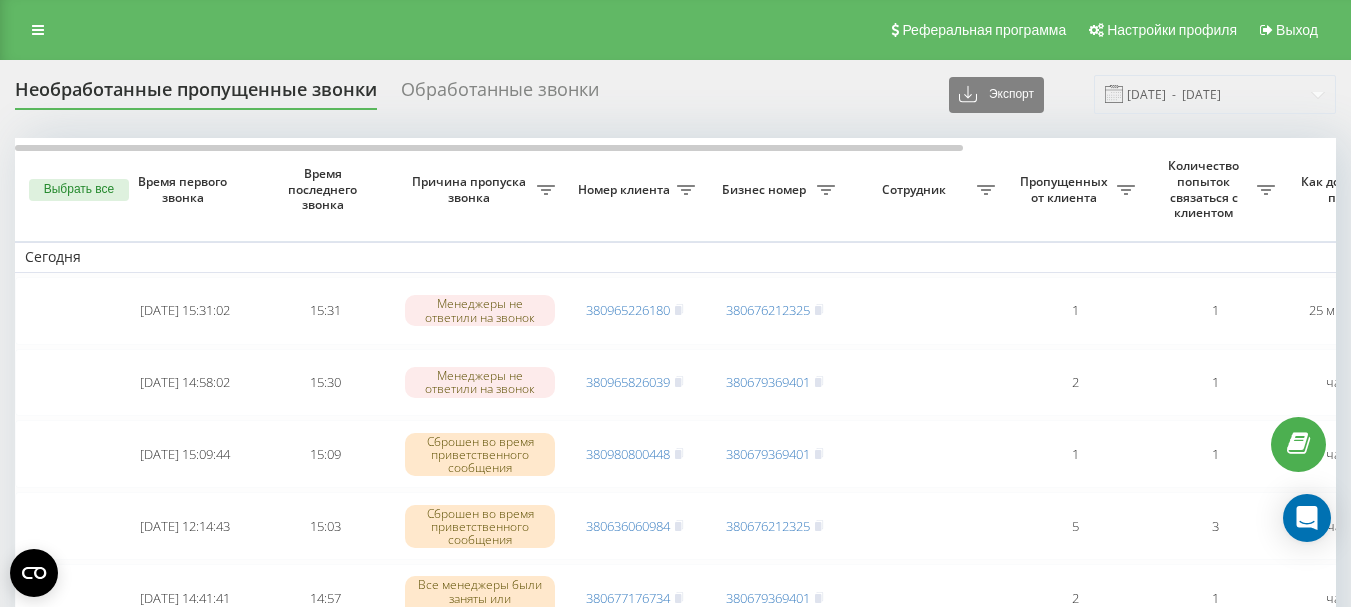 scroll, scrollTop: 0, scrollLeft: 0, axis: both 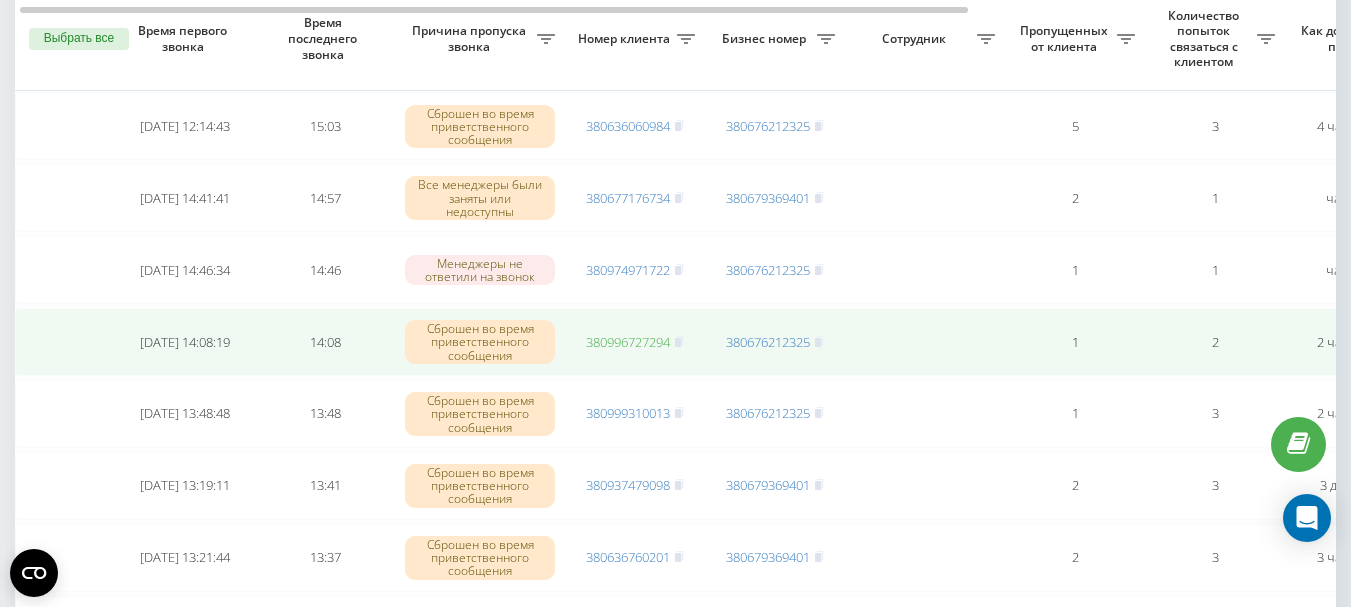 click on "380996727294" at bounding box center [628, 342] 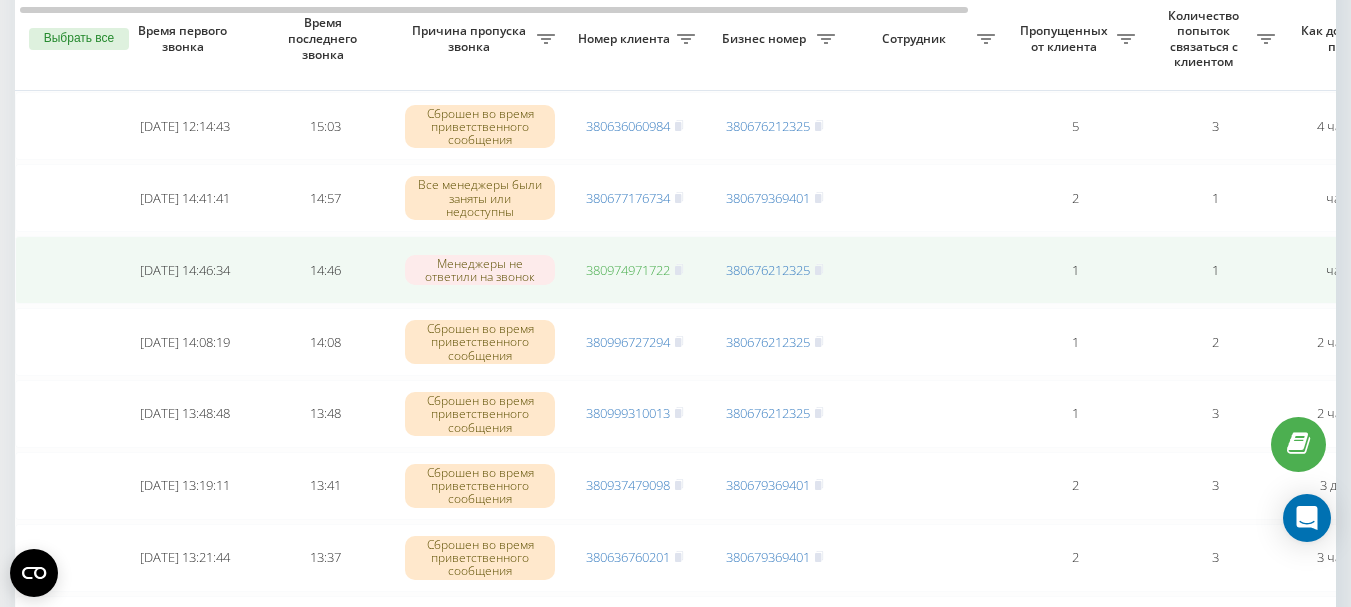 click on "380974971722" at bounding box center (628, 270) 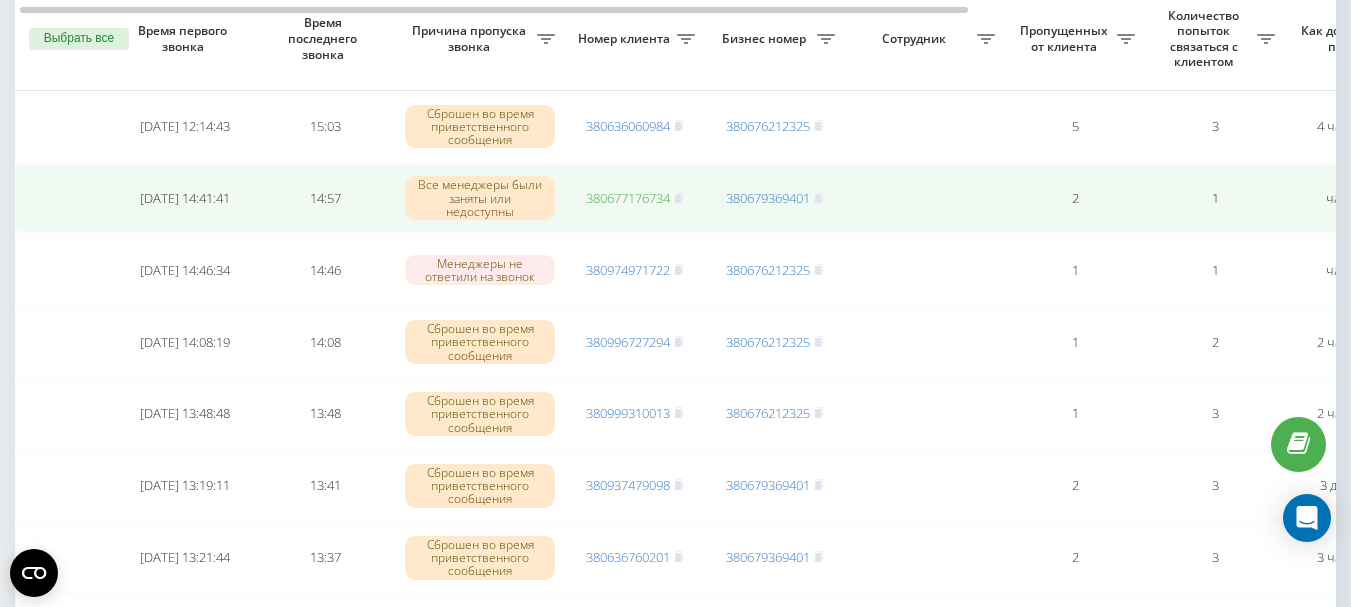 click on "380677176734" at bounding box center (628, 198) 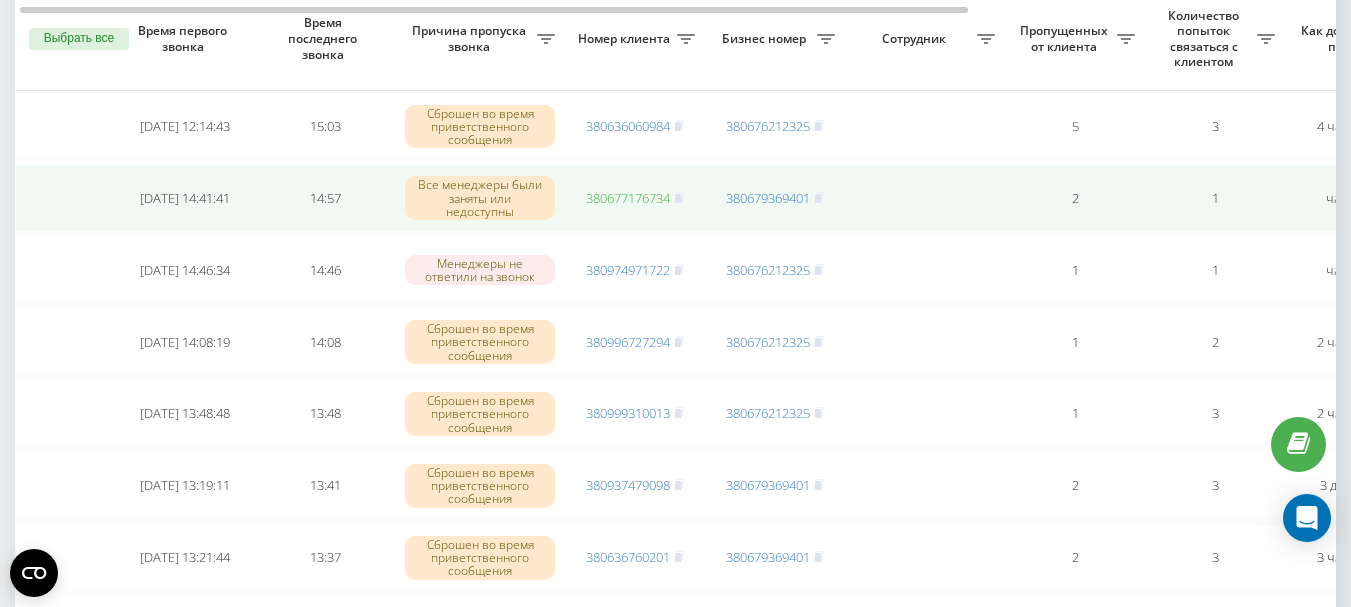 click on "380677176734" at bounding box center [628, 198] 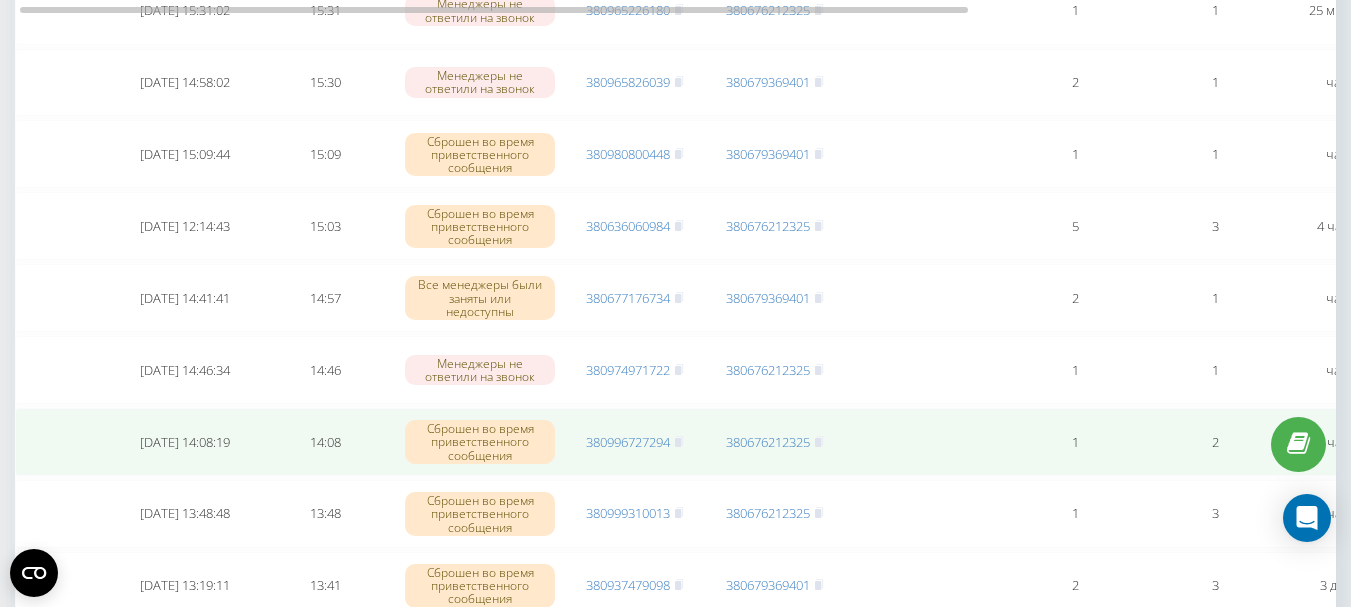scroll, scrollTop: 100, scrollLeft: 0, axis: vertical 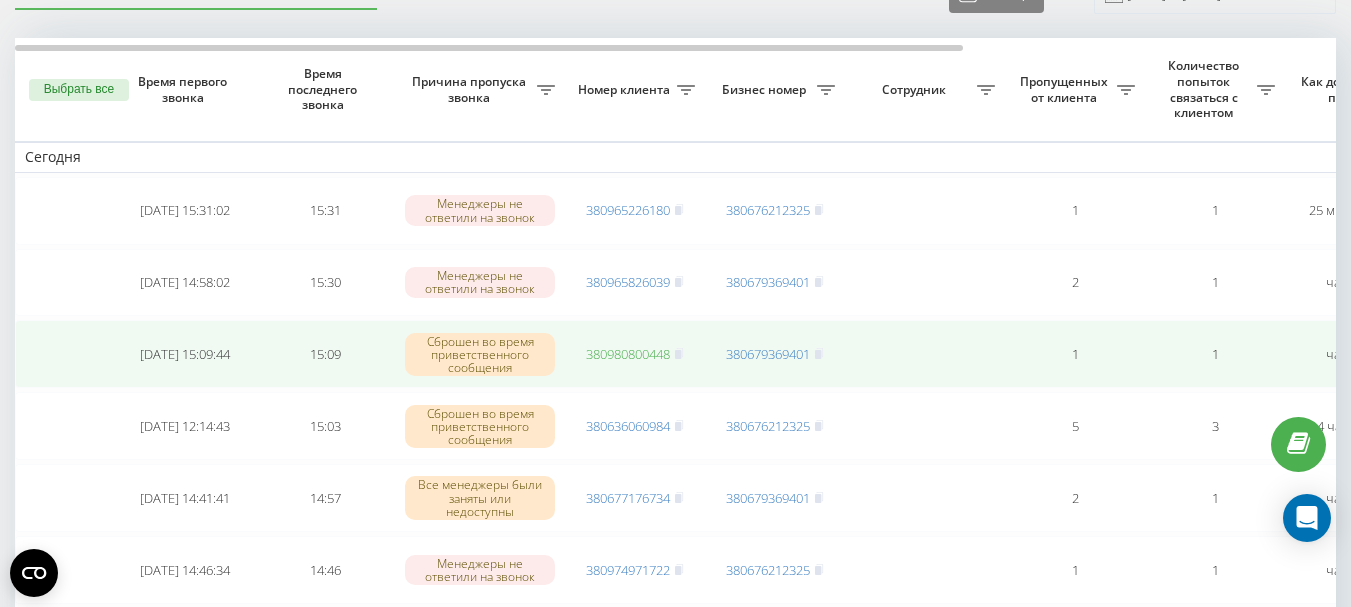 click on "380980800448" at bounding box center [628, 354] 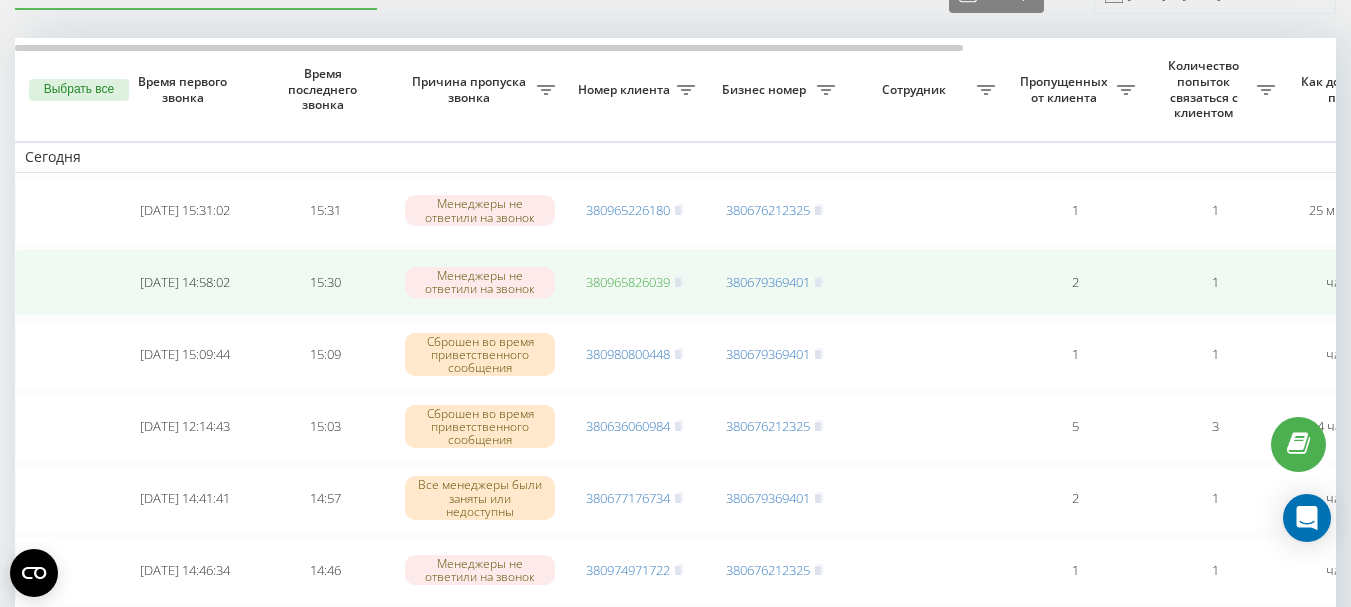 click on "380965826039" at bounding box center (628, 282) 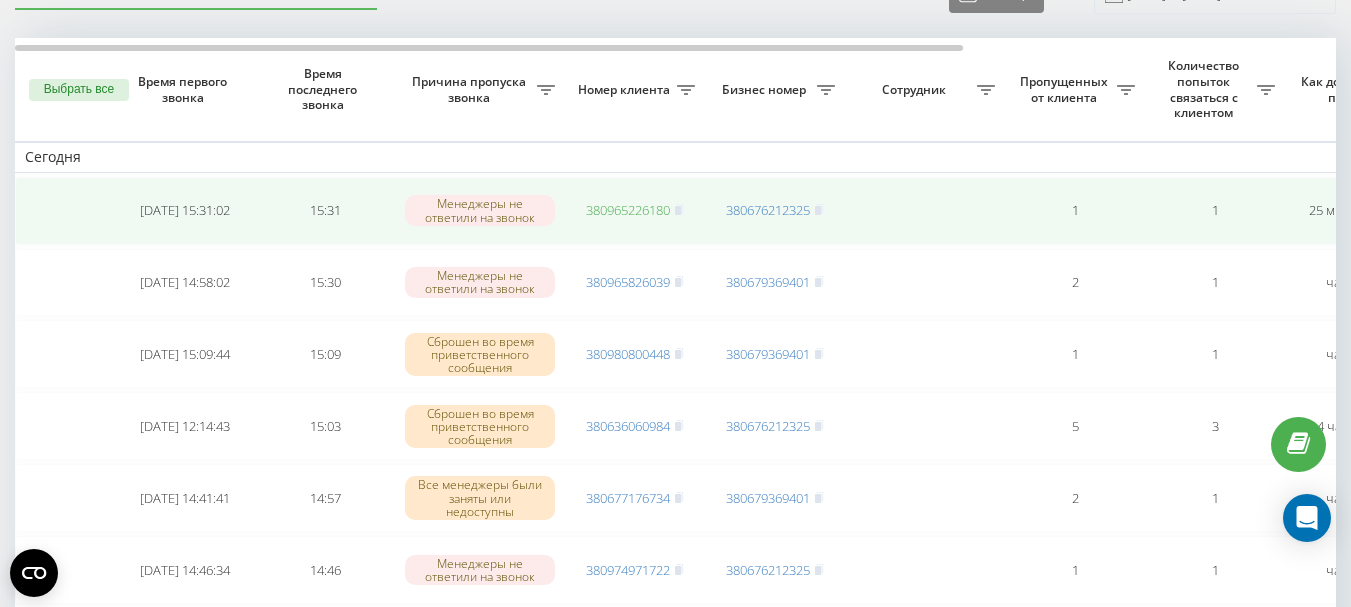 click on "380965226180" at bounding box center (628, 210) 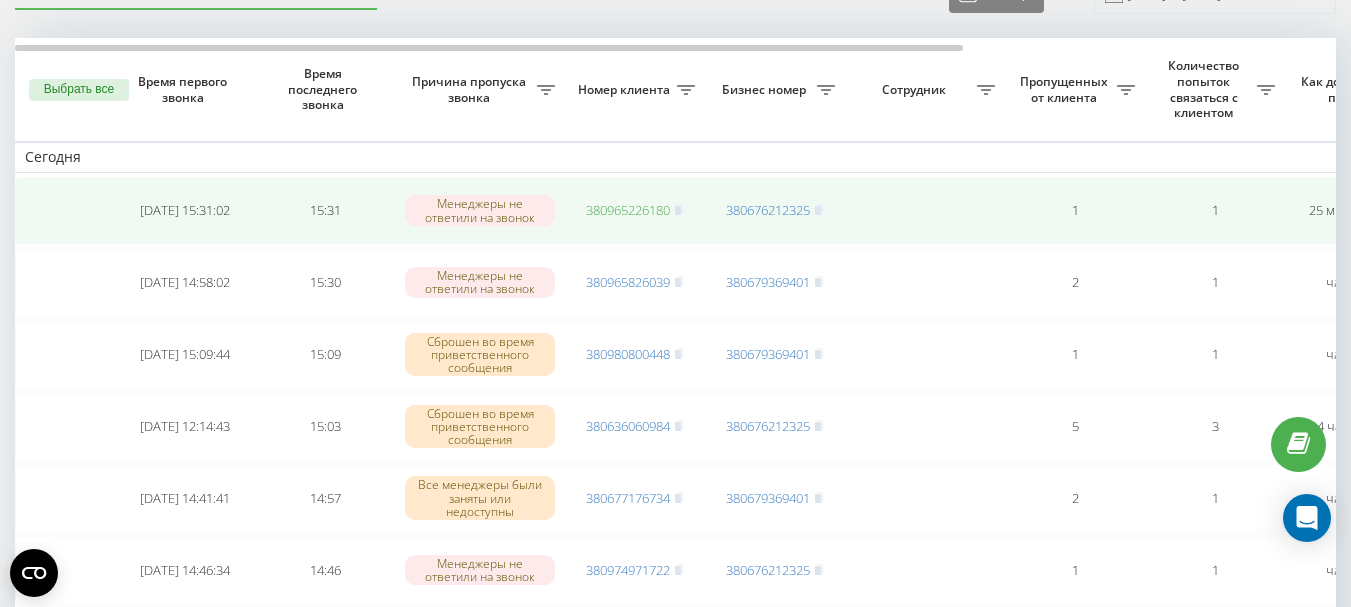 click on "380965226180" at bounding box center [628, 210] 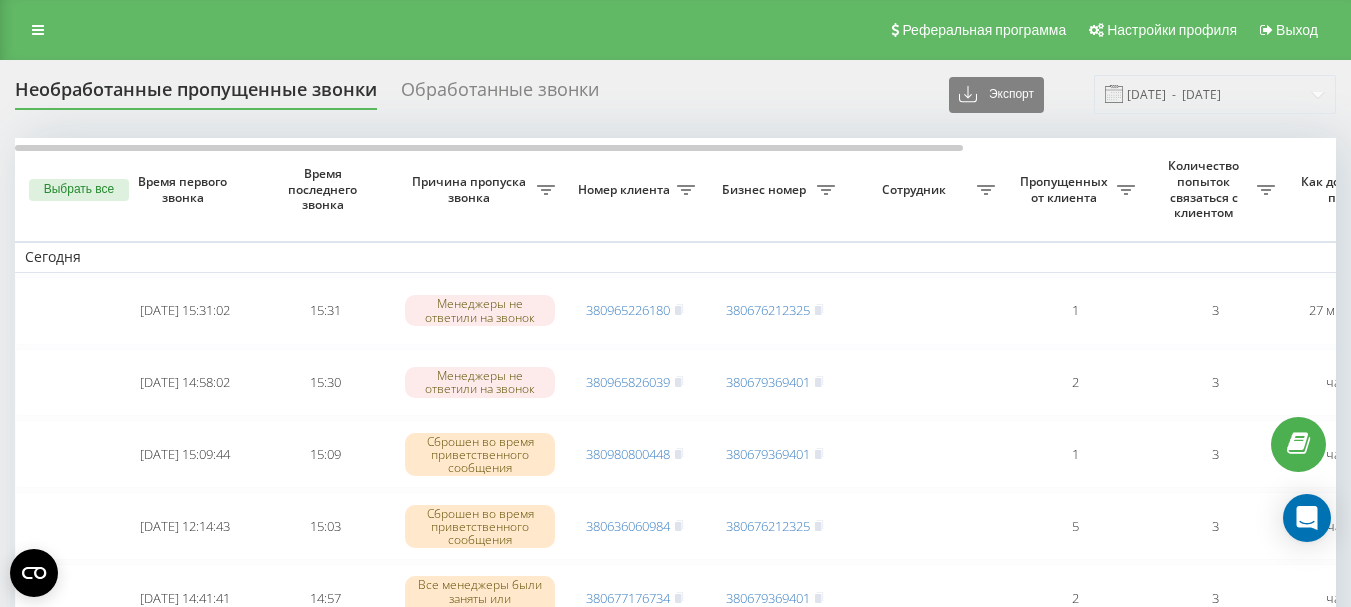 scroll, scrollTop: 102, scrollLeft: 0, axis: vertical 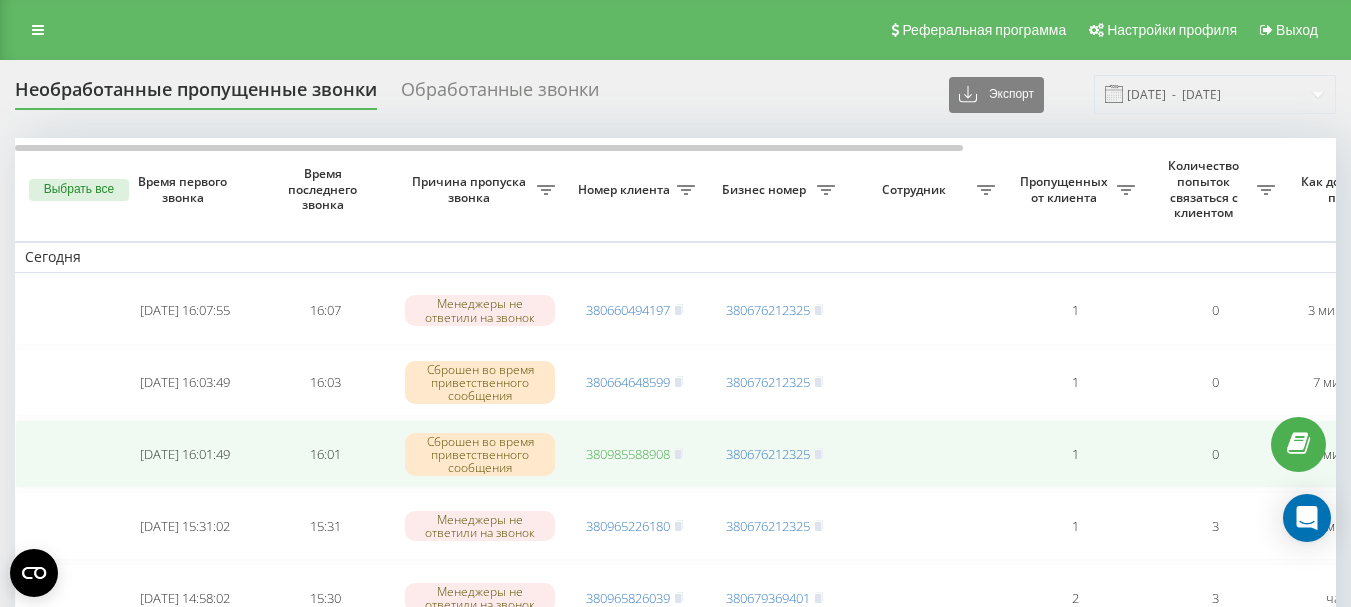 click on "380985588908" at bounding box center (628, 454) 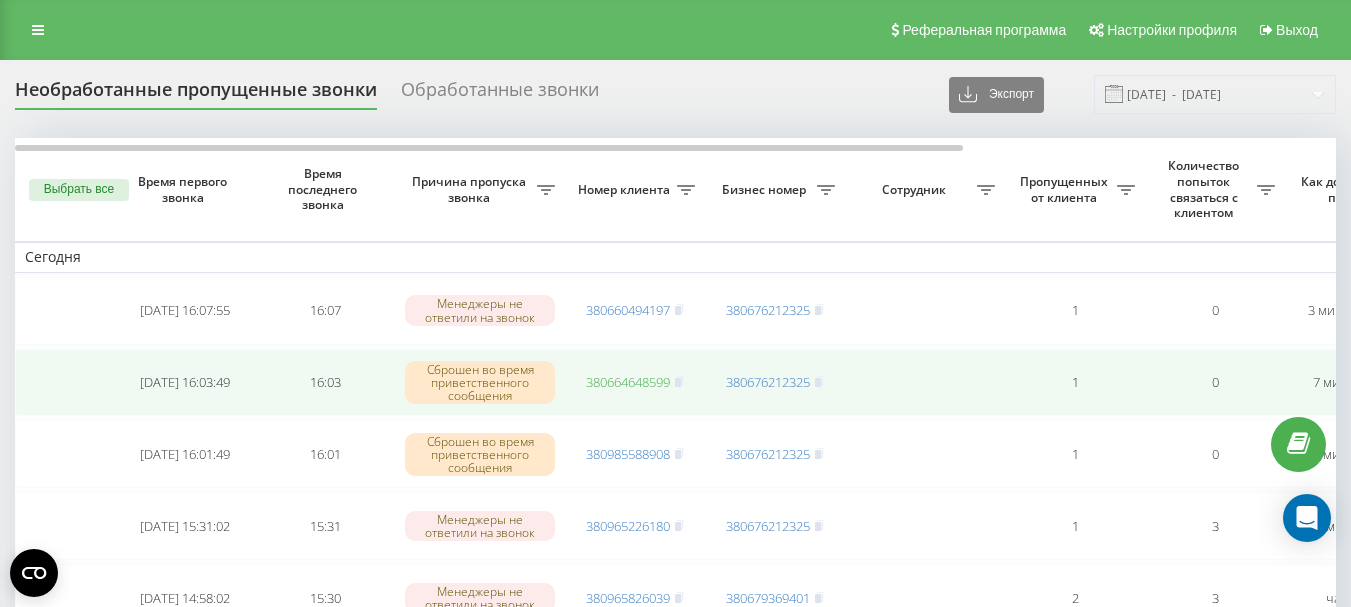 click on "380664648599" at bounding box center (628, 382) 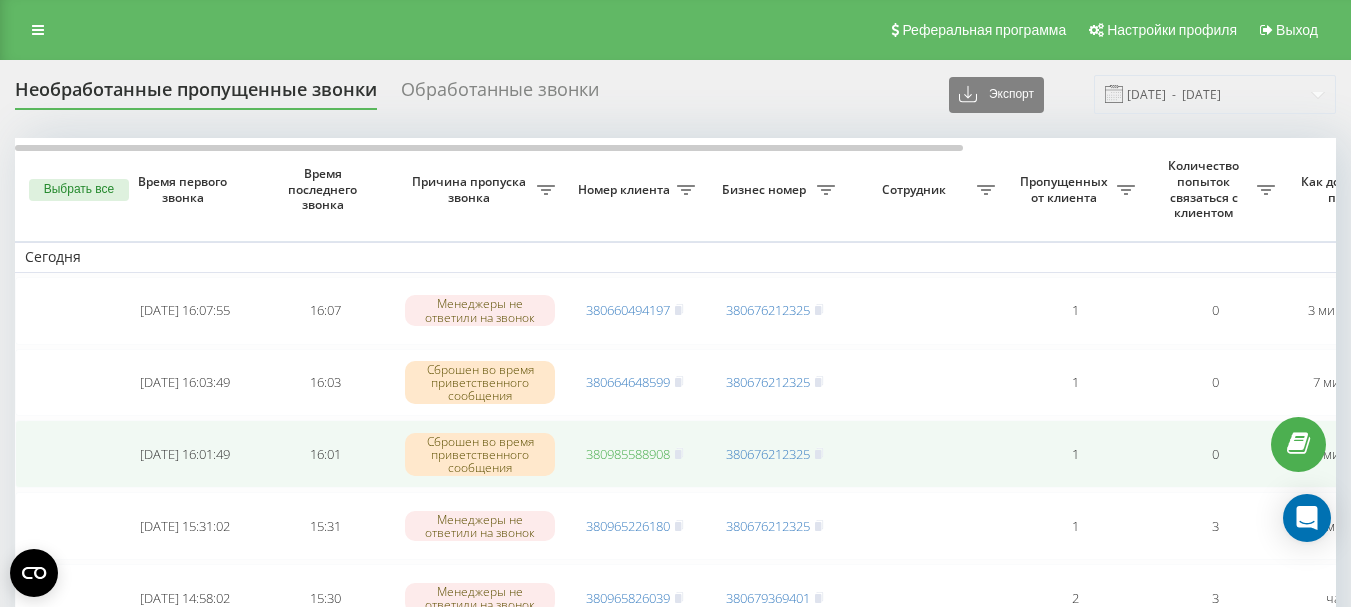 click on "380985588908" at bounding box center [628, 454] 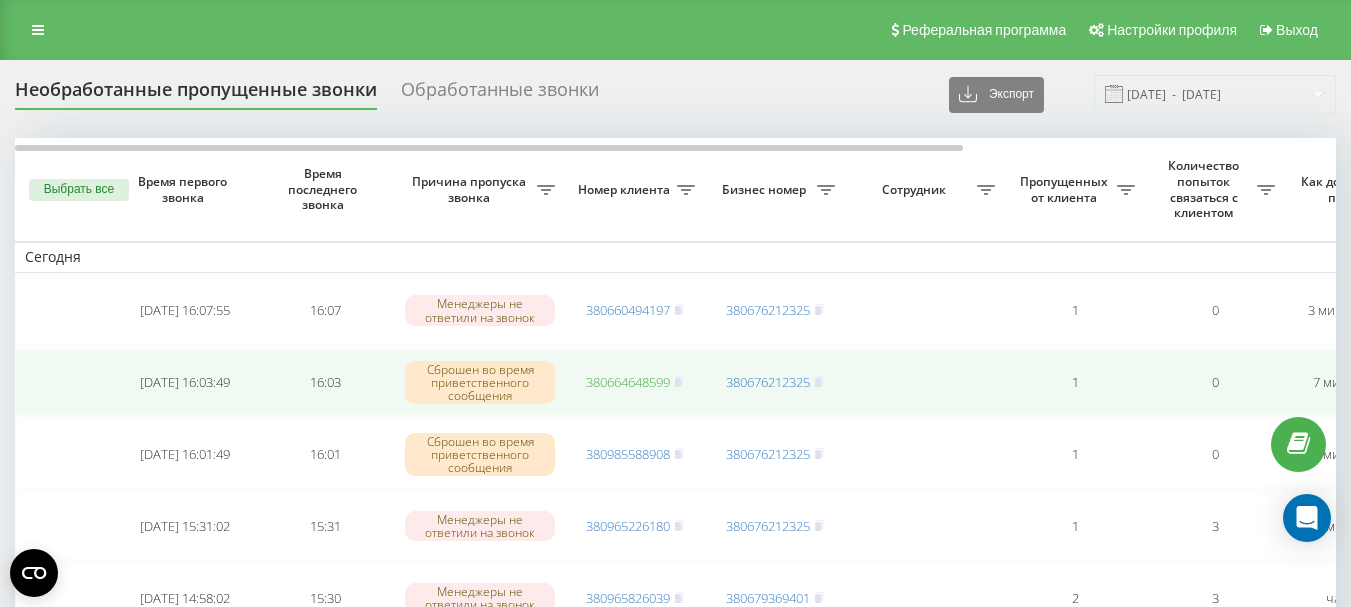 click on "380664648599" at bounding box center (628, 382) 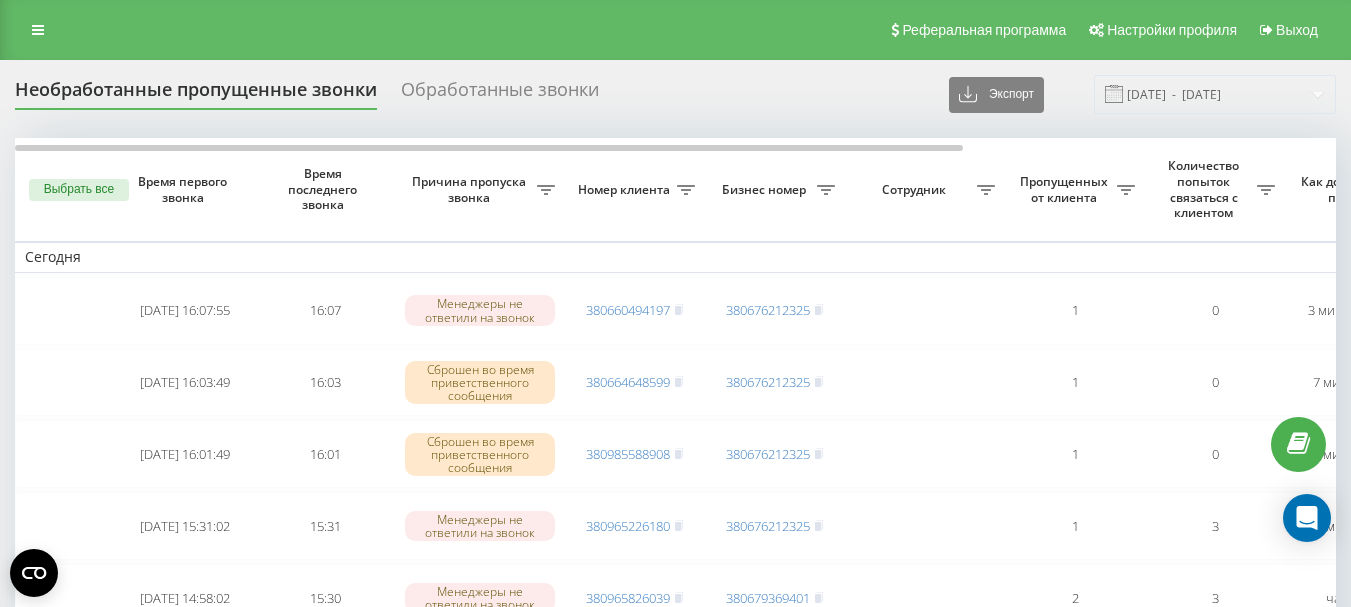 scroll, scrollTop: 0, scrollLeft: 0, axis: both 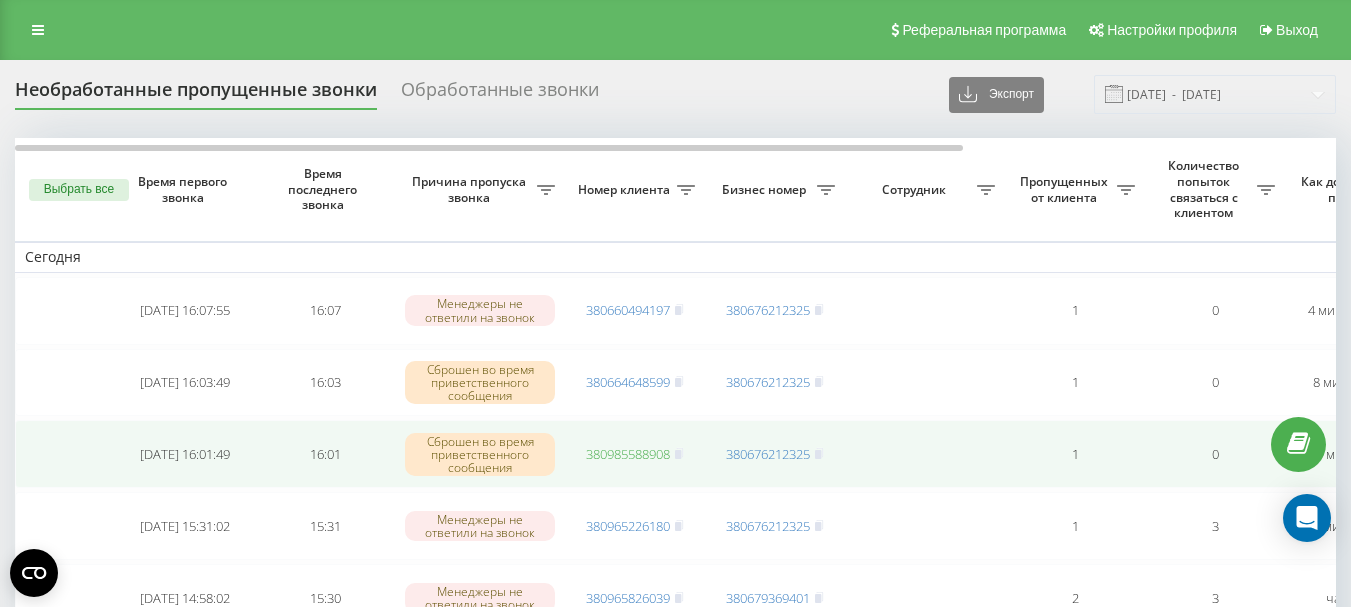 click on "380985588908" at bounding box center [628, 454] 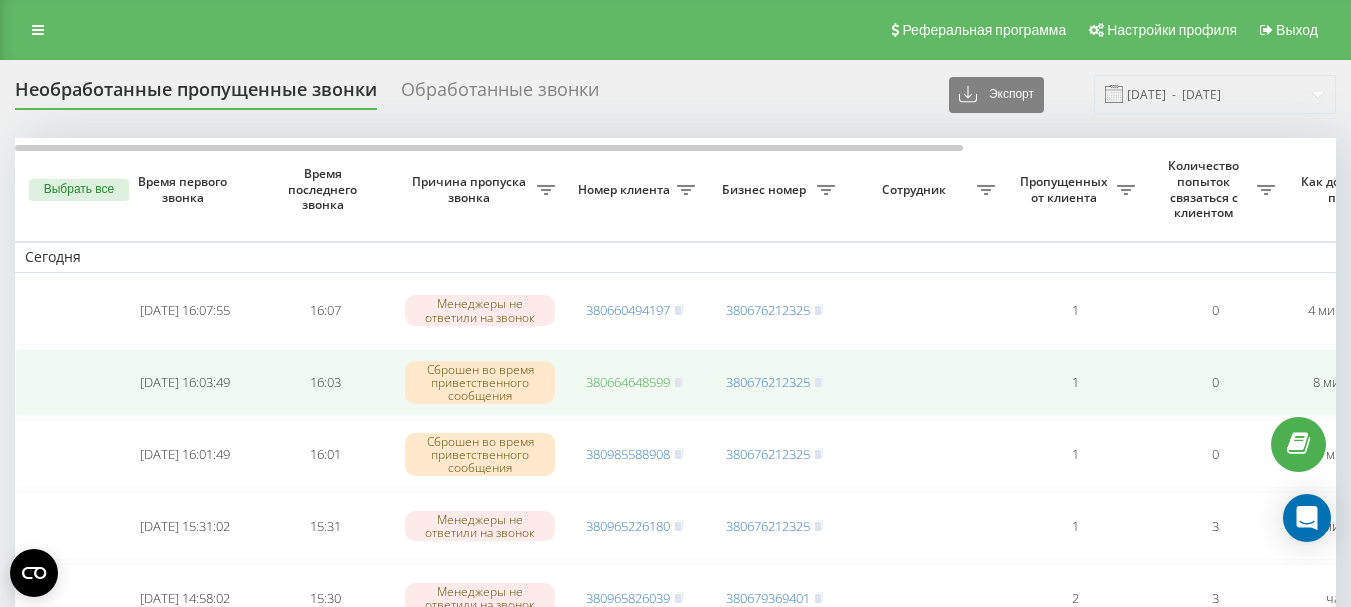 click on "380664648599" at bounding box center [628, 382] 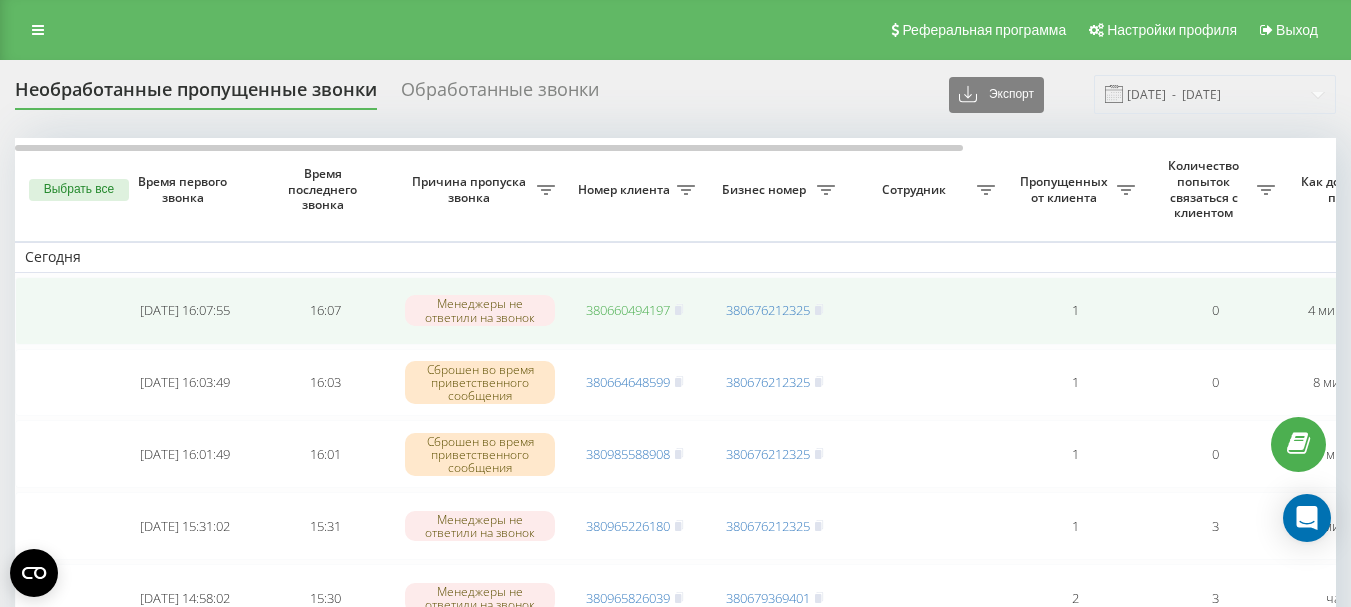 click on "380660494197" at bounding box center (628, 310) 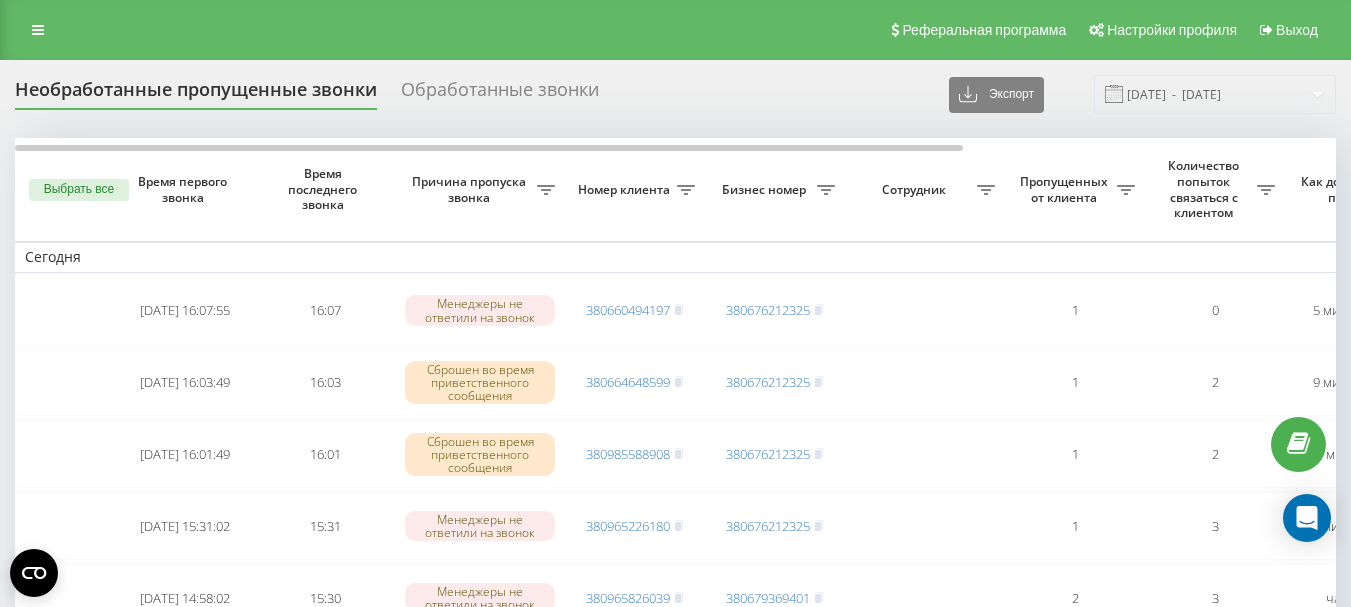 scroll, scrollTop: 0, scrollLeft: 0, axis: both 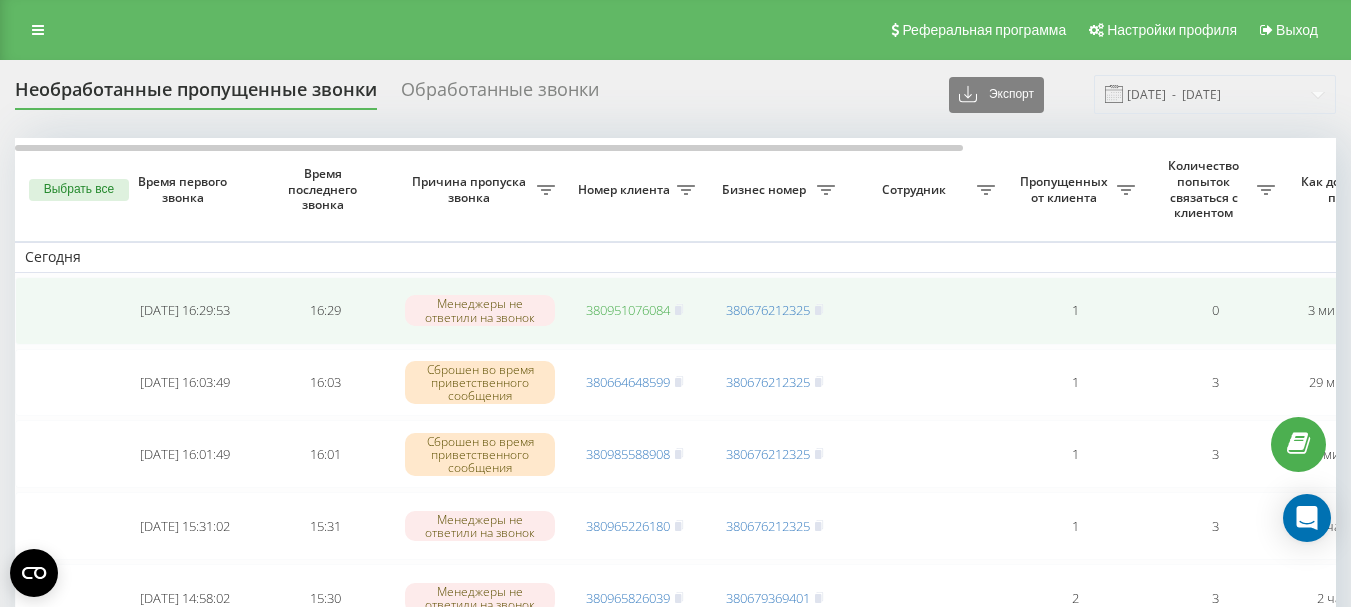 click on "380951076084" at bounding box center [628, 310] 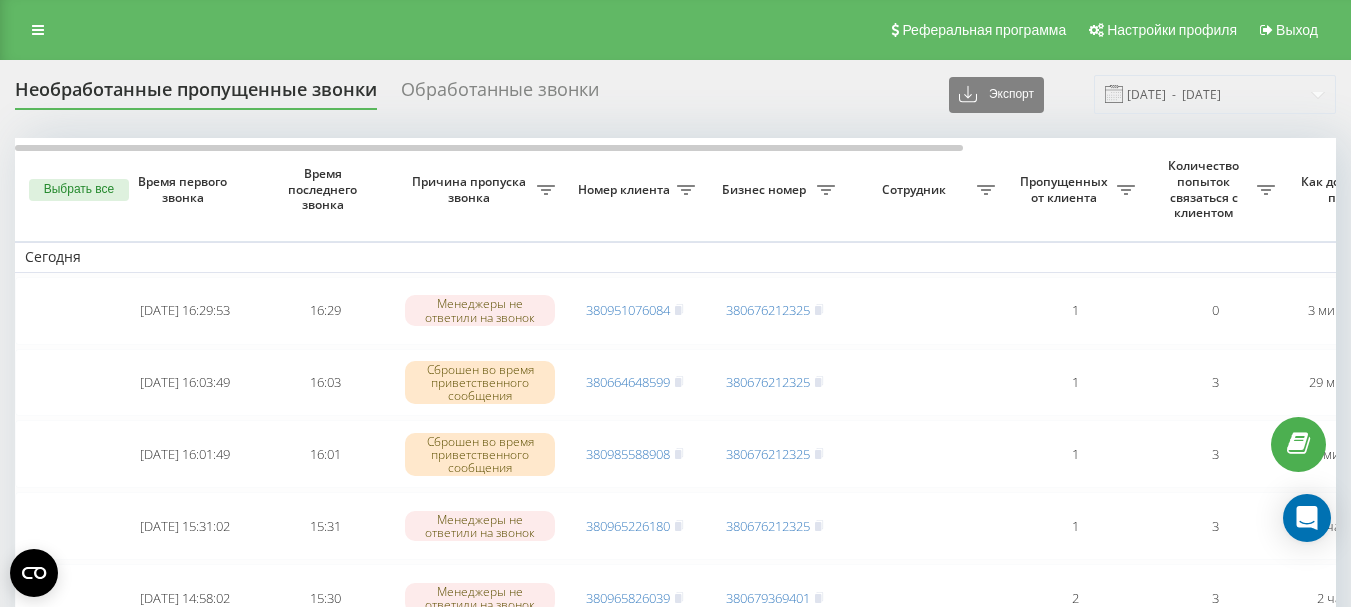 scroll, scrollTop: 0, scrollLeft: 0, axis: both 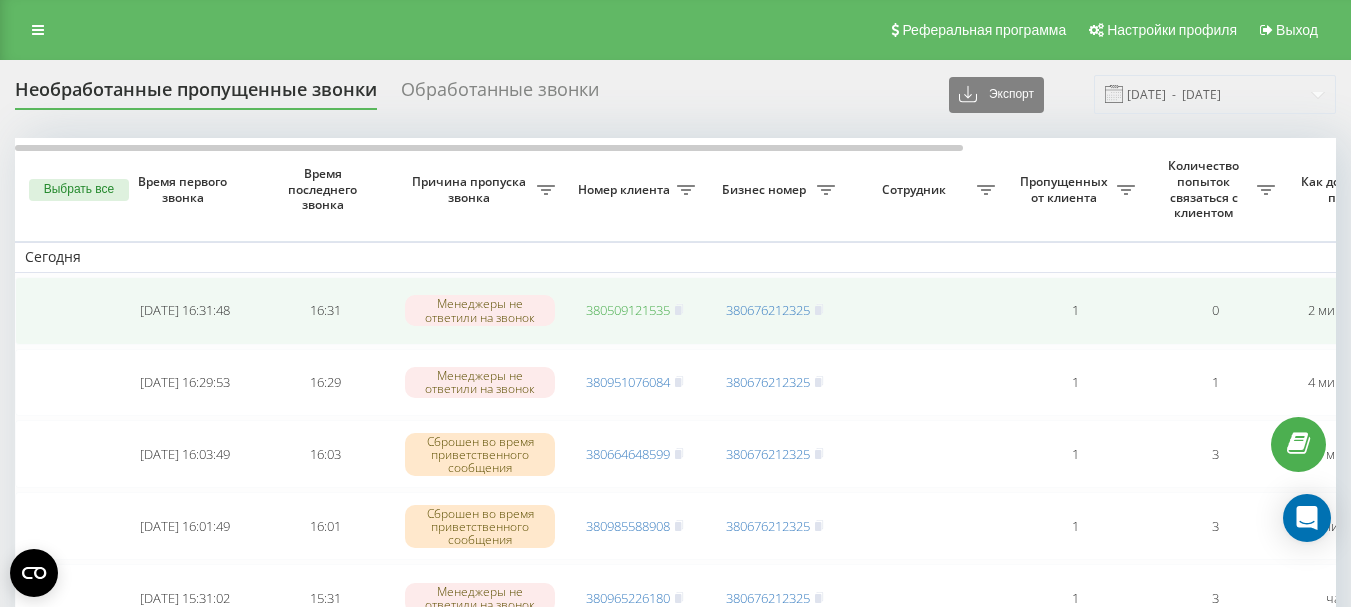 click on "380509121535" at bounding box center [628, 310] 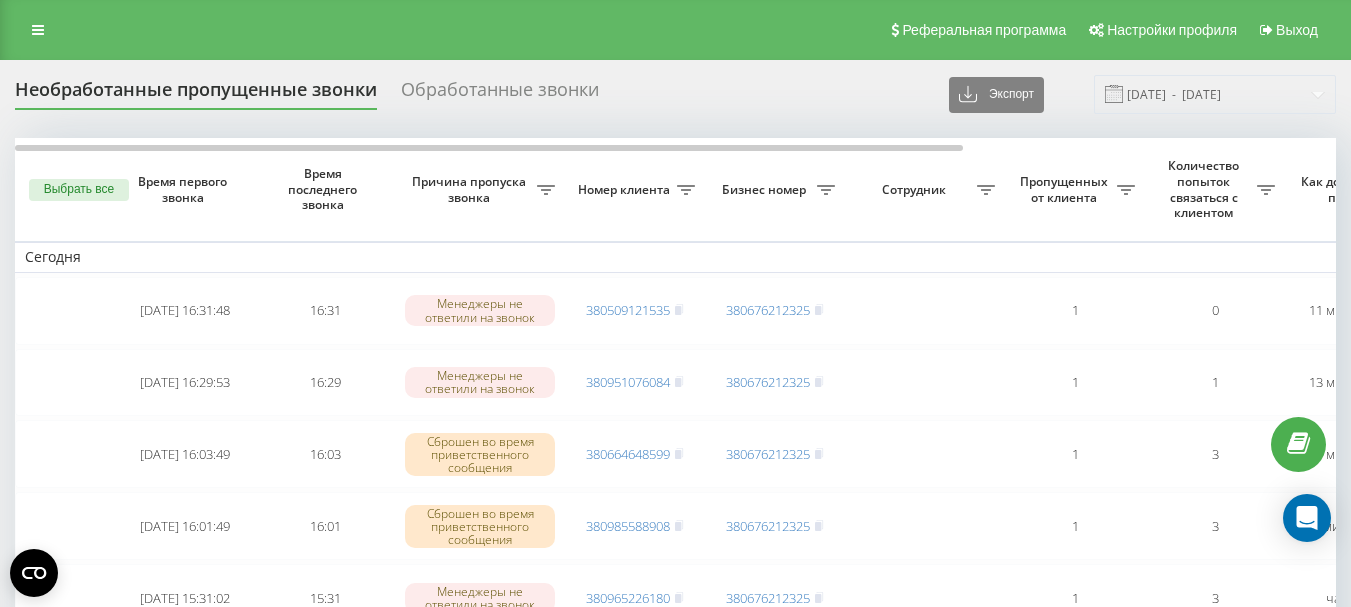 scroll, scrollTop: 0, scrollLeft: 0, axis: both 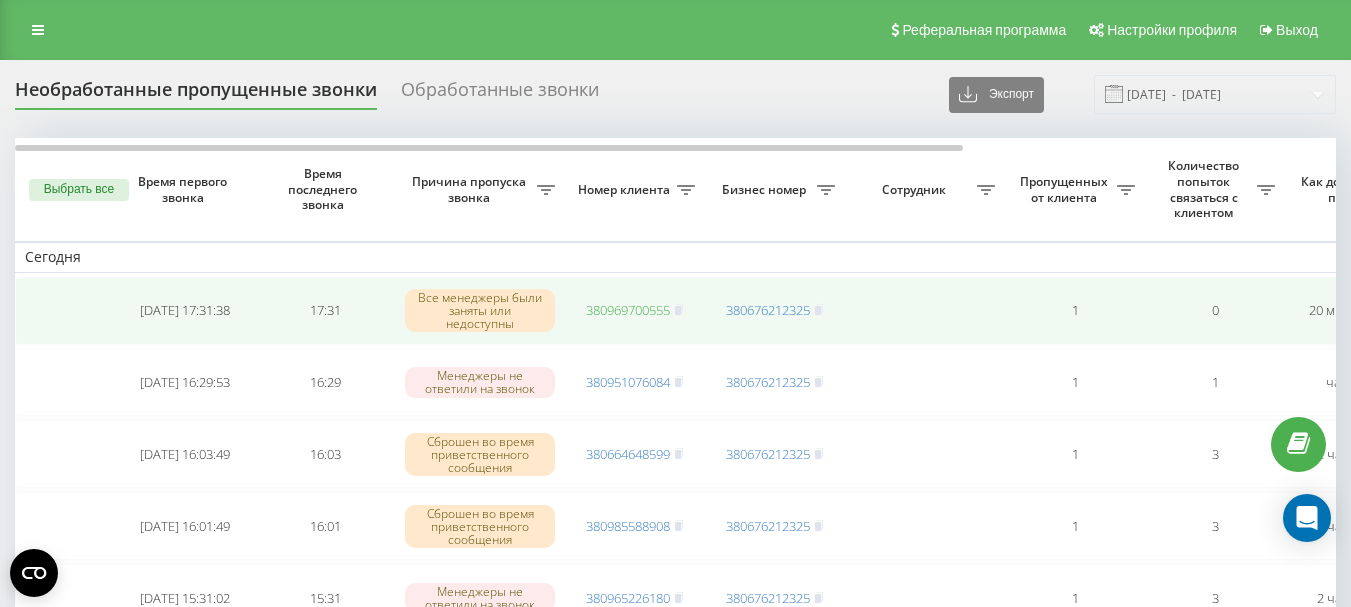 click on "380969700555" at bounding box center (628, 310) 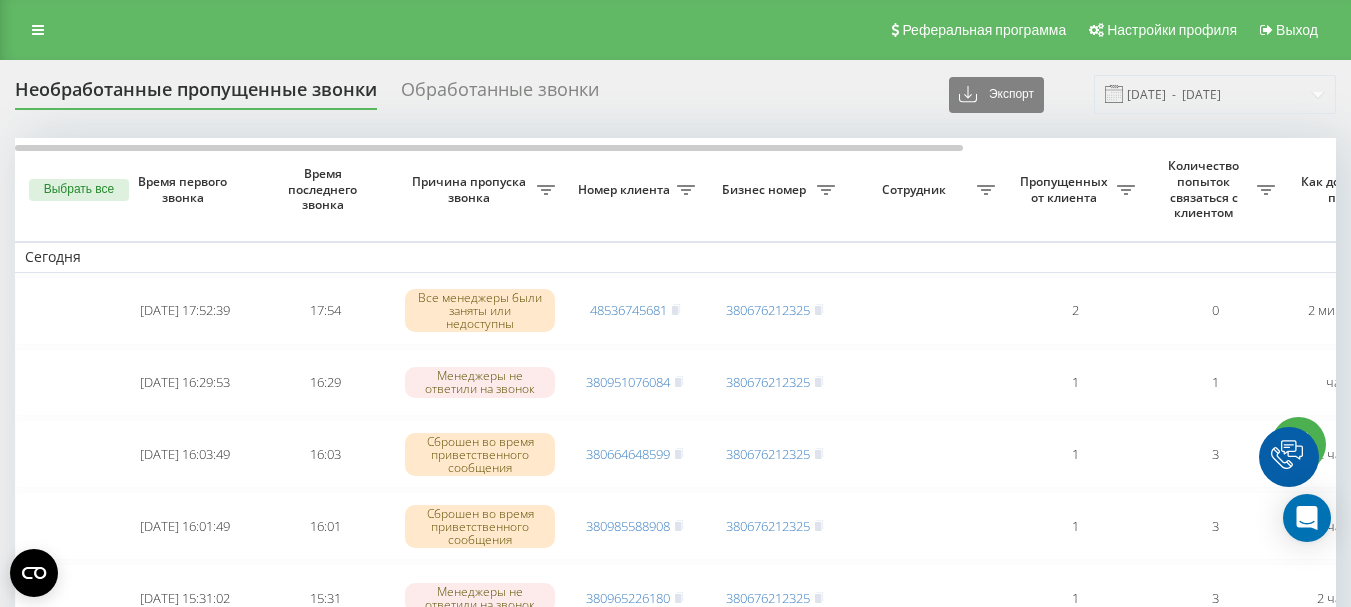 scroll, scrollTop: 0, scrollLeft: 0, axis: both 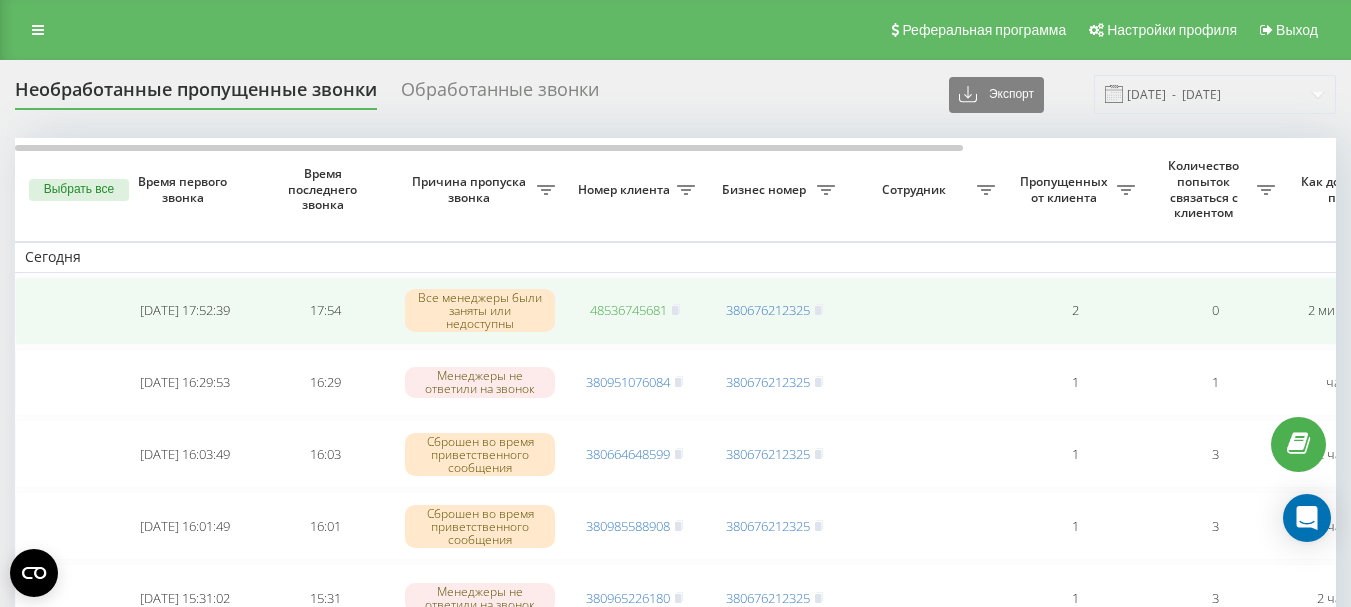 click on "48536745681" at bounding box center [628, 310] 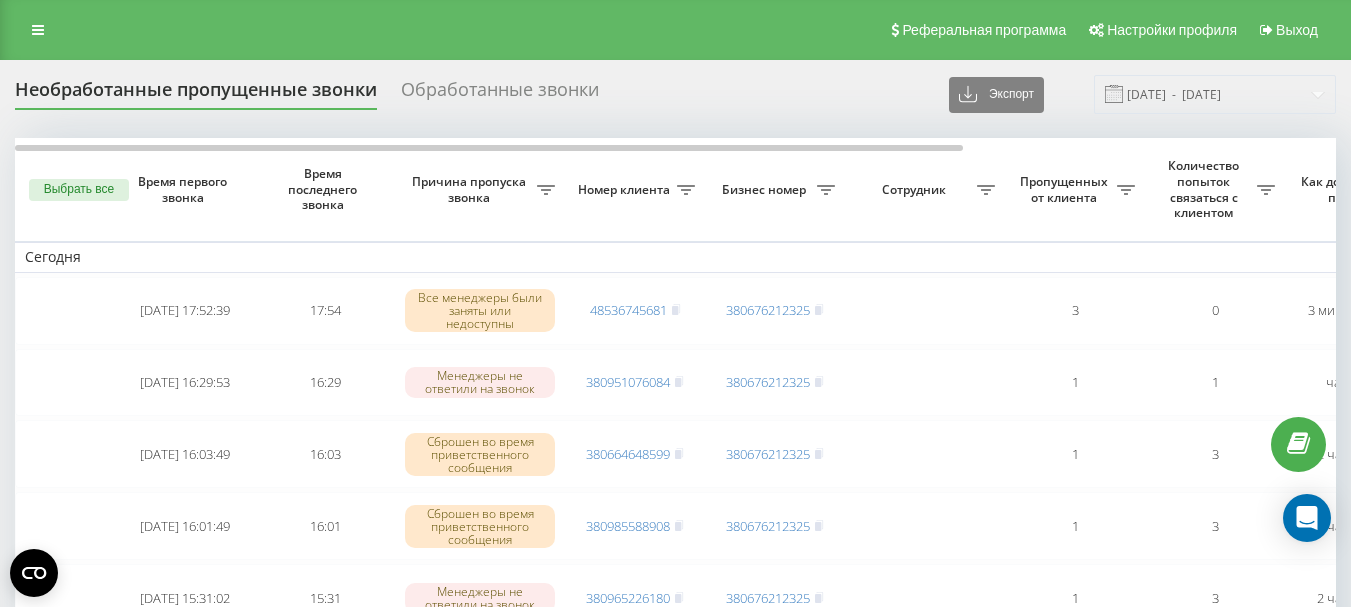 scroll, scrollTop: 0, scrollLeft: 0, axis: both 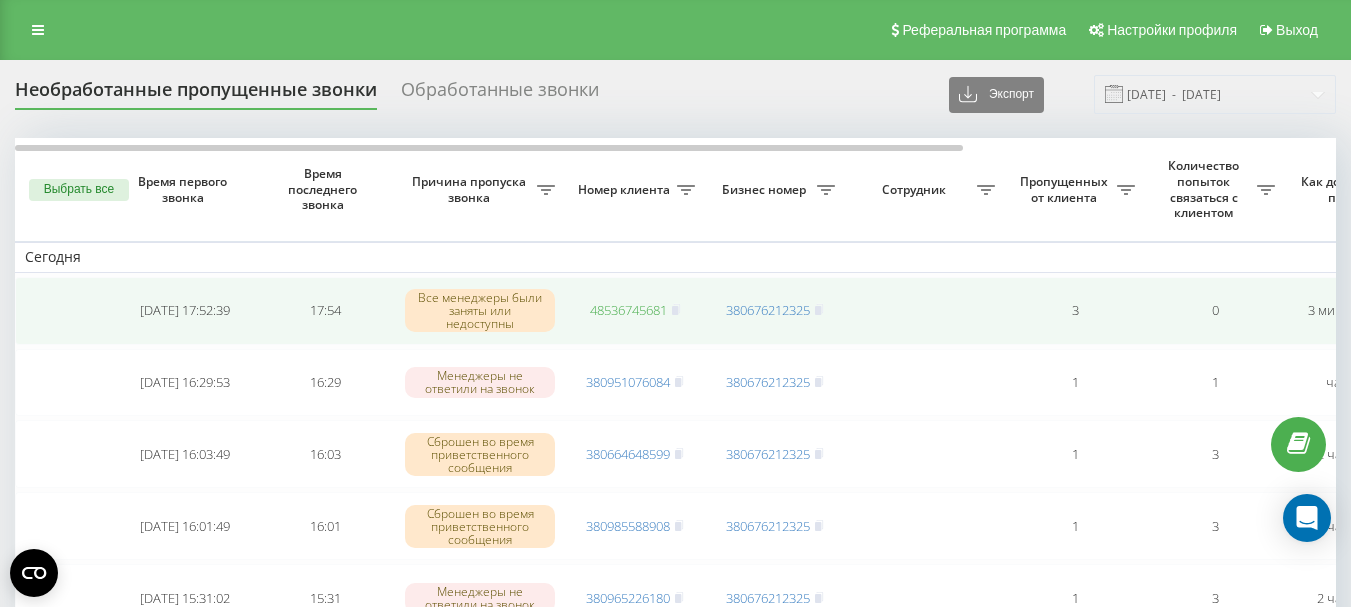 click on "48536745681" at bounding box center (628, 310) 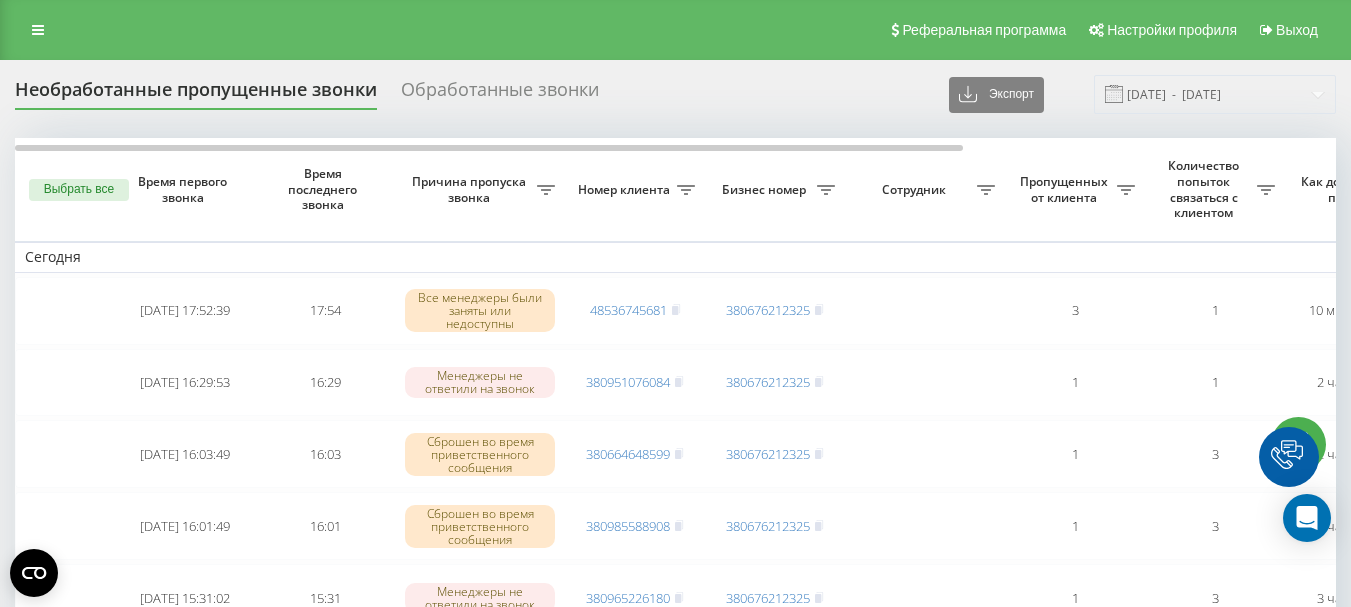 scroll, scrollTop: 0, scrollLeft: 0, axis: both 